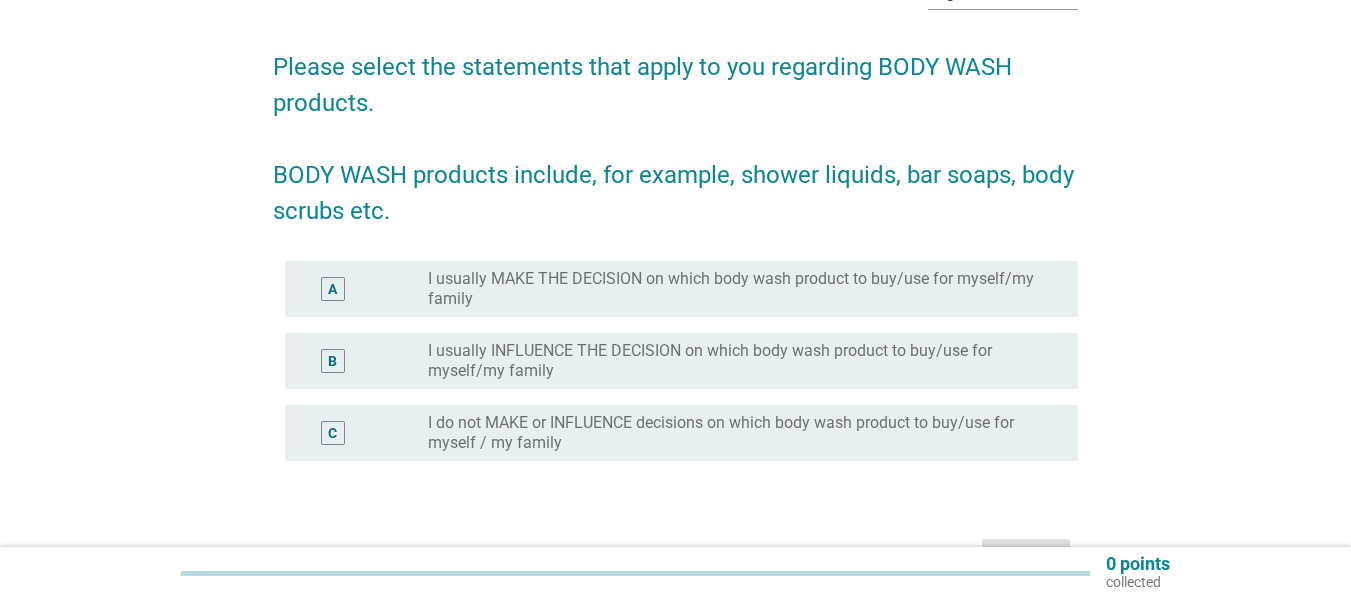 scroll, scrollTop: 100, scrollLeft: 0, axis: vertical 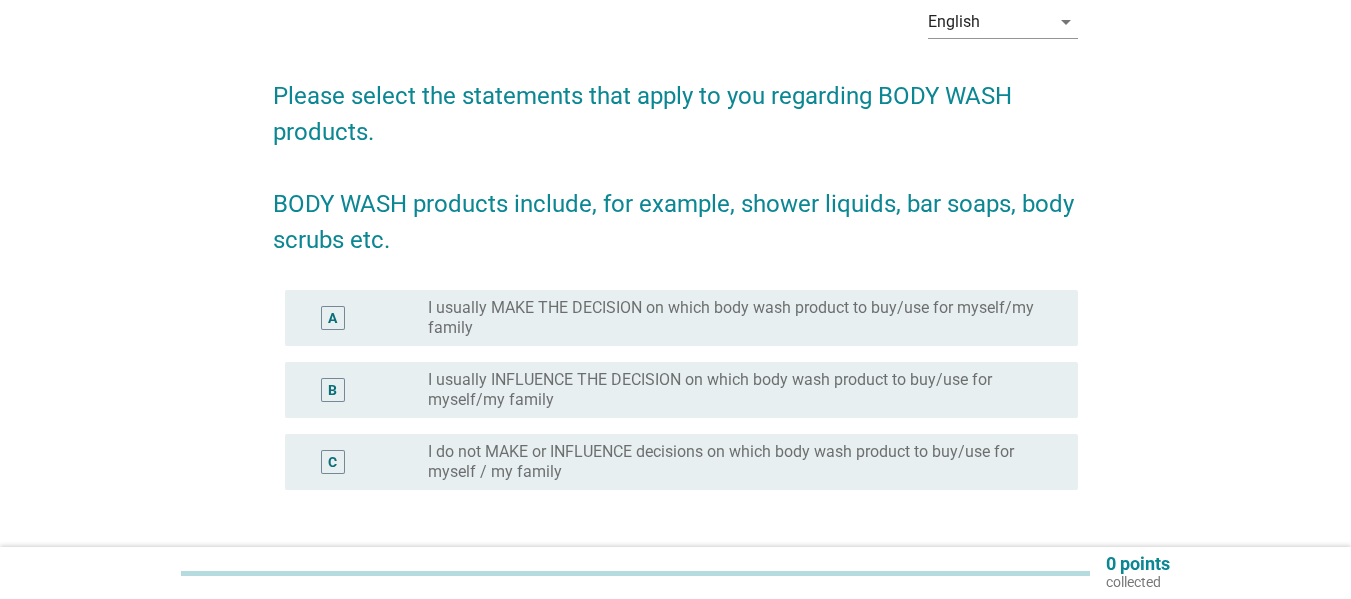 click on "I usually MAKE THE DECISION on which body wash product to buy/use for myself/my family" at bounding box center [737, 318] 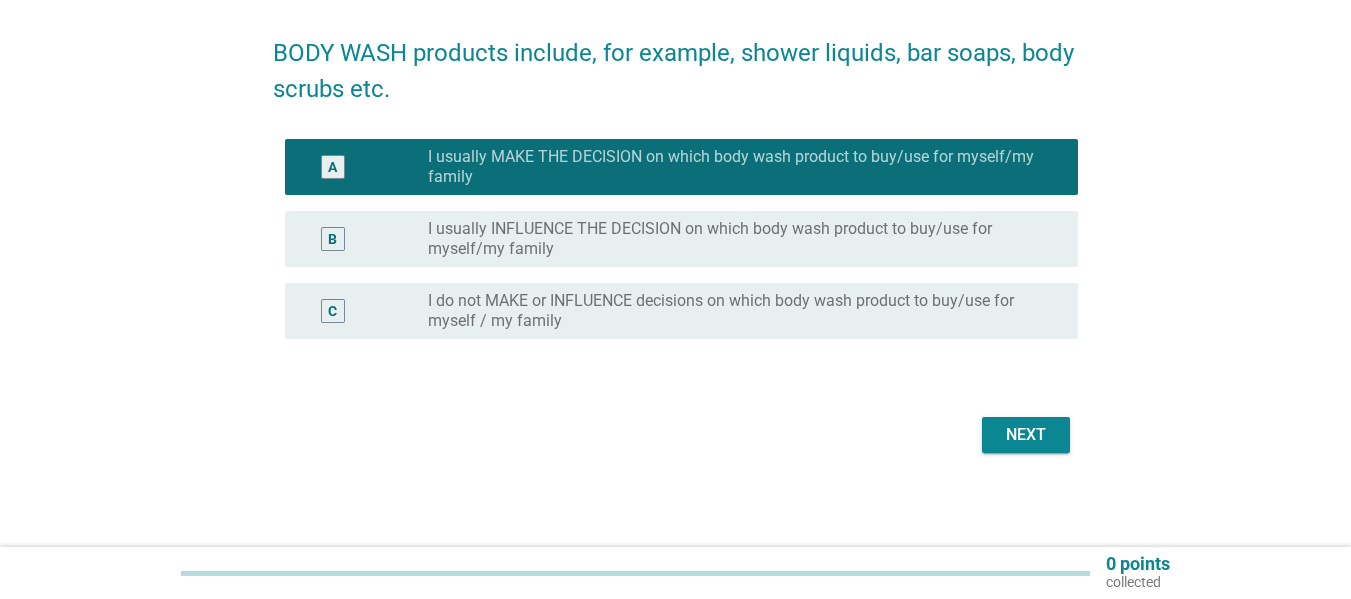 scroll, scrollTop: 253, scrollLeft: 0, axis: vertical 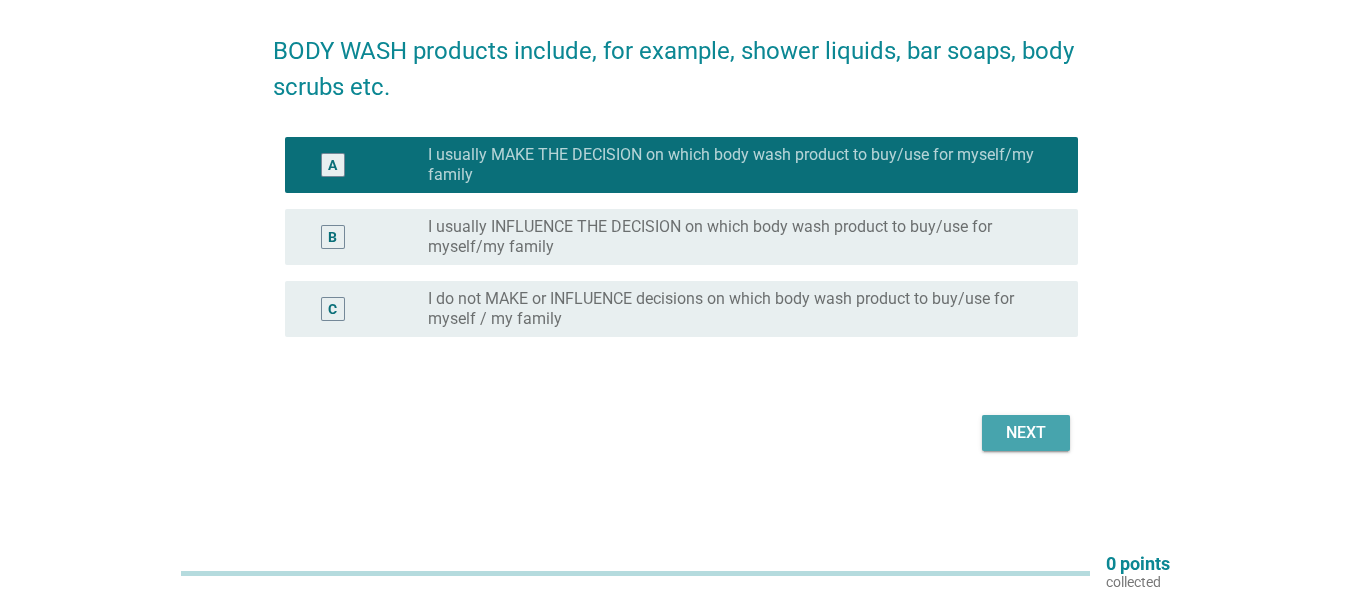 click on "Next" at bounding box center (1026, 433) 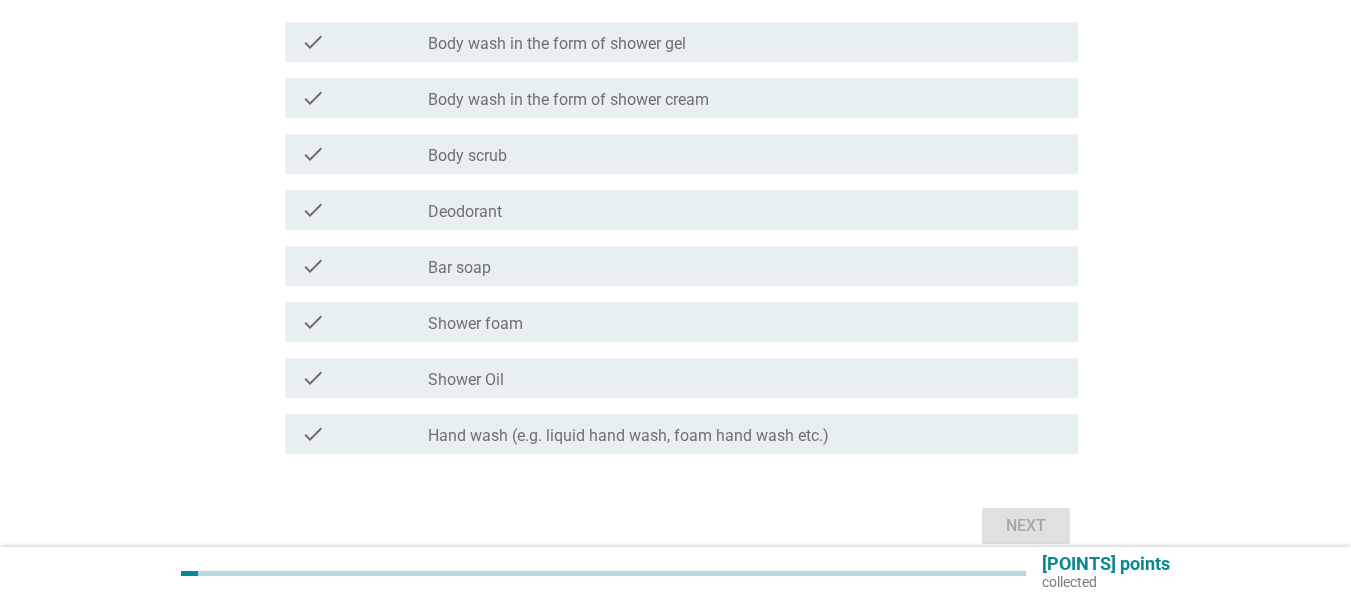 scroll, scrollTop: 0, scrollLeft: 0, axis: both 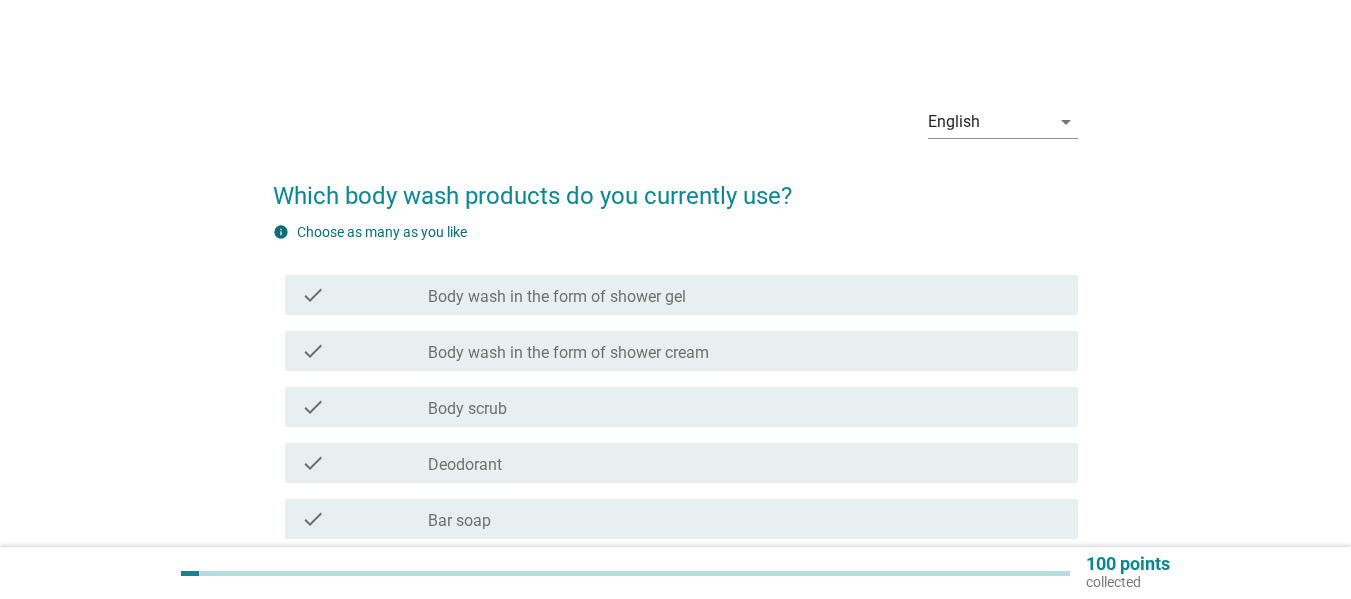 click on "Body wash in the form of shower cream" at bounding box center [568, 353] 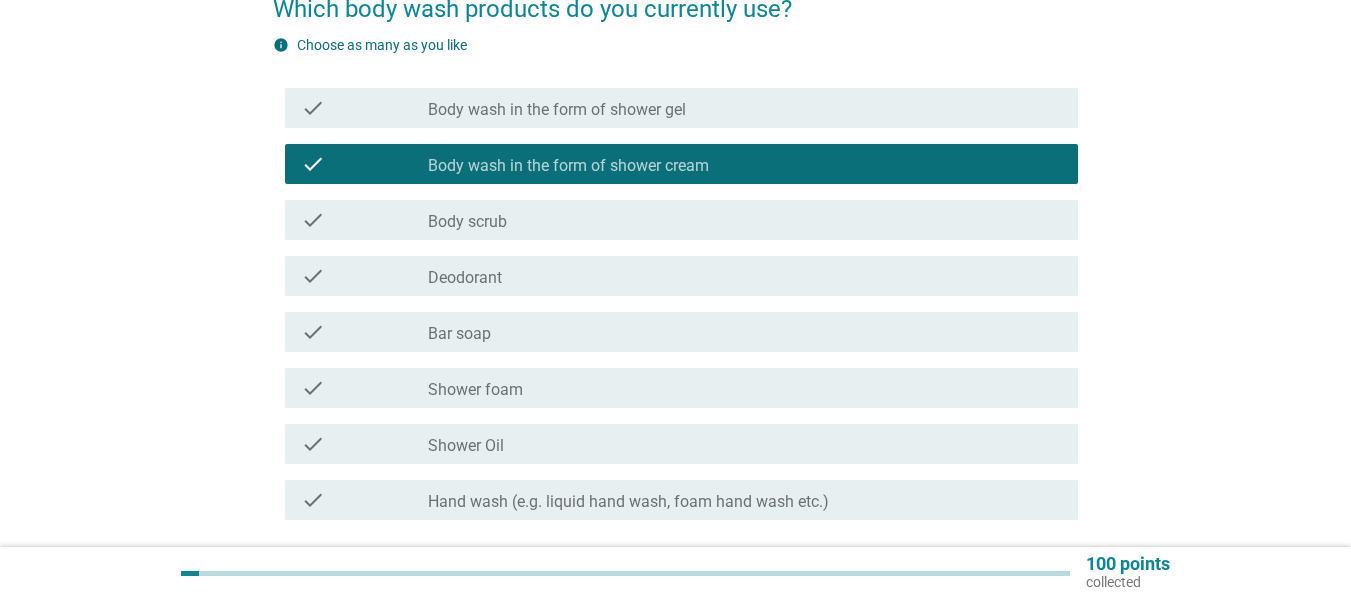 scroll, scrollTop: 200, scrollLeft: 0, axis: vertical 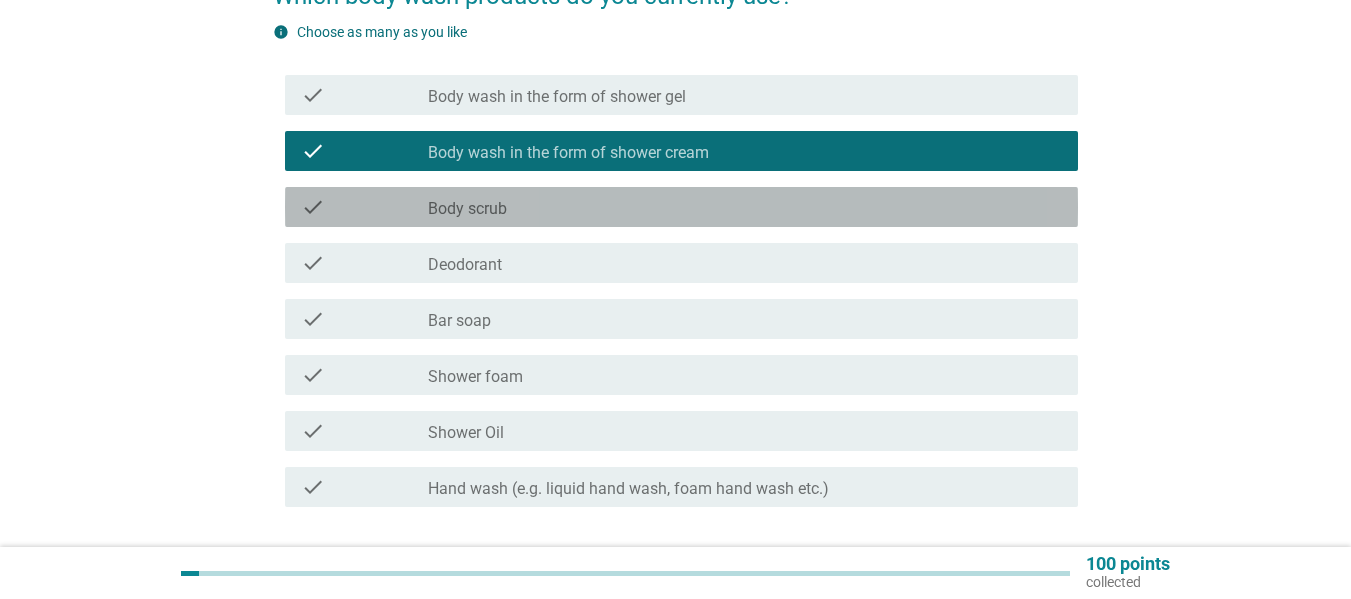 click on "check_box_outline_blank Body scrub" at bounding box center (745, 207) 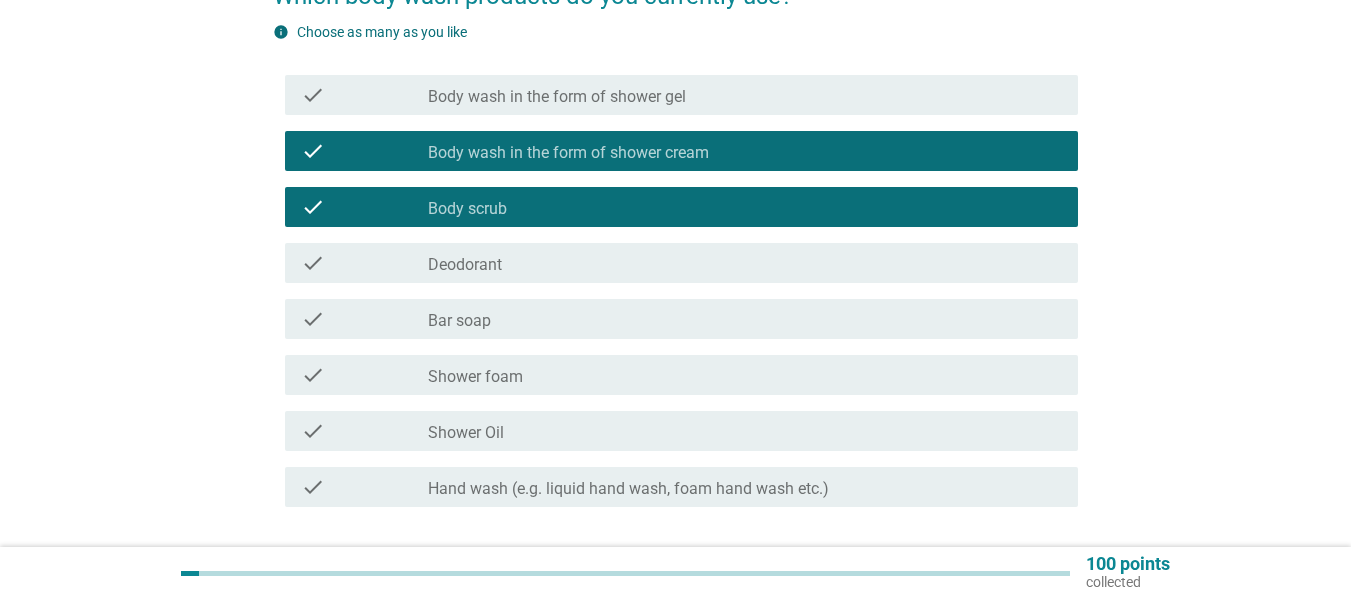 scroll, scrollTop: 300, scrollLeft: 0, axis: vertical 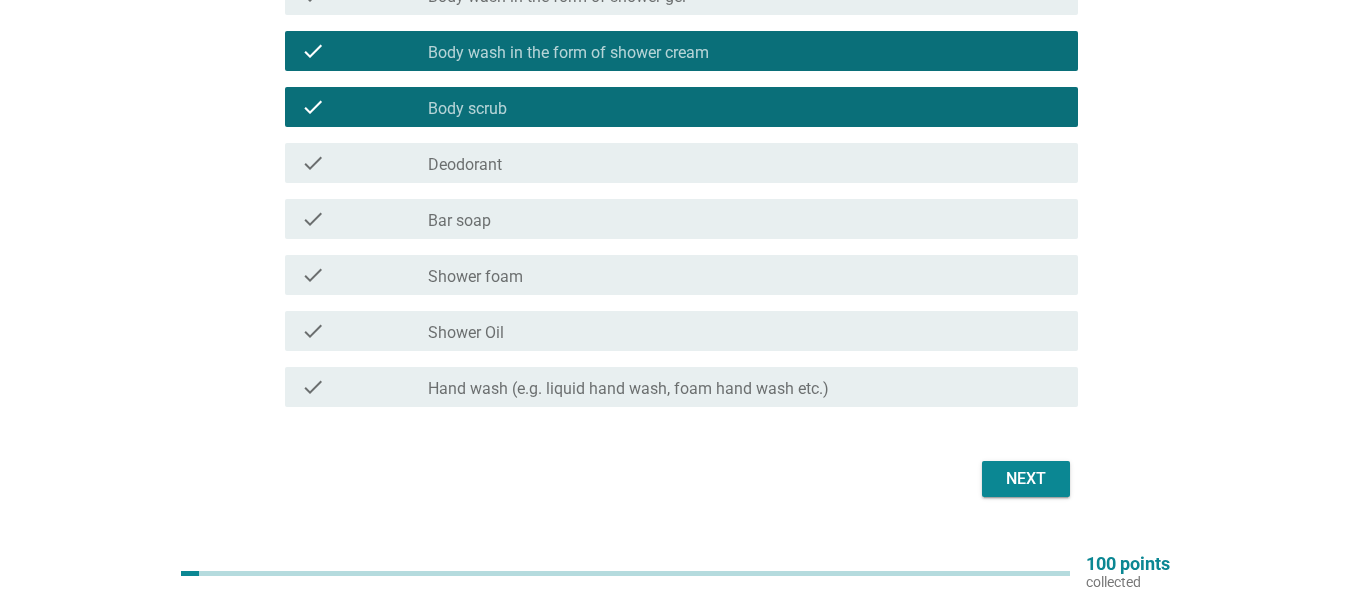click on "check_box_outline_blank Hand wash (e.g. liquid hand wash, foam hand wash etc.)" at bounding box center (745, 387) 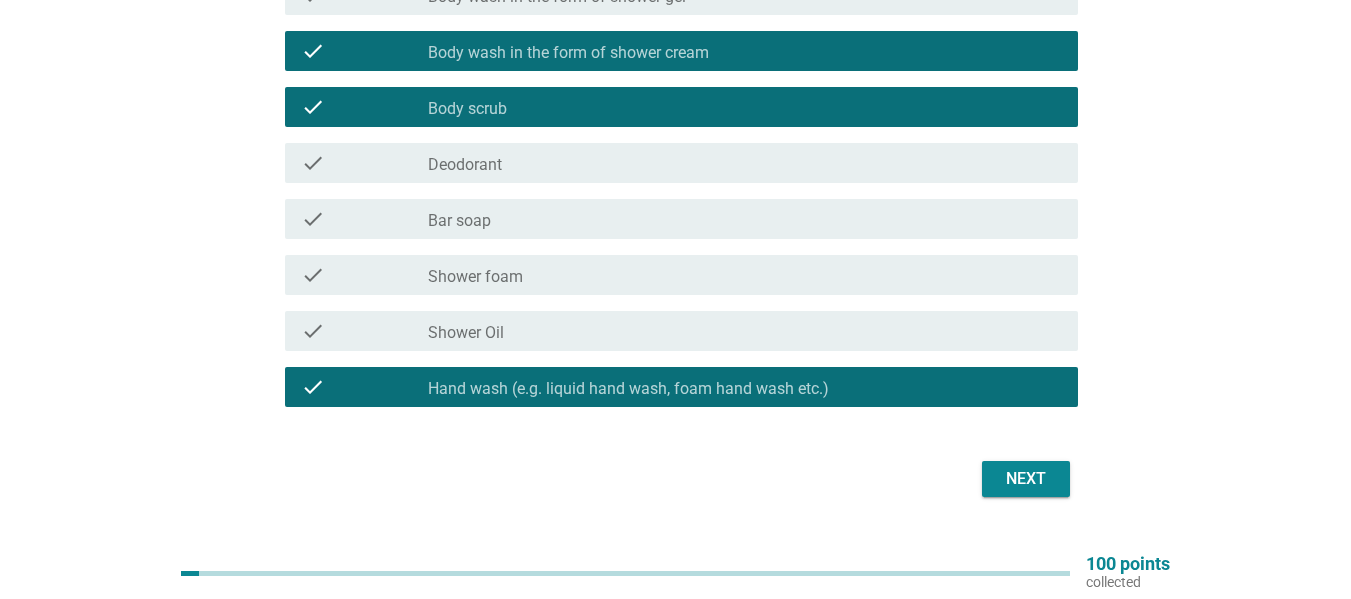 click on "Next" at bounding box center [1026, 479] 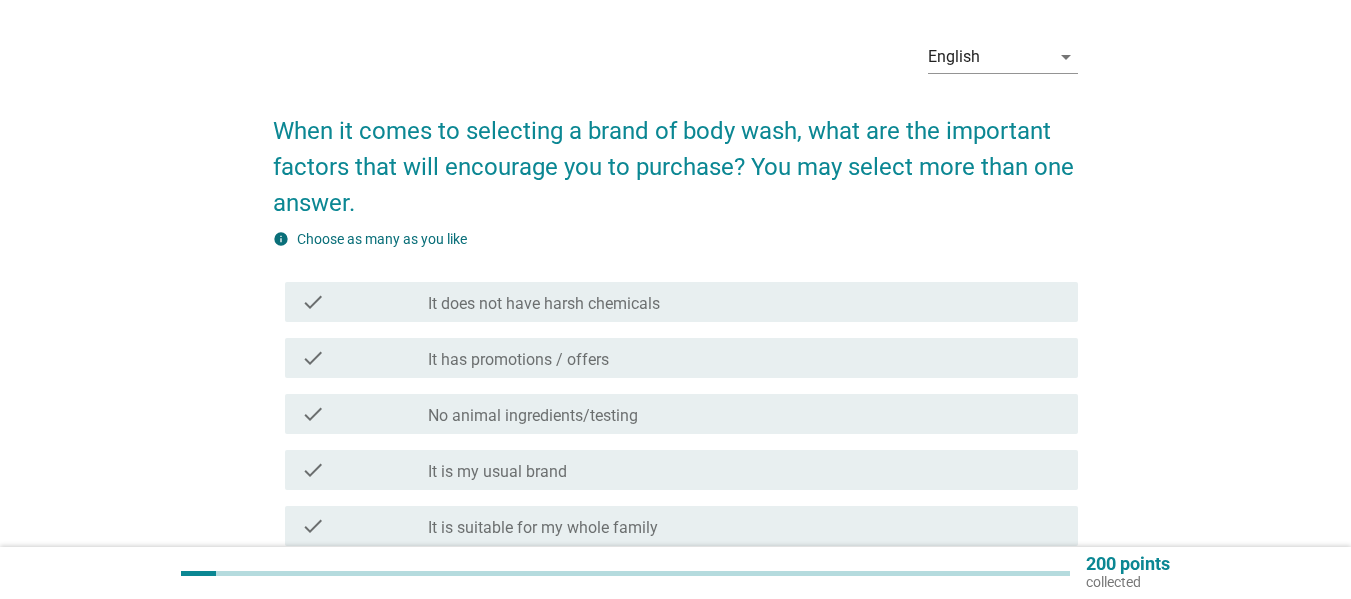scroll, scrollTop: 100, scrollLeft: 0, axis: vertical 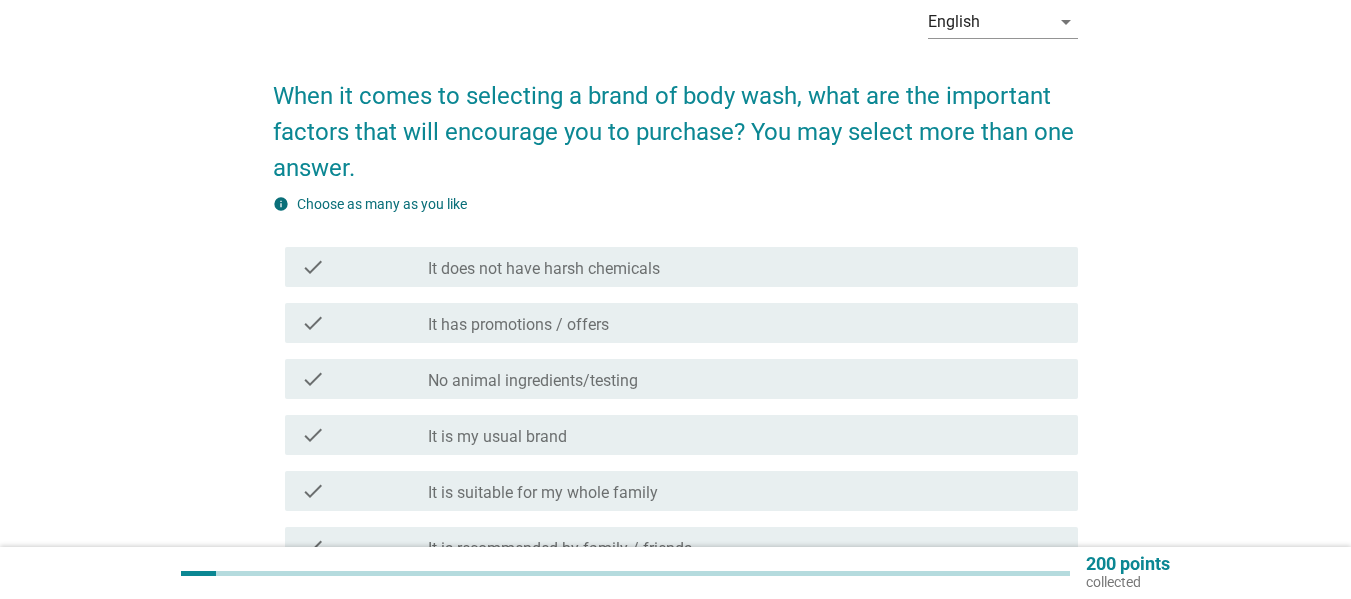 click on "check_box_outline_blank It does not have harsh chemicals" at bounding box center [745, 267] 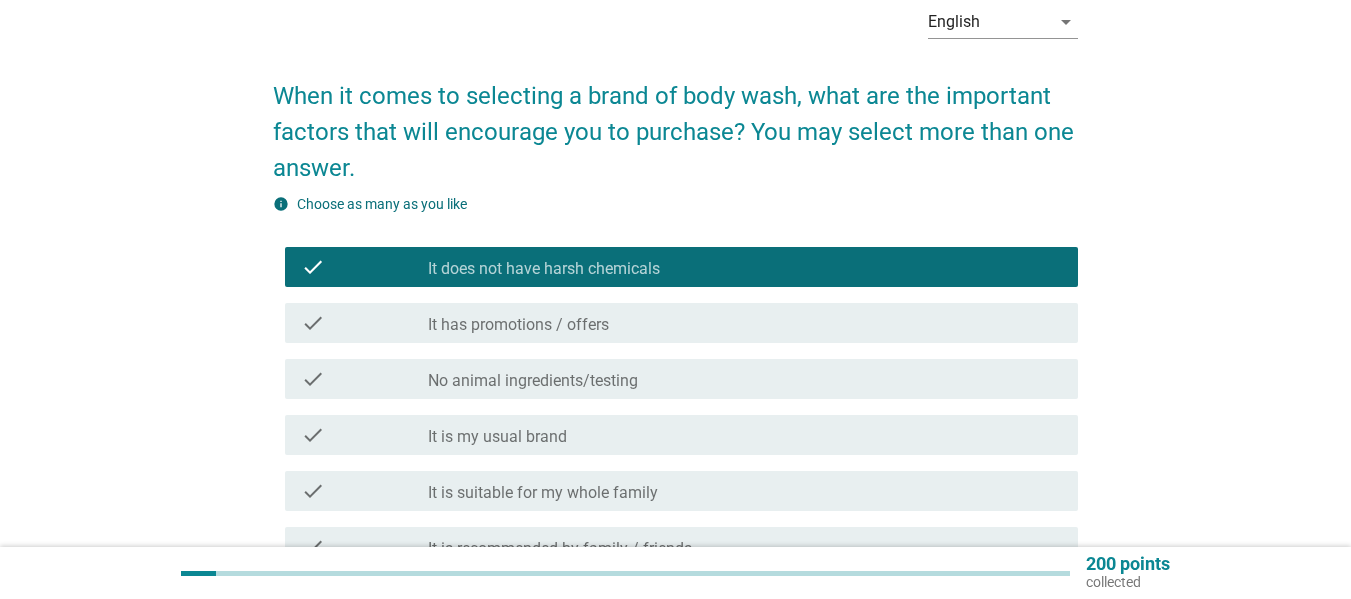 click on "check     check_box_outline_blank It has promotions / offers" at bounding box center (681, 323) 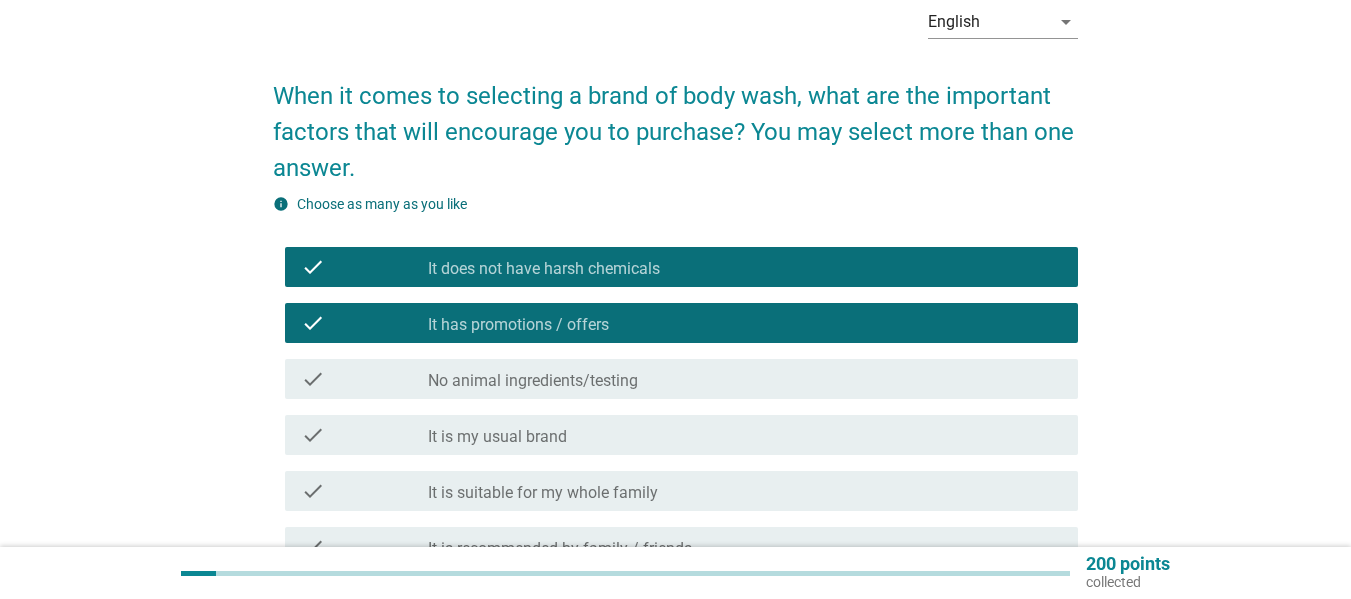 click on "check     check_box_outline_blank No animal ingredients/testing" at bounding box center [681, 379] 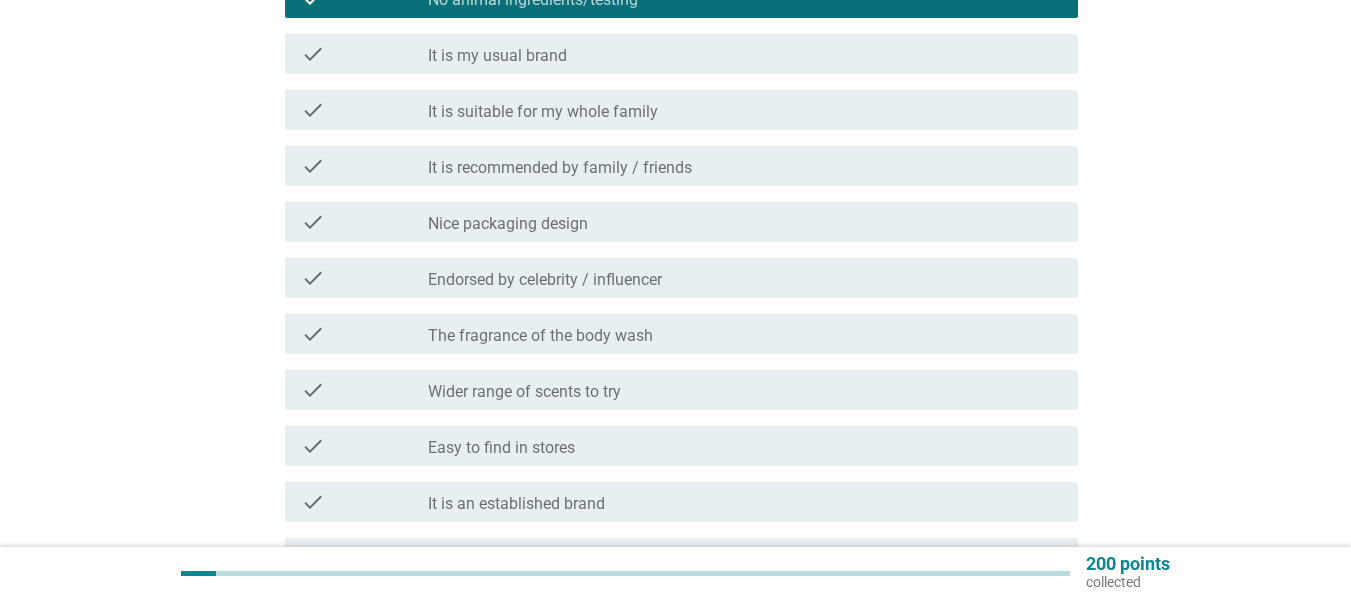 scroll, scrollTop: 500, scrollLeft: 0, axis: vertical 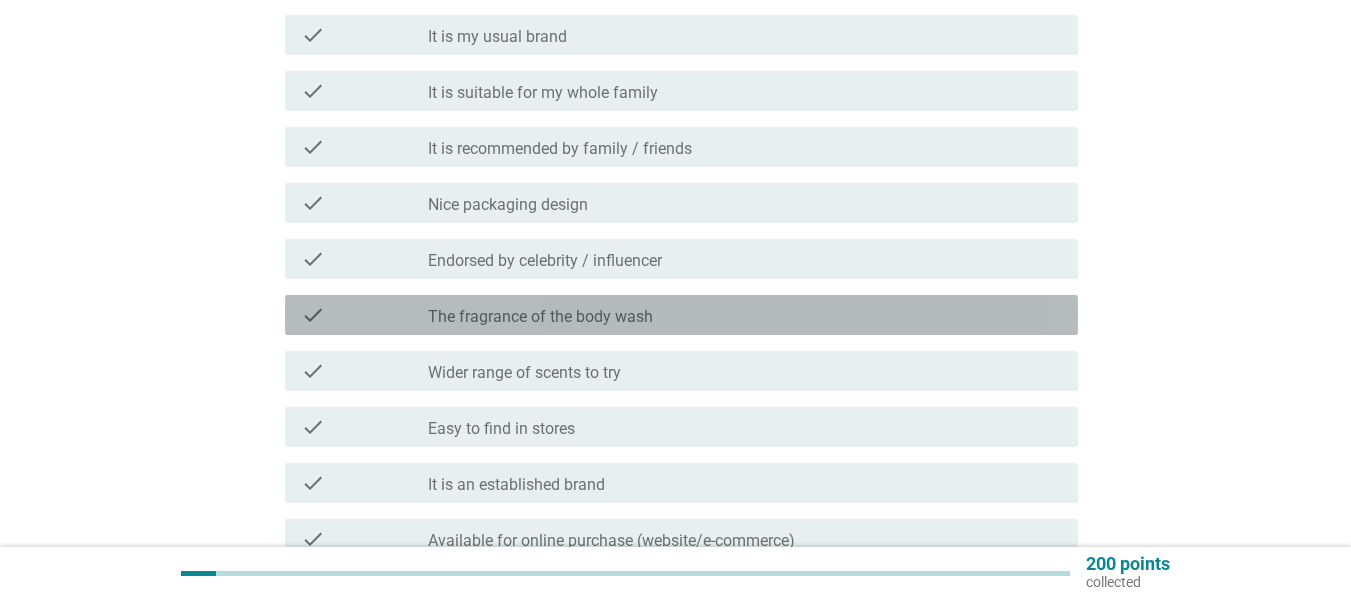 click on "The fragrance of the body wash" at bounding box center [540, 317] 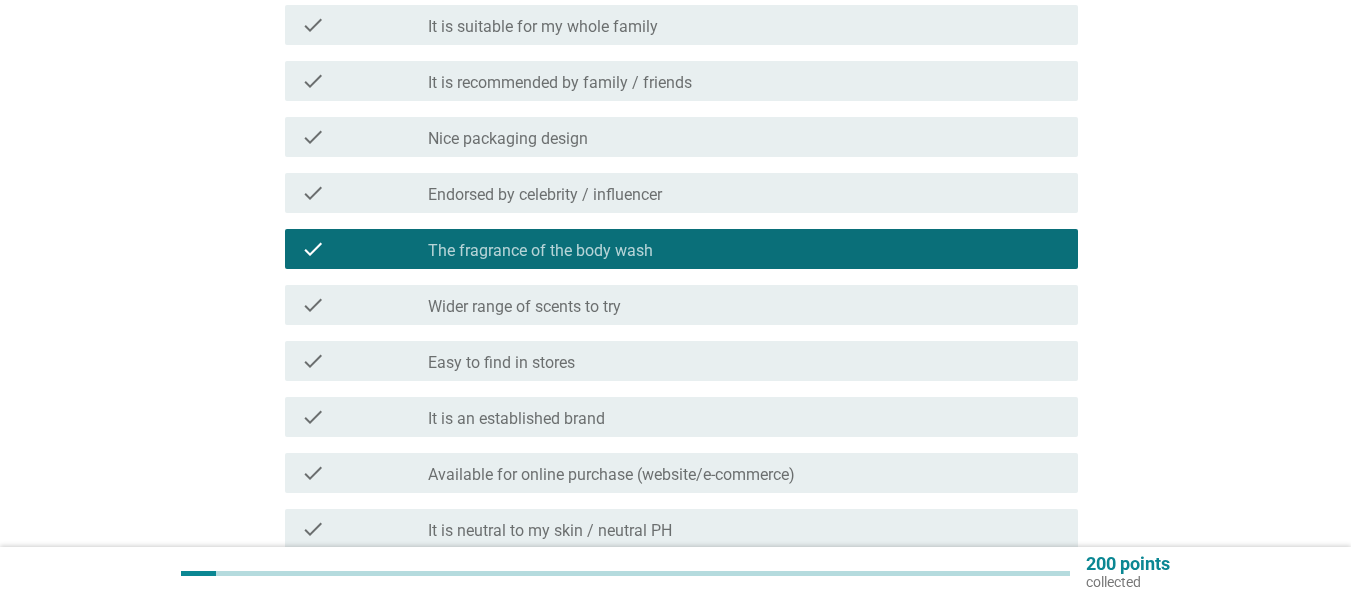 scroll, scrollTop: 600, scrollLeft: 0, axis: vertical 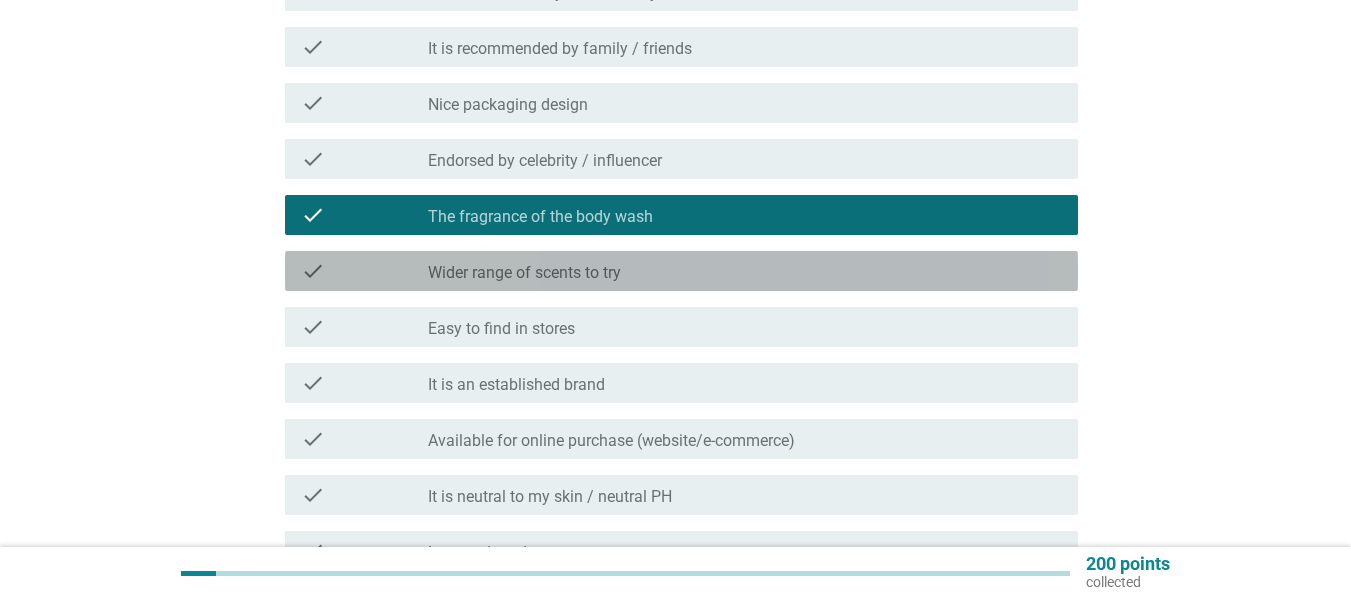 click on "check_box_outline_blank Wider range of scents to try" at bounding box center [745, 271] 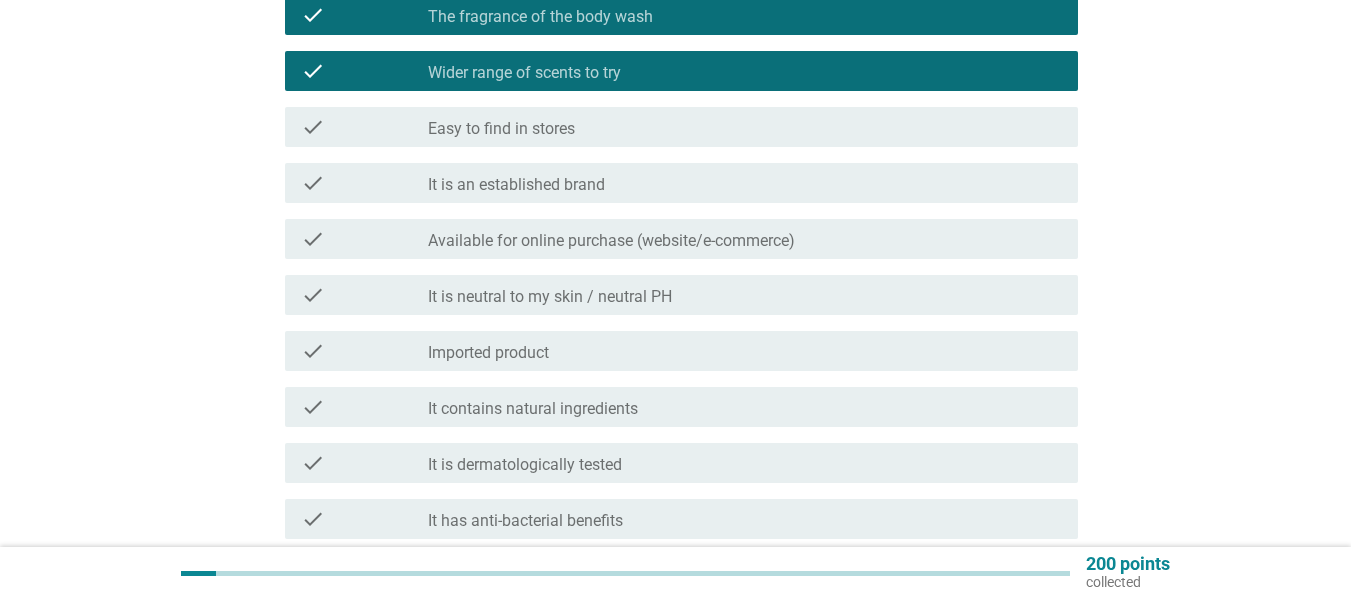 scroll, scrollTop: 900, scrollLeft: 0, axis: vertical 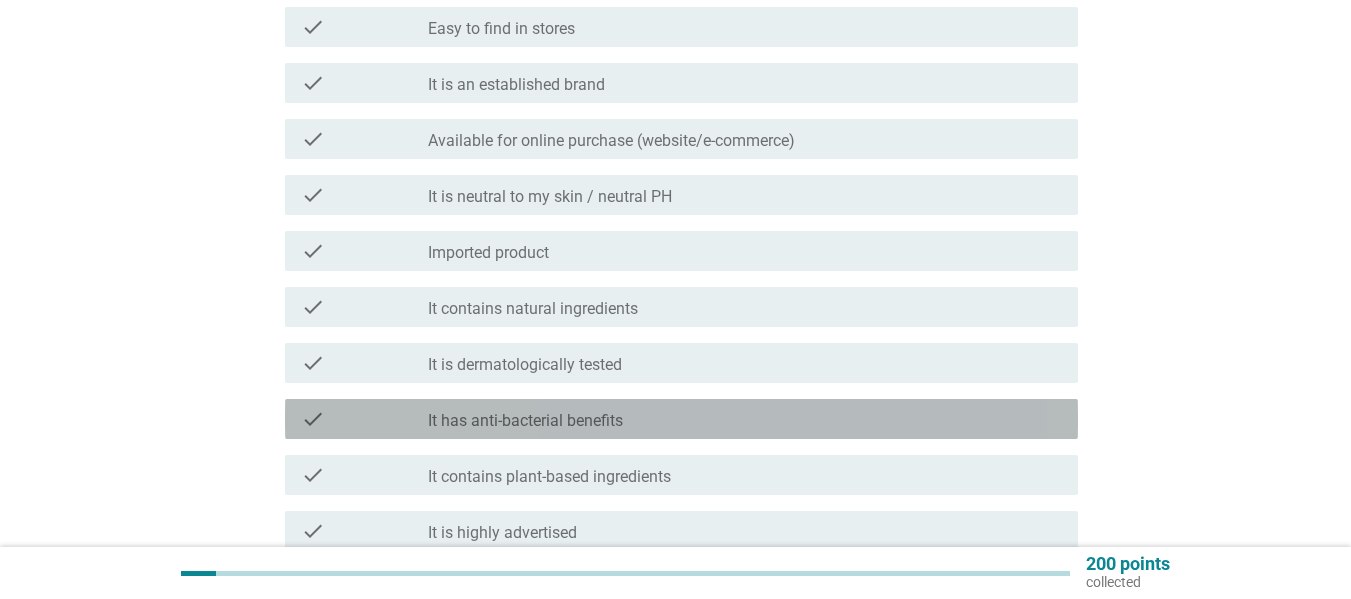 click on "check_box_outline_blank It has anti-bacterial benefits" at bounding box center (745, 419) 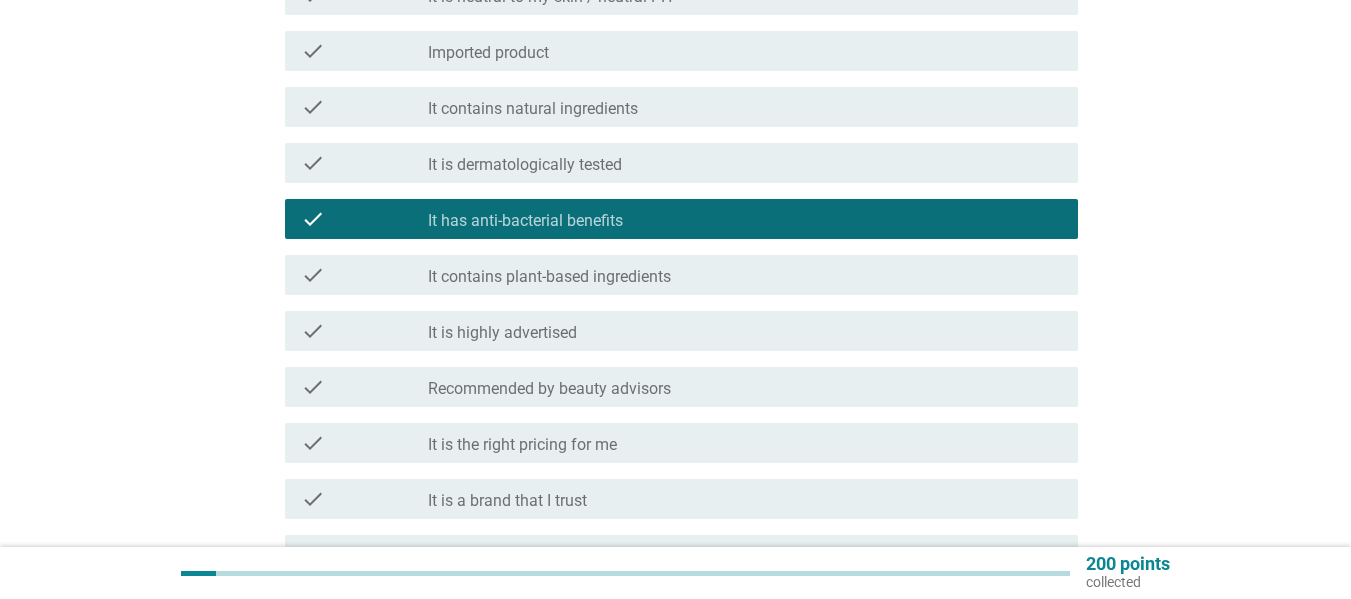 scroll, scrollTop: 1200, scrollLeft: 0, axis: vertical 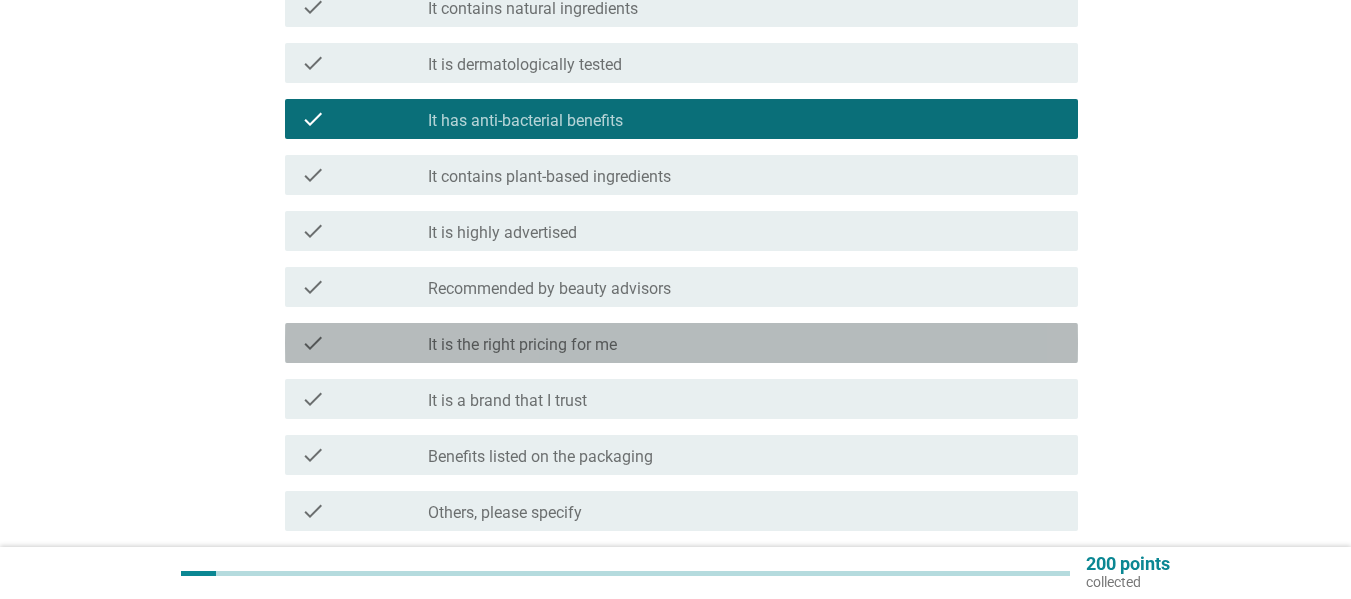 click on "check     check_box_outline_blank It is the right pricing for me" at bounding box center [681, 343] 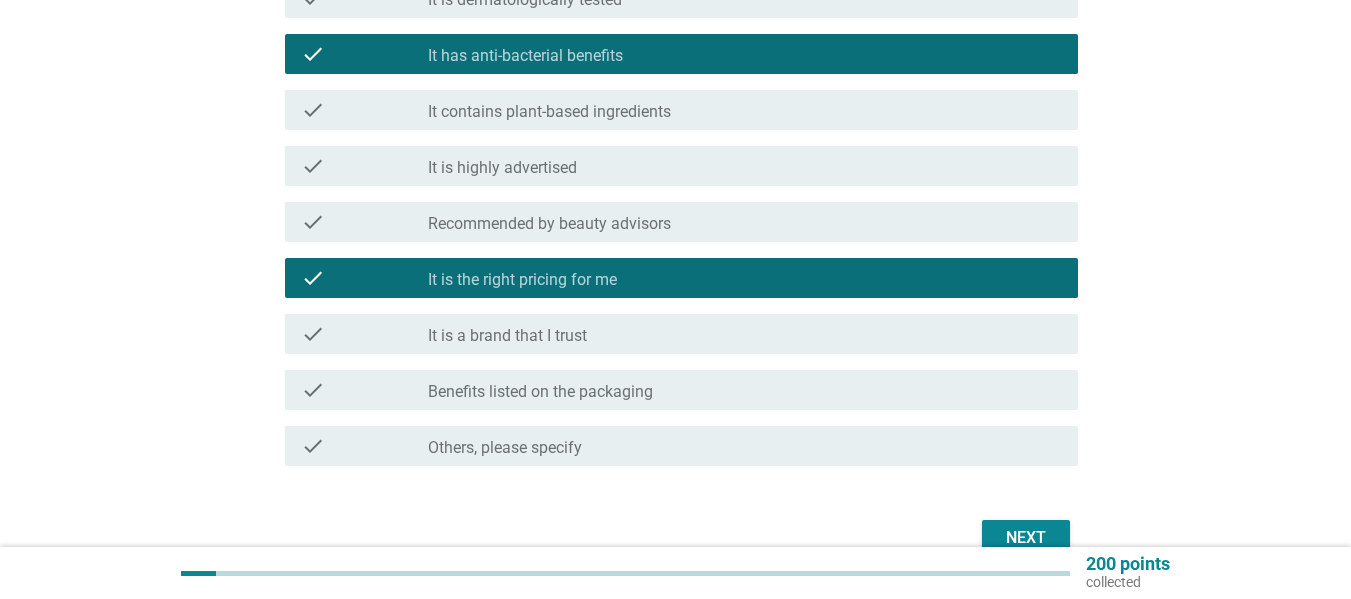 scroll, scrollTop: 1300, scrollLeft: 0, axis: vertical 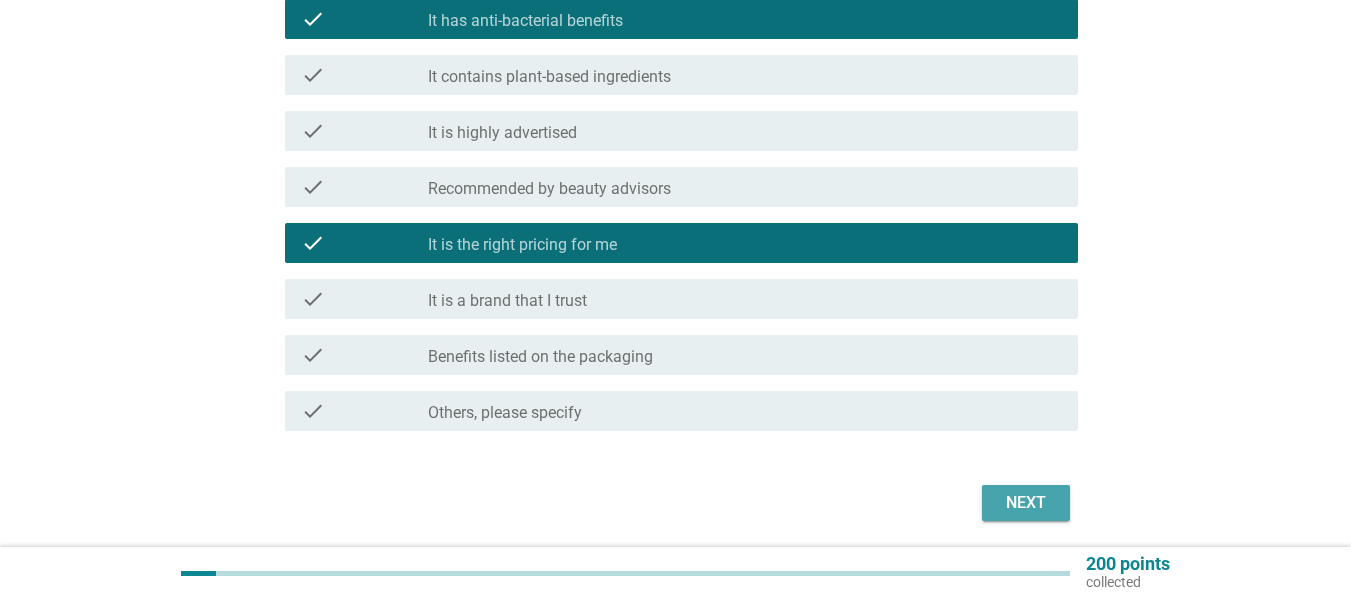 click on "Next" at bounding box center (1026, 503) 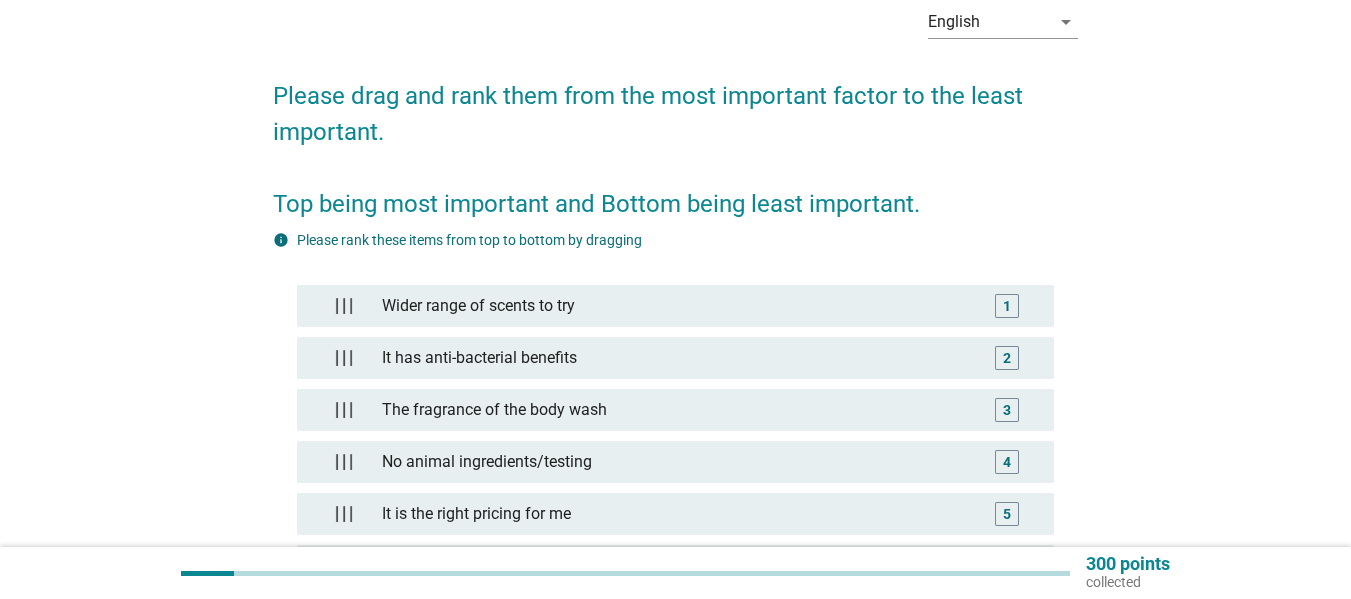 scroll, scrollTop: 200, scrollLeft: 0, axis: vertical 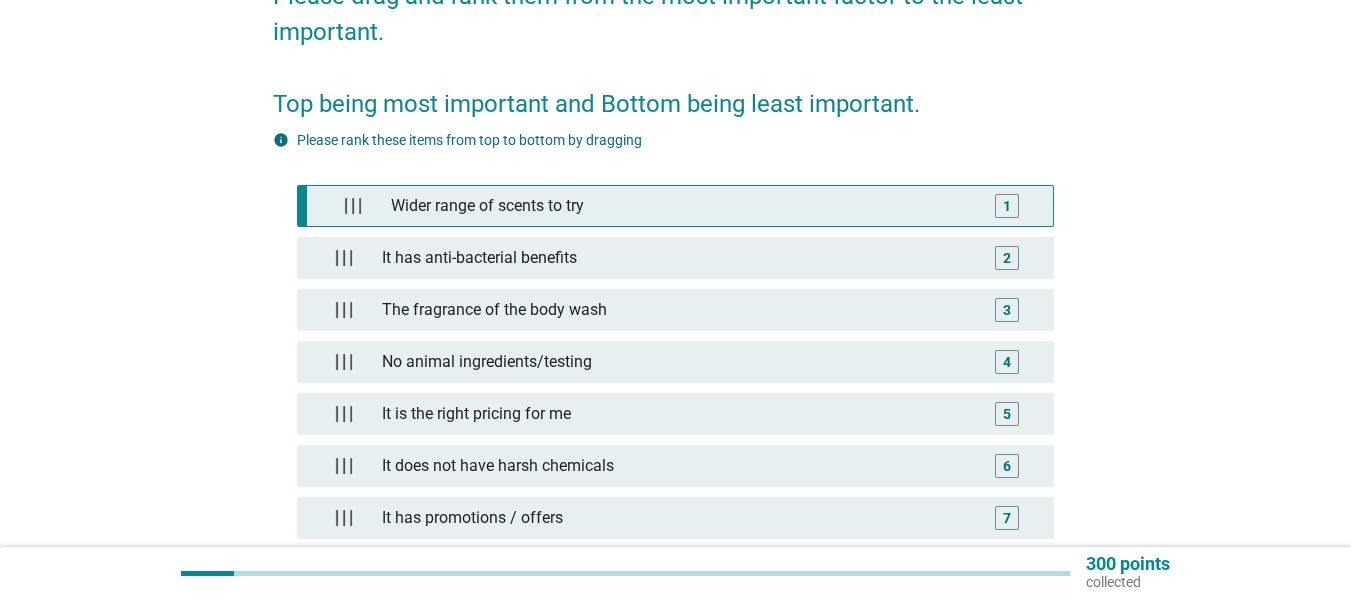 type 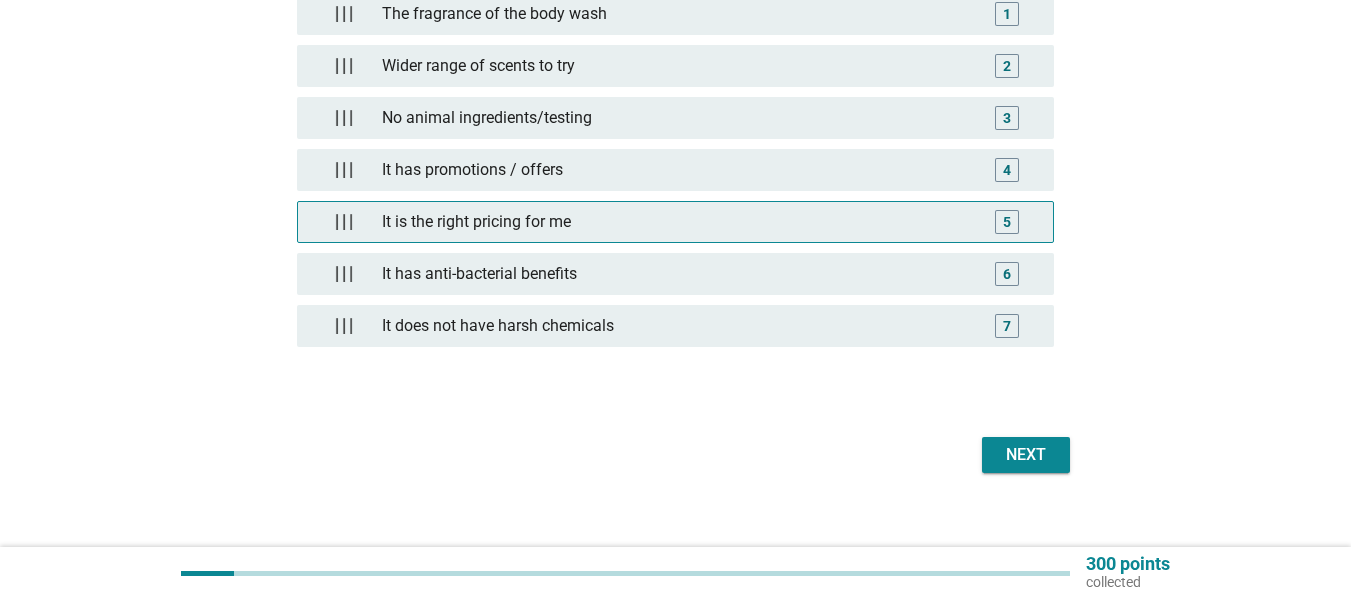scroll, scrollTop: 400, scrollLeft: 0, axis: vertical 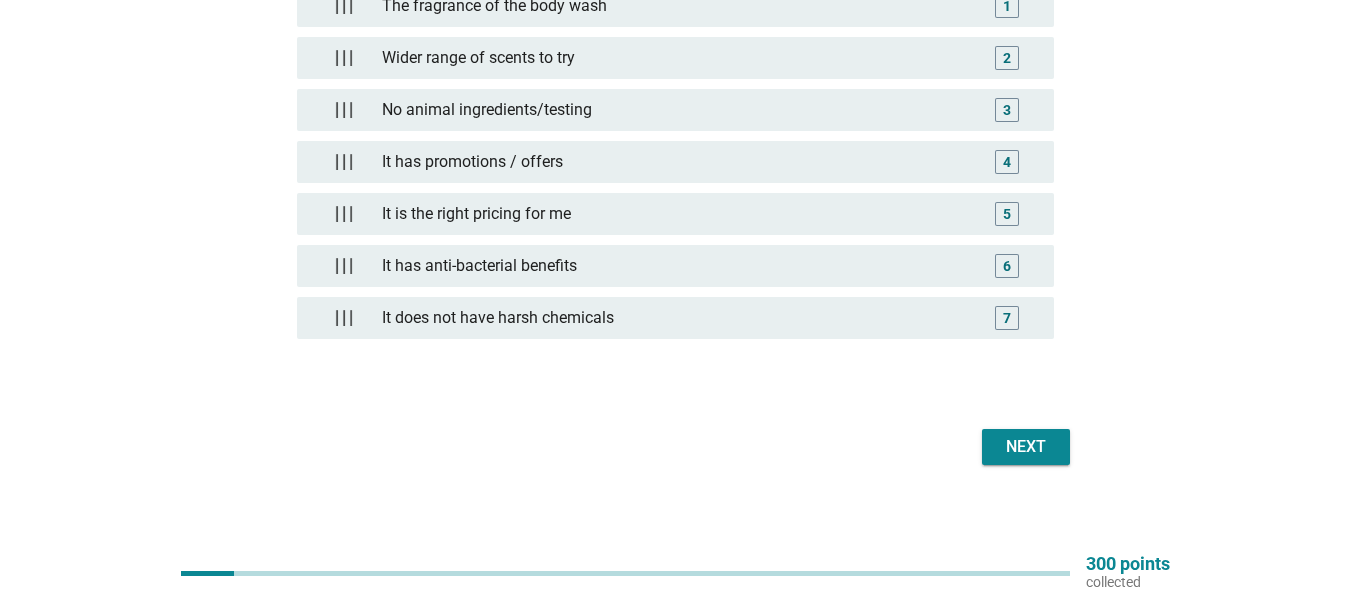 click on "Next" at bounding box center (1026, 447) 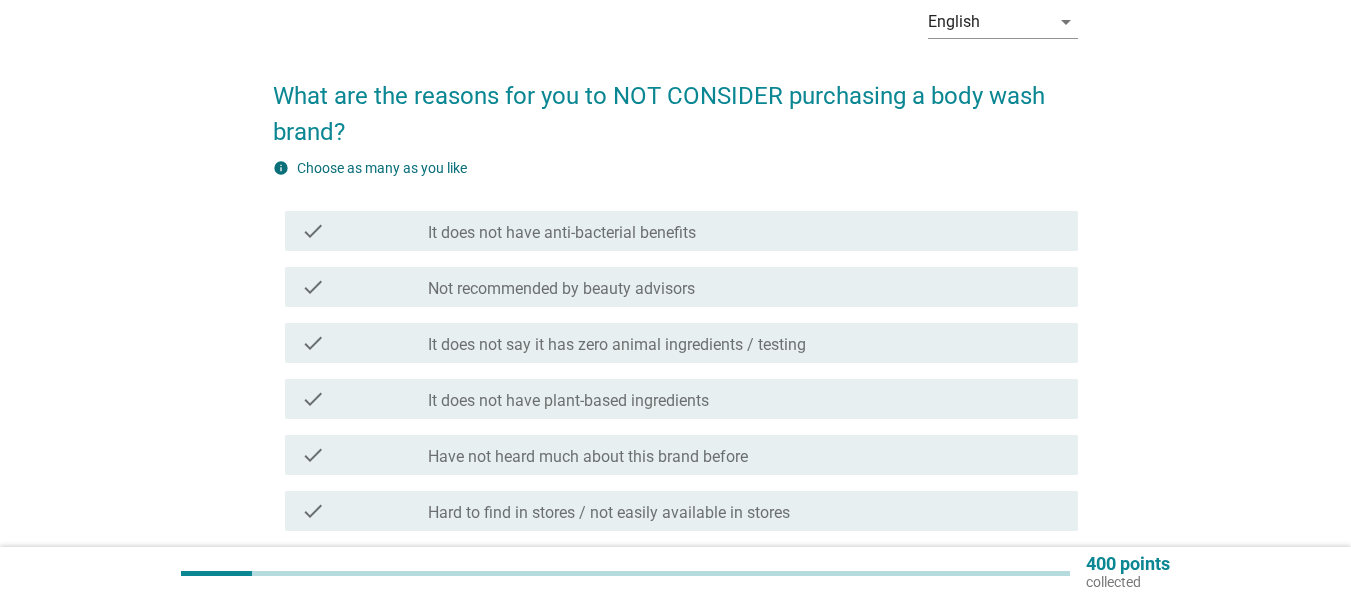 scroll, scrollTop: 200, scrollLeft: 0, axis: vertical 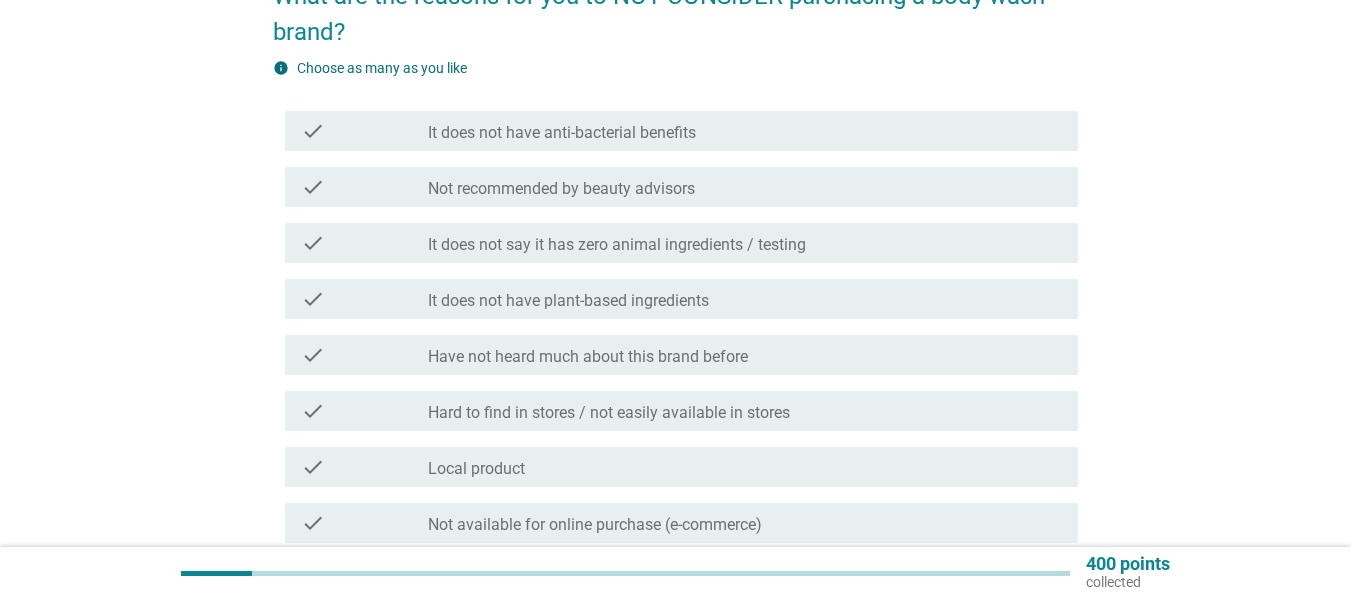click on "Hard to find in stores / not easily available in stores" at bounding box center (609, 413) 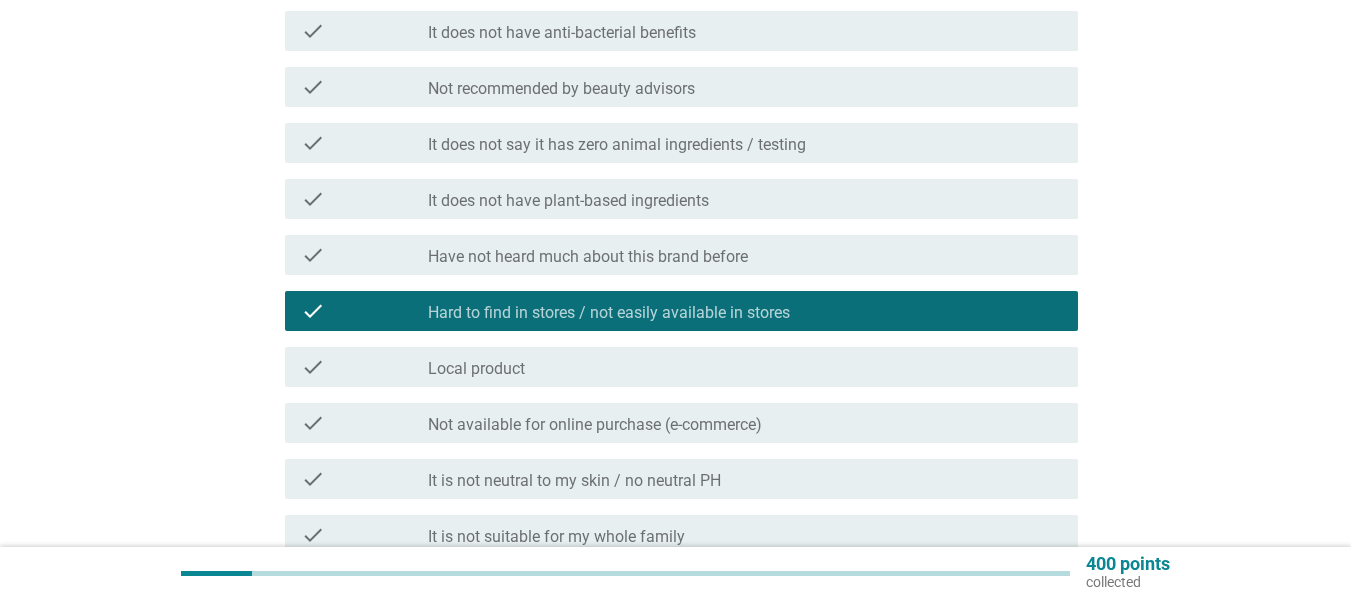 scroll, scrollTop: 400, scrollLeft: 0, axis: vertical 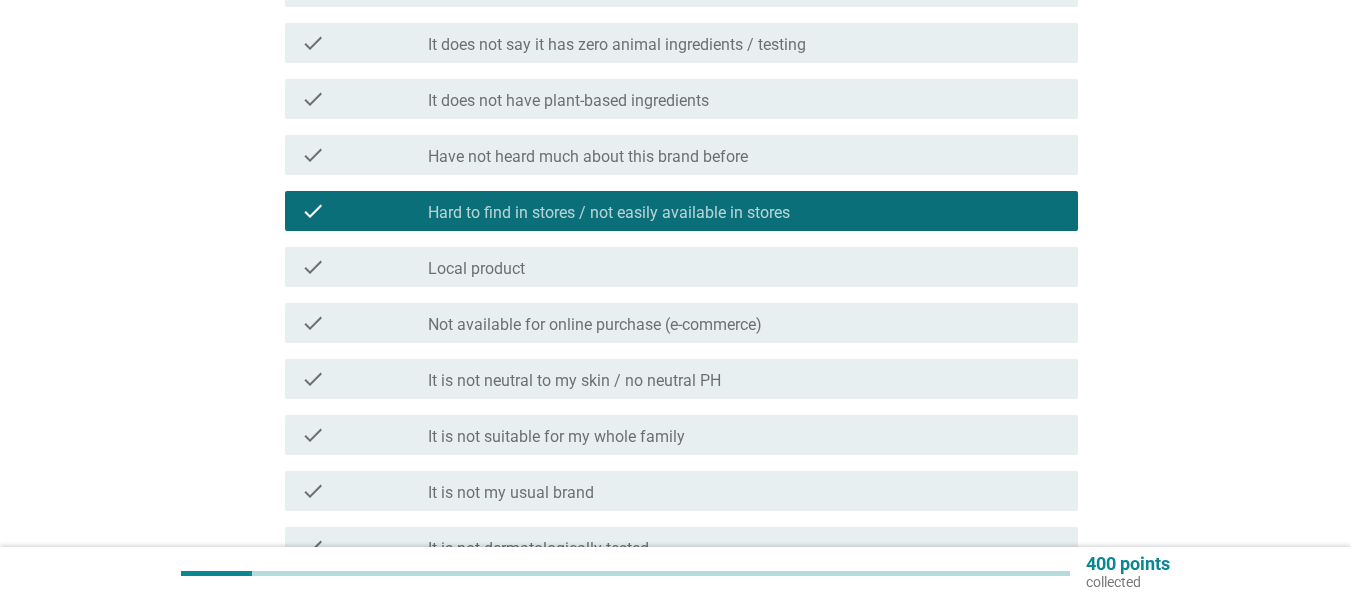 click on "Not available for online purchase (e-commerce)" at bounding box center [595, 325] 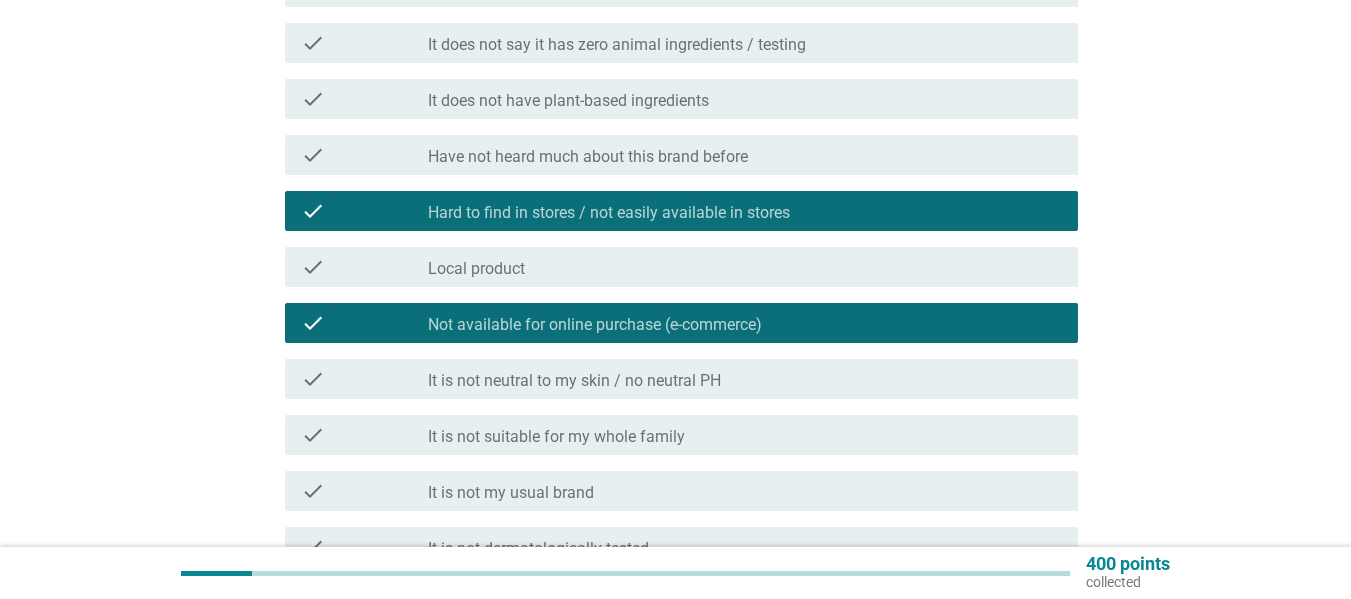 click on "check_box_outline_blank It is not neutral to my skin / no neutral PH" at bounding box center [745, 379] 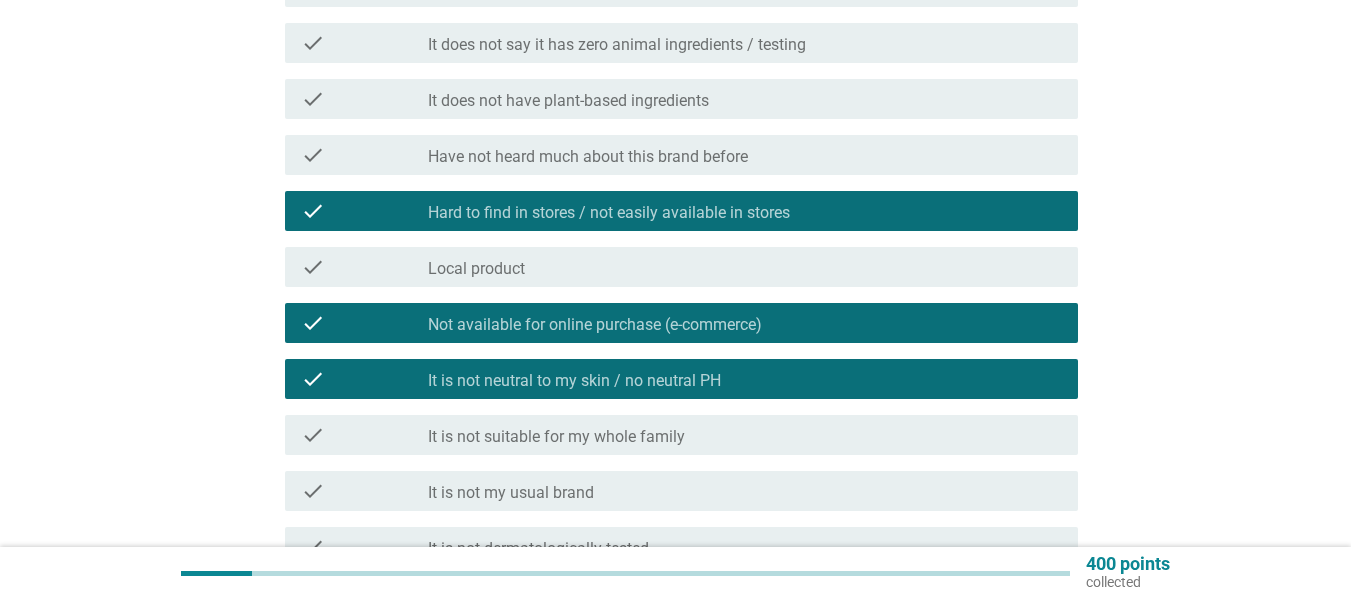 click on "check_box_outline_blank It is not suitable for my whole family" at bounding box center [745, 435] 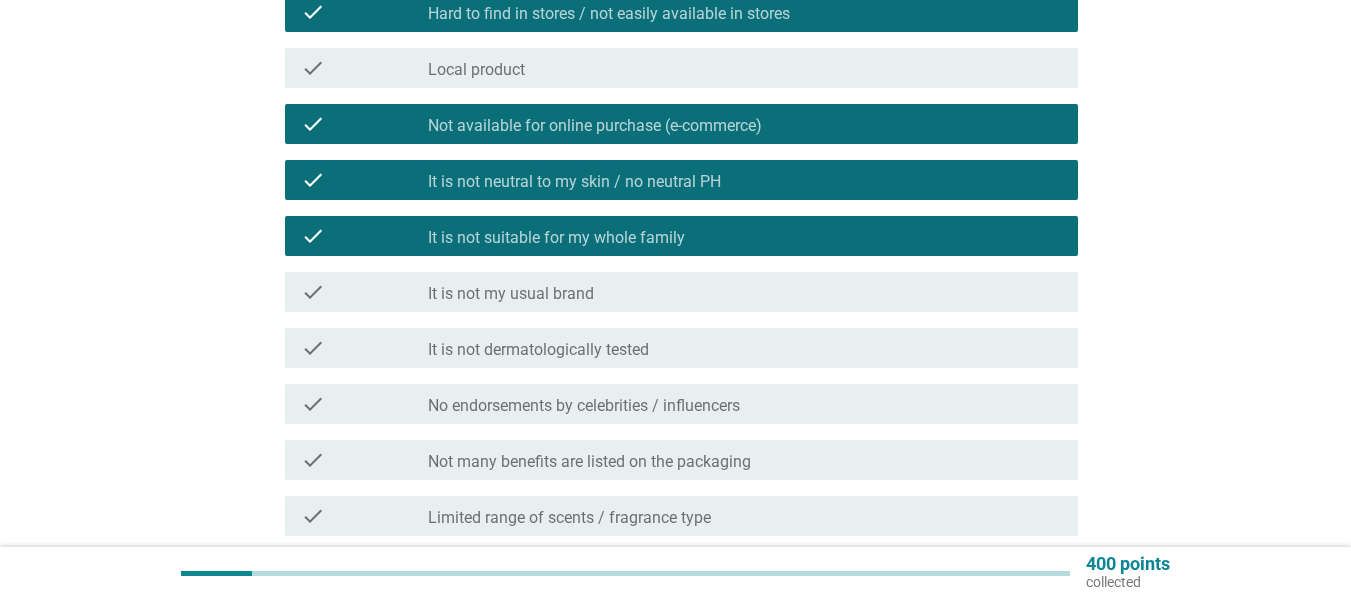 scroll, scrollTop: 600, scrollLeft: 0, axis: vertical 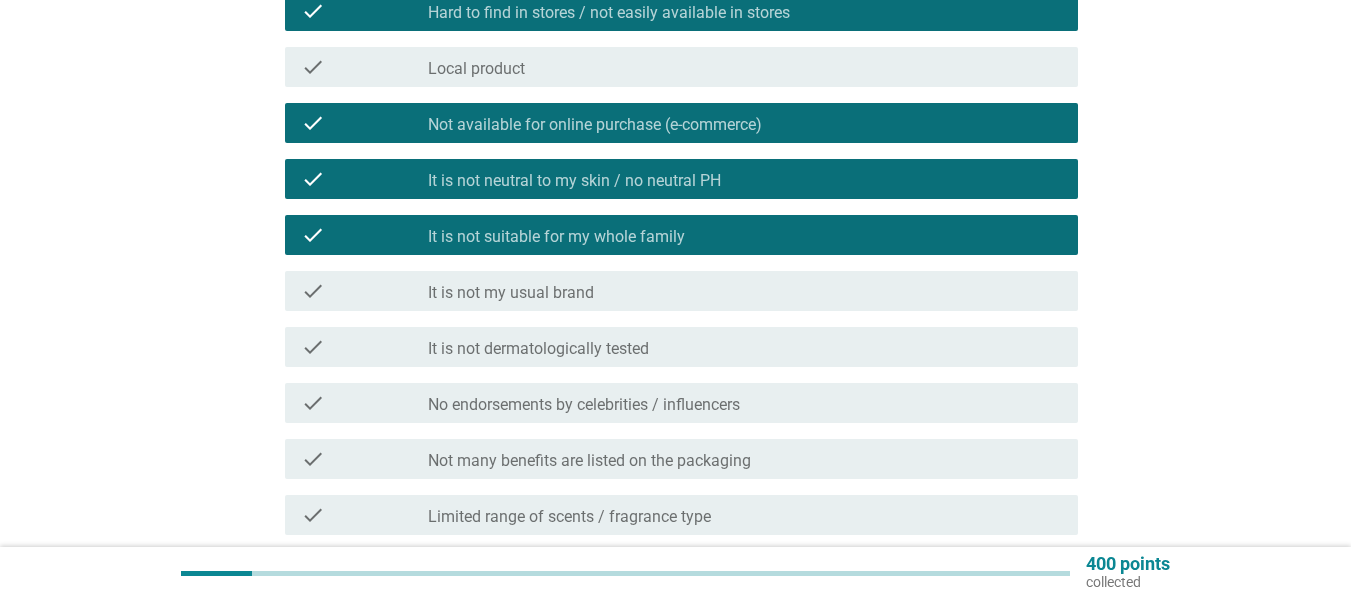click on "It is not dermatologically tested" at bounding box center [538, 349] 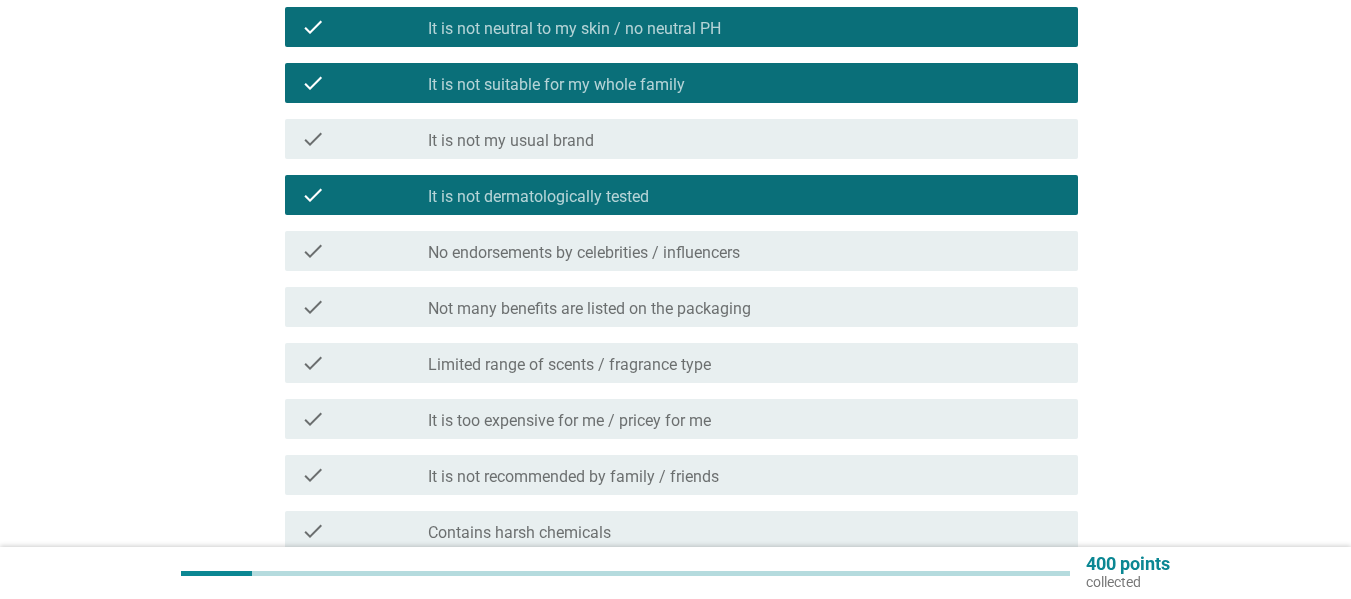 scroll, scrollTop: 800, scrollLeft: 0, axis: vertical 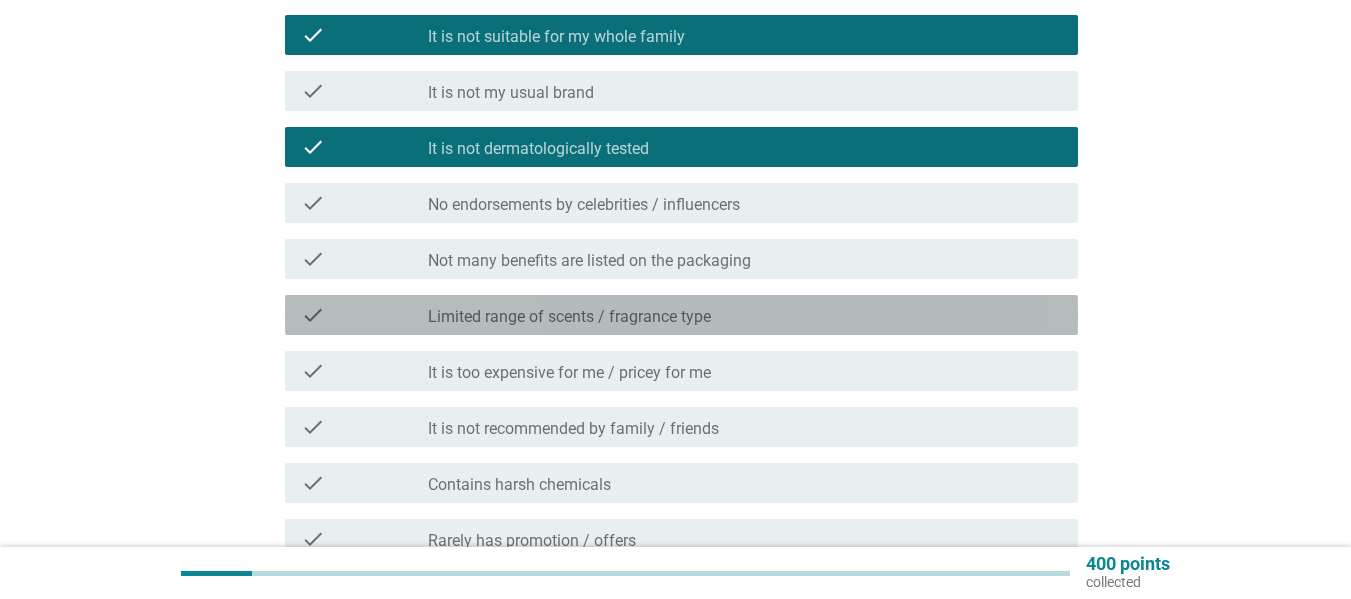 click on "Limited range of scents / fragrance type" at bounding box center [569, 317] 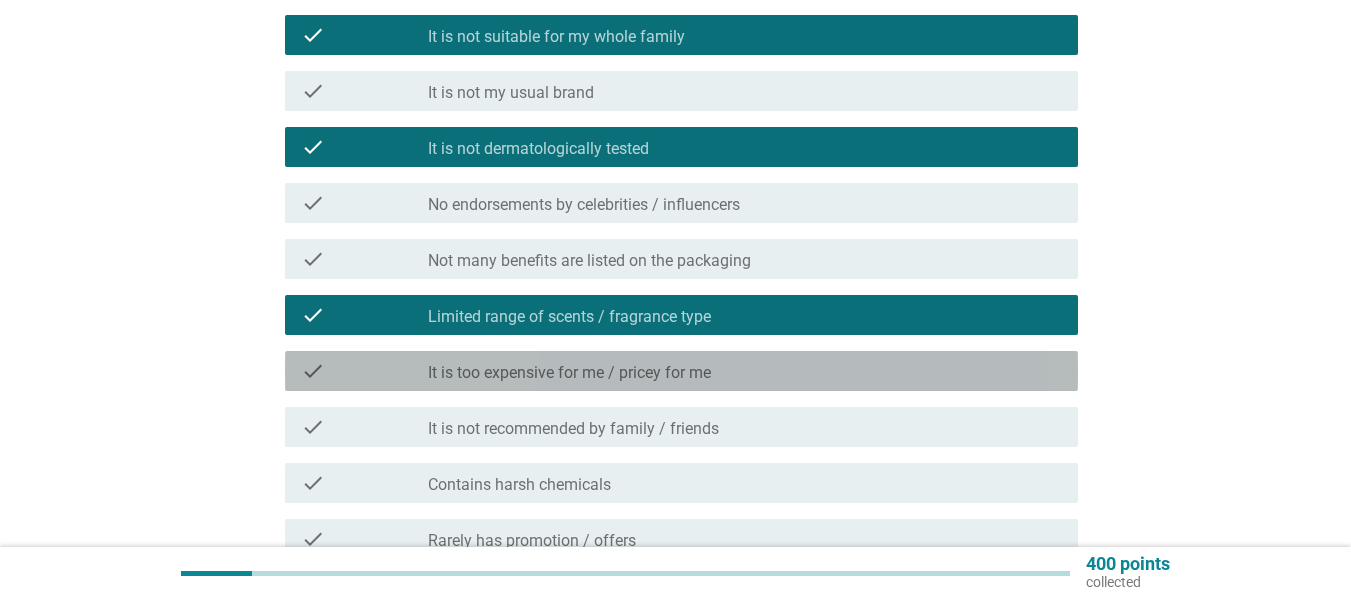 click on "check     check_box_outline_blank It is too expensive for me / pricey for me" at bounding box center [681, 371] 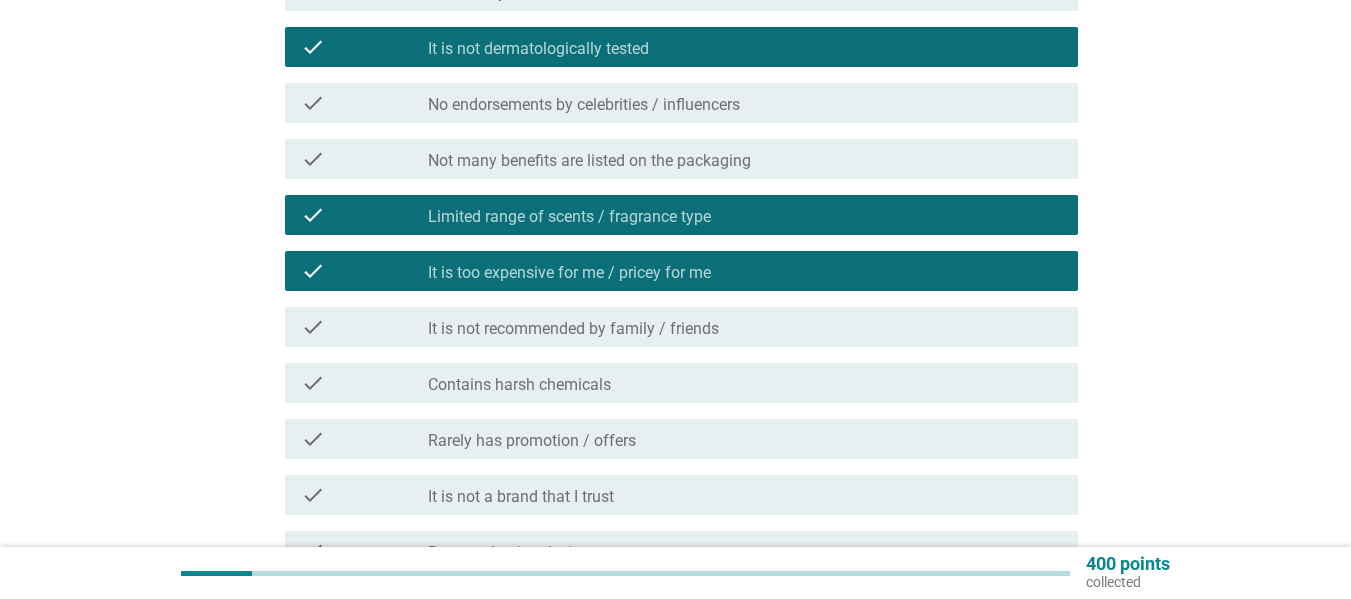 scroll, scrollTop: 1000, scrollLeft: 0, axis: vertical 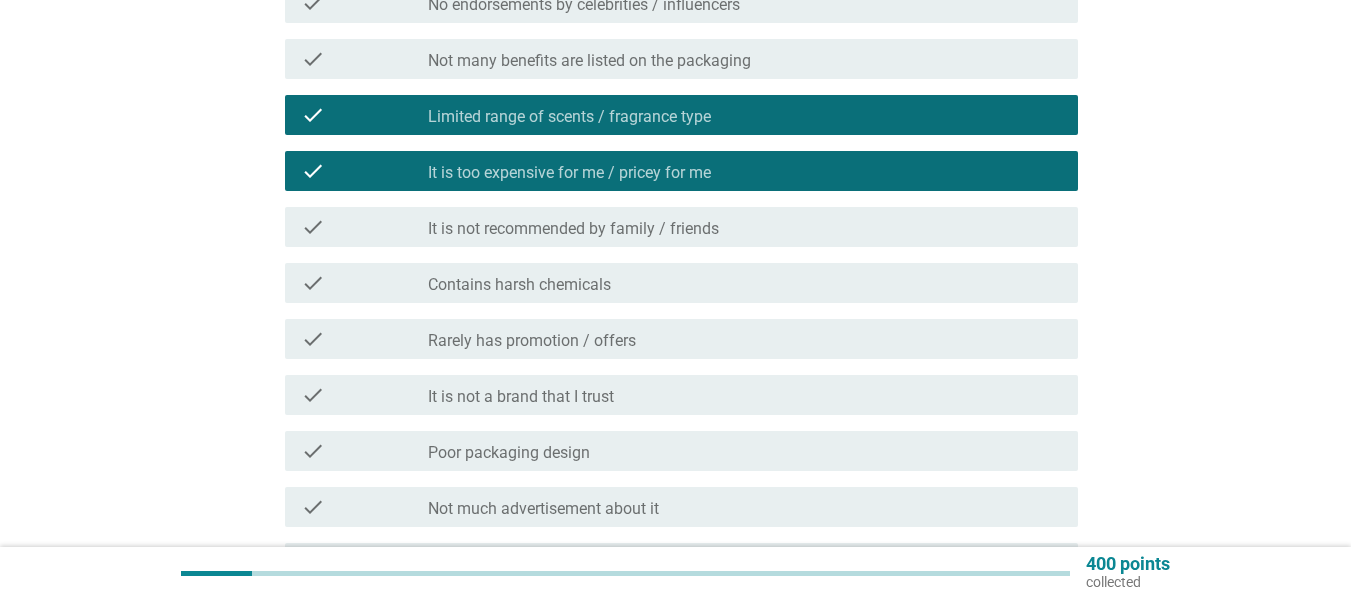 click on "check_box_outline_blank Contains harsh chemicals" at bounding box center [745, 283] 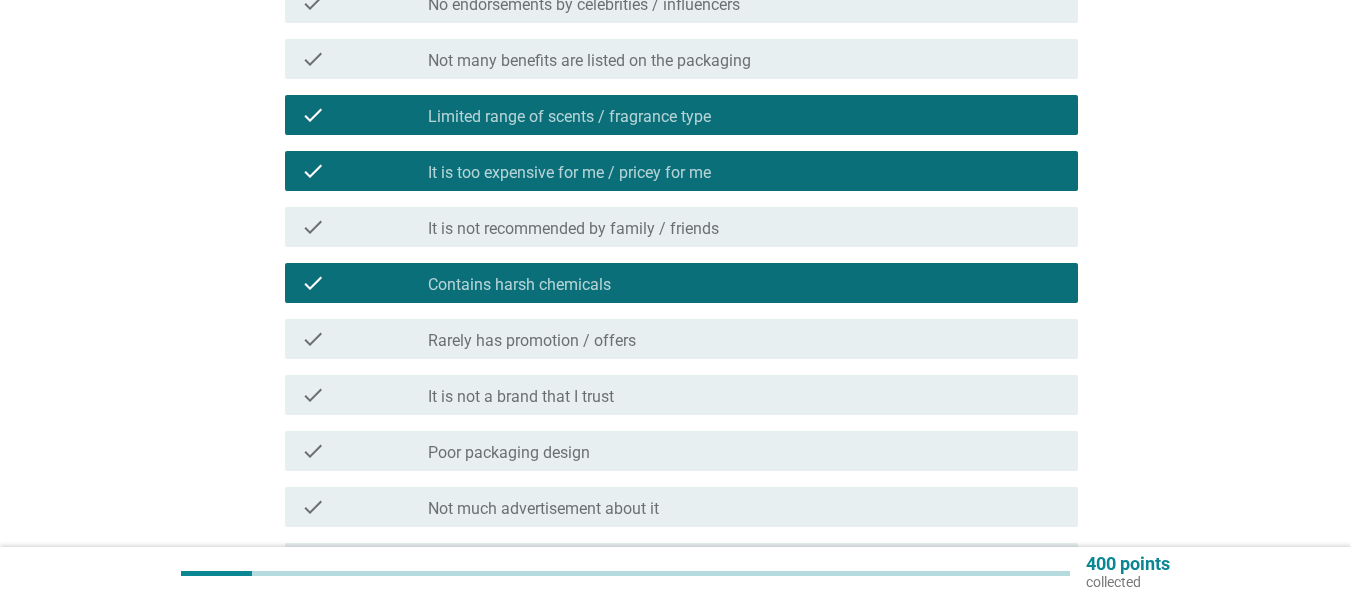 click on "check     check_box_outline_blank Rarely has promotion / offers" at bounding box center [681, 339] 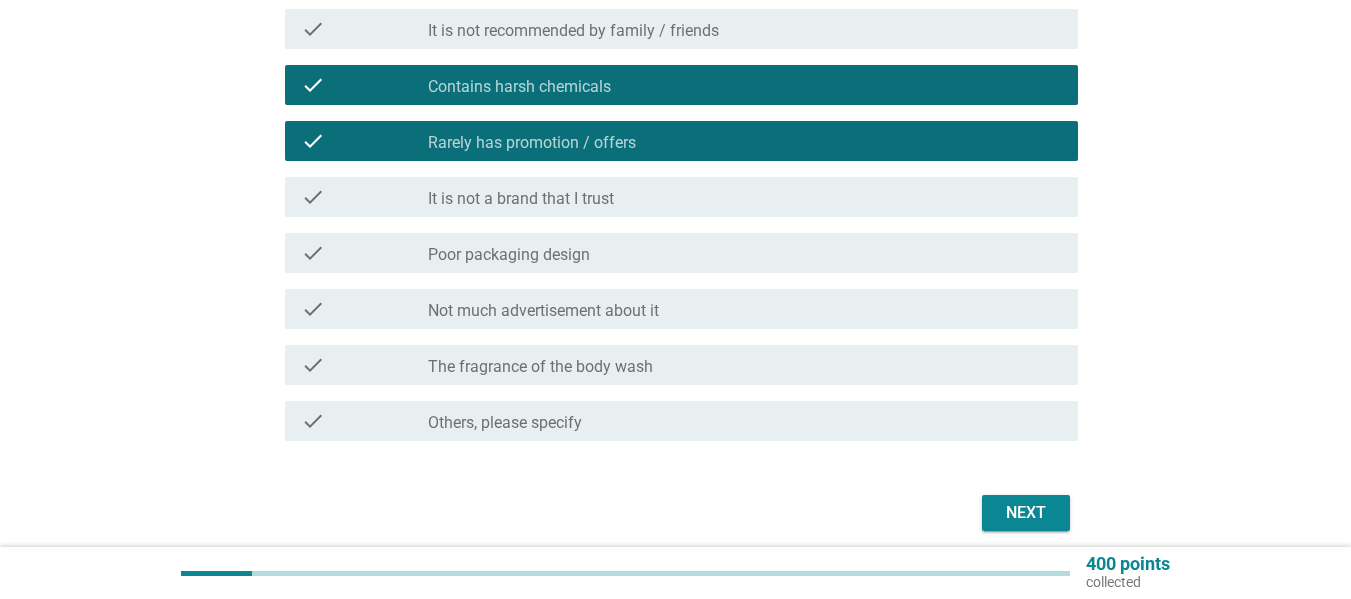 scroll, scrollTop: 1200, scrollLeft: 0, axis: vertical 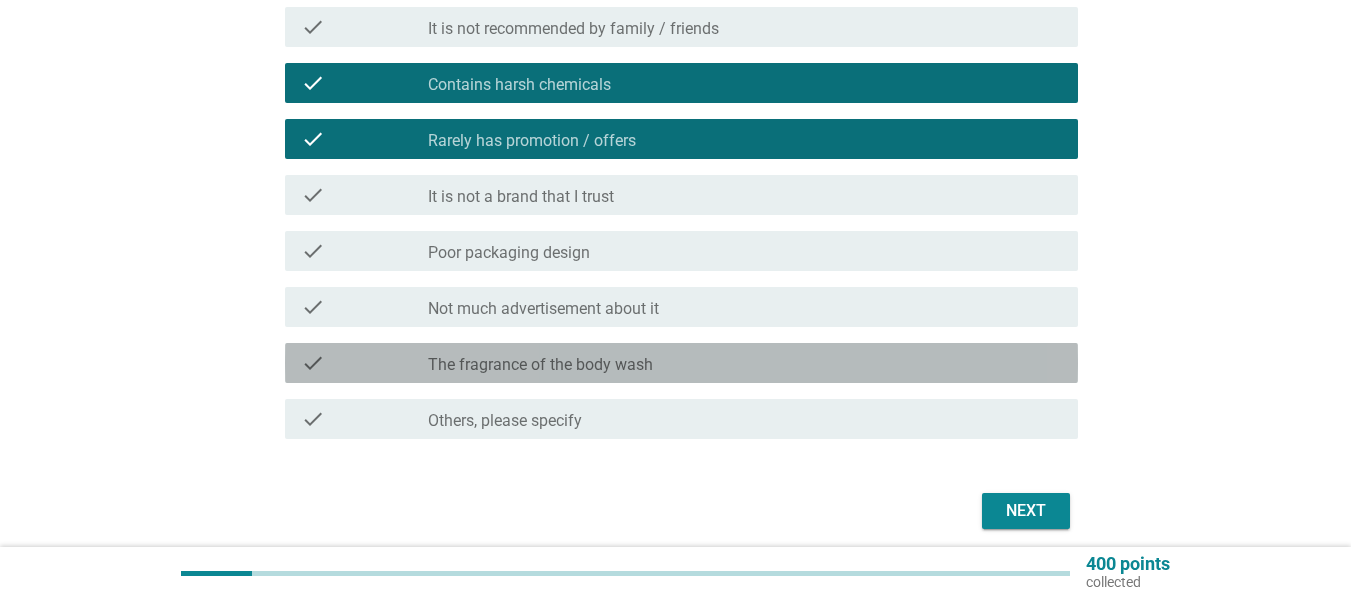 click on "check_box_outline_blank The fragrance of the body wash" at bounding box center [745, 363] 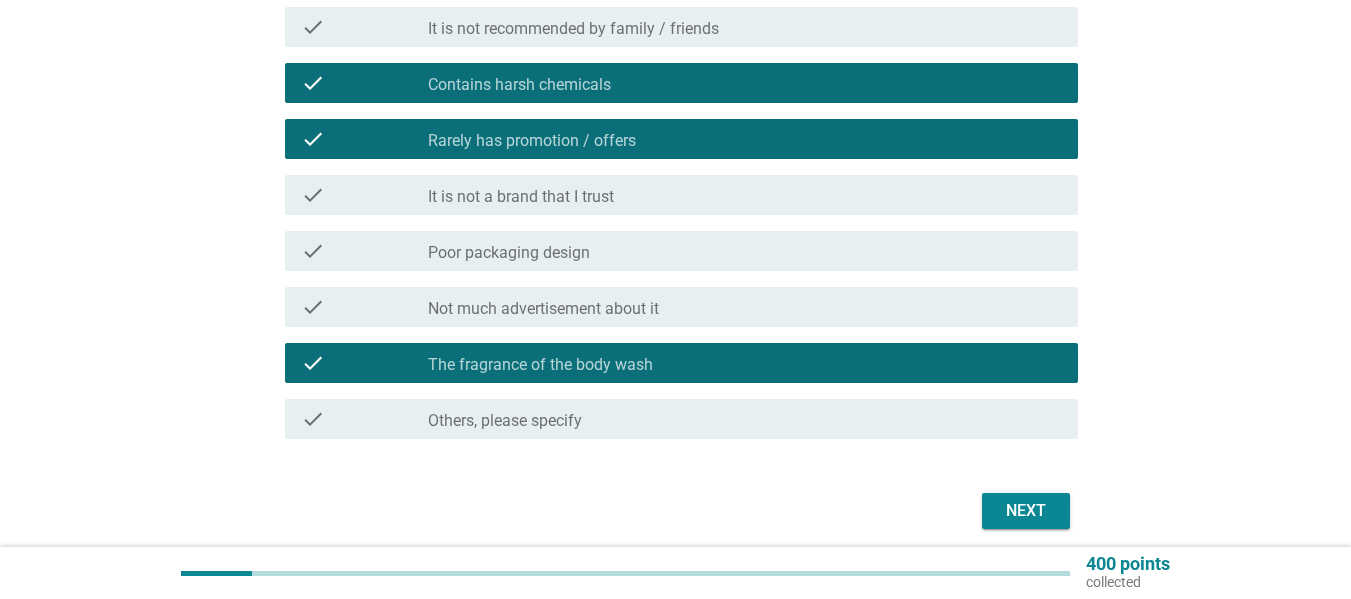 click on "Next" at bounding box center [1026, 511] 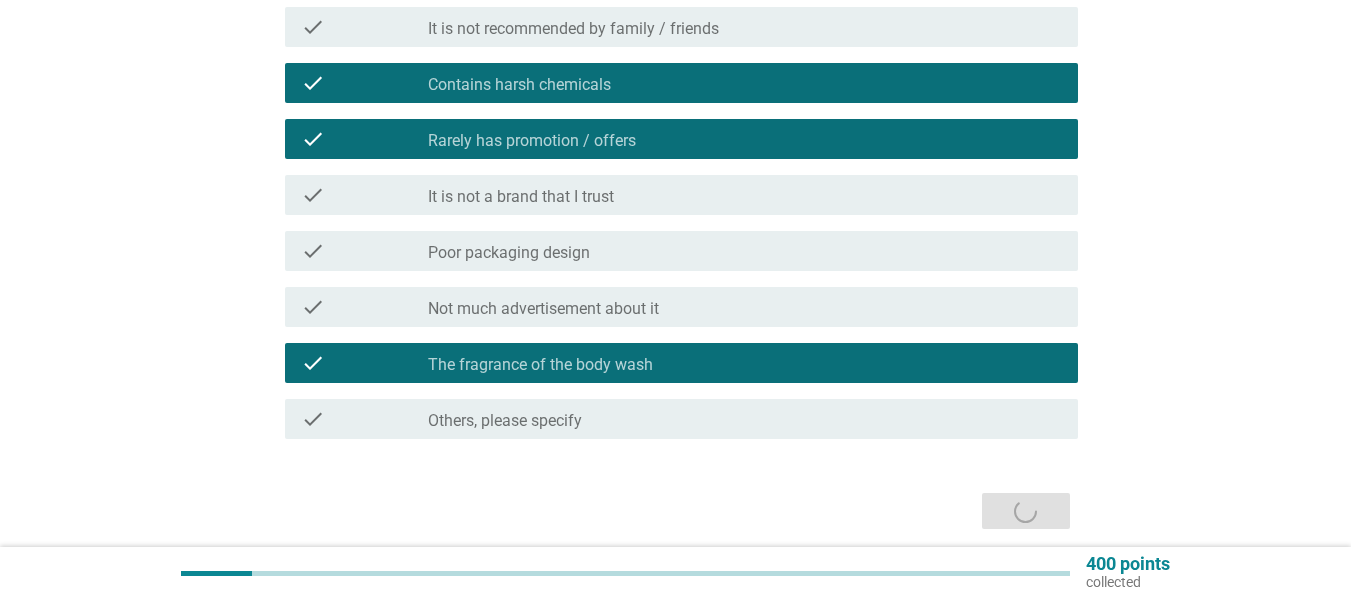 scroll, scrollTop: 0, scrollLeft: 0, axis: both 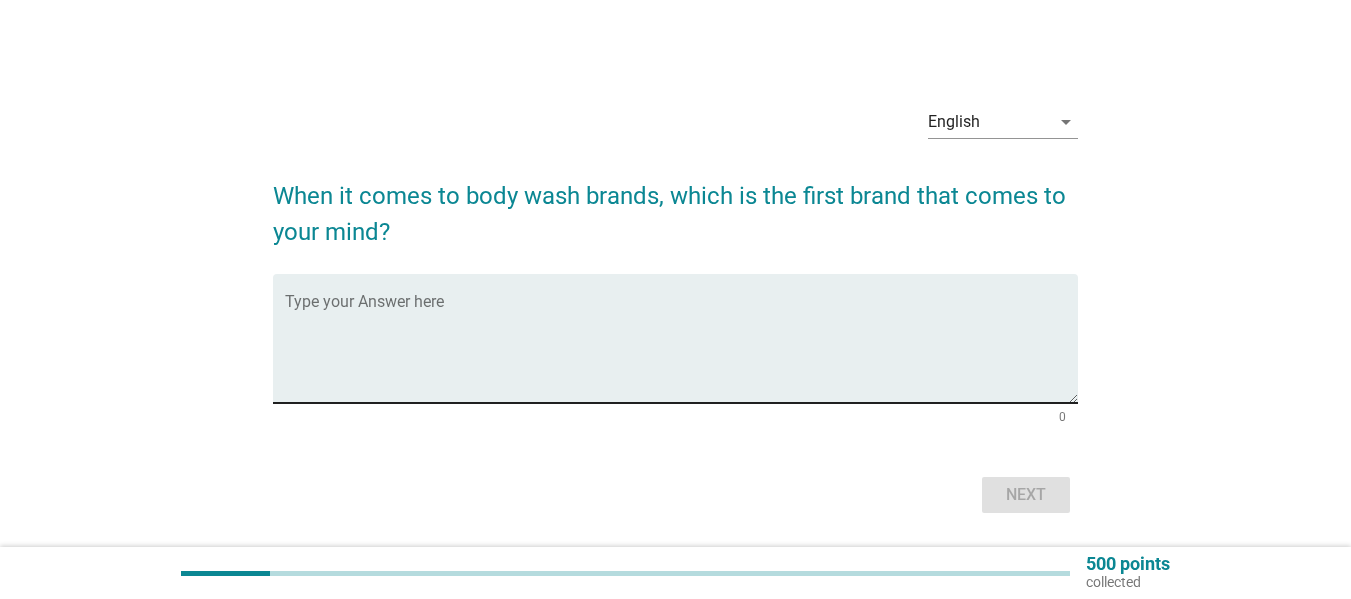 click at bounding box center (681, 350) 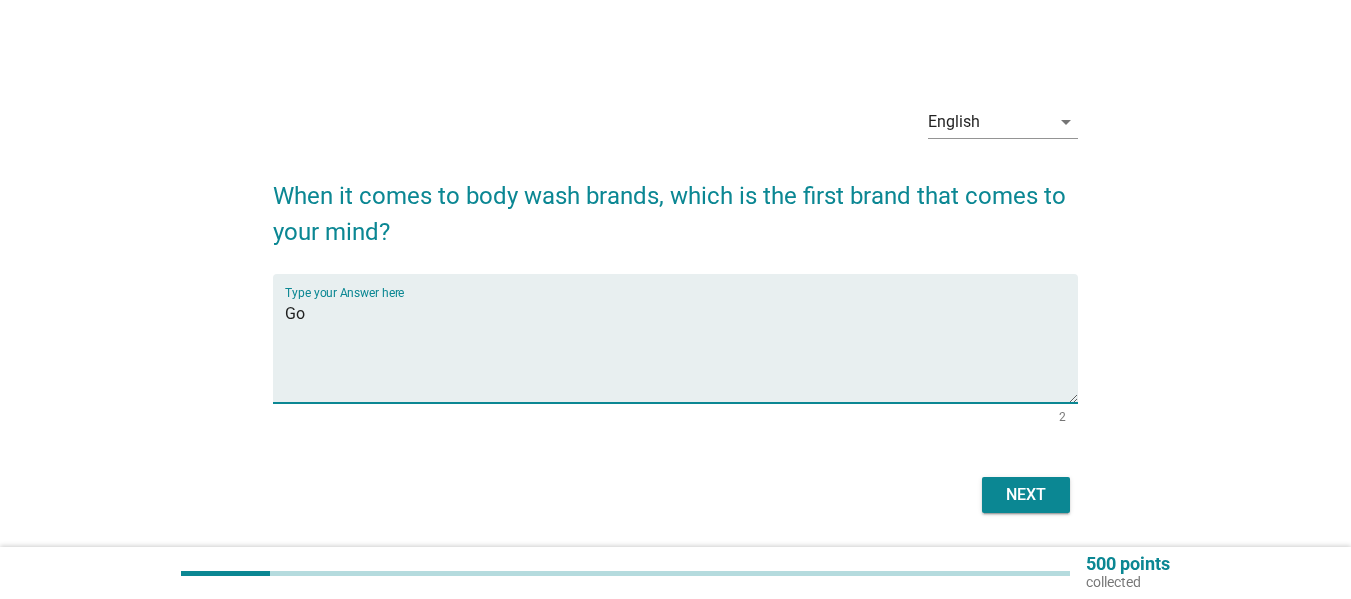 type on "G" 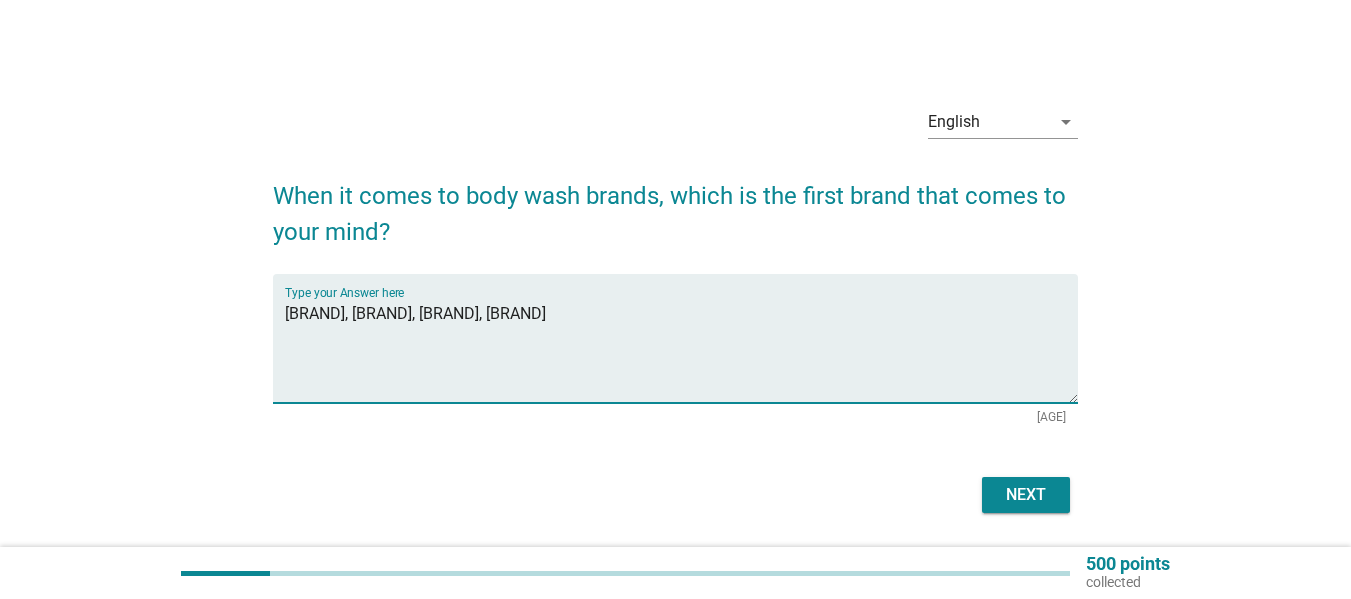 type on "[BRAND], [BRAND], [BRAND], [BRAND]" 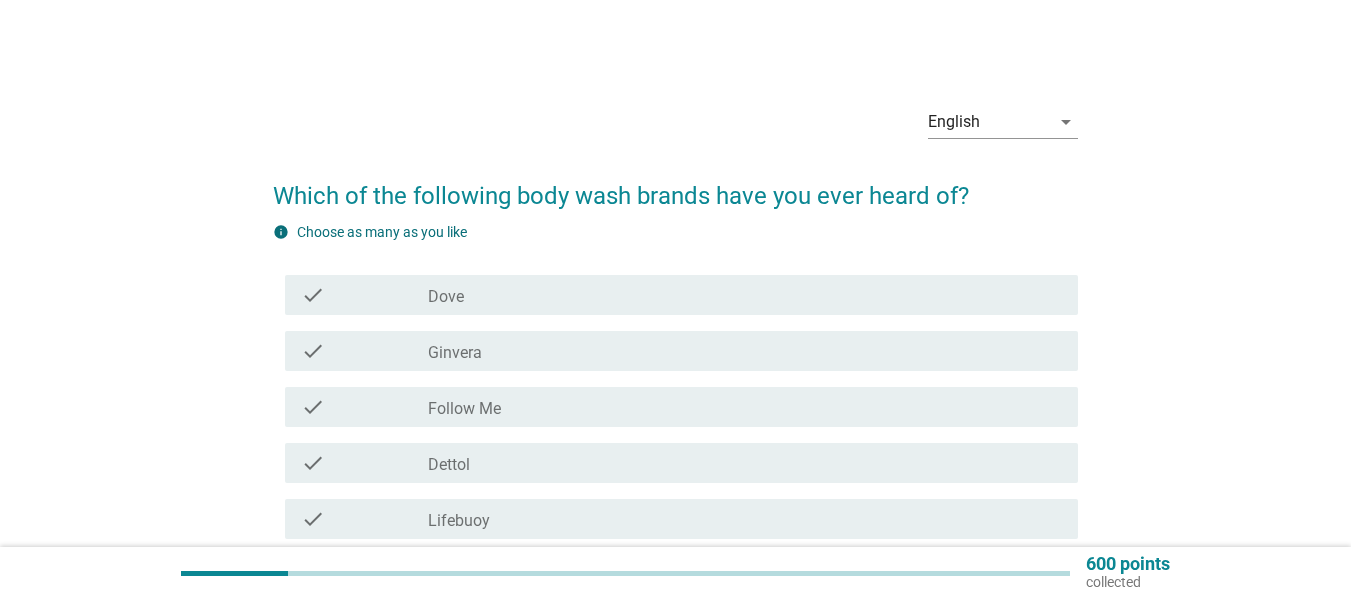click on "check_box_outline_blank Dove" at bounding box center [745, 295] 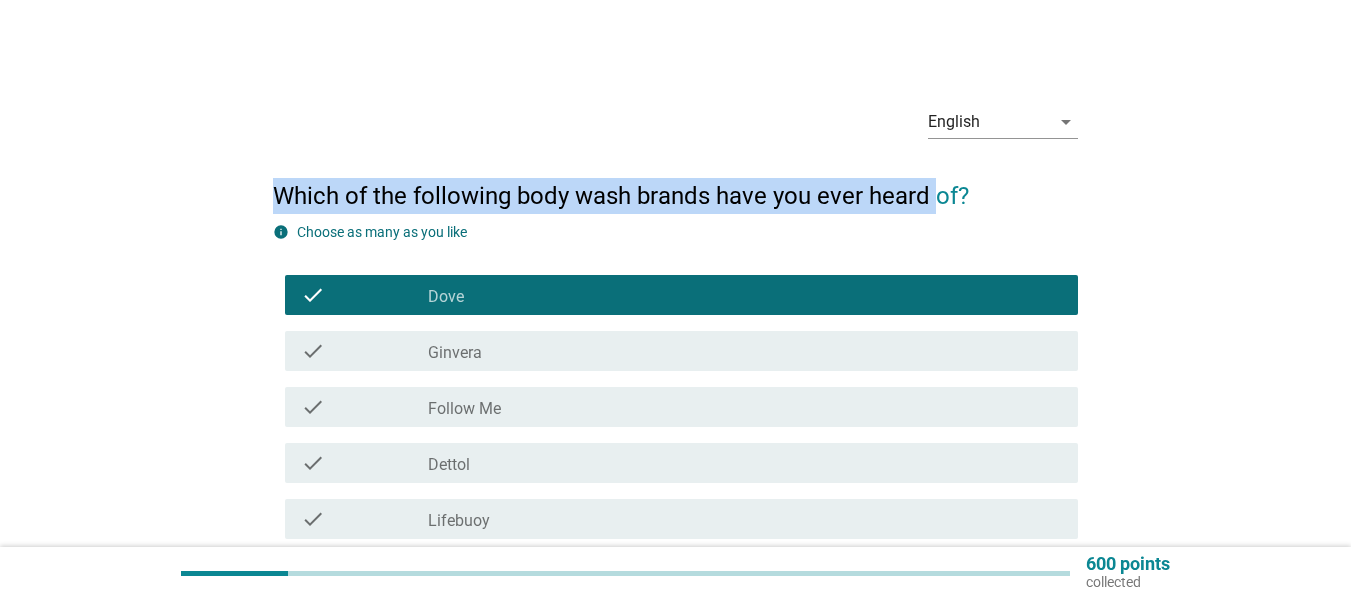 drag, startPoint x: 274, startPoint y: 182, endPoint x: 940, endPoint y: 198, distance: 666.19214 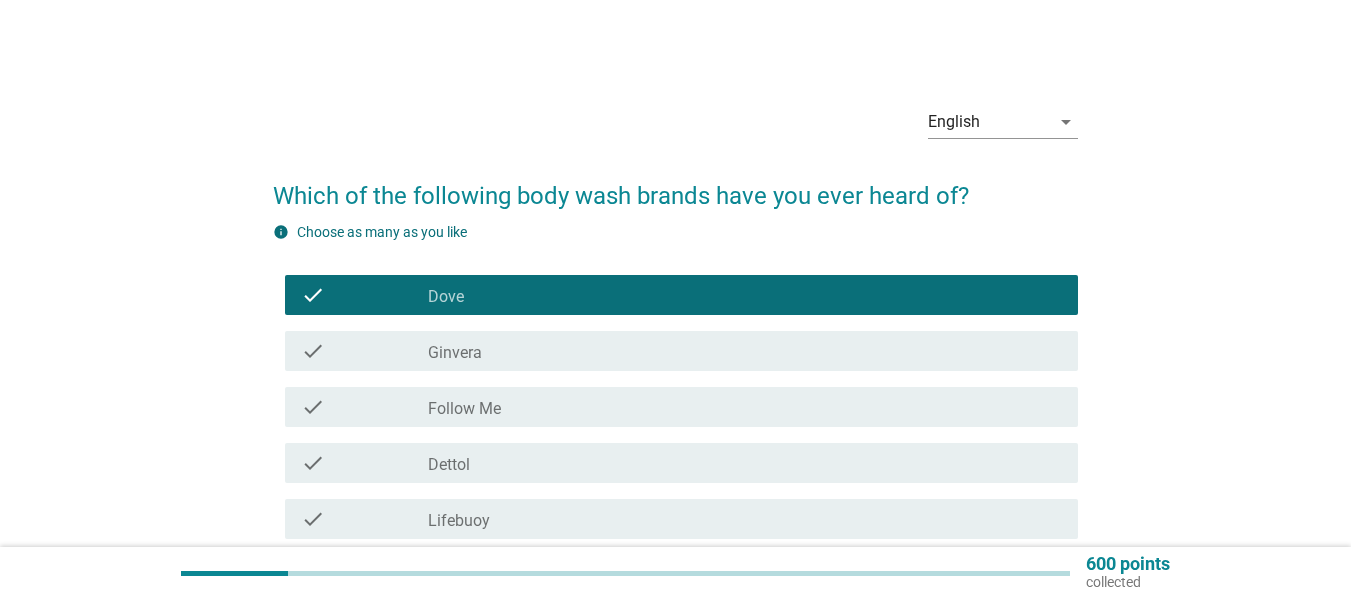click on "info   Choose as many as you like" at bounding box center (675, 232) 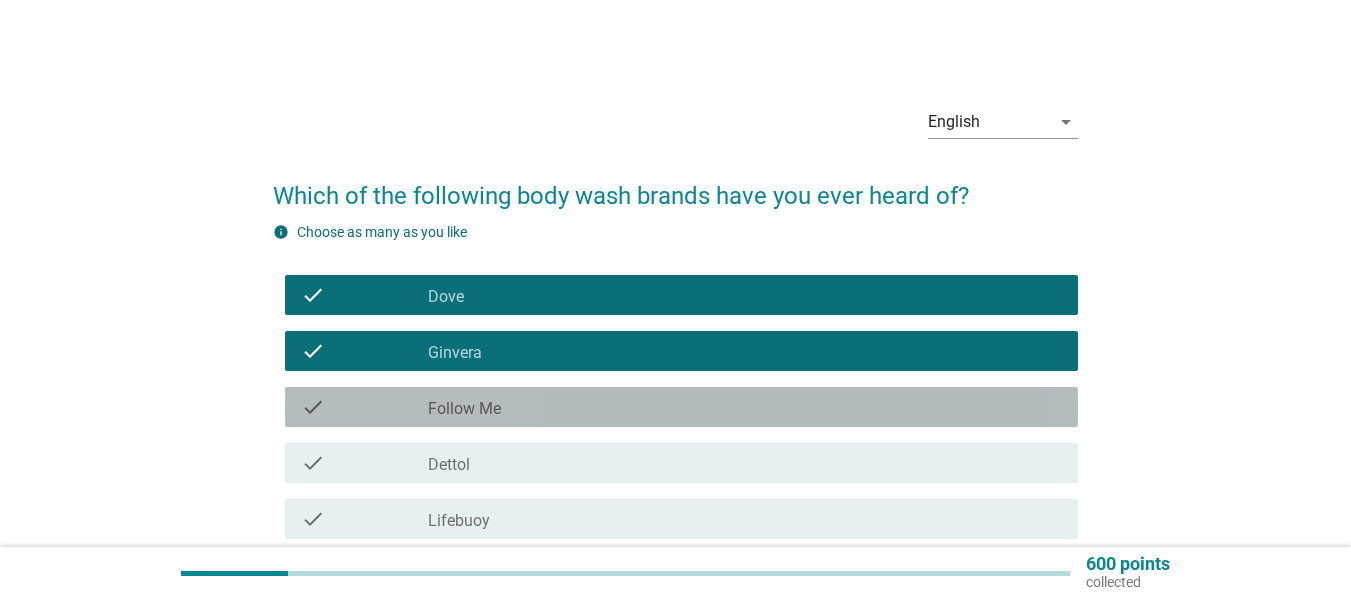 click on "check_box_outline_blank Follow Me" at bounding box center (745, 407) 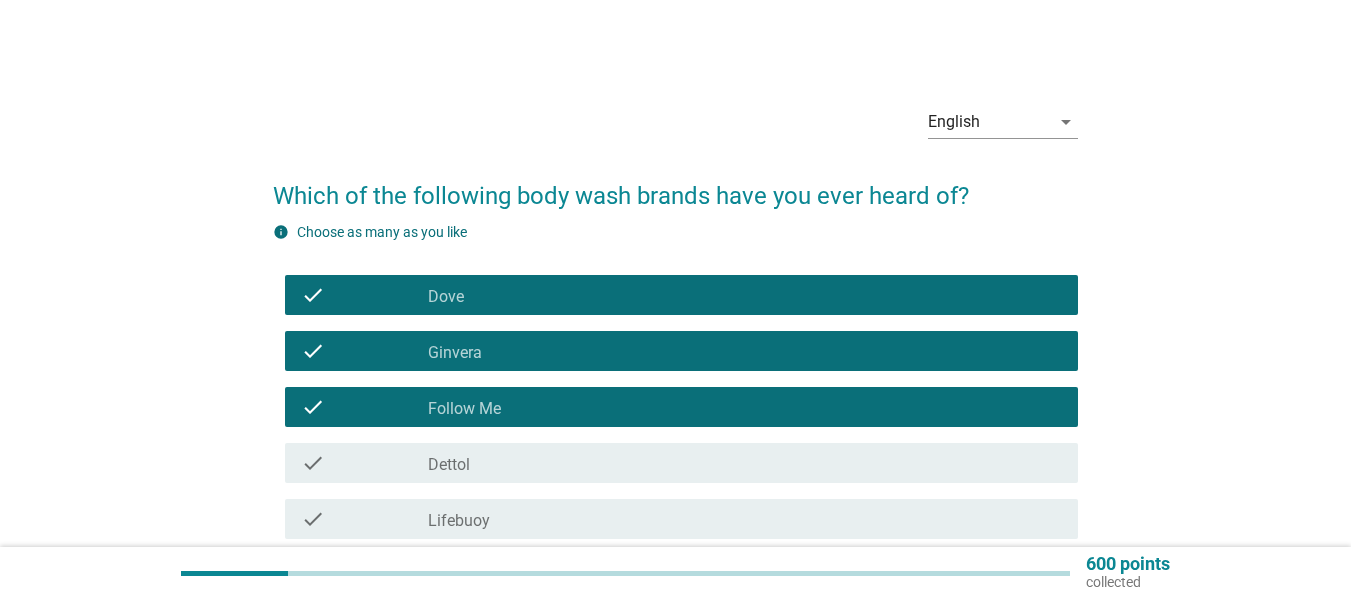 click on "check_box_outline_blank Dettol" at bounding box center [745, 463] 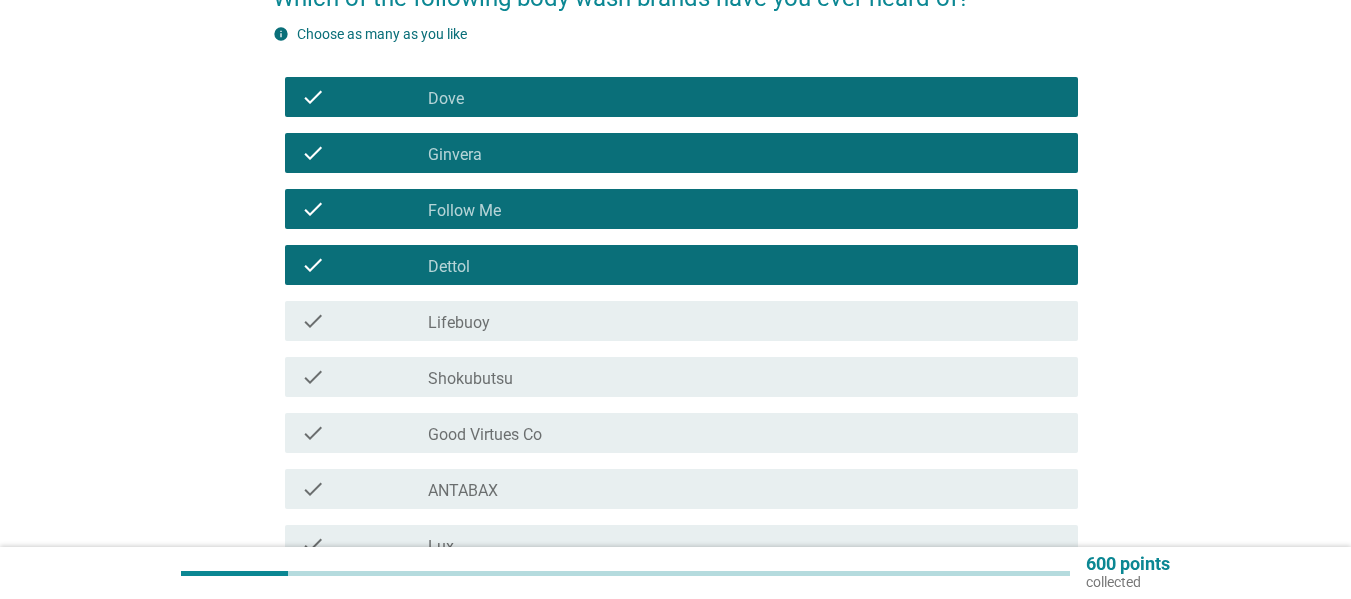 scroll, scrollTop: 200, scrollLeft: 0, axis: vertical 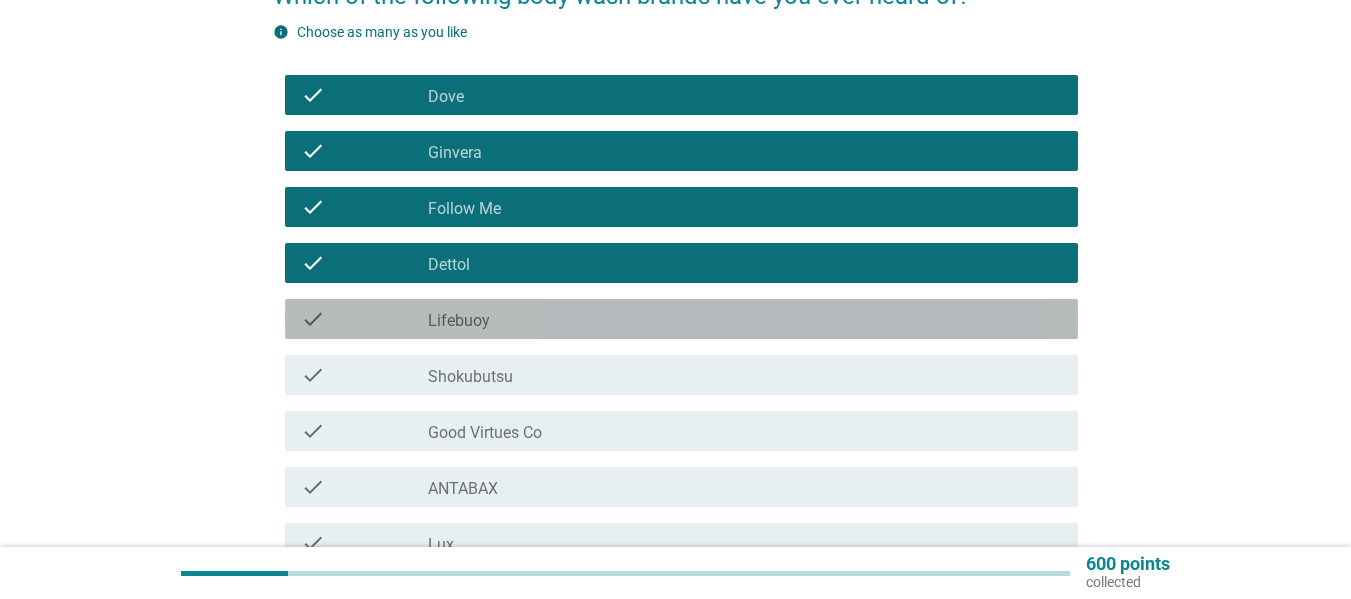 click on "check_box_outline_blank Lifebuoy" at bounding box center [745, 319] 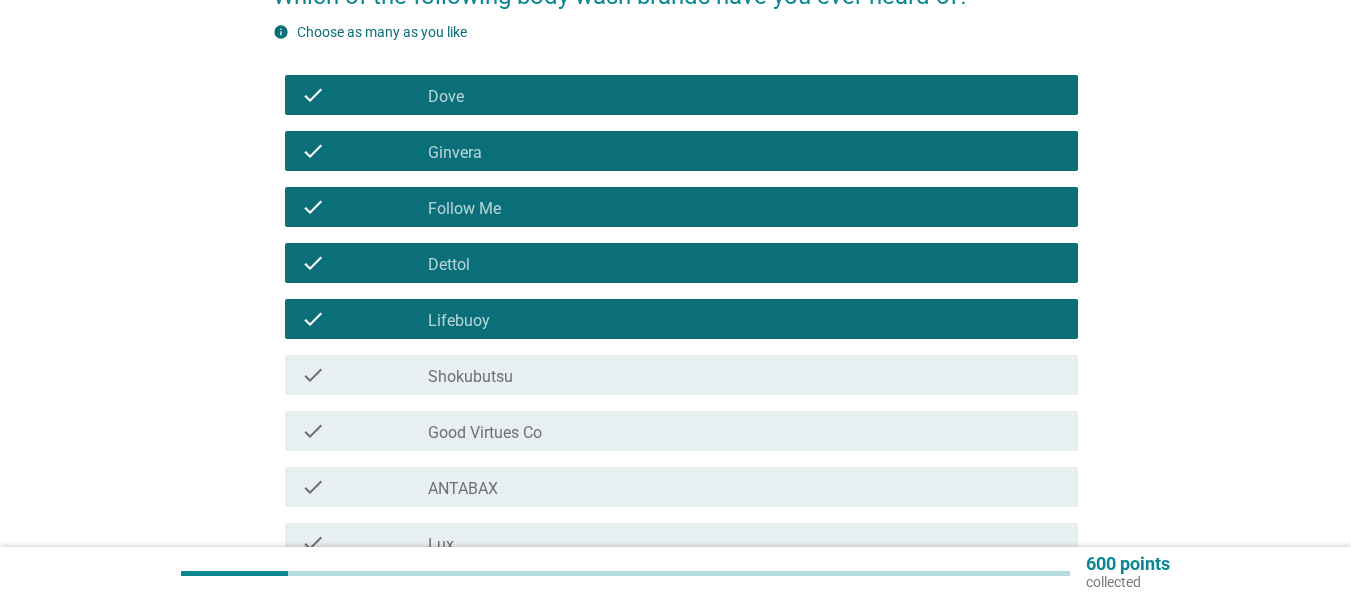 drag, startPoint x: 537, startPoint y: 360, endPoint x: 526, endPoint y: 424, distance: 64.93843 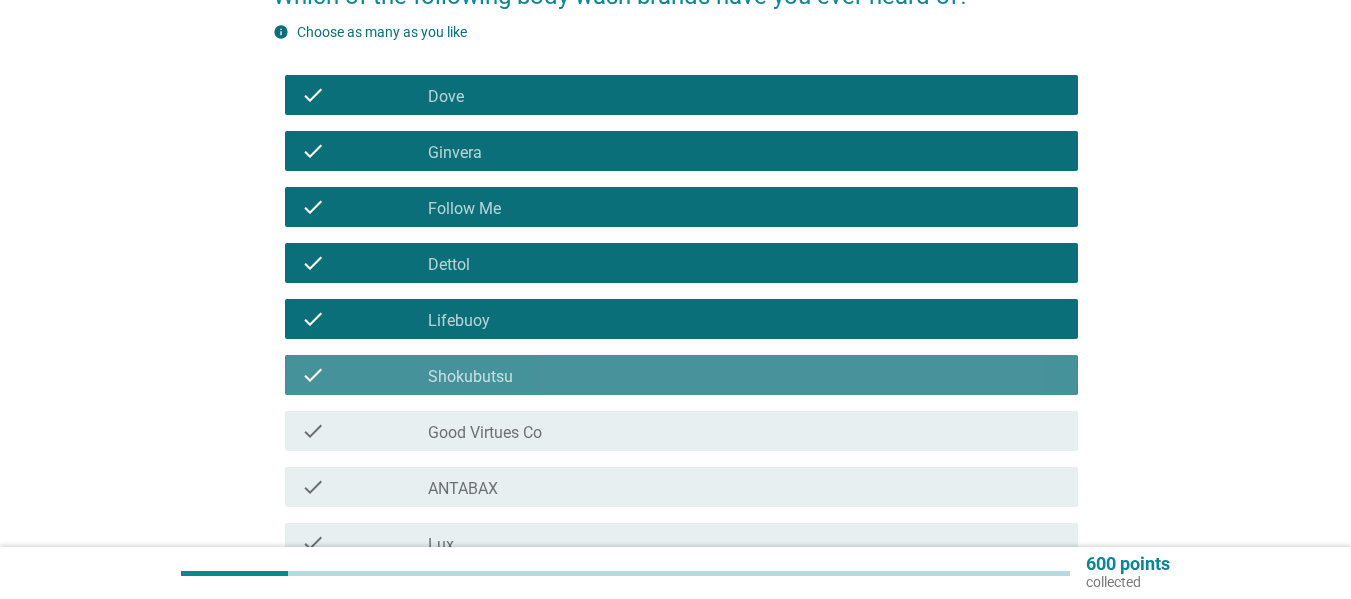 click on "check     check_box_outline_blank Good Virtues Co" at bounding box center [681, 431] 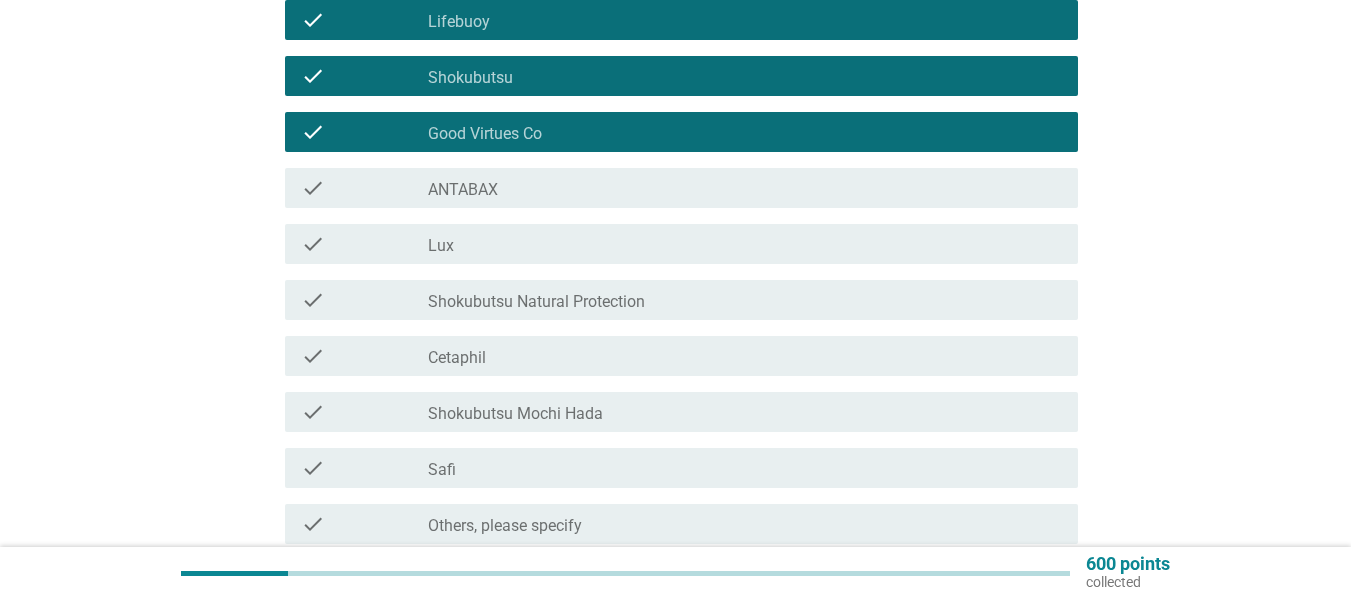 scroll, scrollTop: 500, scrollLeft: 0, axis: vertical 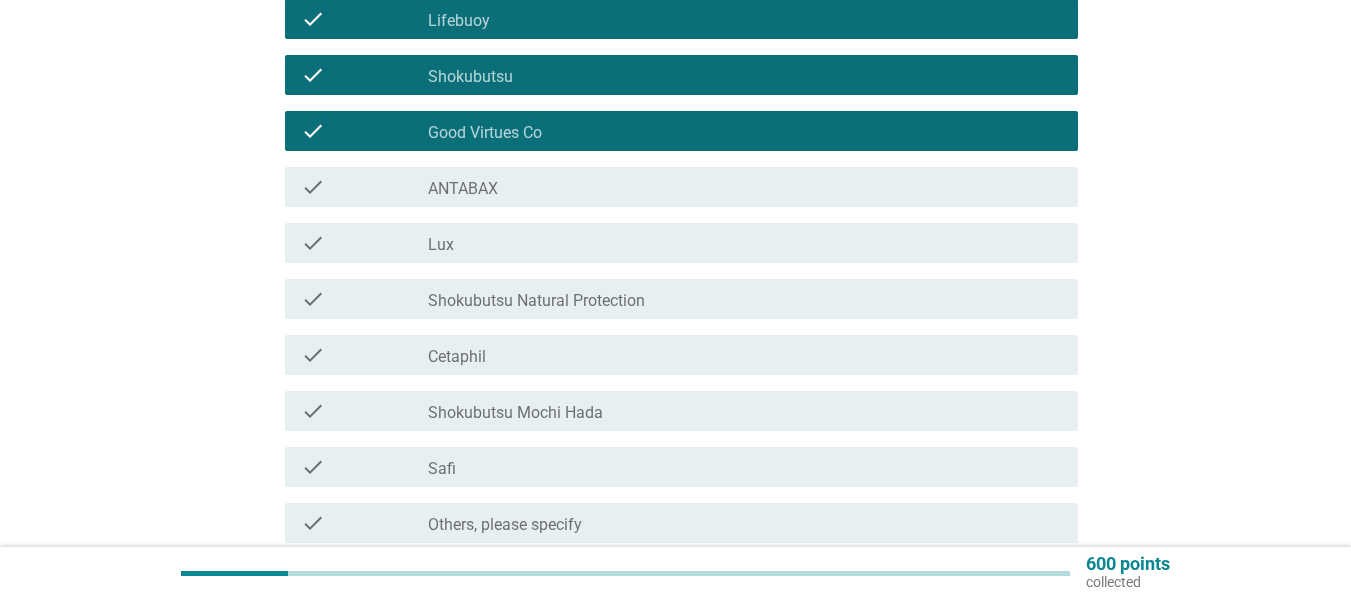 click on "check_box_outline_blank ANTABAX" at bounding box center [745, 187] 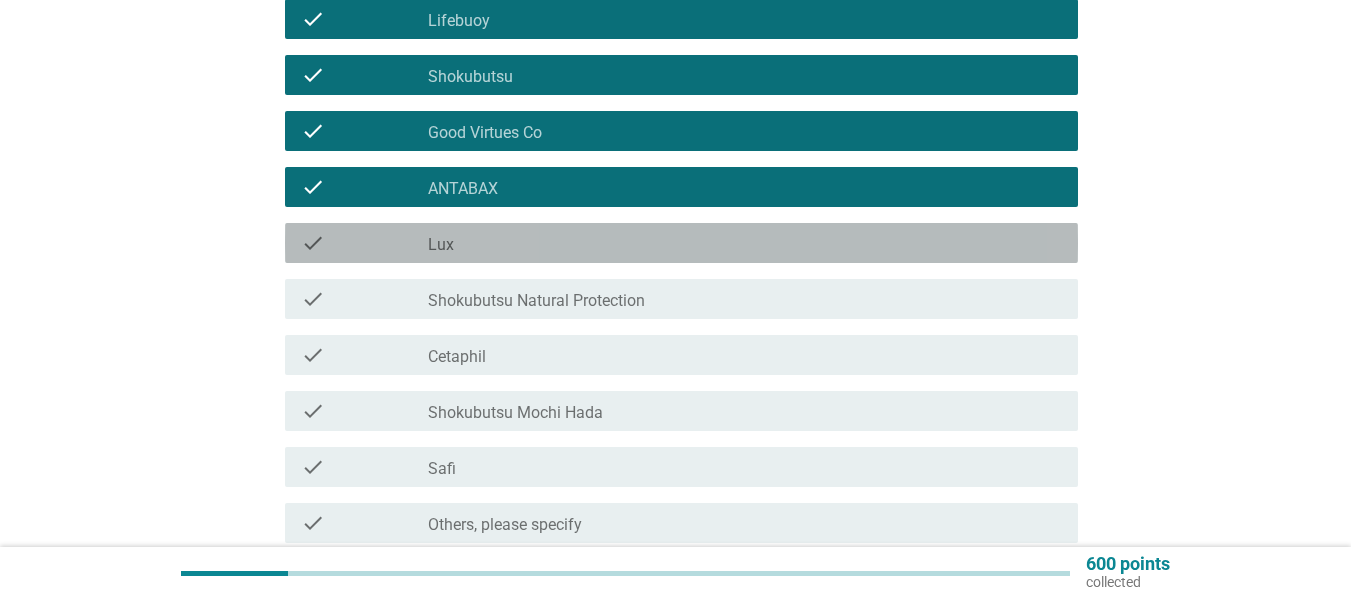 click on "check_box_outline_blank Lux" at bounding box center [745, 243] 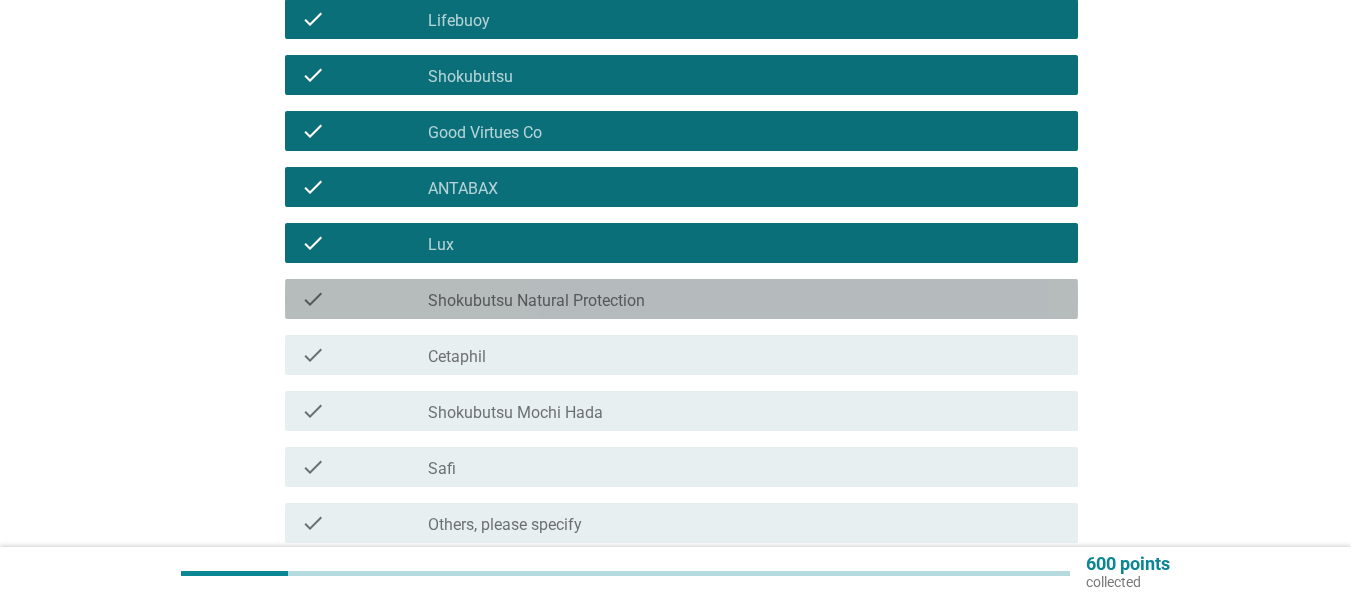 click on "Shokubutsu Natural Protection" at bounding box center [536, 301] 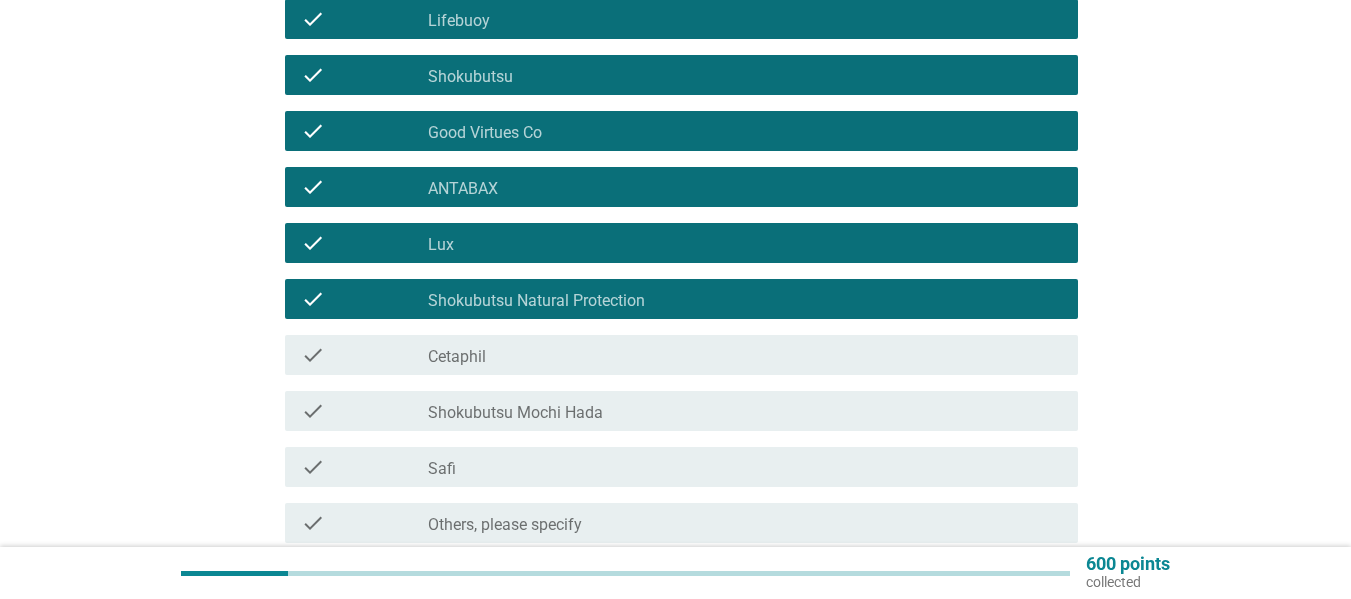 click on "check_box_outline_blank Cetaphil" at bounding box center (745, 355) 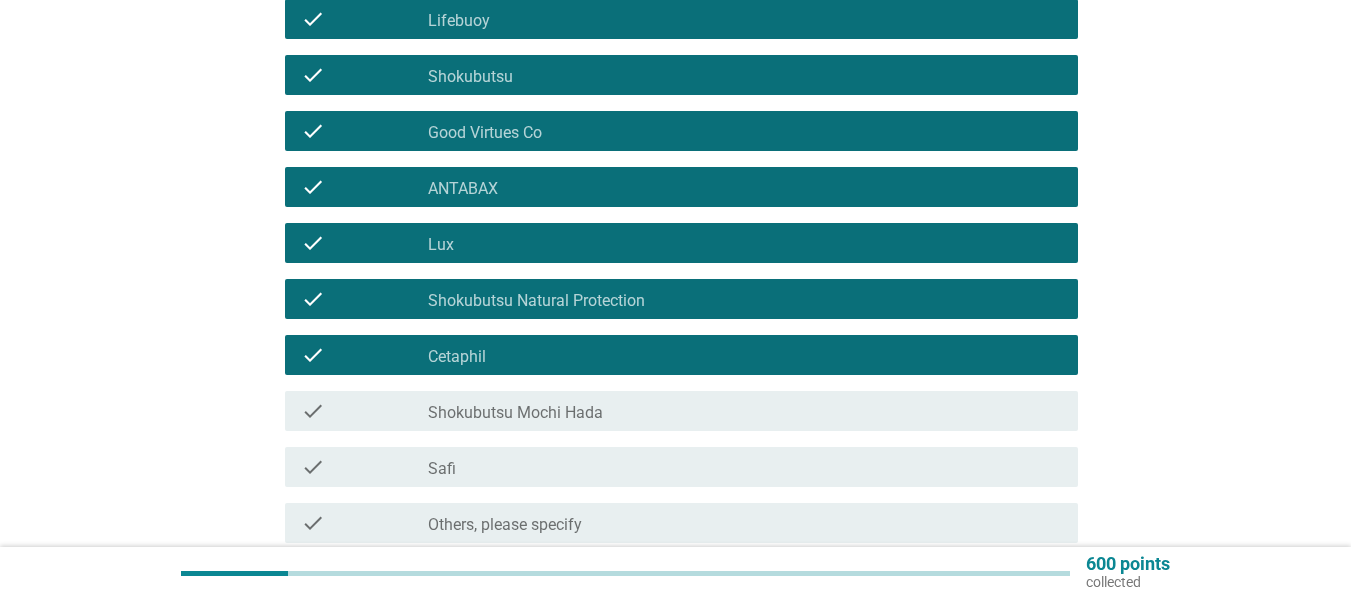 scroll, scrollTop: 600, scrollLeft: 0, axis: vertical 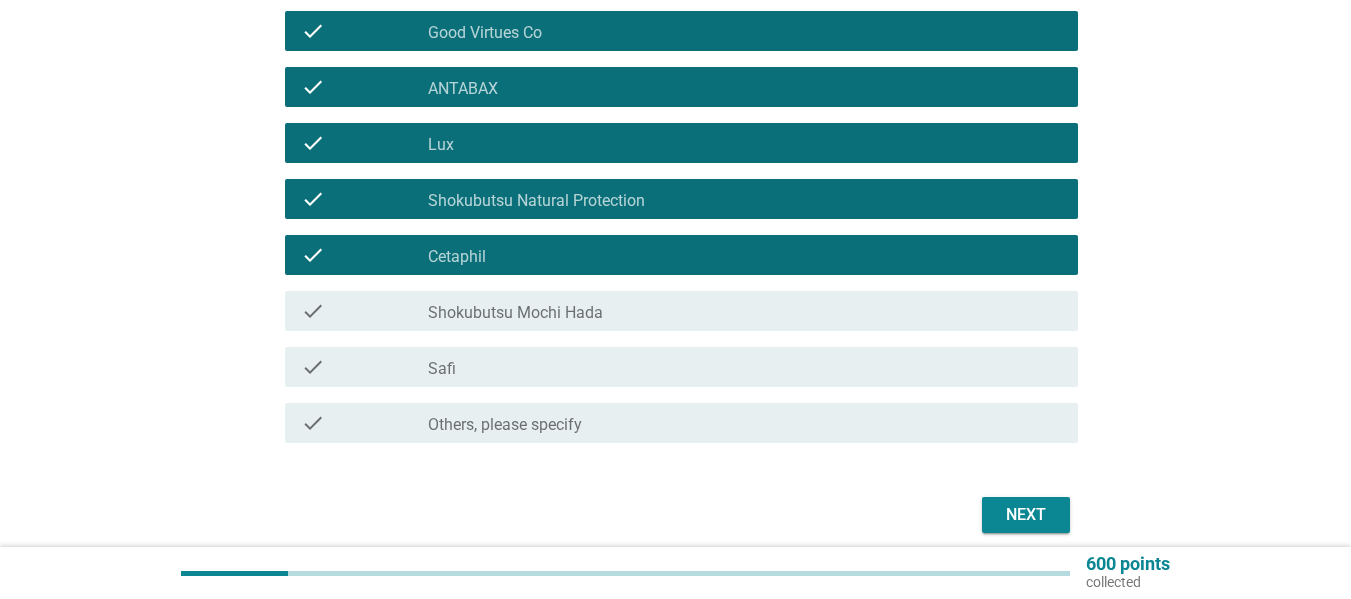 click on "check     check_box_outline_blank Shokubutsu Mochi Hada" at bounding box center (675, 311) 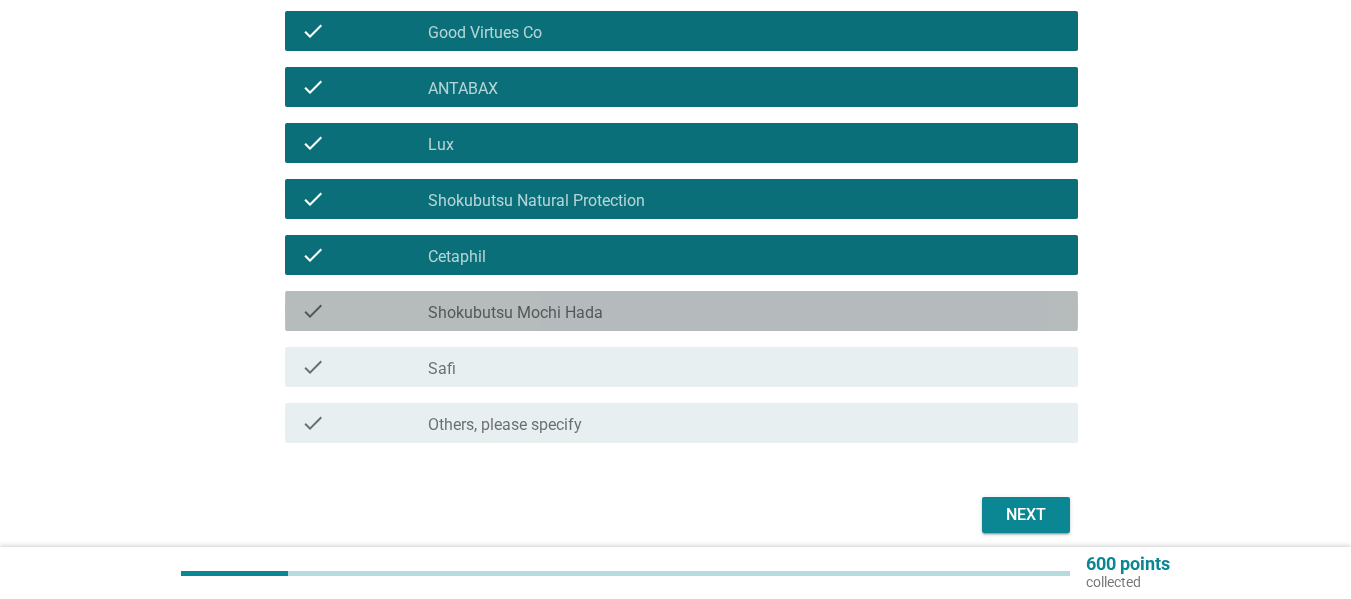 click on "check_box_outline_blank Shokubutsu Mochi Hada" at bounding box center [745, 311] 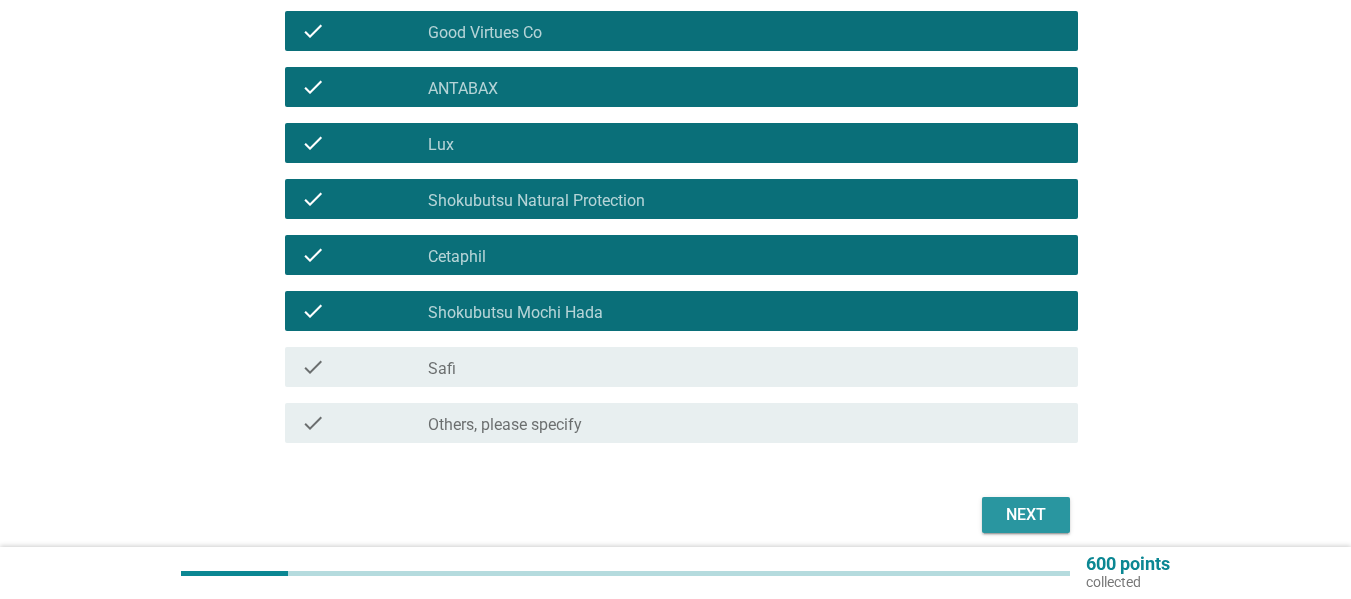 click on "Next" at bounding box center (1026, 515) 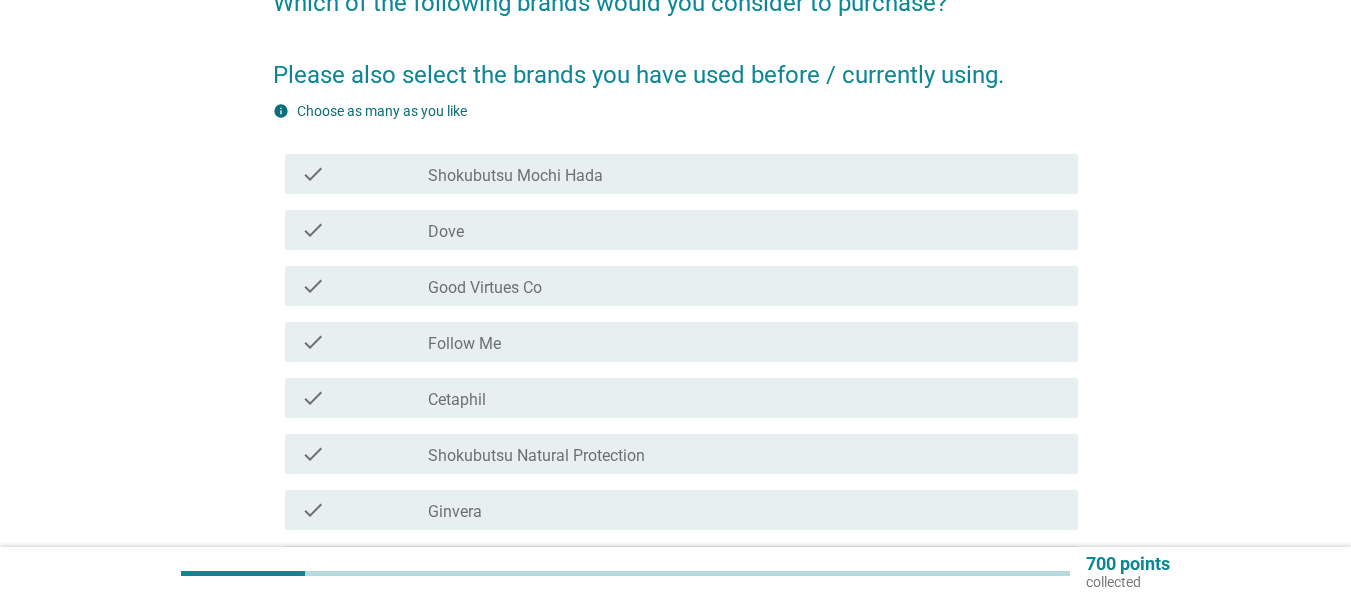 scroll, scrollTop: 200, scrollLeft: 0, axis: vertical 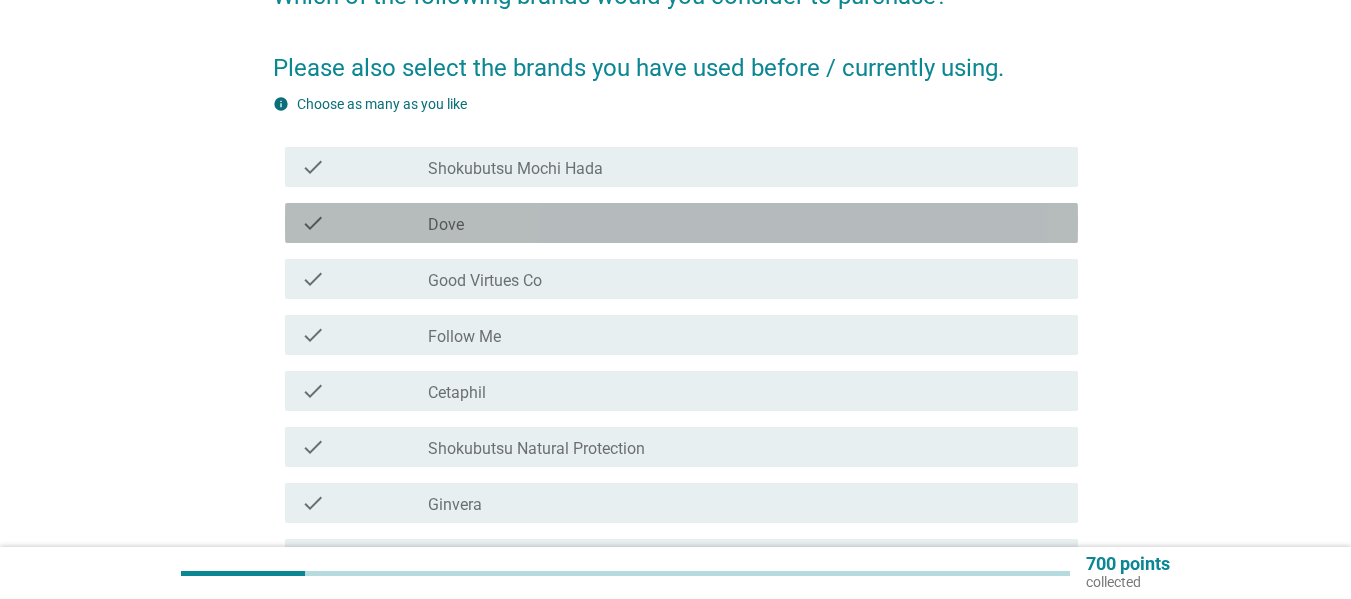 click on "Dove" at bounding box center (446, 225) 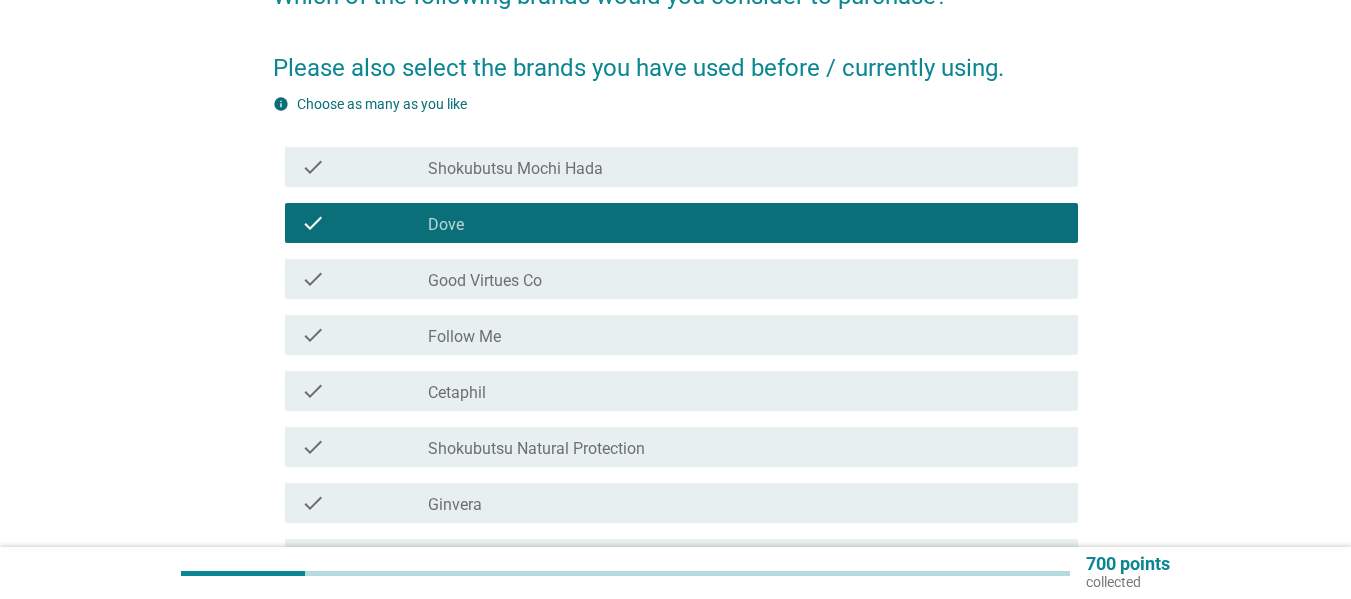 click on "Shokubutsu Mochi Hada" at bounding box center [515, 169] 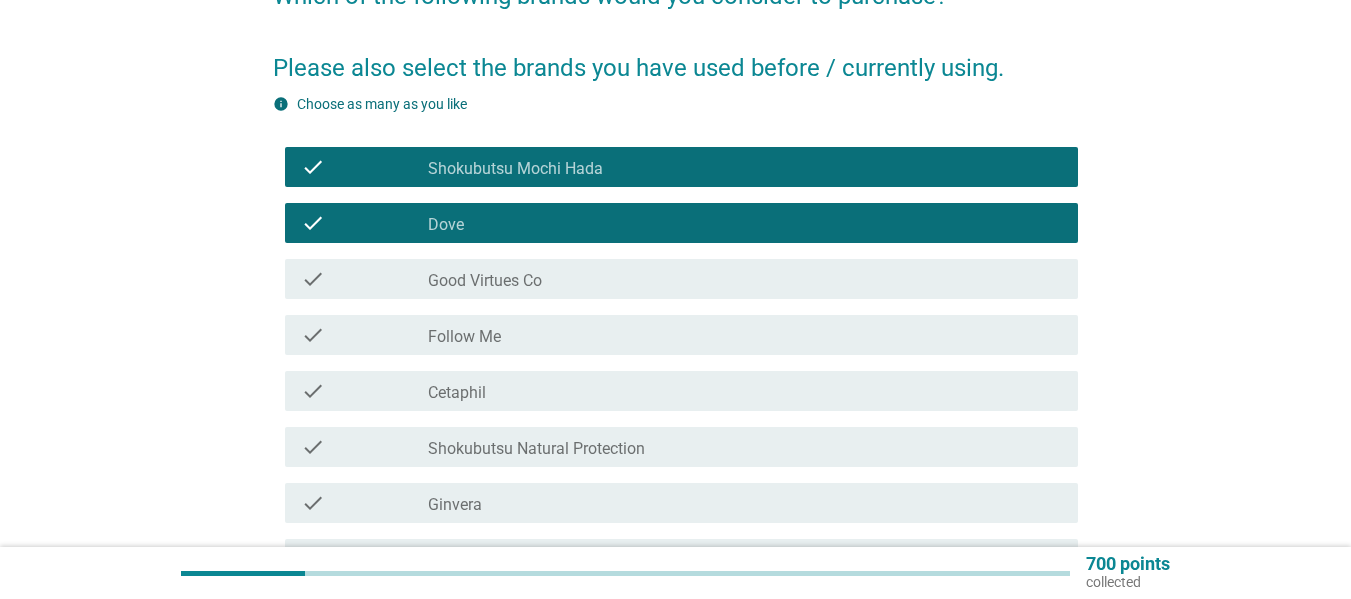 click on "Good Virtues Co" at bounding box center (485, 281) 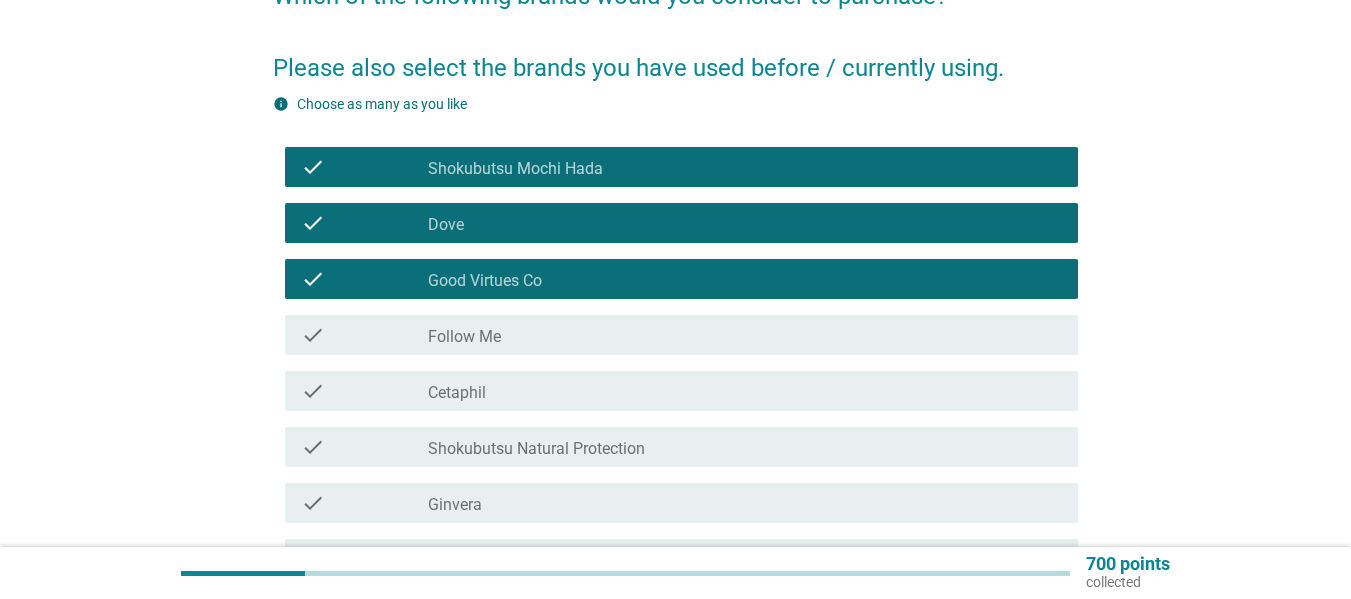 scroll, scrollTop: 400, scrollLeft: 0, axis: vertical 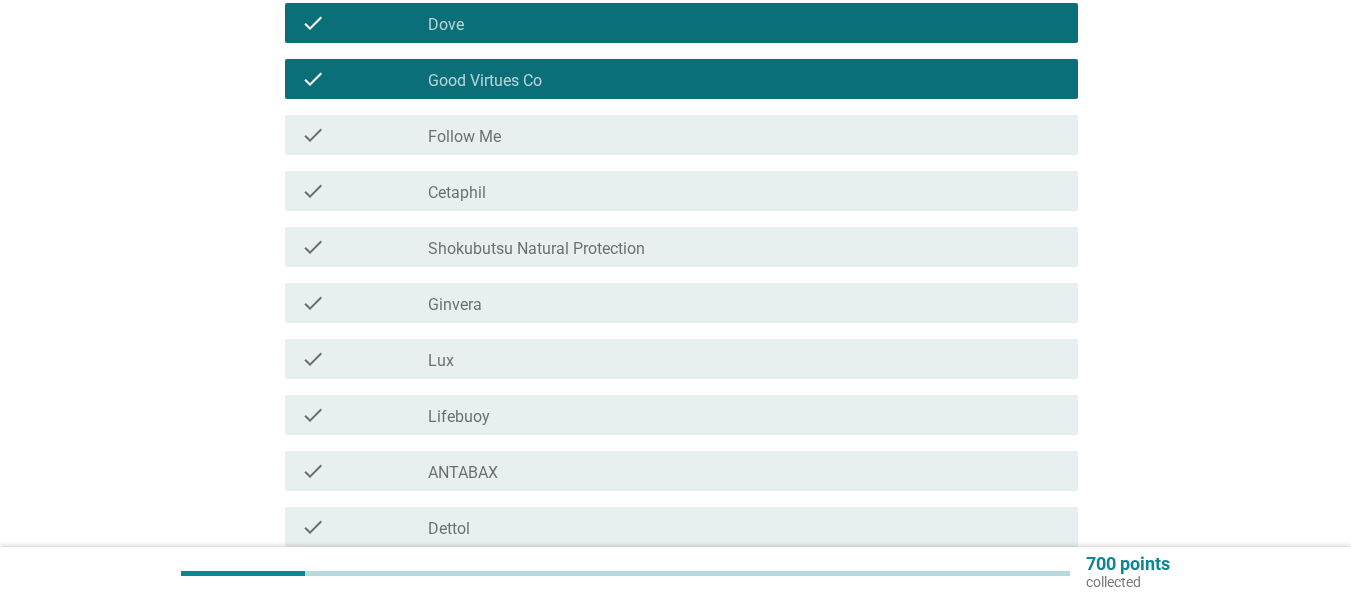 click on "check     check_box_outline_blank Ginvera" at bounding box center (681, 303) 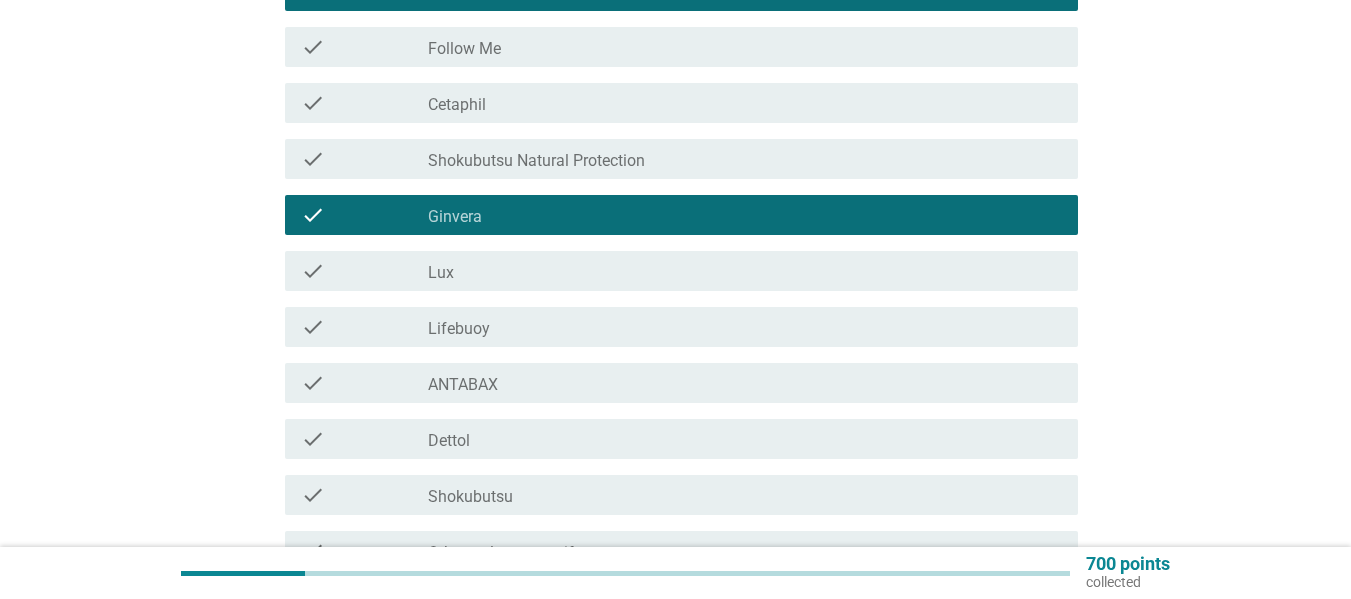 scroll, scrollTop: 600, scrollLeft: 0, axis: vertical 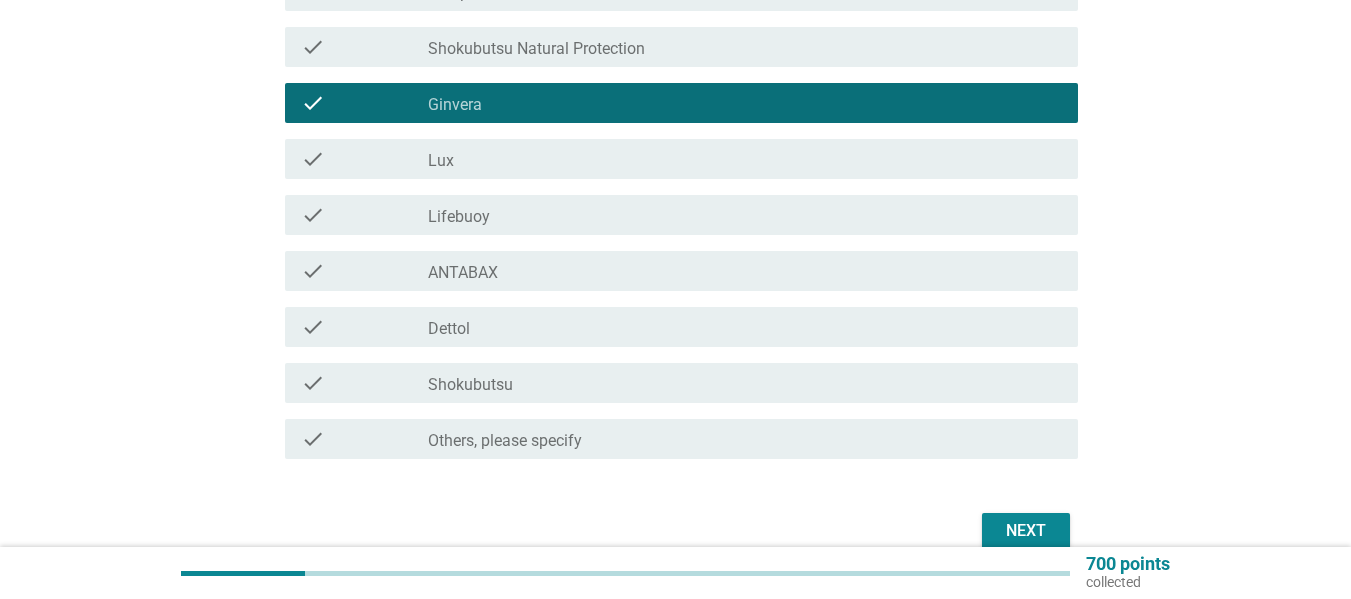 click on "check_box_outline_blank ANTABAX" at bounding box center (745, 271) 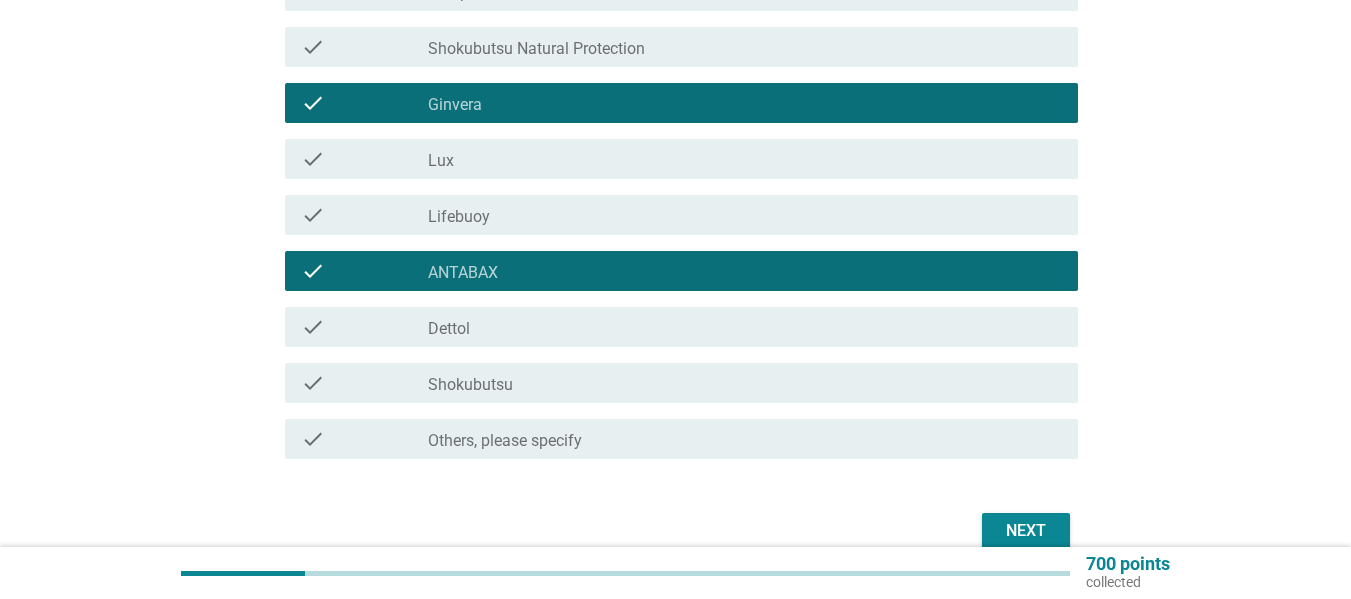 click on "check     check_box_outline_blank Dettol" at bounding box center [681, 327] 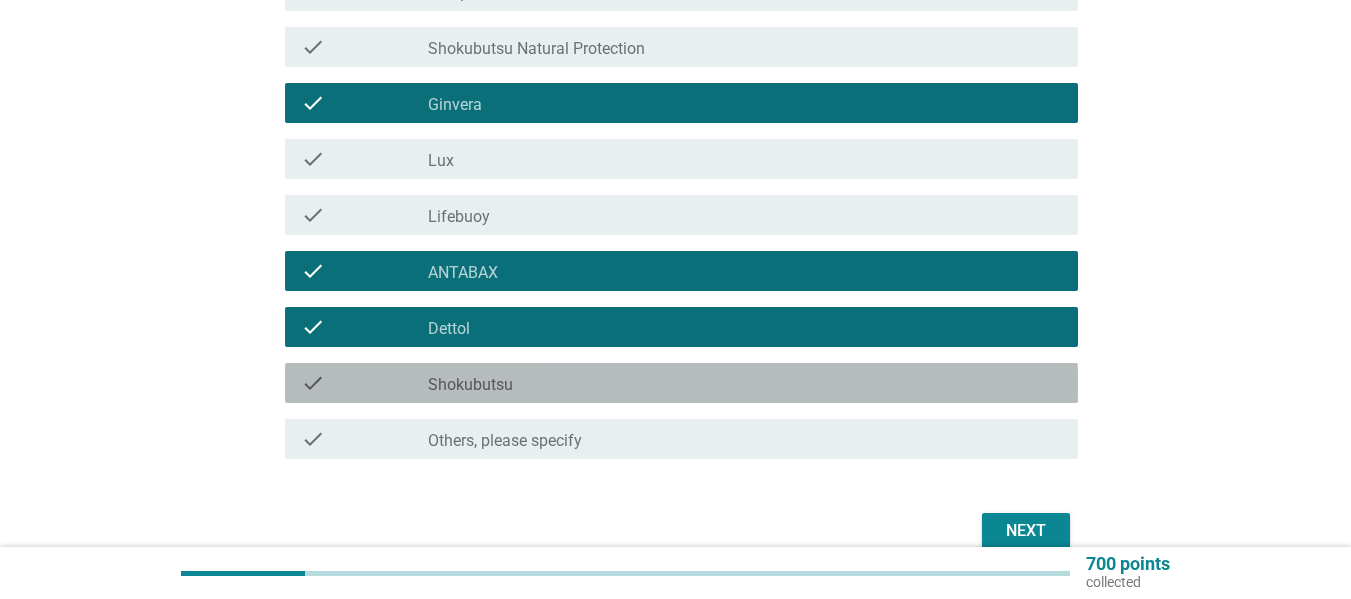 click on "check_box_outline_blank Shokubutsu" at bounding box center [745, 383] 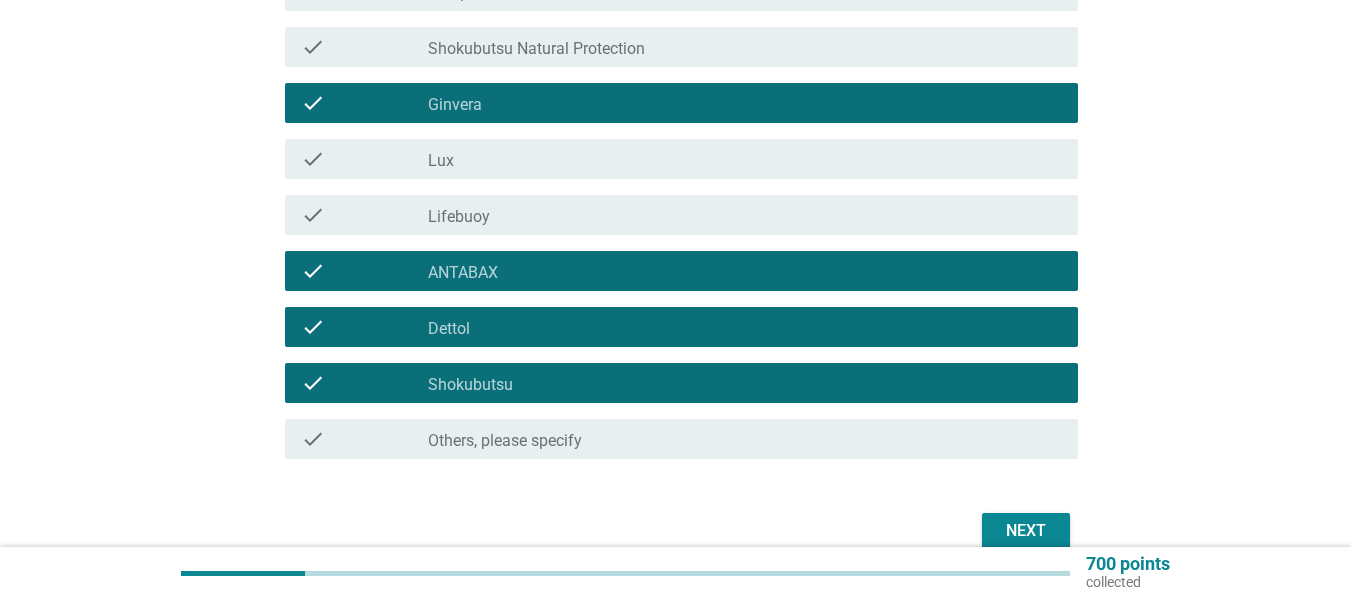 click on "Next" at bounding box center (1026, 531) 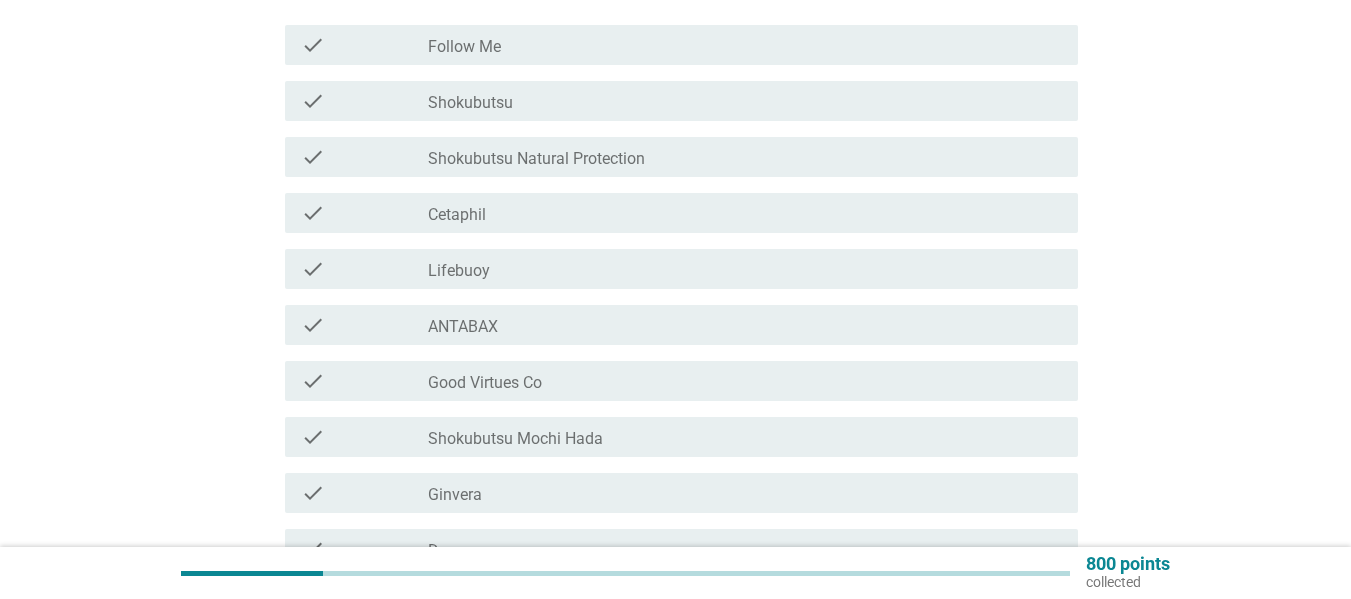 scroll, scrollTop: 400, scrollLeft: 0, axis: vertical 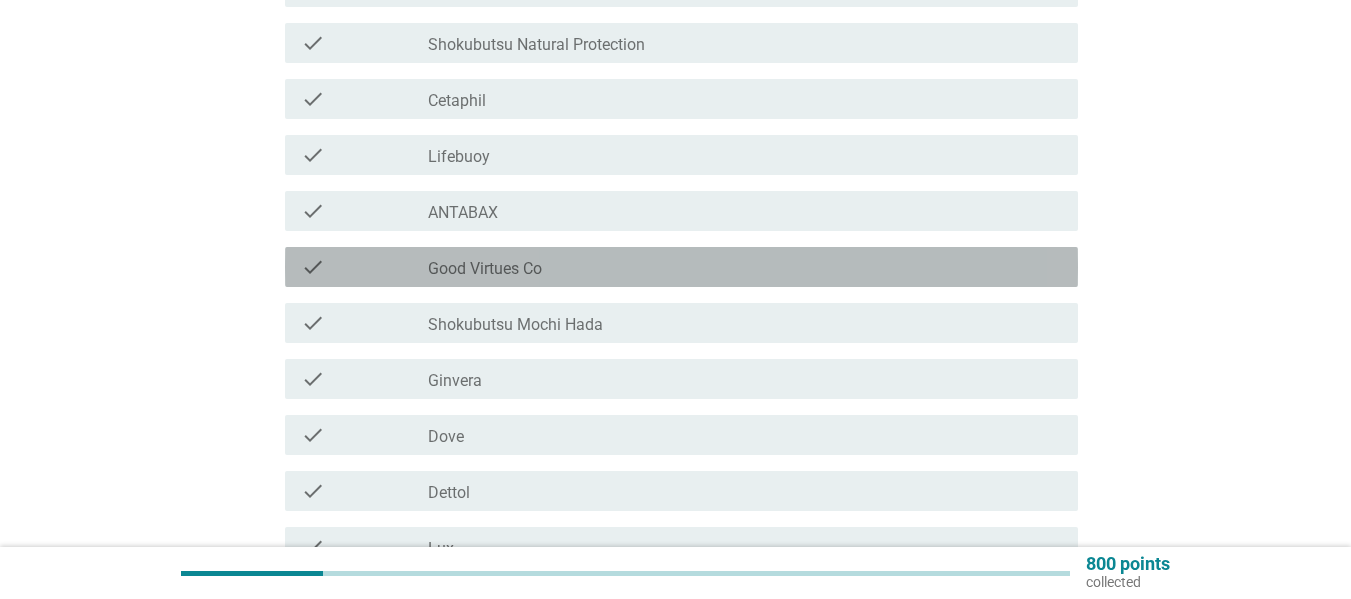 click on "Good Virtues Co" at bounding box center [485, 269] 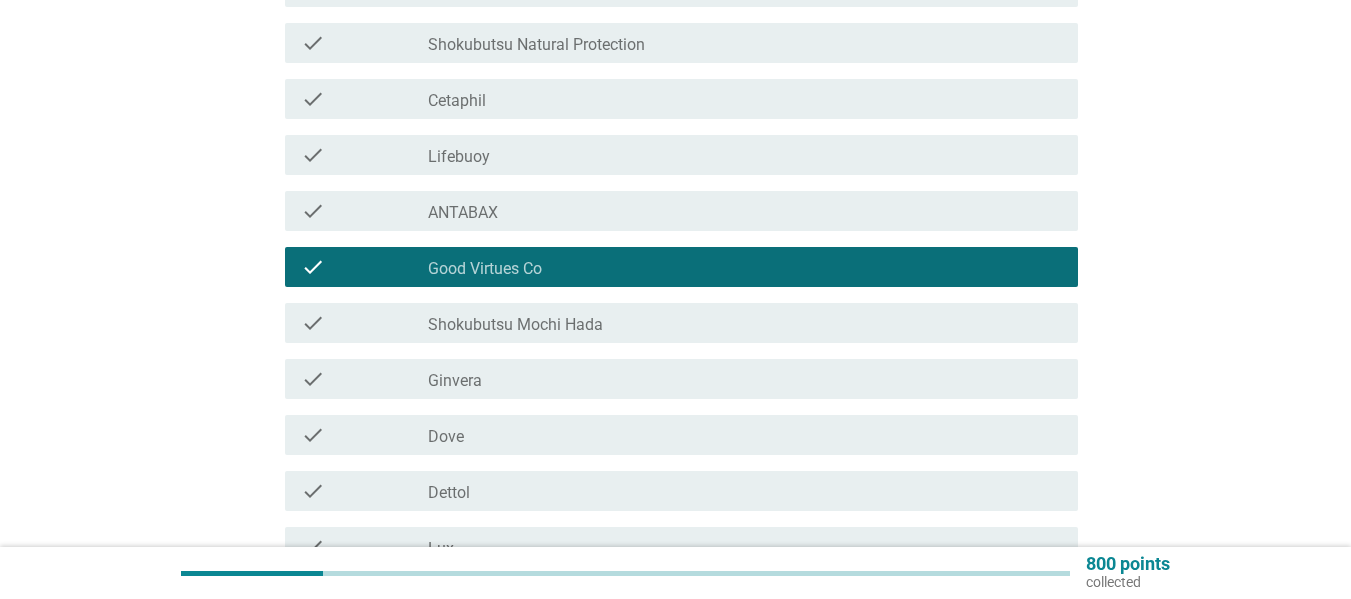 scroll, scrollTop: 500, scrollLeft: 0, axis: vertical 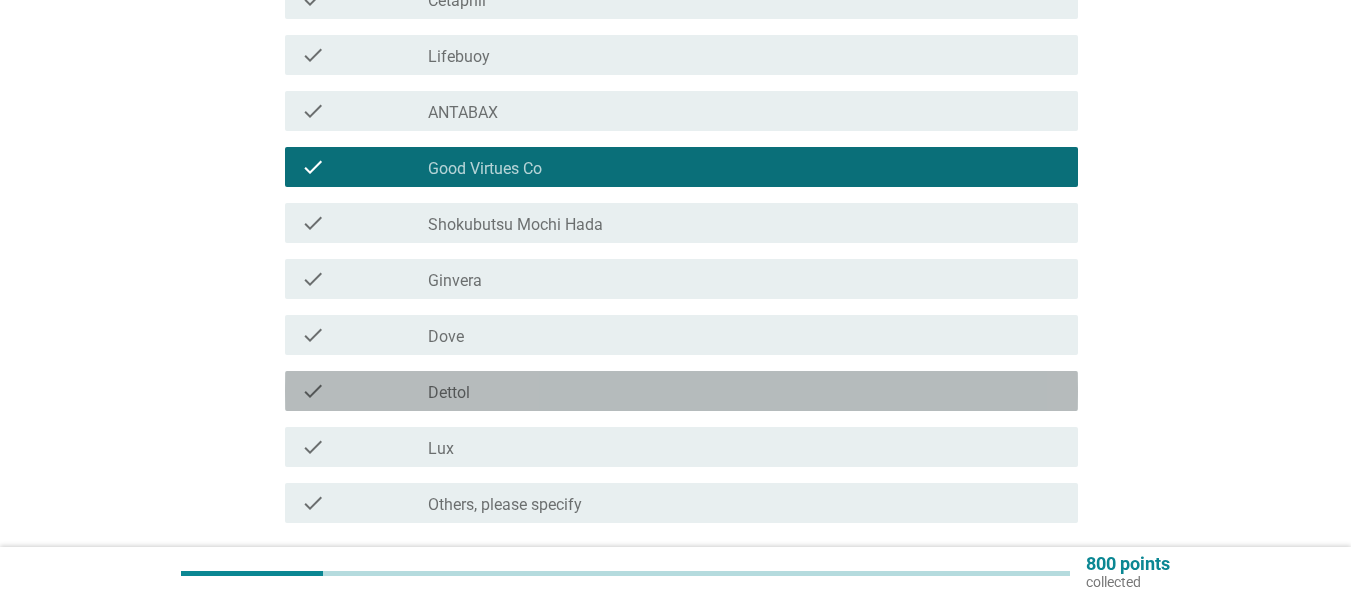 click on "check_box_outline_blank Dettol" at bounding box center (745, 391) 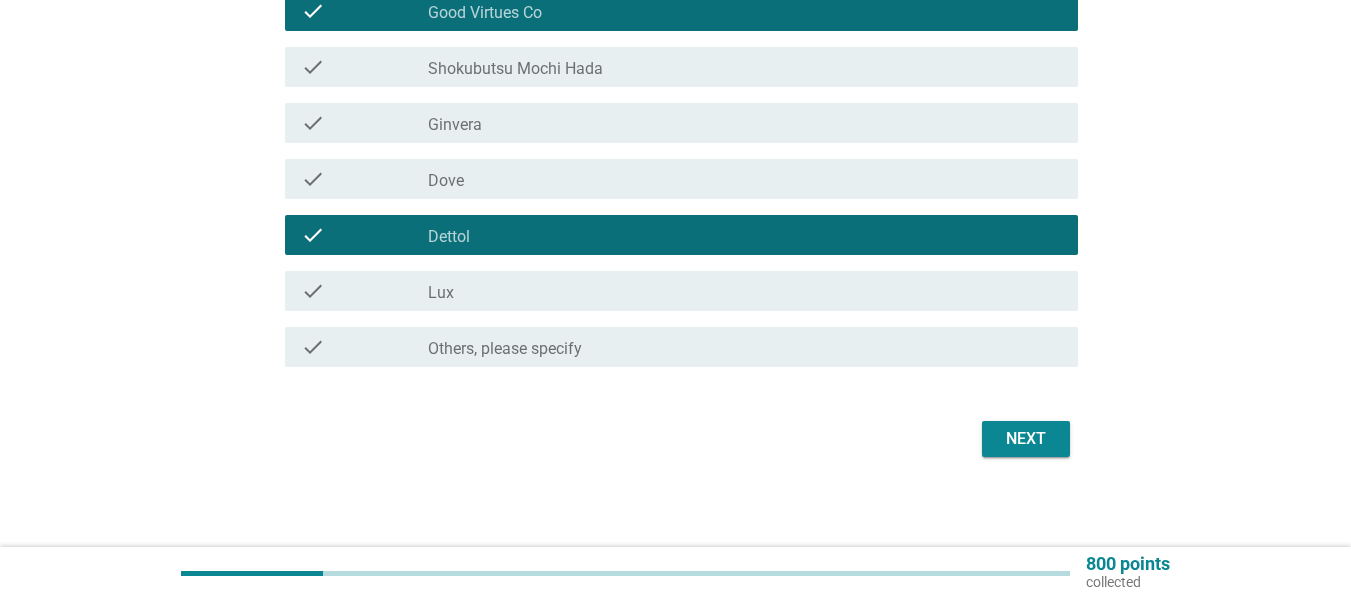 scroll, scrollTop: 662, scrollLeft: 0, axis: vertical 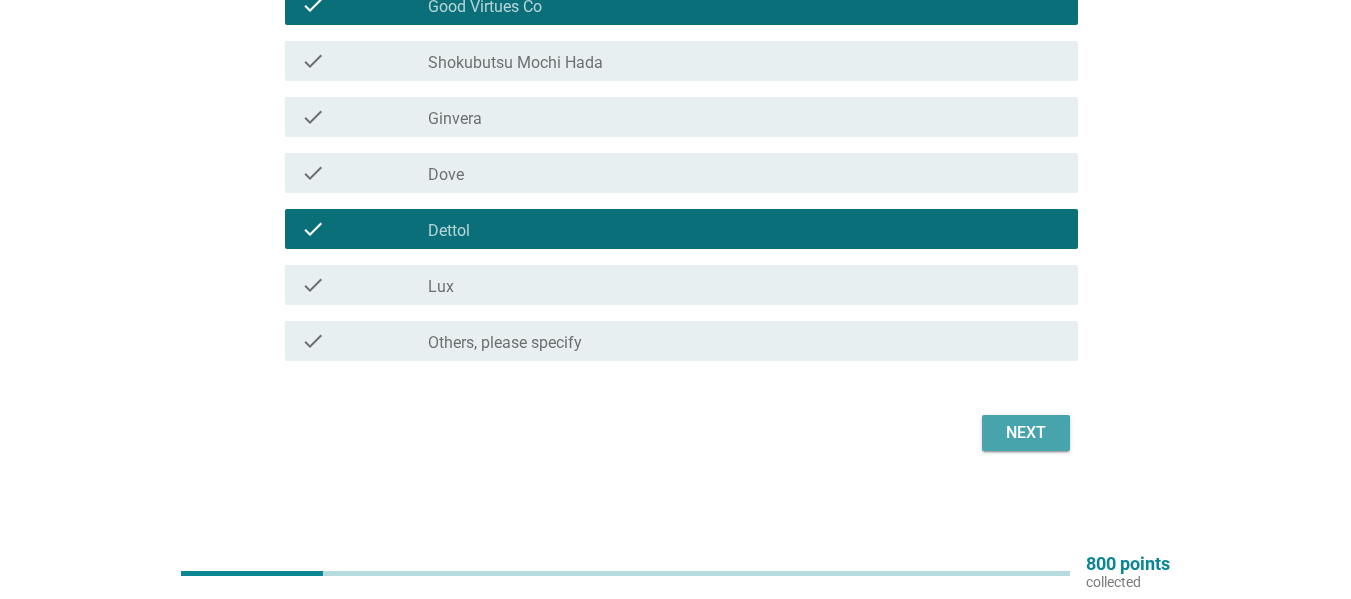 click on "Next" at bounding box center [1026, 433] 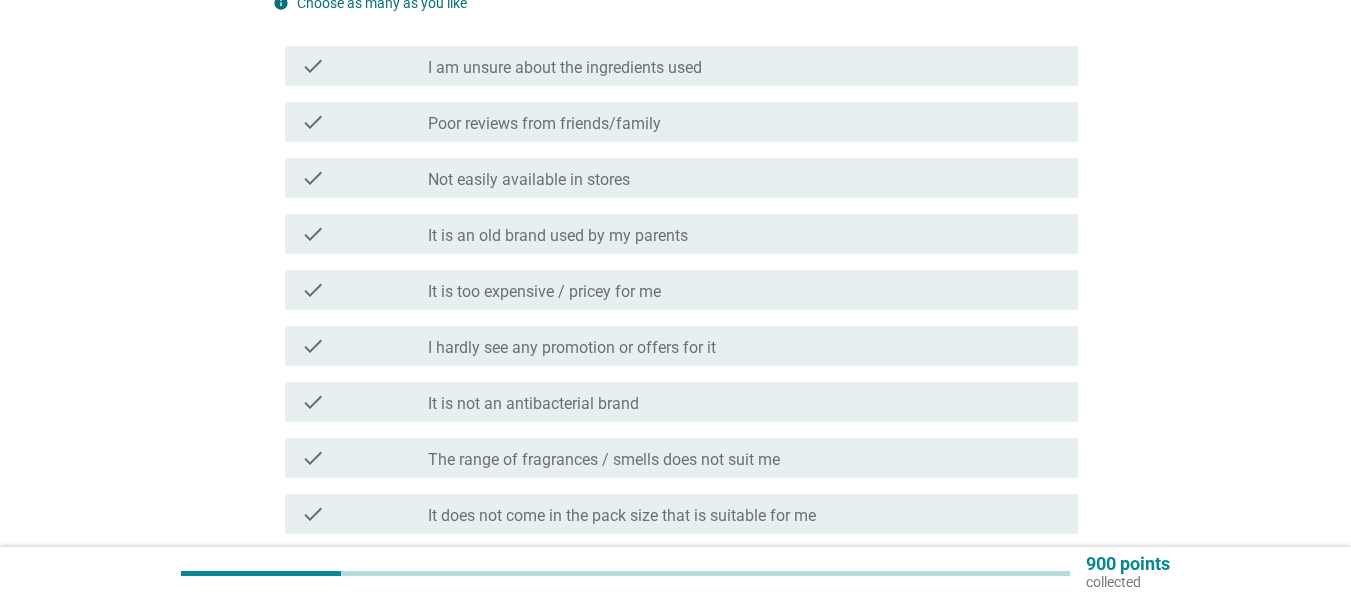 scroll, scrollTop: 300, scrollLeft: 0, axis: vertical 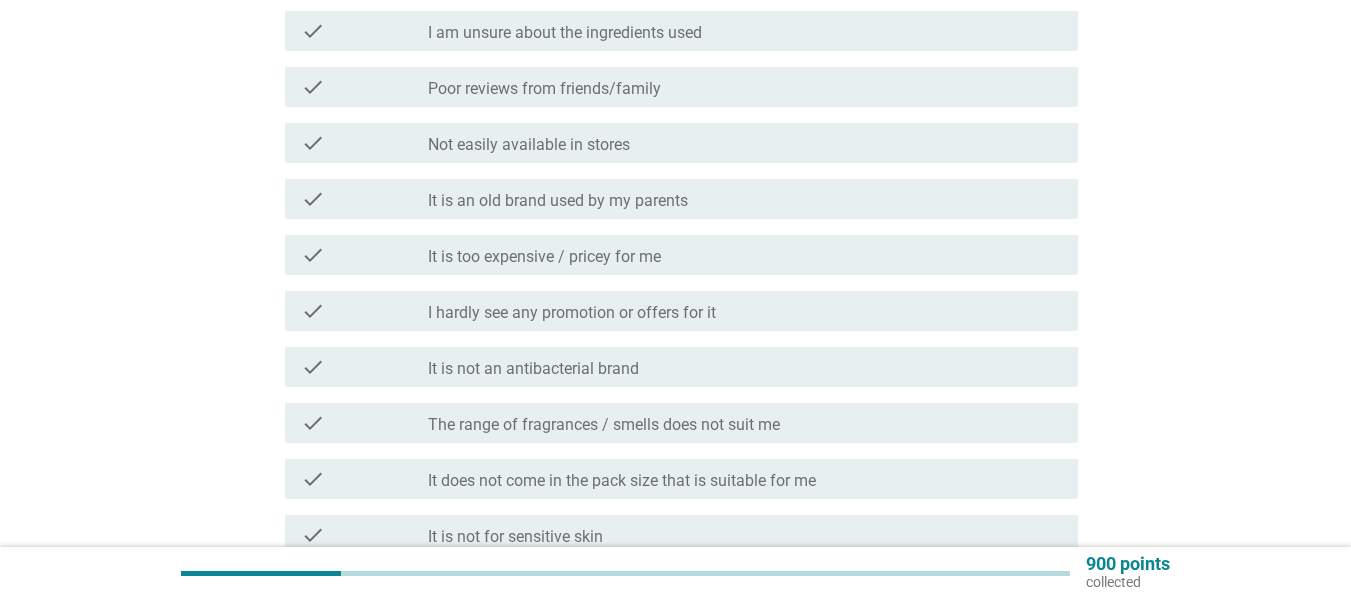 click on "check     check_box_outline_blank I hardly see any promotion or offers for it" at bounding box center [681, 311] 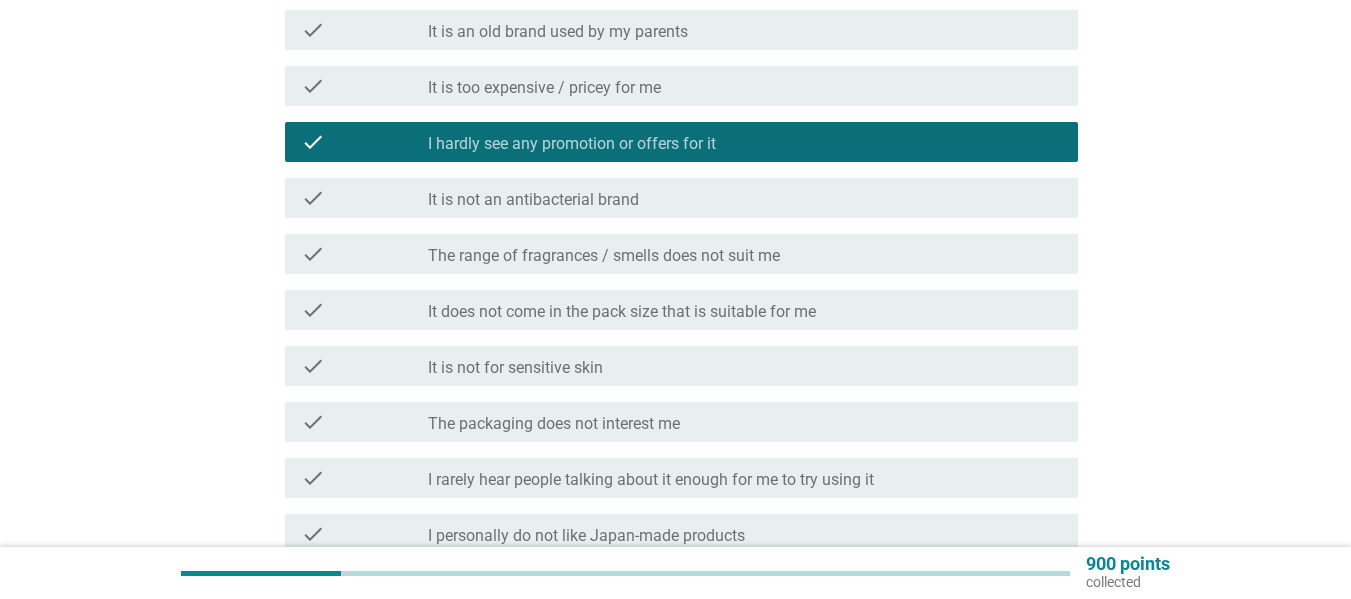 scroll, scrollTop: 500, scrollLeft: 0, axis: vertical 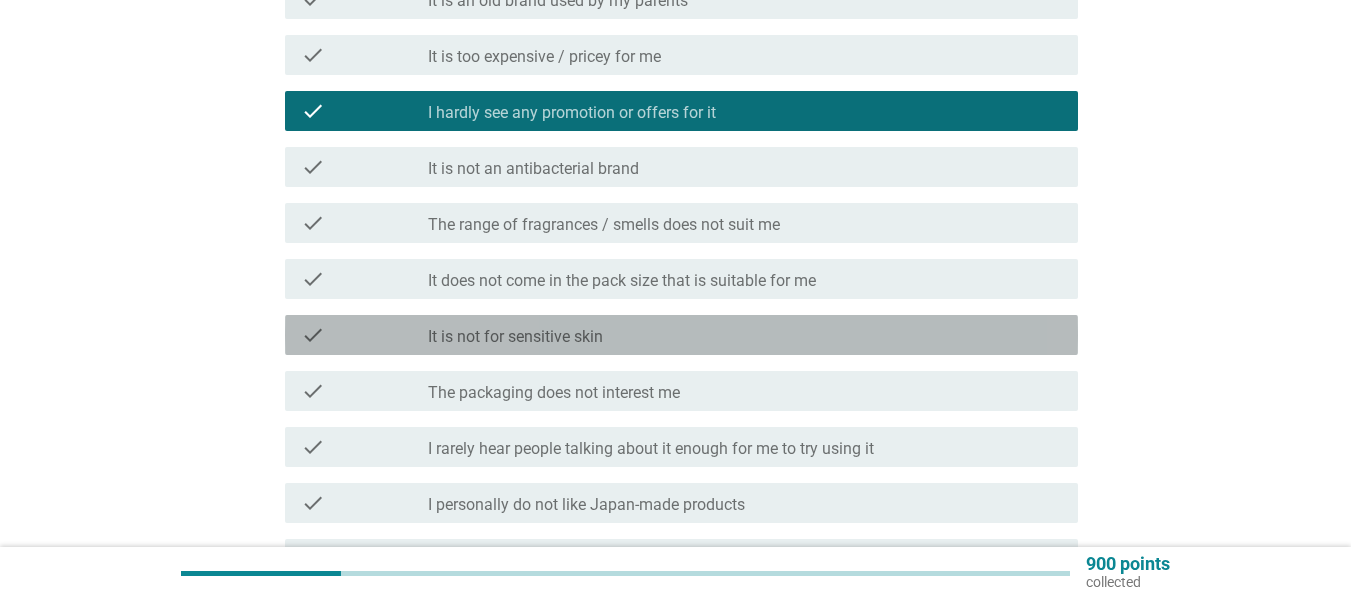 click on "It is not for sensitive skin" at bounding box center (515, 337) 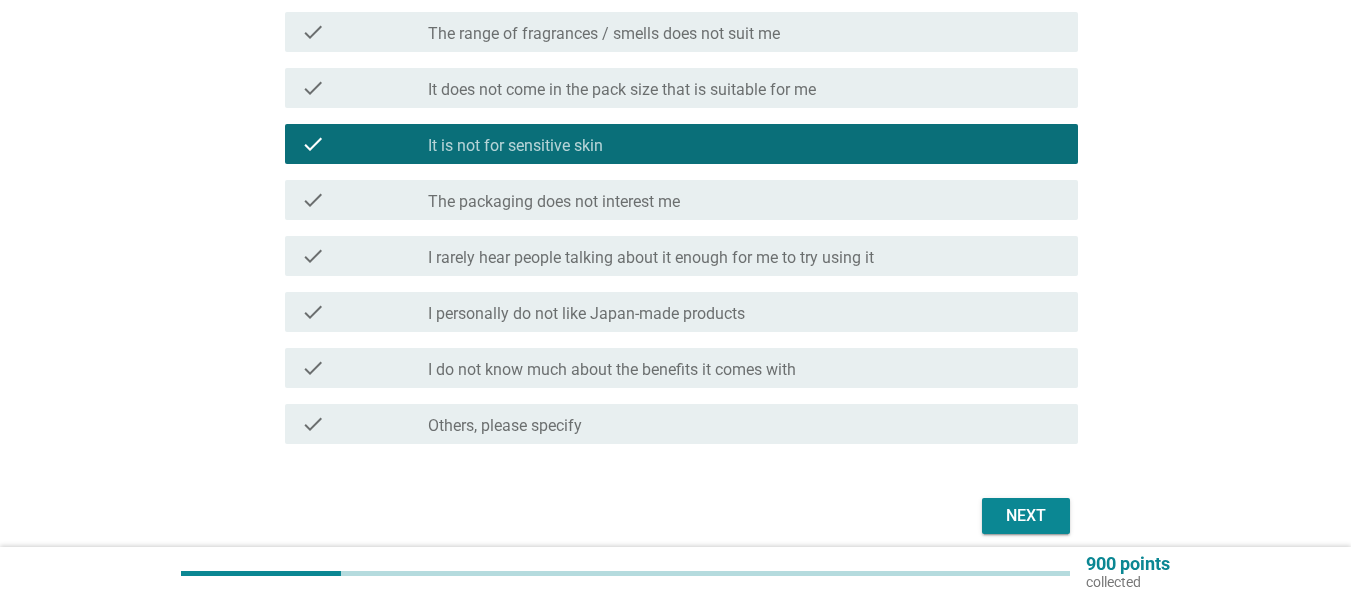 scroll, scrollTop: 774, scrollLeft: 0, axis: vertical 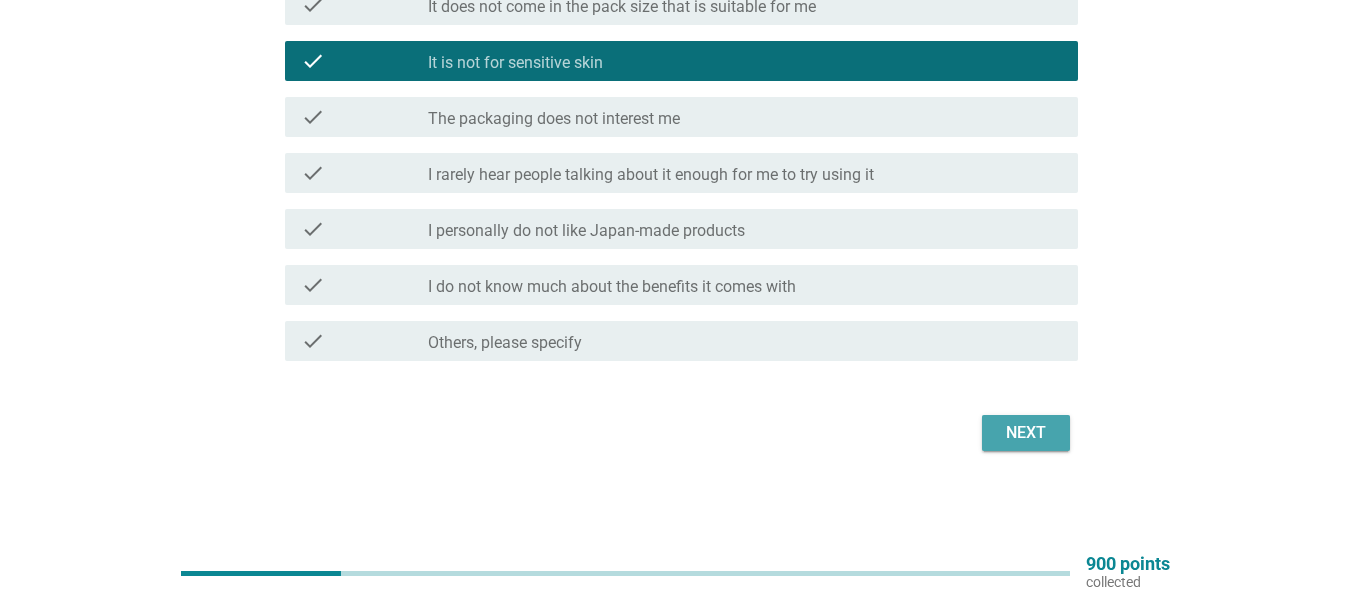 click on "Next" at bounding box center (1026, 433) 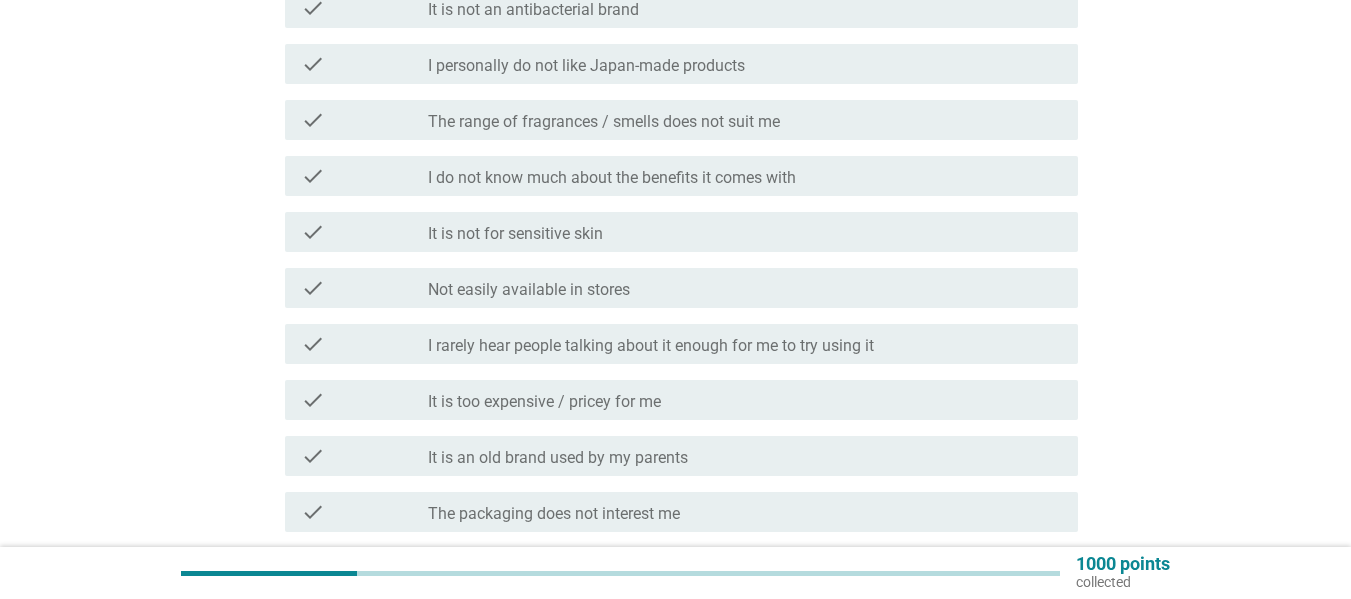 scroll, scrollTop: 500, scrollLeft: 0, axis: vertical 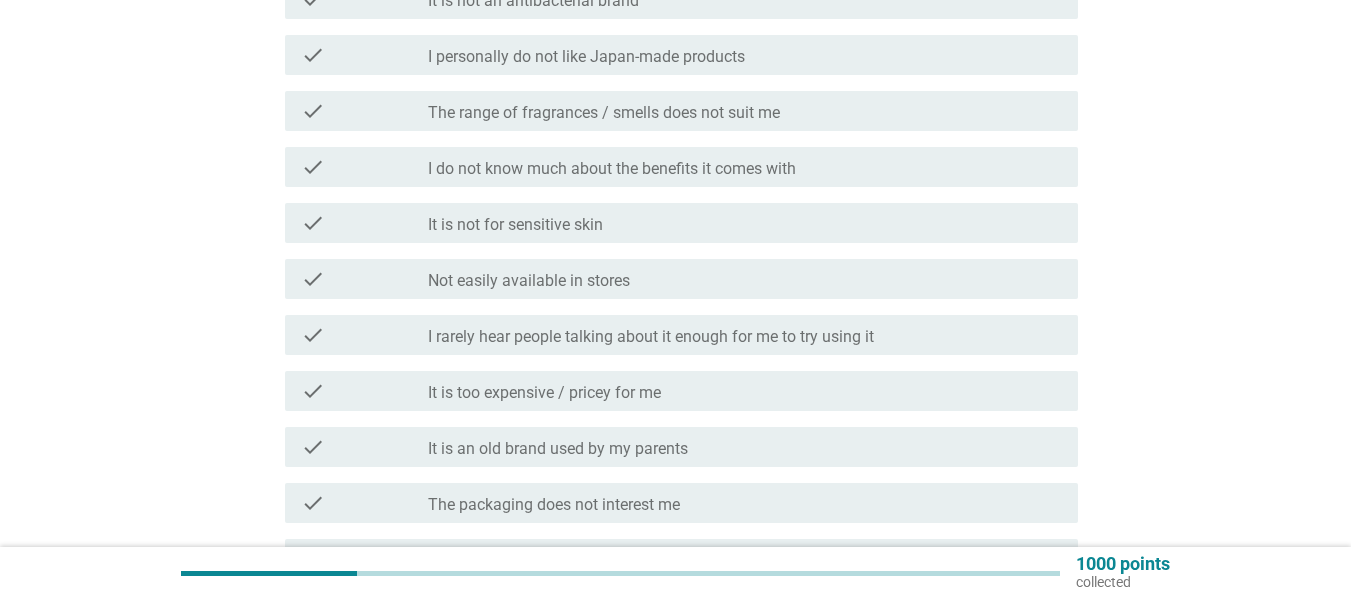 click on "It is not for sensitive skin" at bounding box center [515, 225] 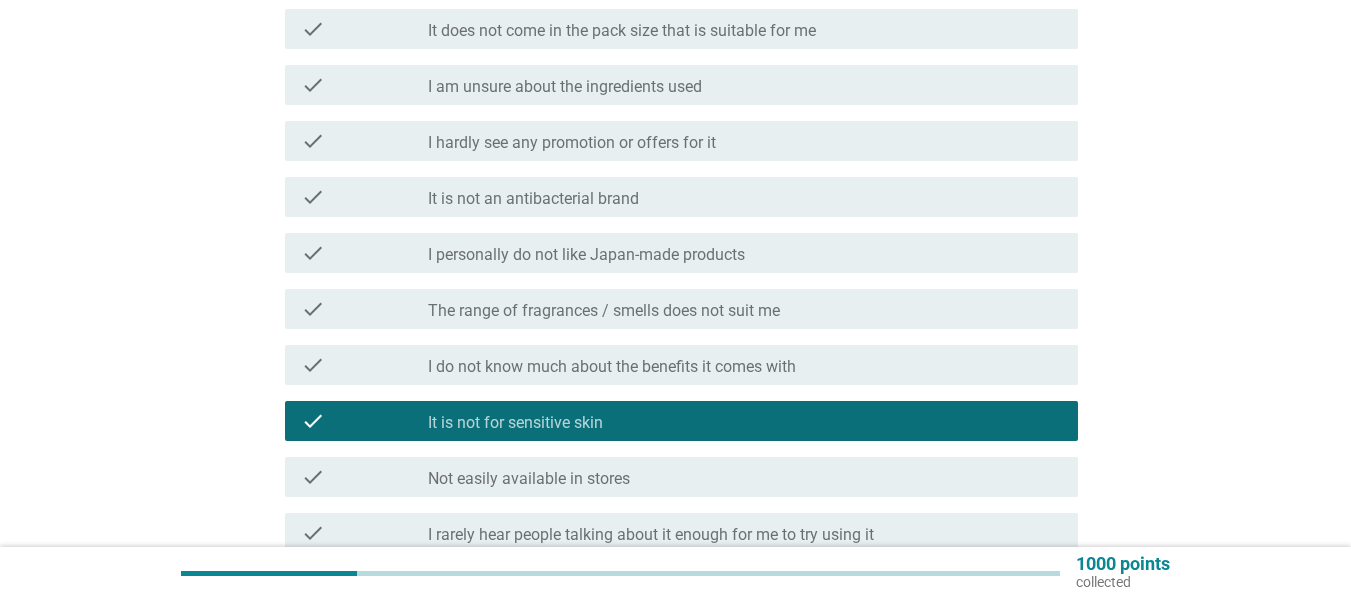 scroll, scrollTop: 300, scrollLeft: 0, axis: vertical 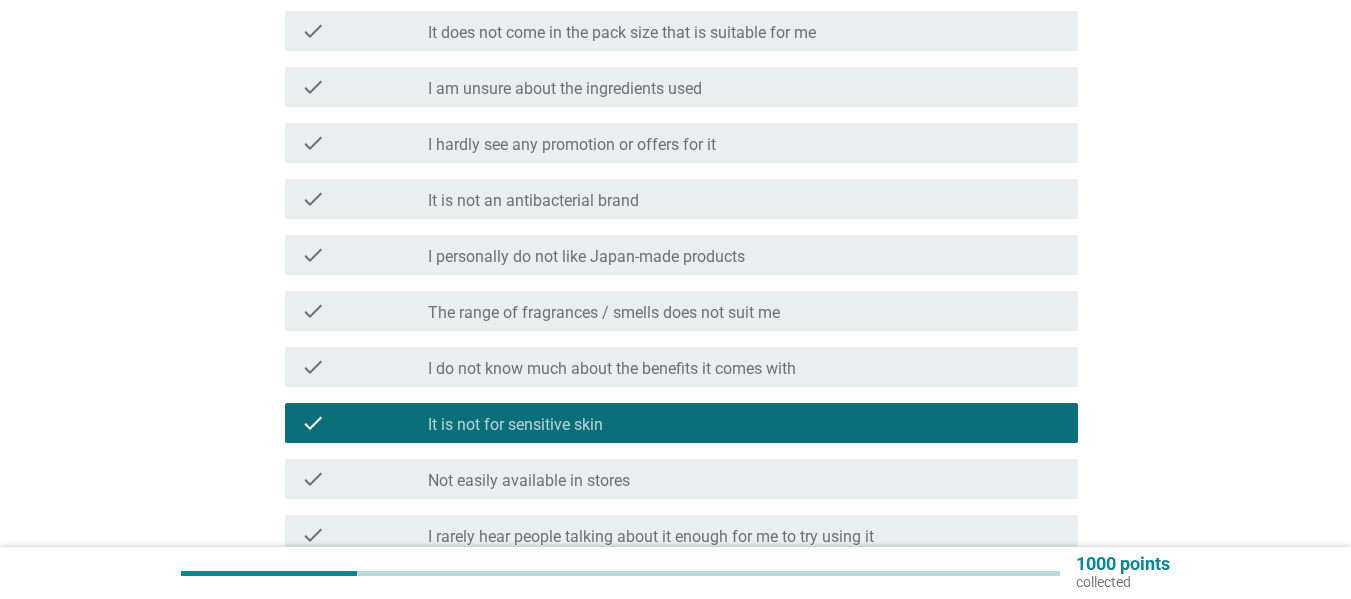 click on "check     check_box_outline_blank I hardly see any promotion or offers for it" at bounding box center (681, 143) 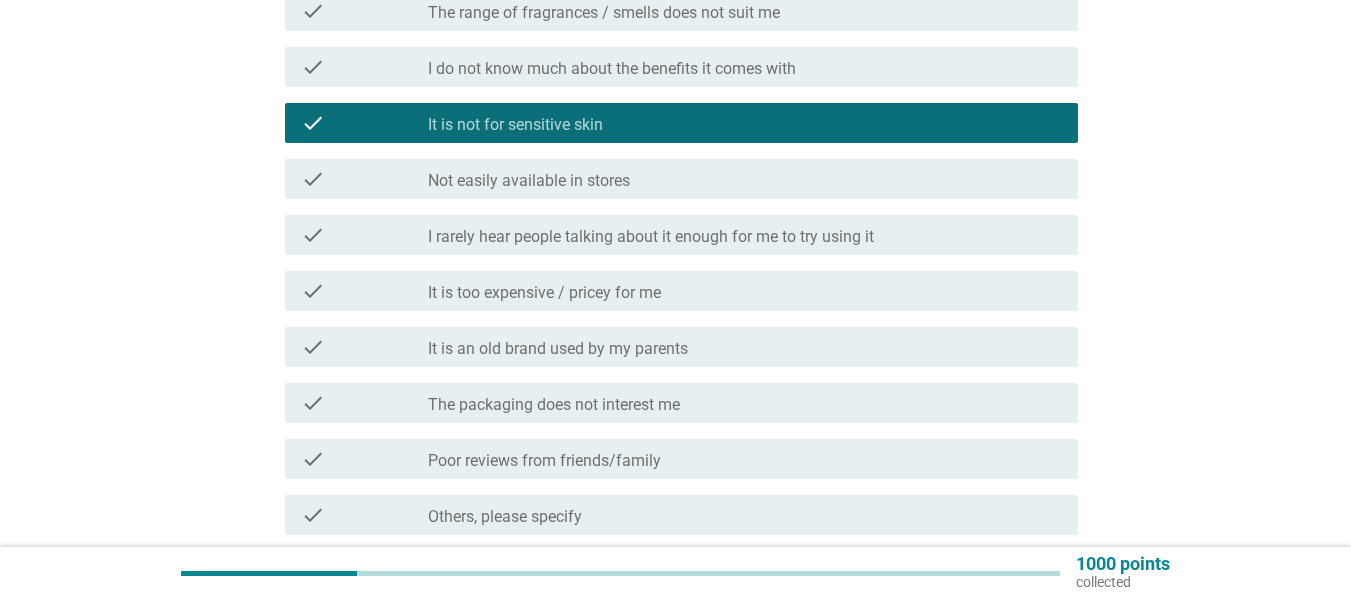 scroll, scrollTop: 774, scrollLeft: 0, axis: vertical 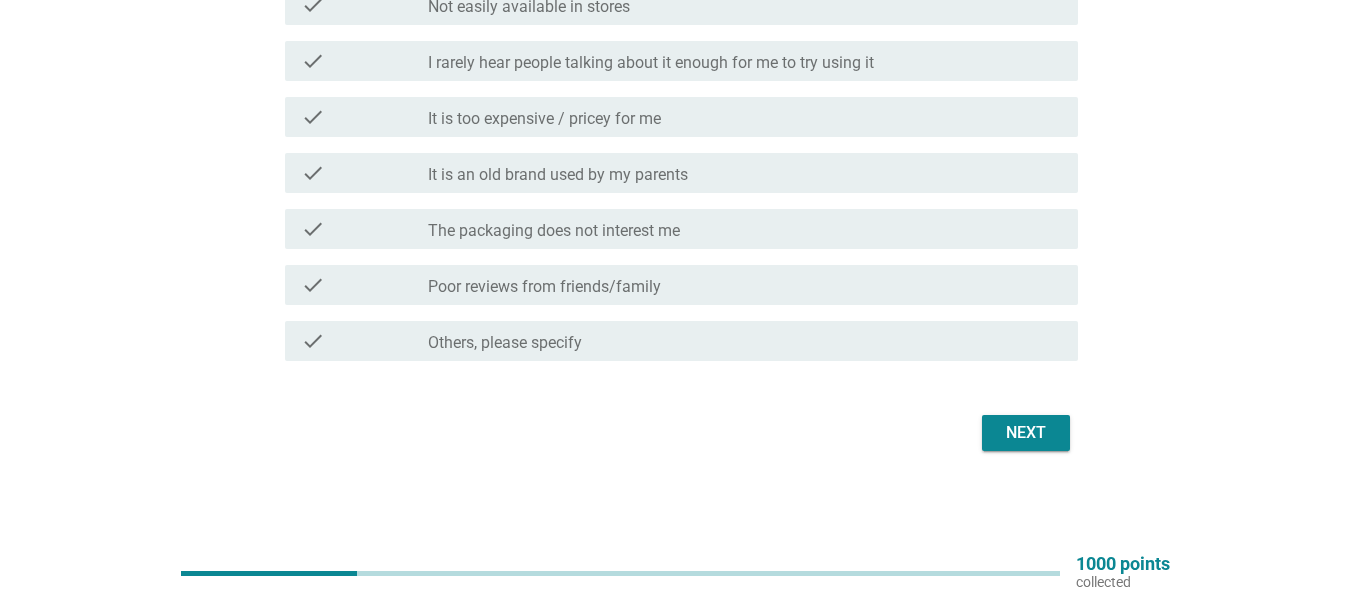 click on "Next" at bounding box center [1026, 433] 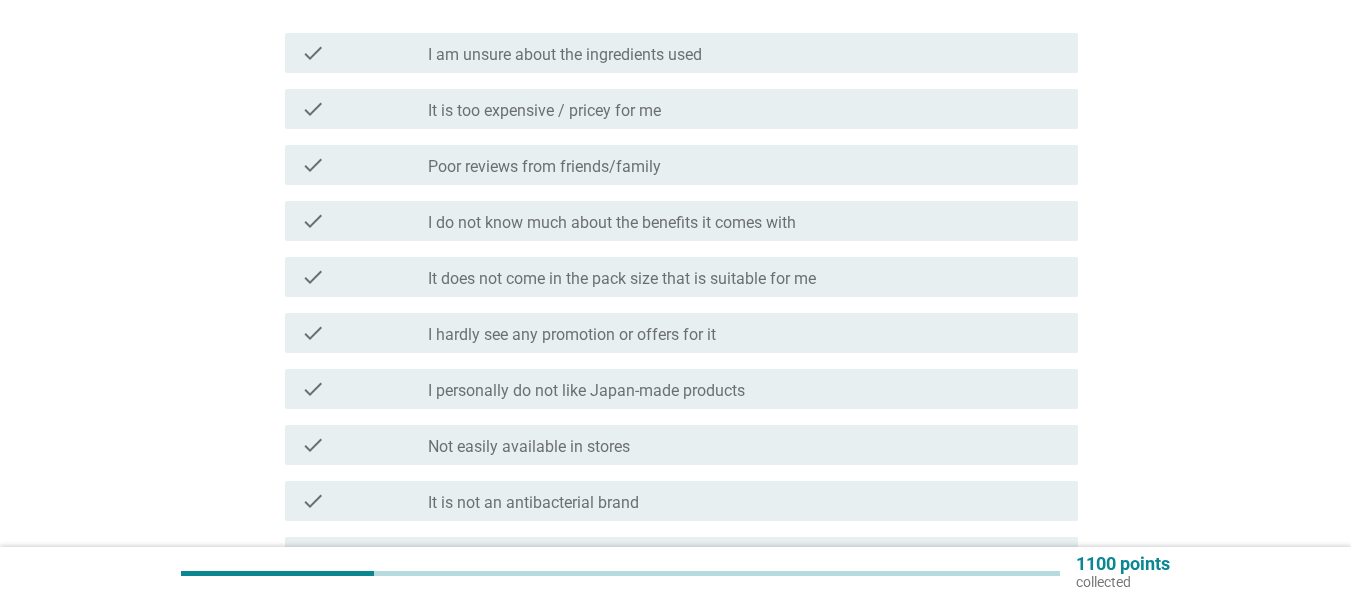 scroll, scrollTop: 300, scrollLeft: 0, axis: vertical 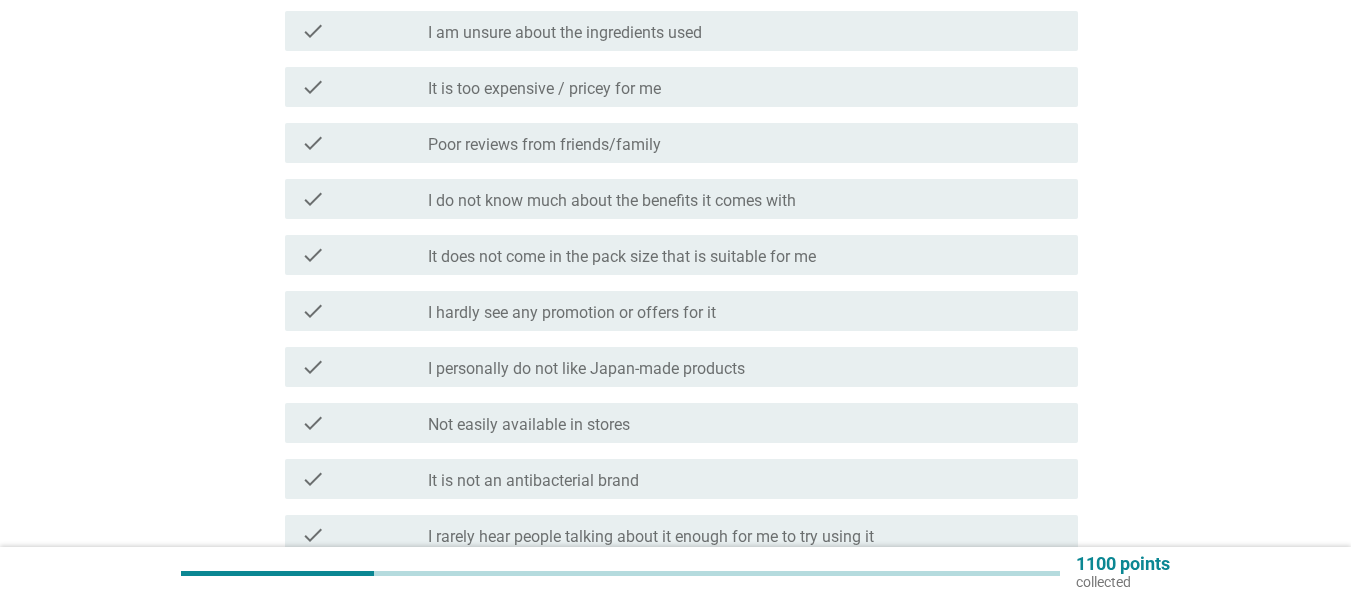 click on "Not easily available in stores" at bounding box center (529, 425) 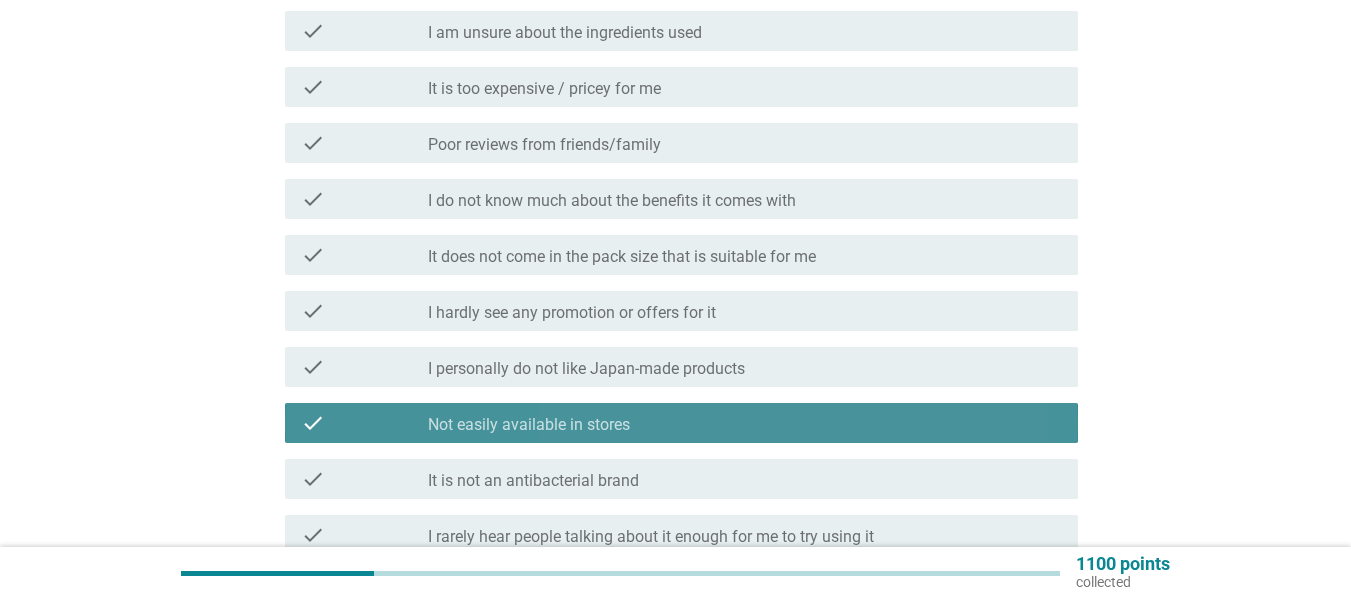 click on "Not easily available in stores" at bounding box center (529, 425) 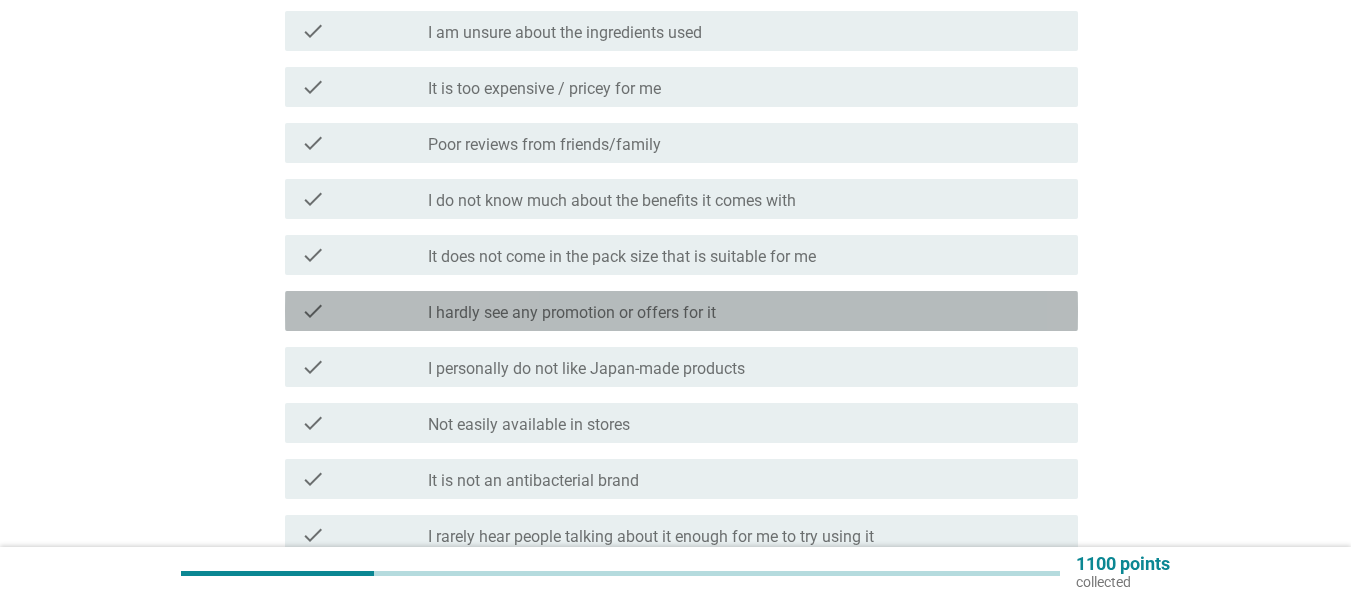 click on "I hardly see any promotion or offers for it" at bounding box center [572, 313] 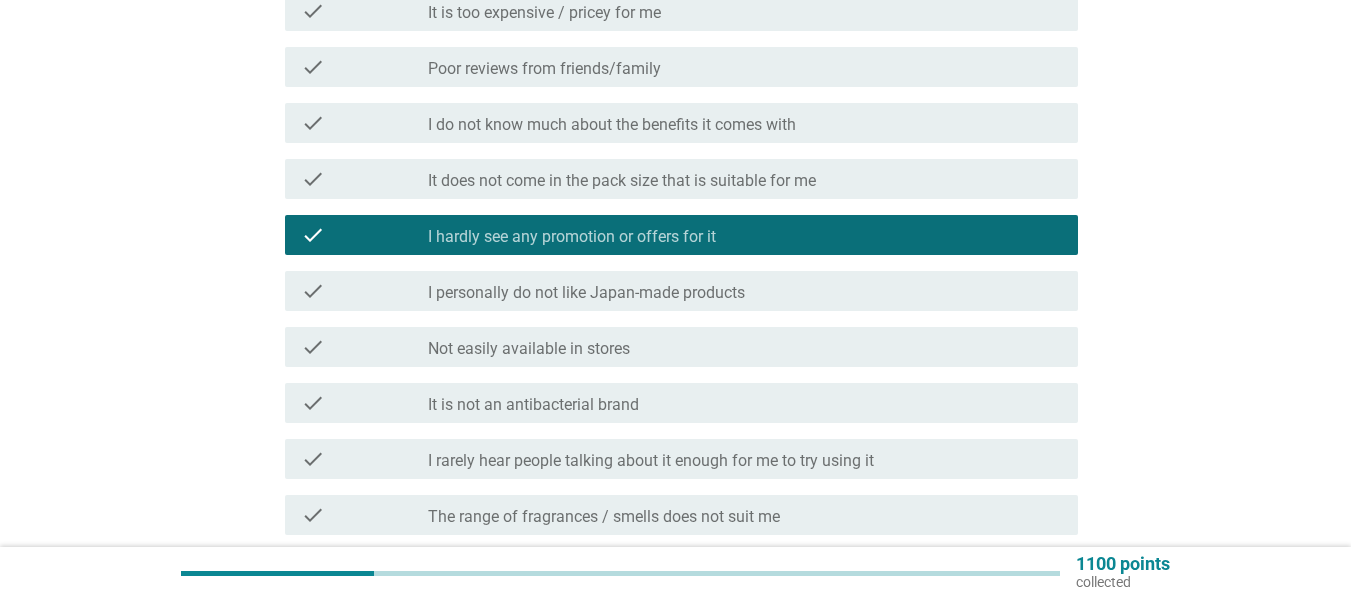 scroll, scrollTop: 500, scrollLeft: 0, axis: vertical 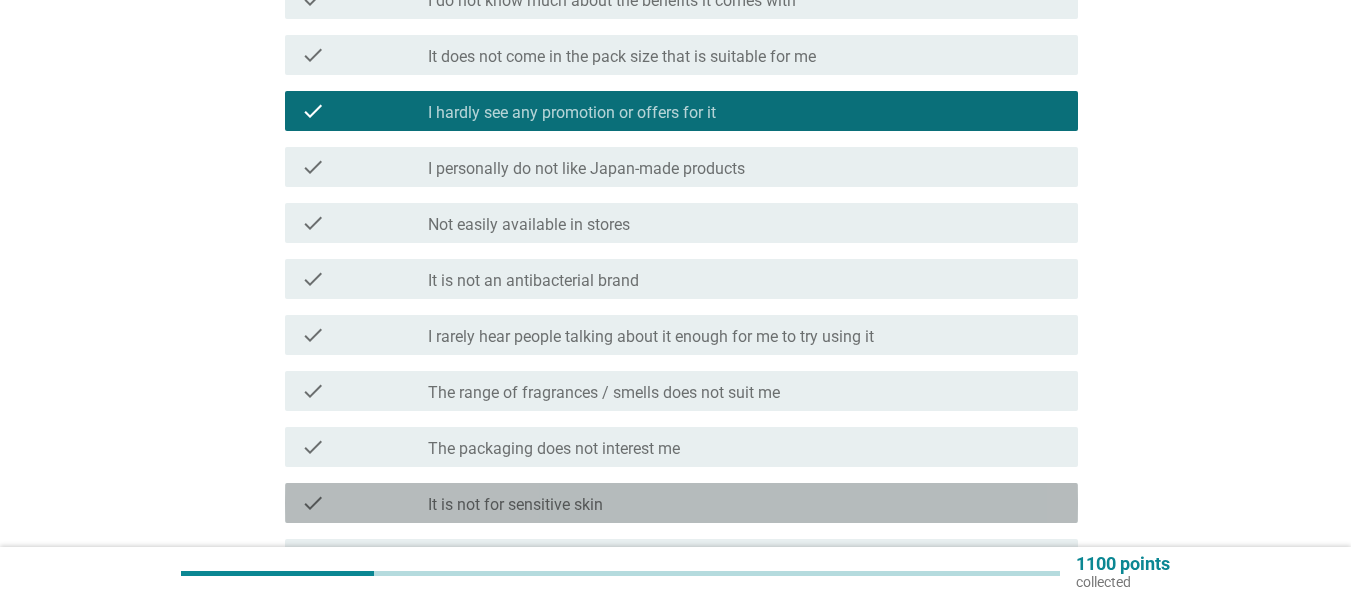 click on "It is not for sensitive skin" at bounding box center (515, 505) 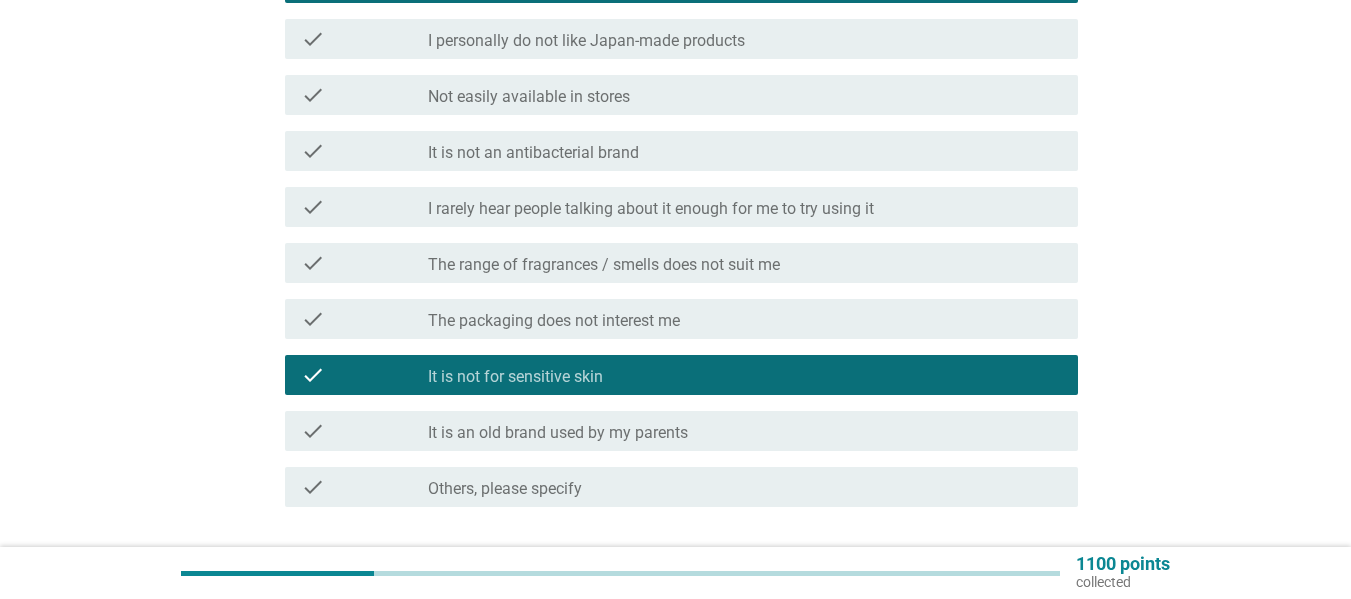 scroll, scrollTop: 774, scrollLeft: 0, axis: vertical 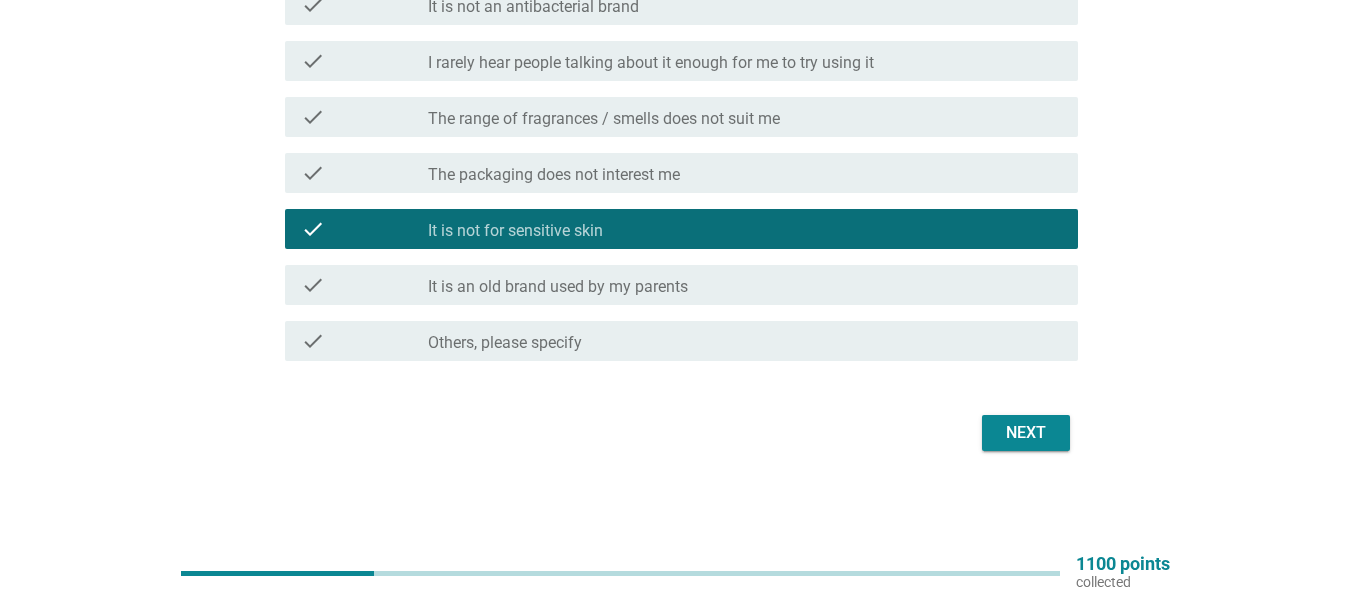 click on "Next" at bounding box center [1026, 433] 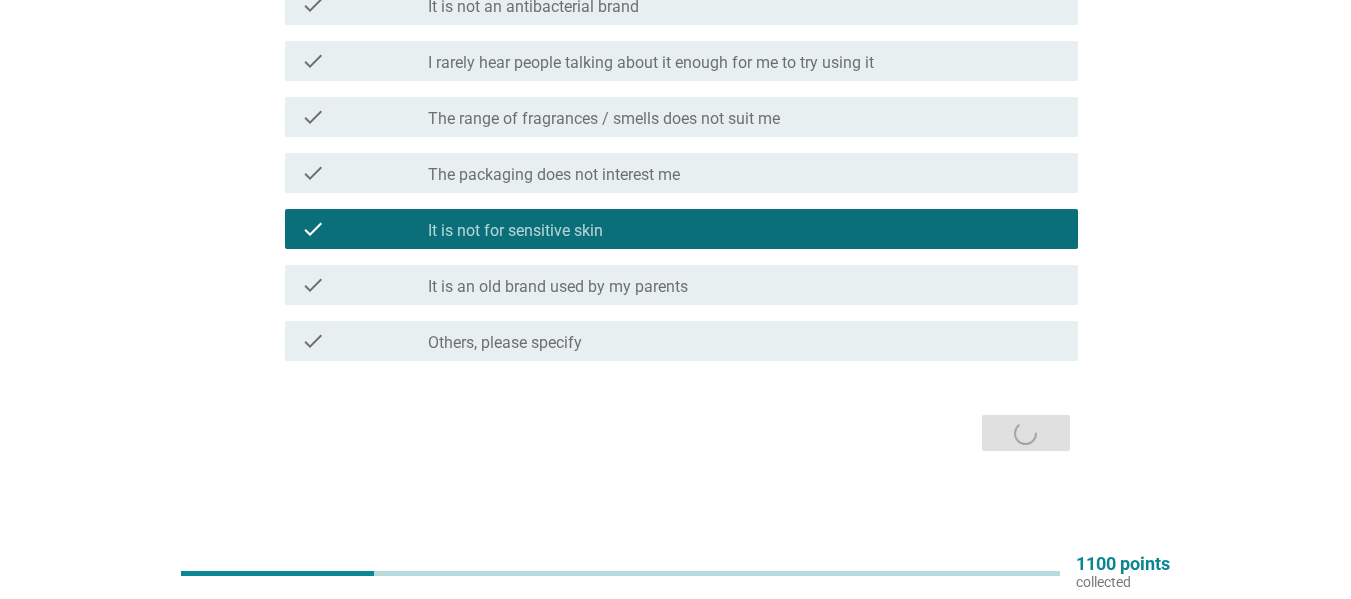 scroll, scrollTop: 0, scrollLeft: 0, axis: both 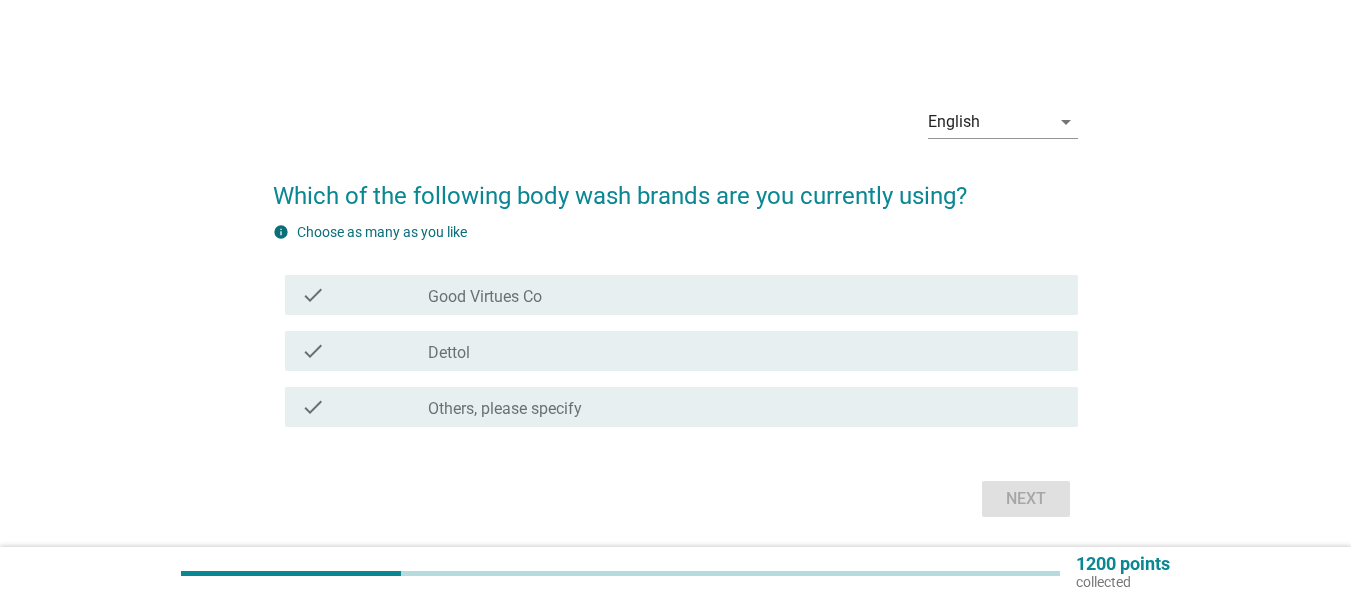 click on "Good Virtues Co" at bounding box center [485, 297] 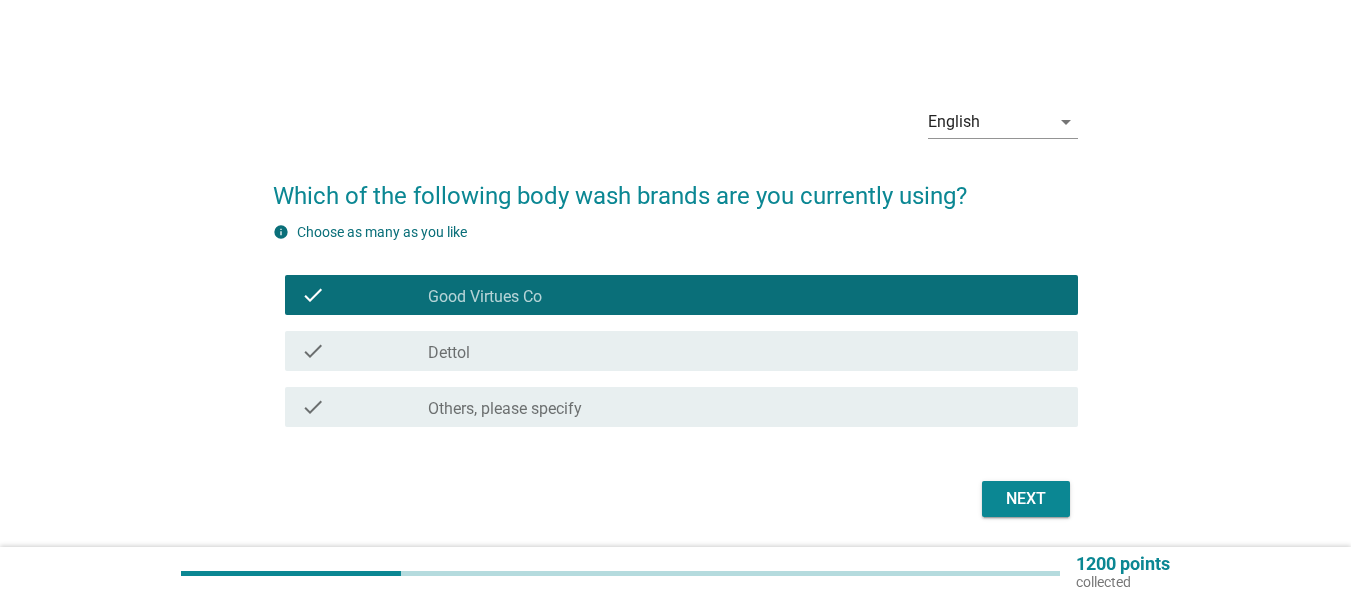 click on "check_box_outline_blank Dettol" at bounding box center [745, 351] 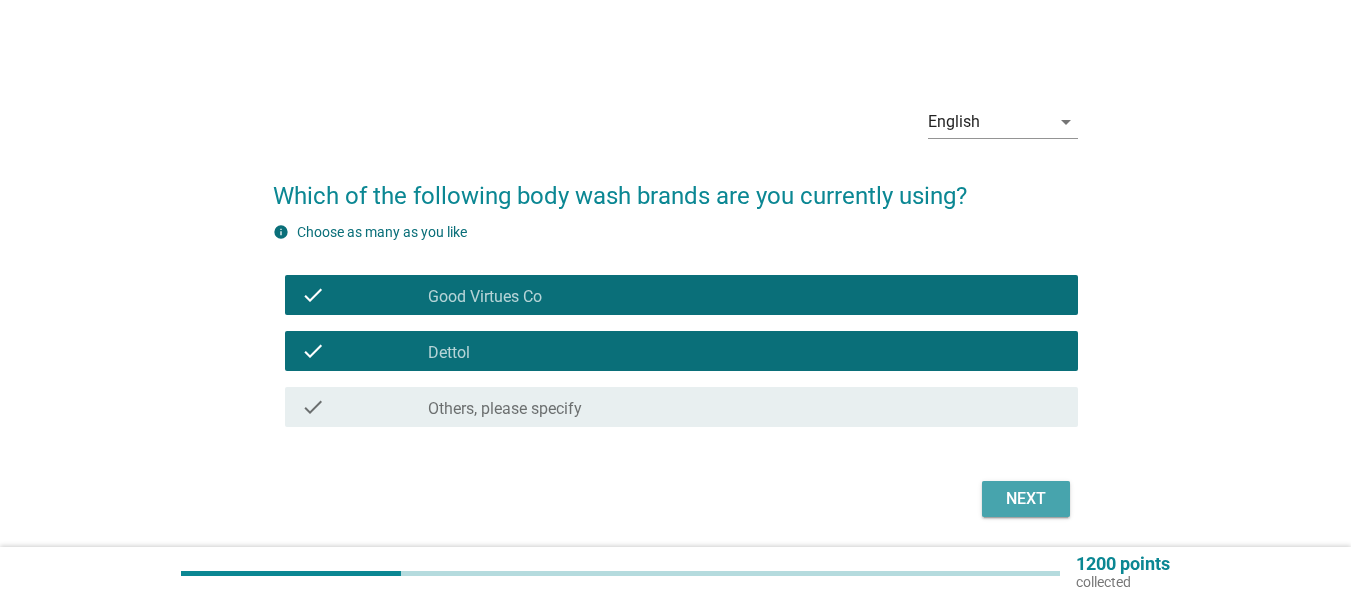 click on "Next" at bounding box center [1026, 499] 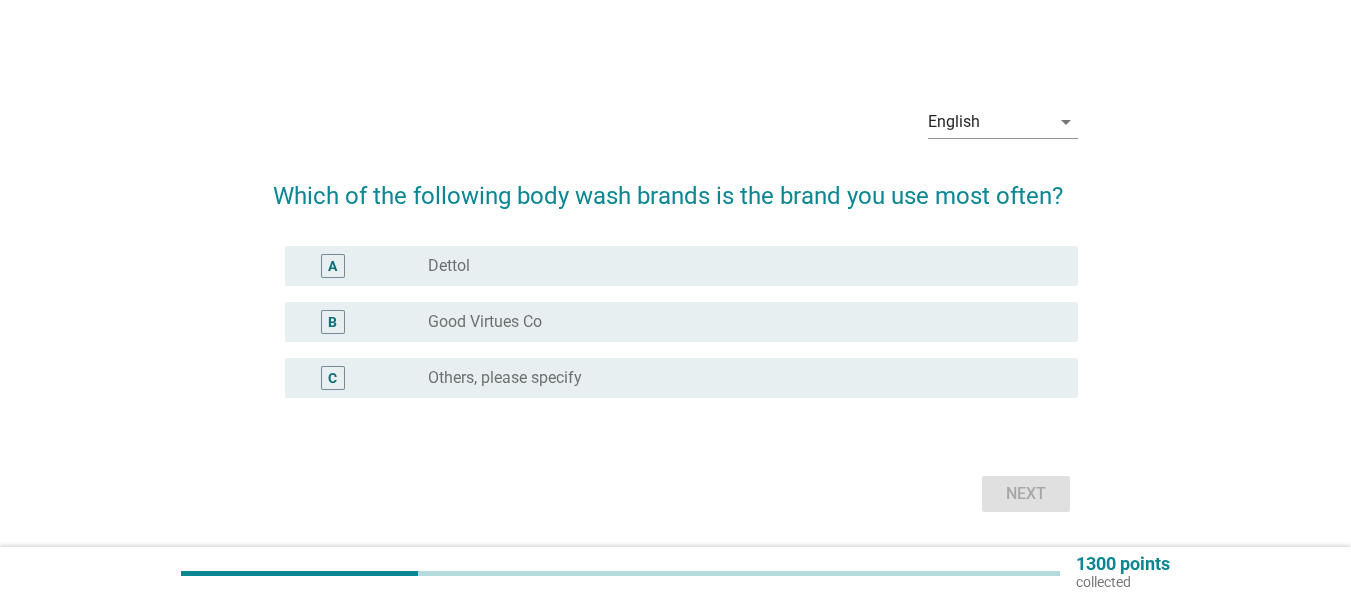 click on "radio_button_unchecked Good Virtues Co" at bounding box center [737, 322] 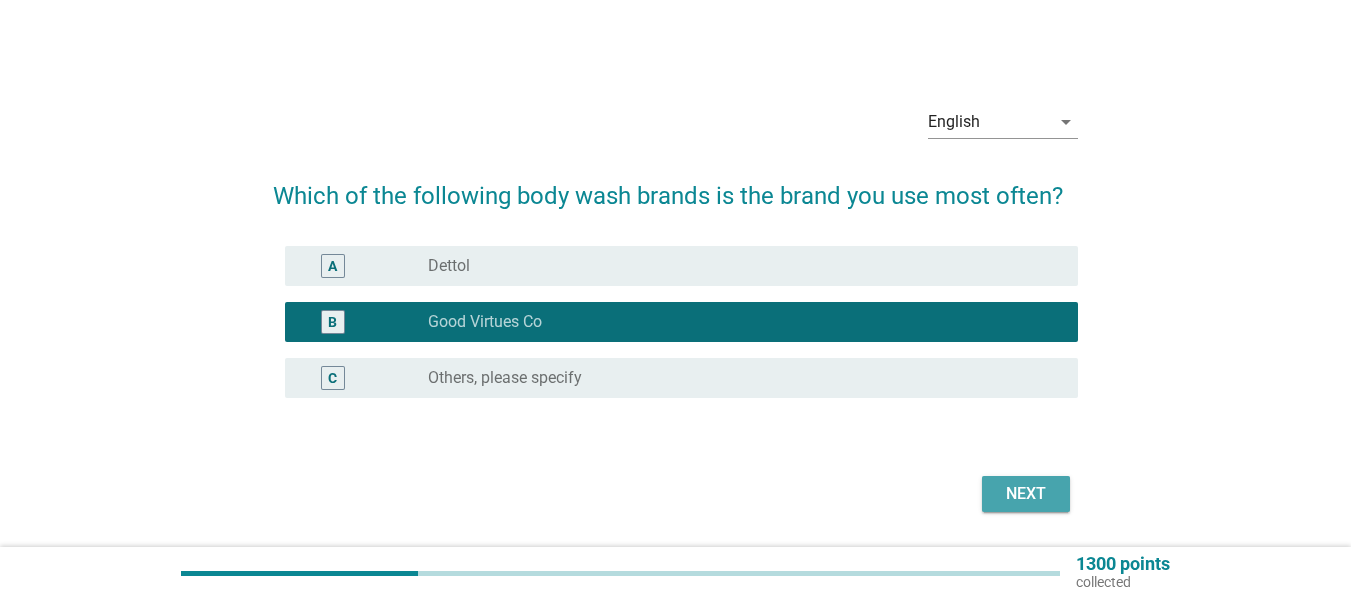 click on "Next" at bounding box center (1026, 494) 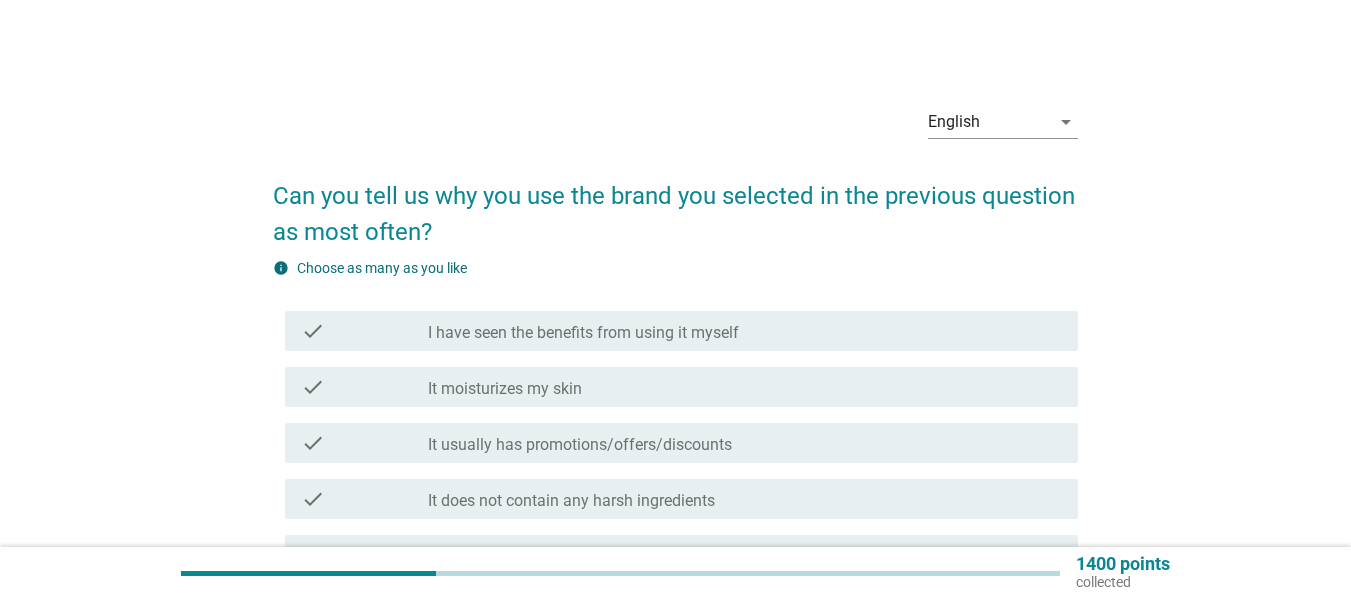 click on "check_box_outline_blank It moisturizes my skin" at bounding box center (745, 387) 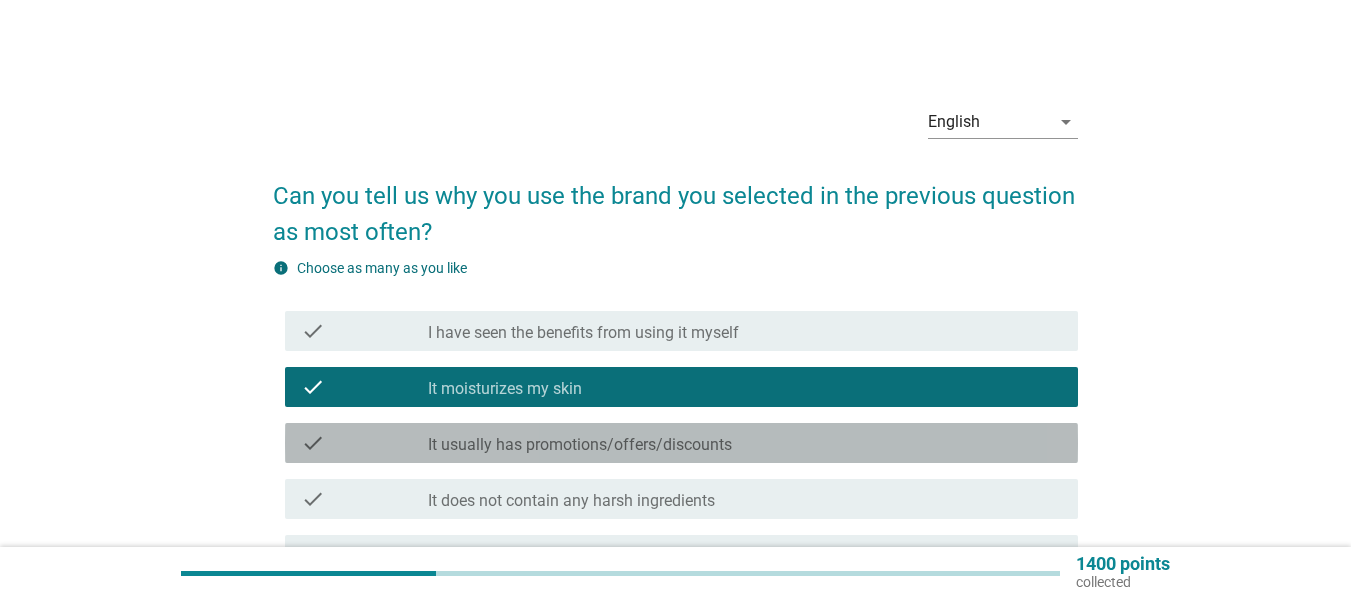 click on "check     check_box_outline_blank It usually has promotions/offers/discounts" at bounding box center (681, 443) 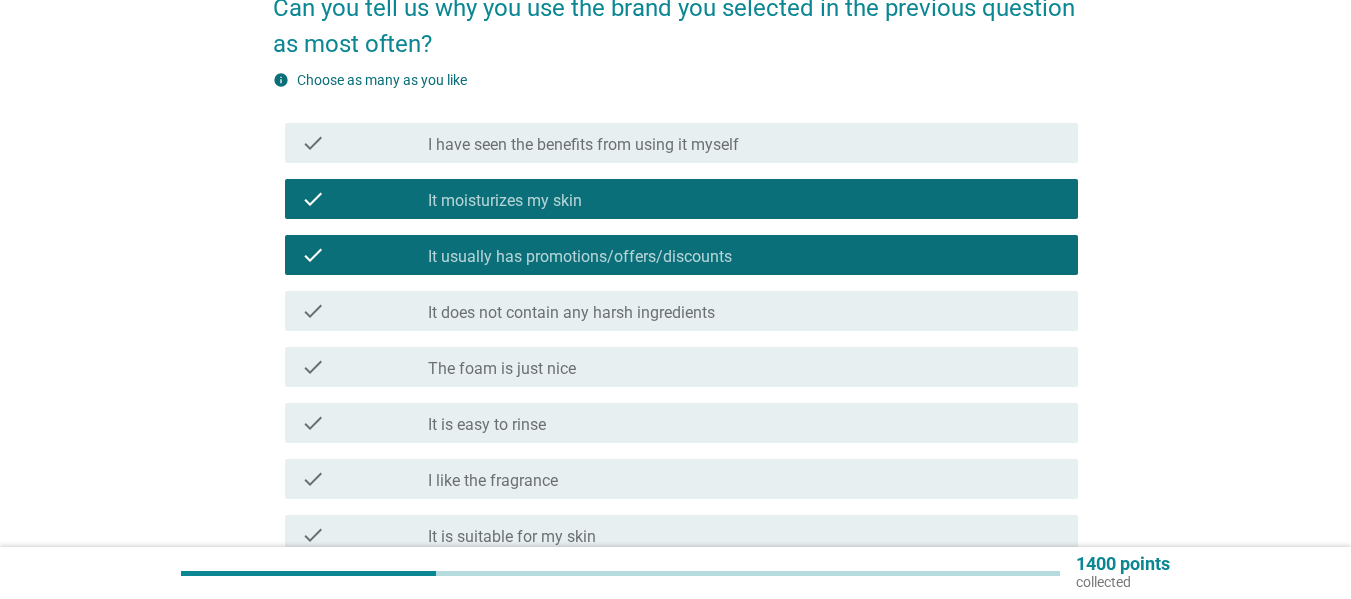 scroll, scrollTop: 200, scrollLeft: 0, axis: vertical 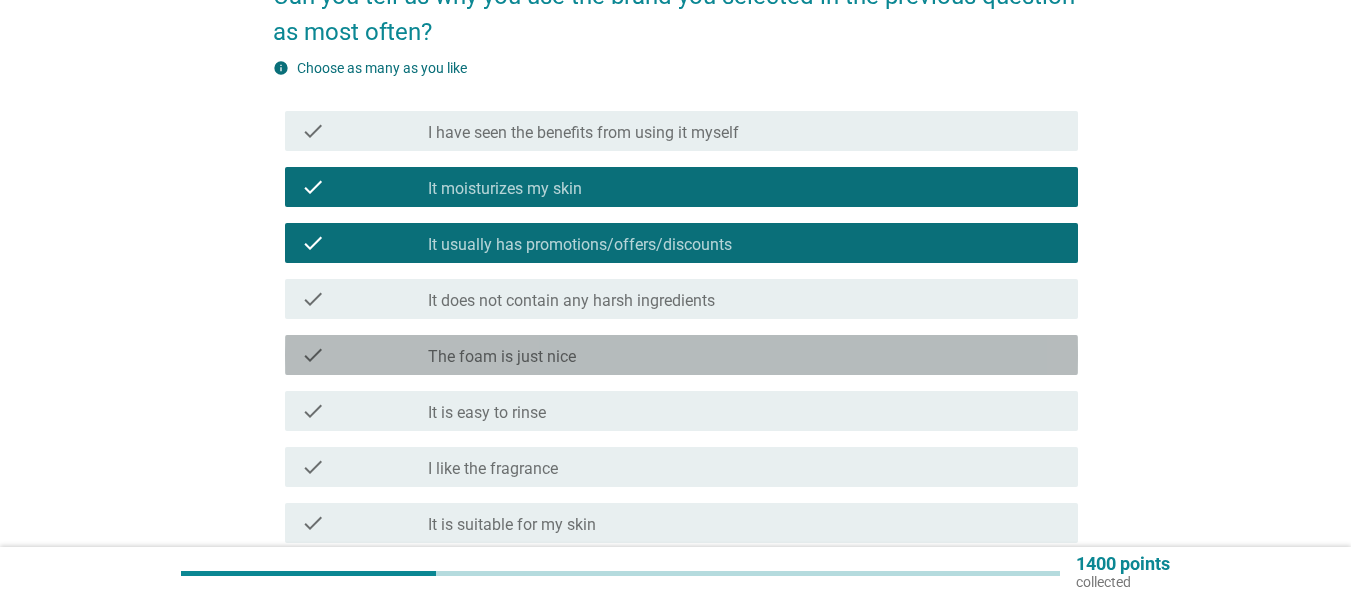 click on "check_box_outline_blank The foam is just nice" at bounding box center [745, 355] 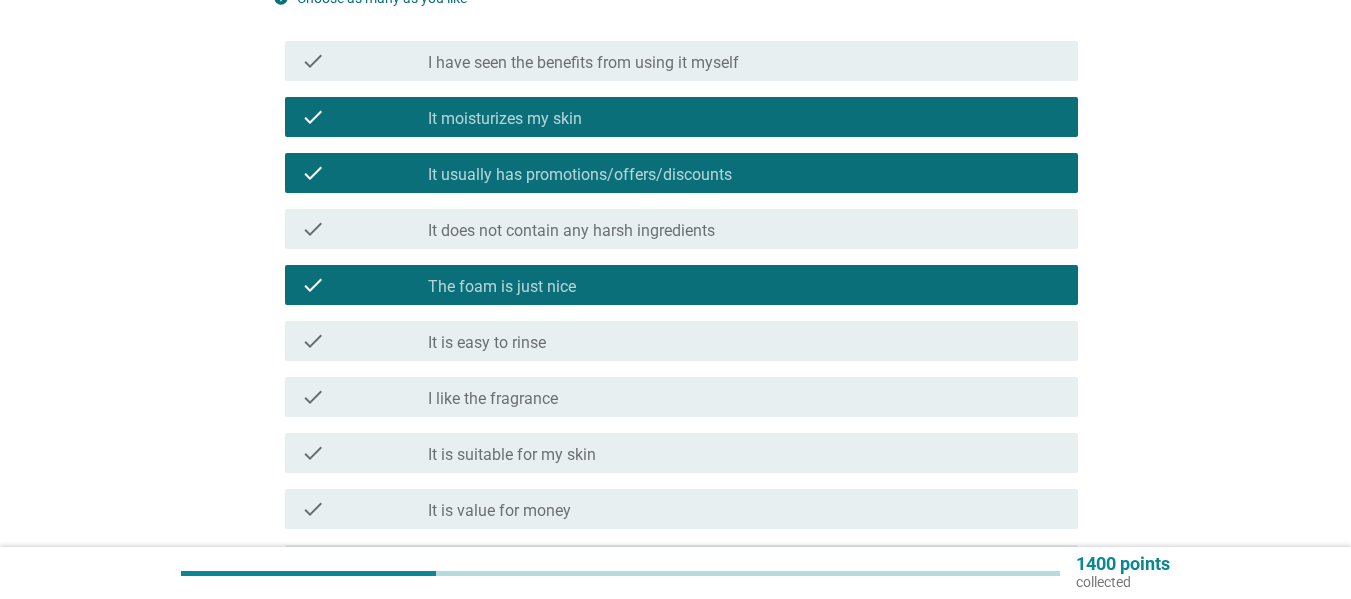 scroll, scrollTop: 300, scrollLeft: 0, axis: vertical 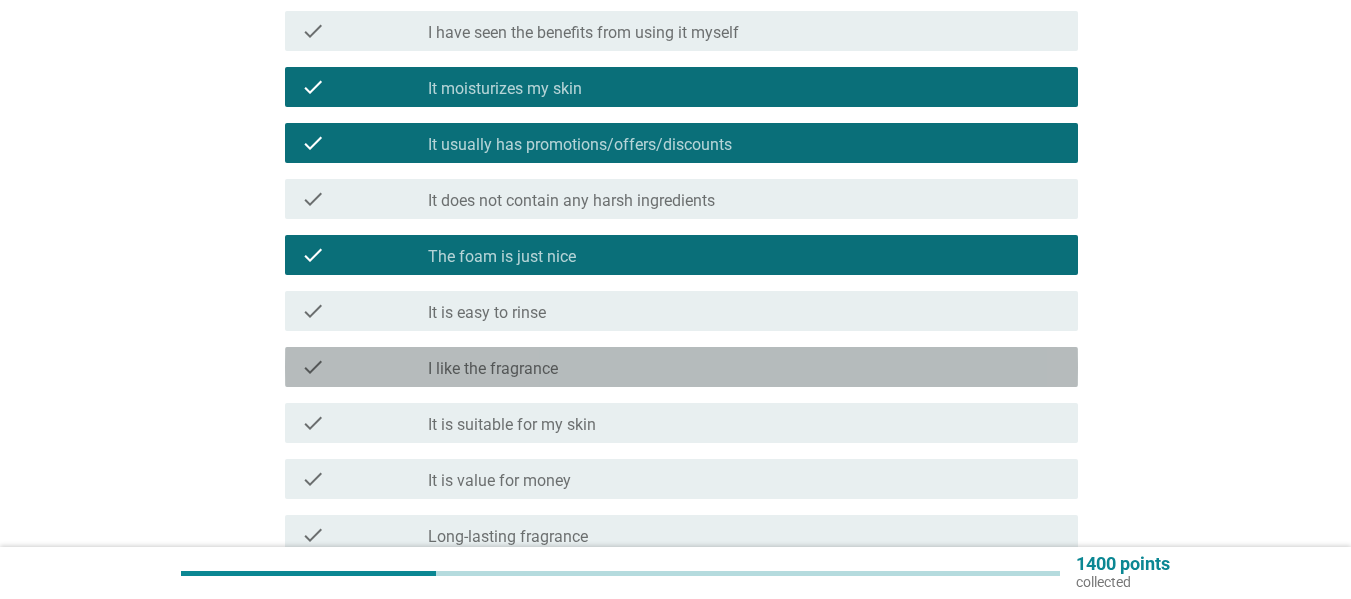 click on "check     check_box_outline_blank I like the fragrance" at bounding box center (681, 367) 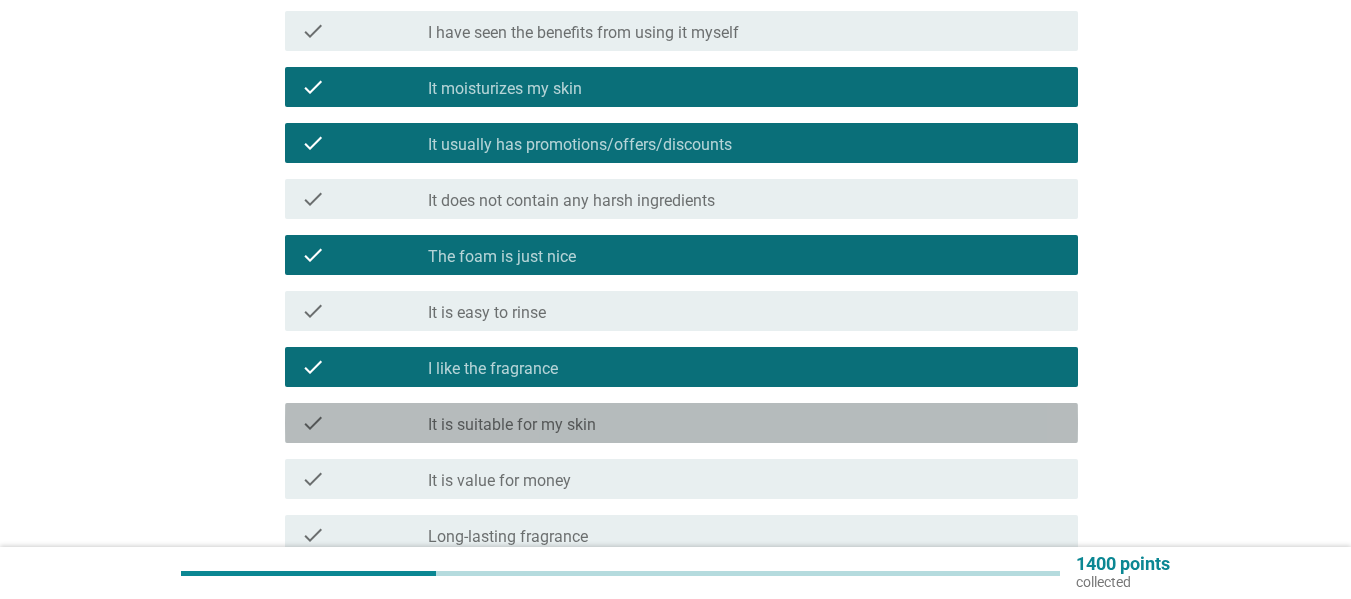 click on "check_box_outline_blank It is suitable for my skin" at bounding box center [745, 423] 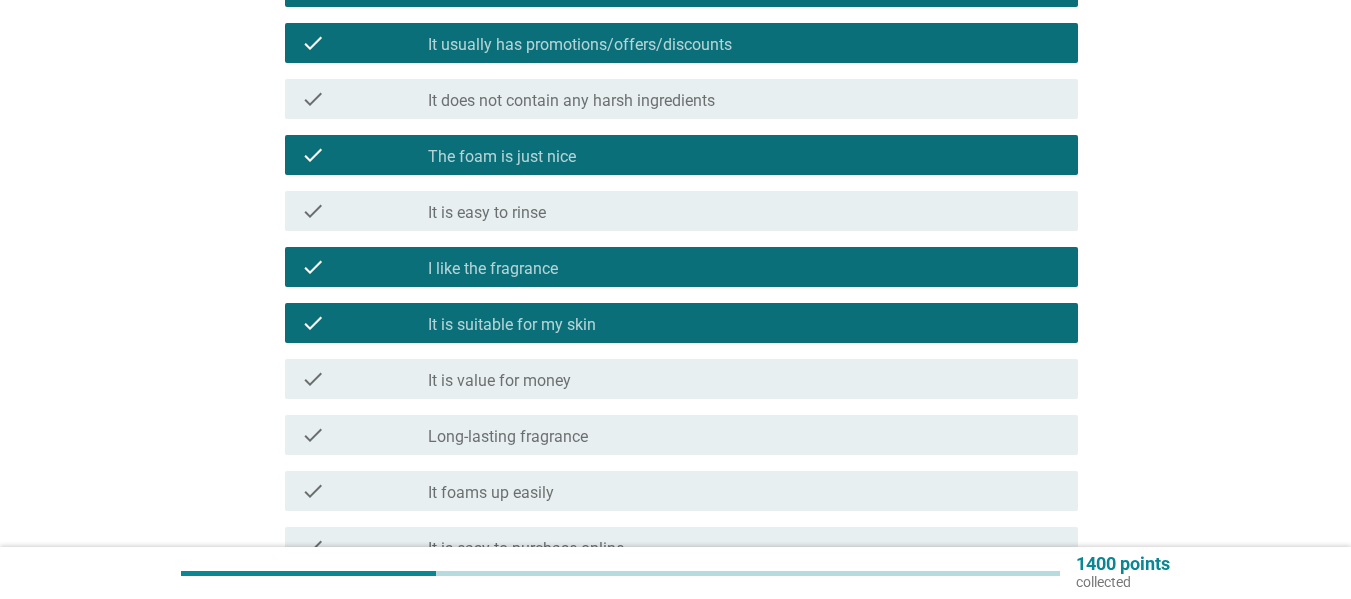 click on "check     check_box_outline_blank It is value for money" at bounding box center [681, 379] 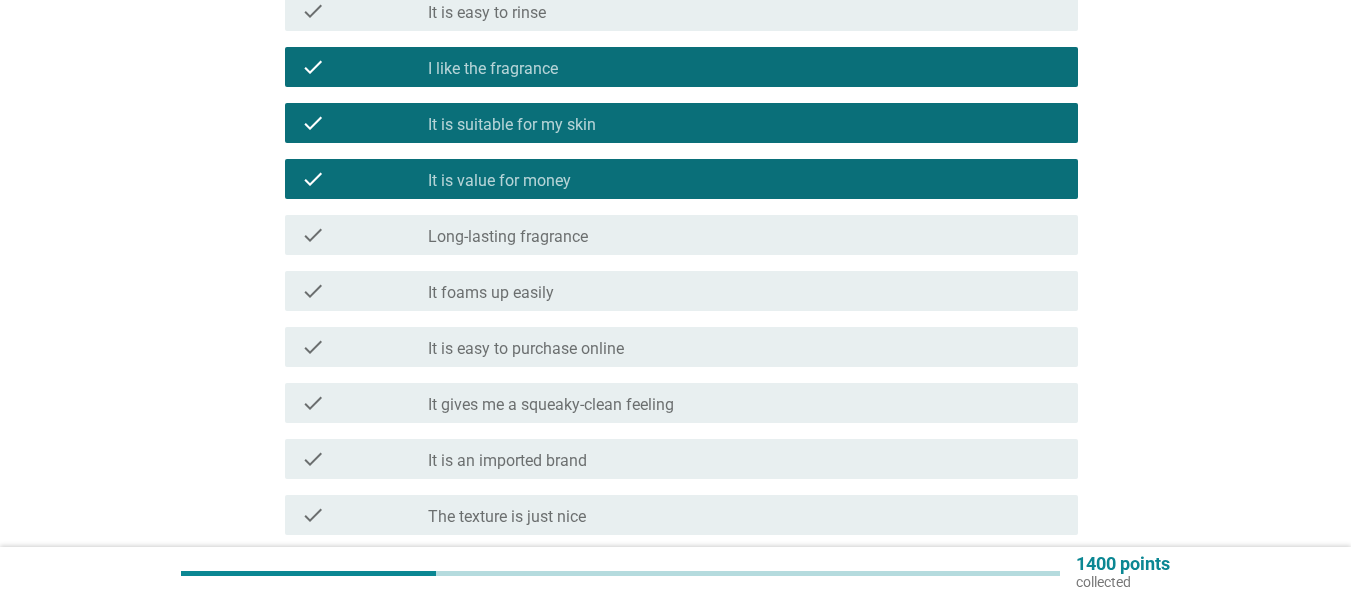 scroll, scrollTop: 700, scrollLeft: 0, axis: vertical 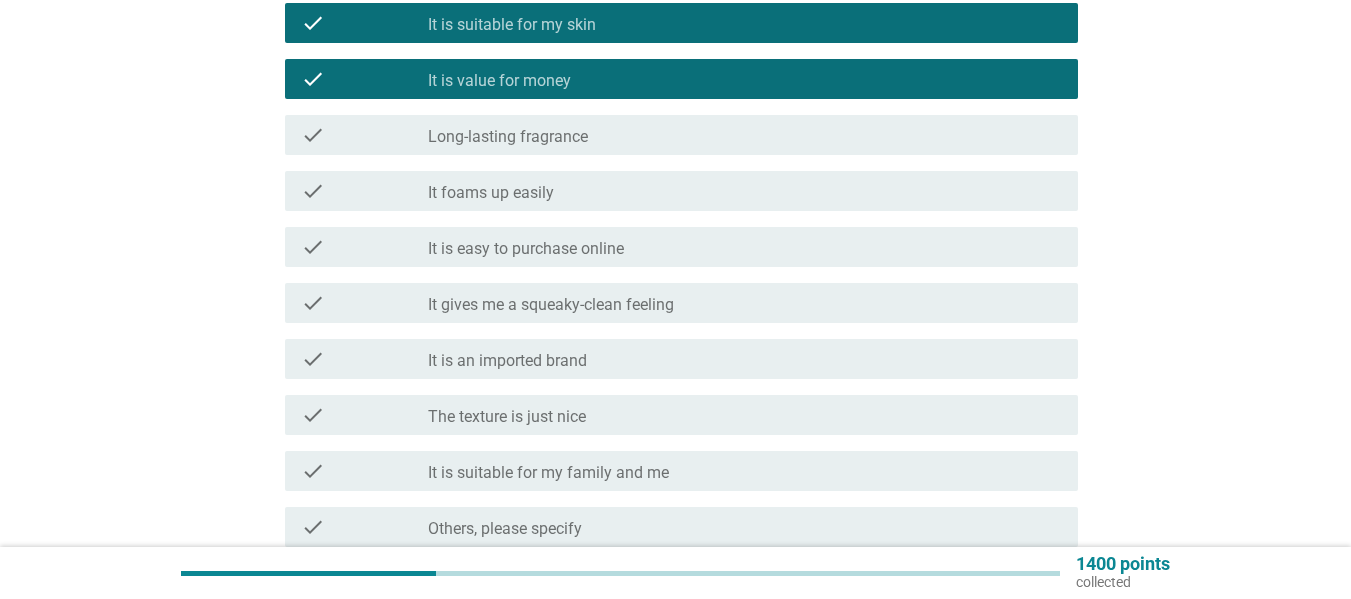 click on "It gives me a squeaky-clean feeling" at bounding box center [551, 305] 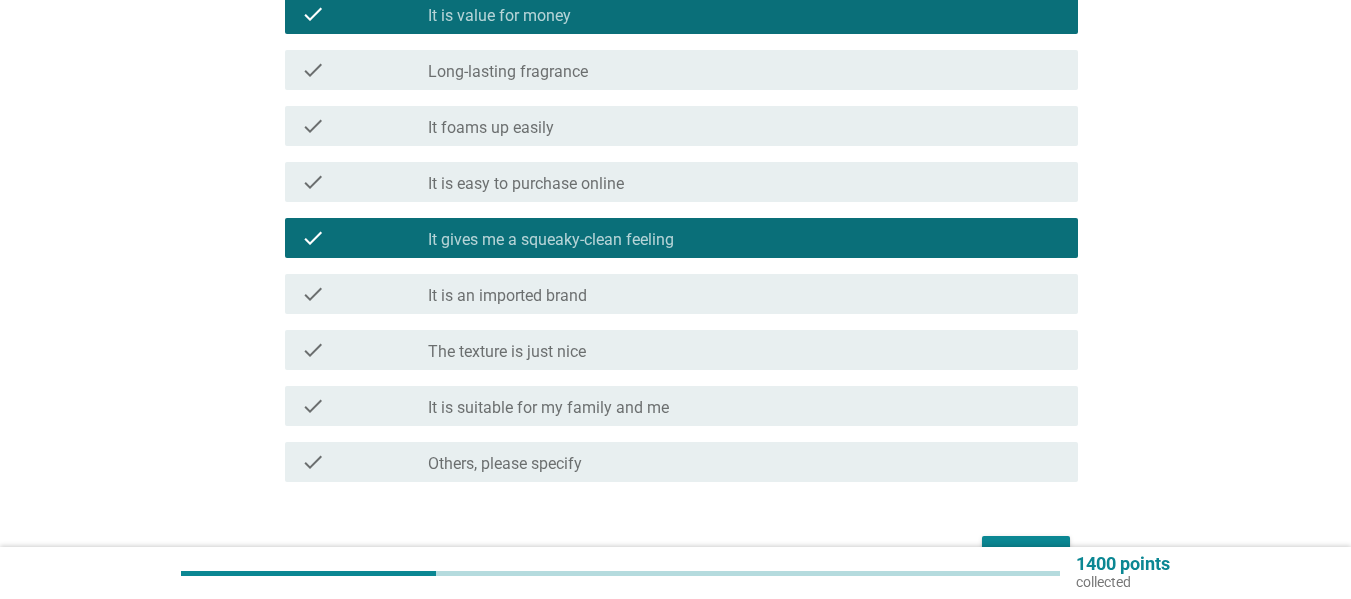 scroll, scrollTop: 800, scrollLeft: 0, axis: vertical 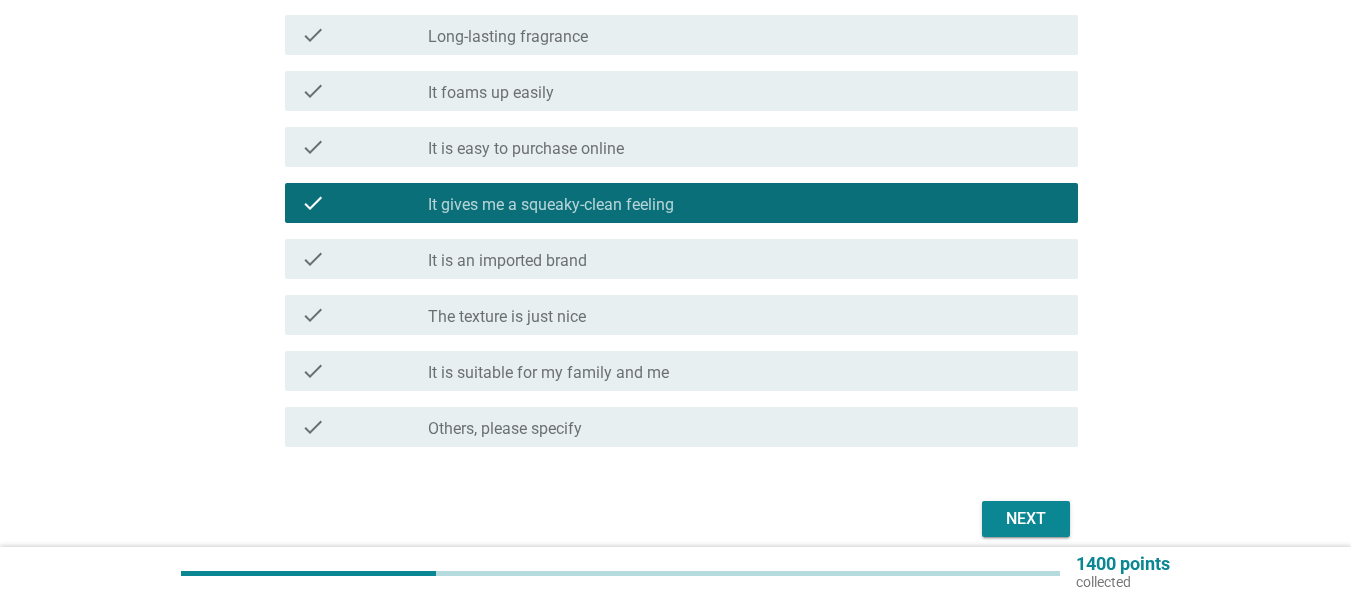 click on "check_box_outline_blank It is suitable for my family and me" at bounding box center (745, 371) 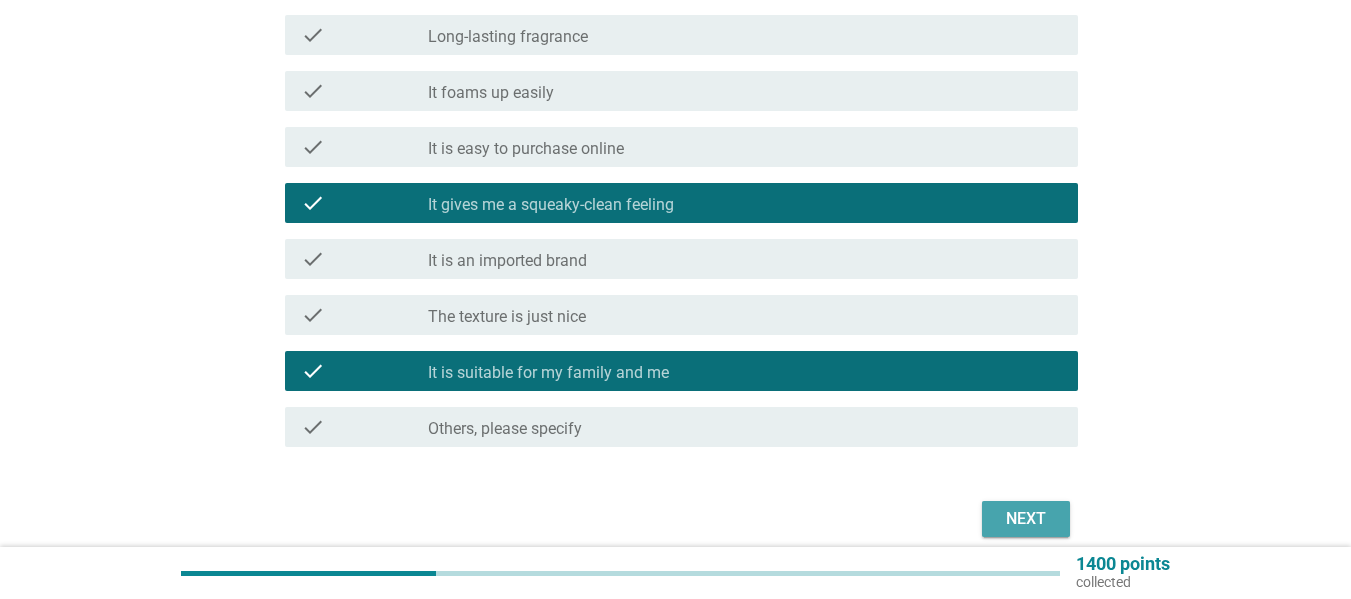 click on "Next" at bounding box center [1026, 519] 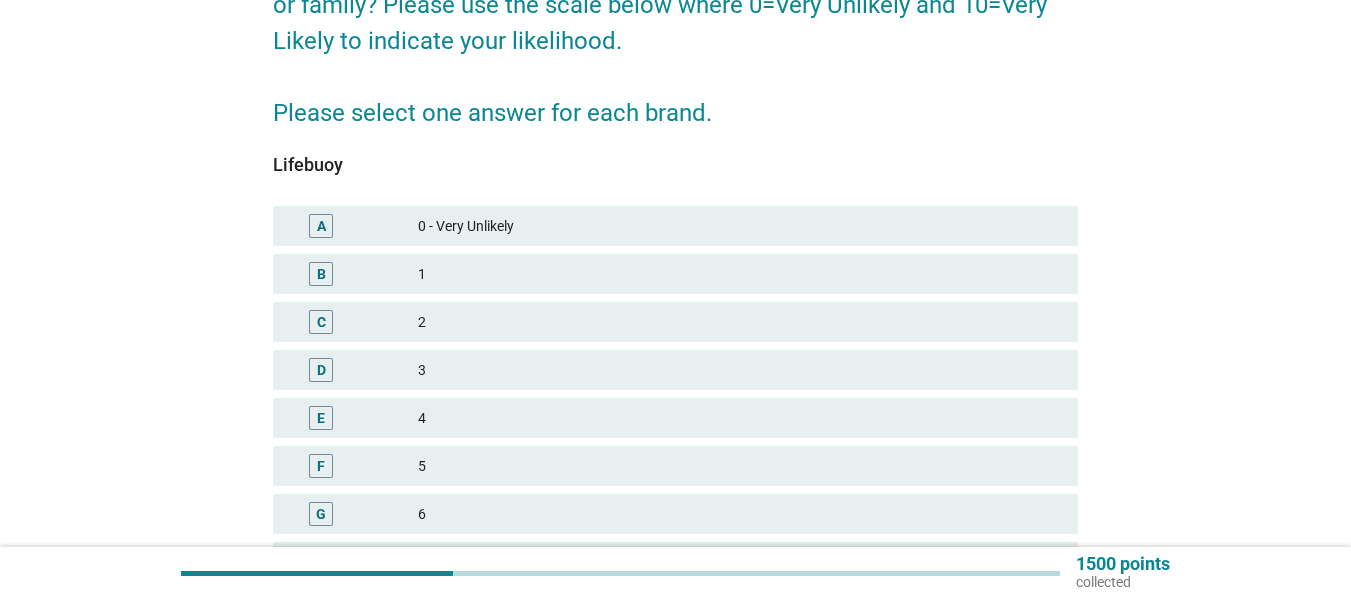scroll, scrollTop: 300, scrollLeft: 0, axis: vertical 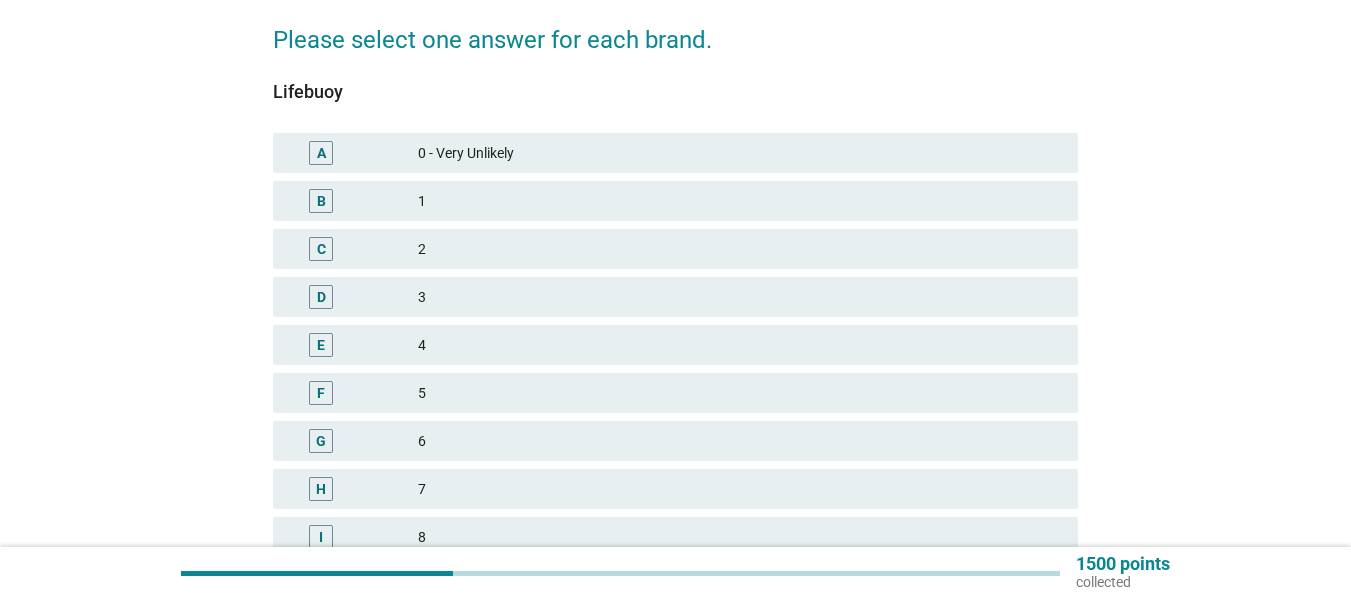 click on "6" at bounding box center (740, 441) 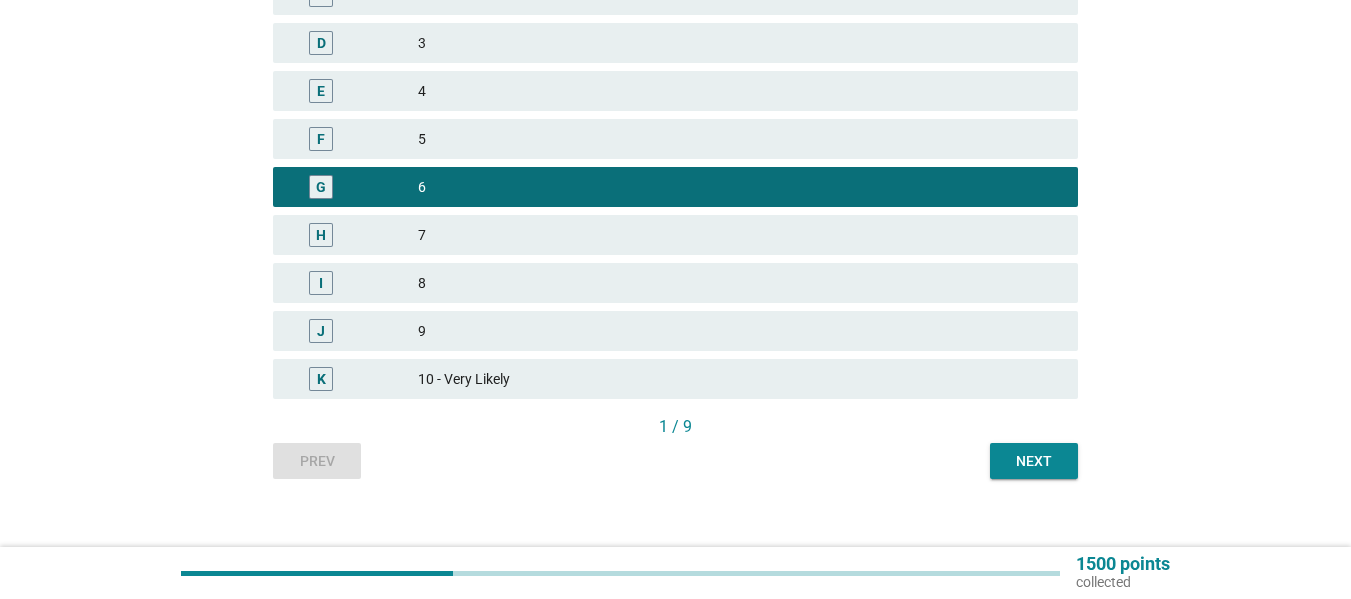scroll, scrollTop: 576, scrollLeft: 0, axis: vertical 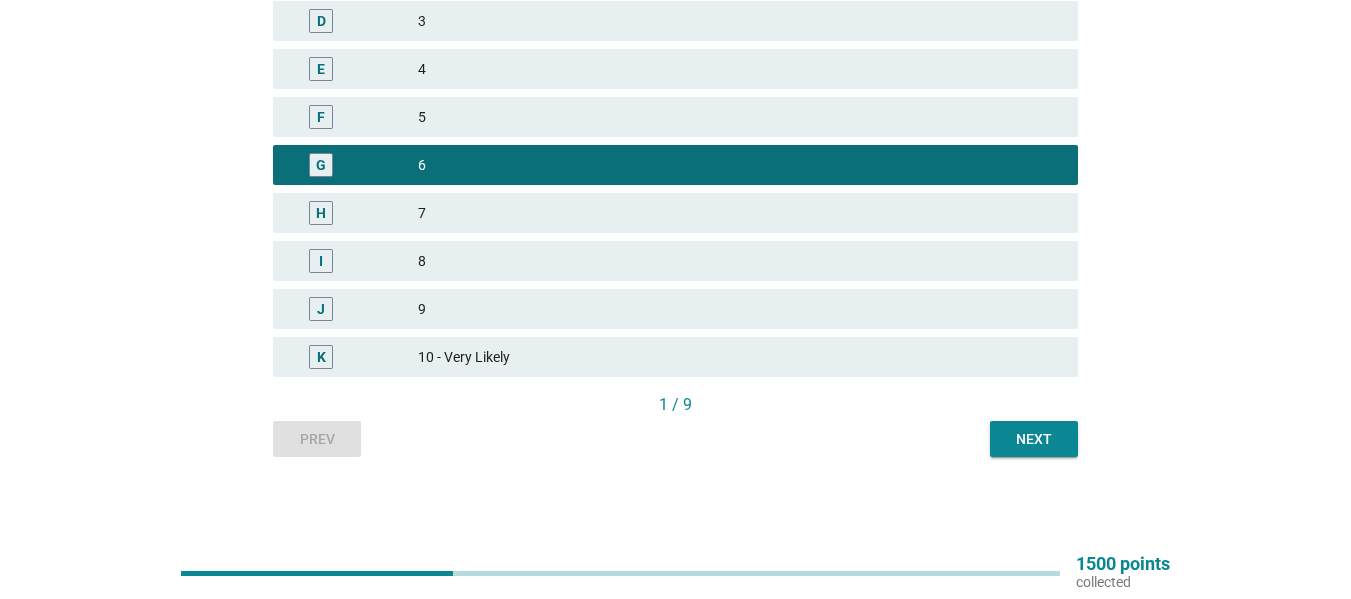 drag, startPoint x: 1069, startPoint y: 416, endPoint x: 1051, endPoint y: 434, distance: 25.455845 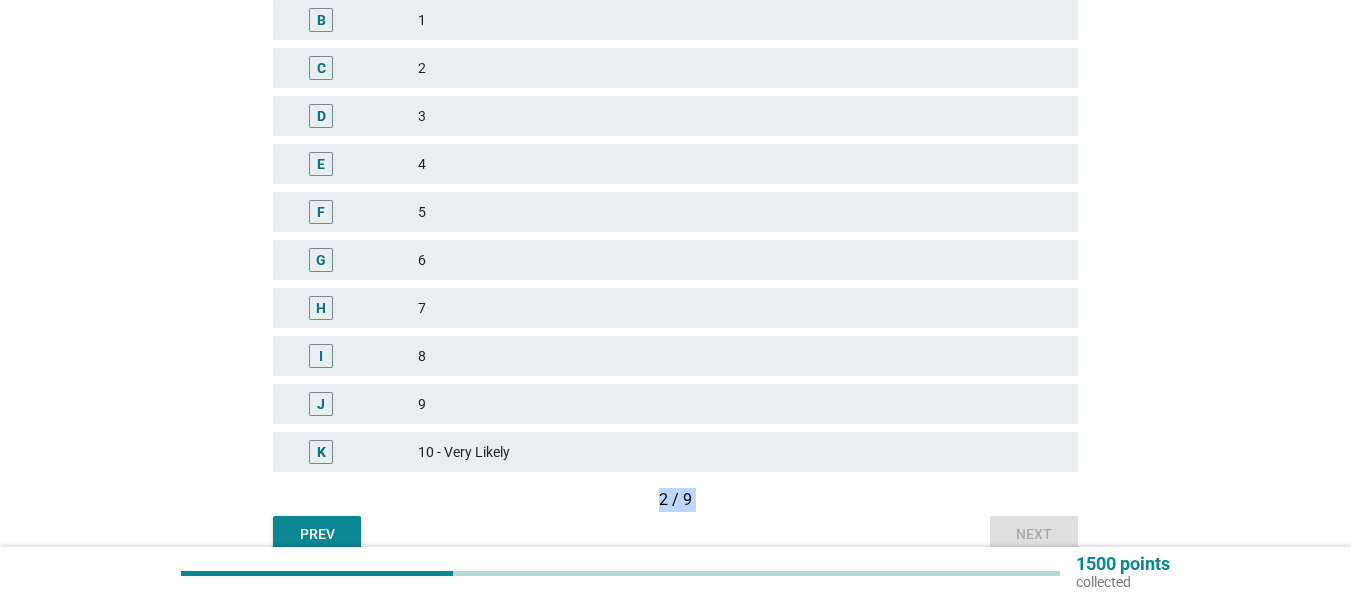 scroll, scrollTop: 500, scrollLeft: 0, axis: vertical 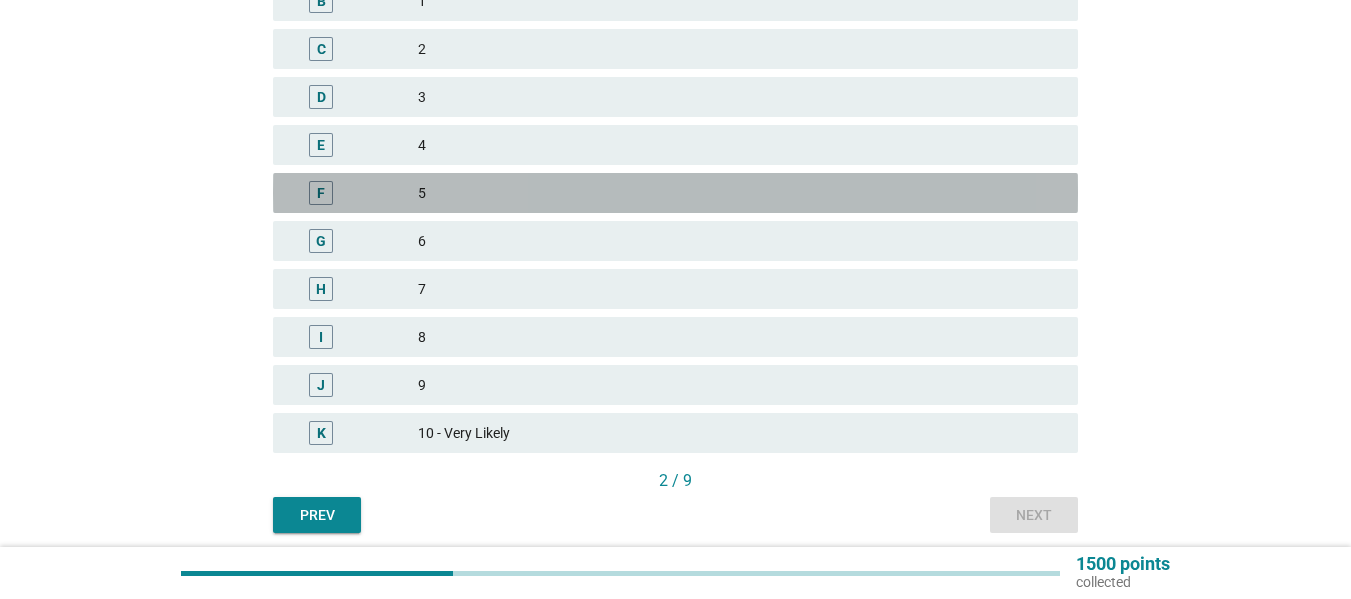 click on "5" at bounding box center (740, 193) 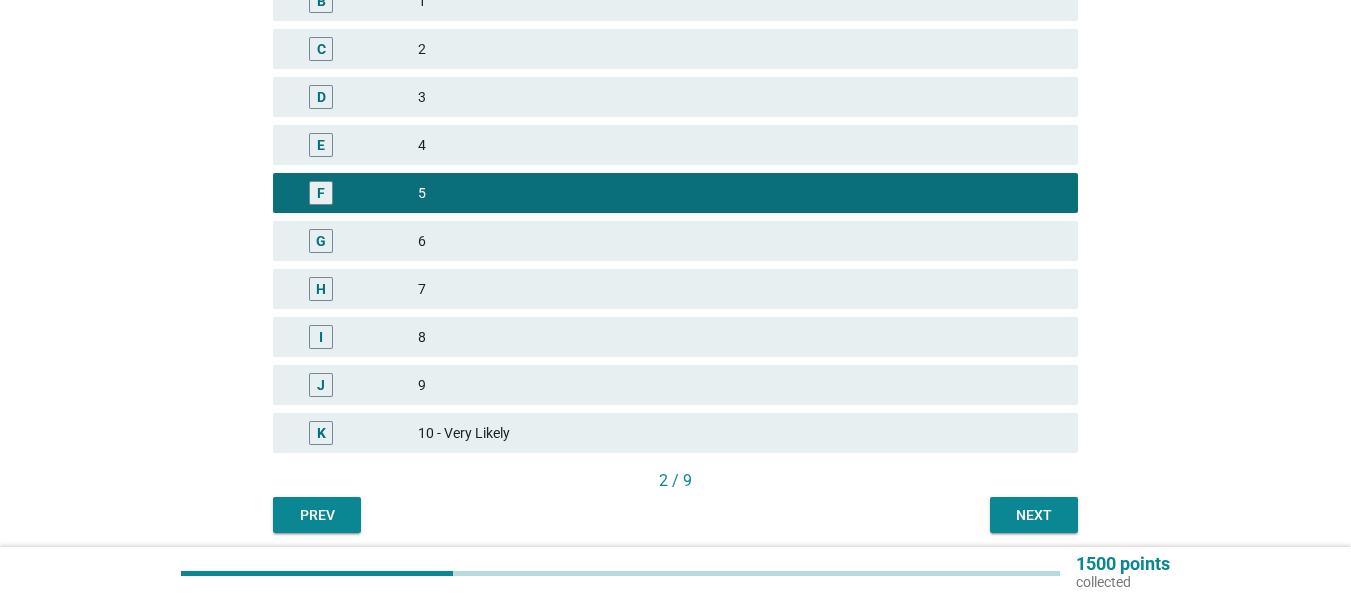 click on "E   4" at bounding box center (675, 145) 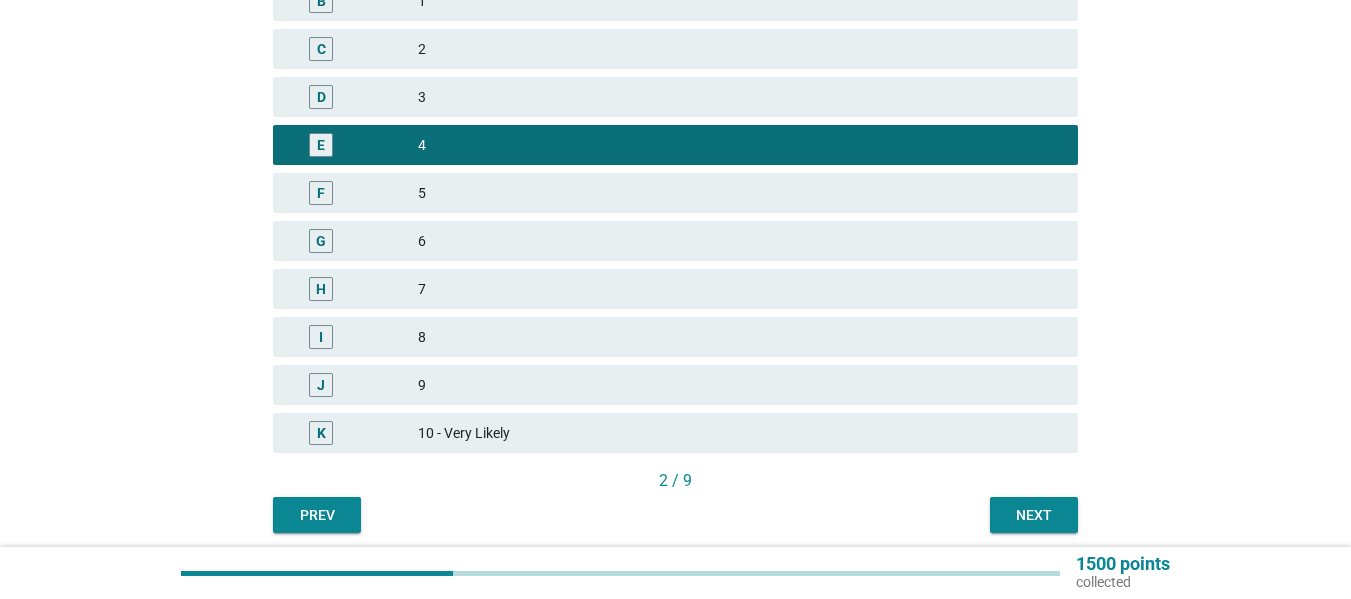 click on "Next" at bounding box center (1034, 515) 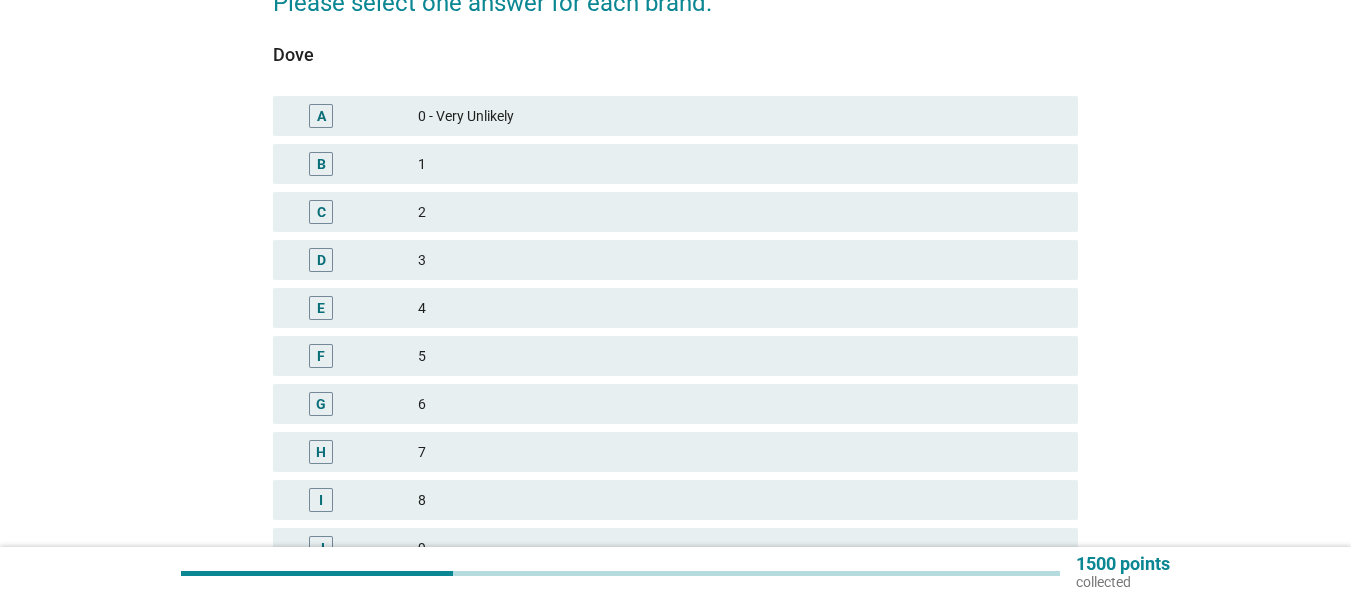 scroll, scrollTop: 400, scrollLeft: 0, axis: vertical 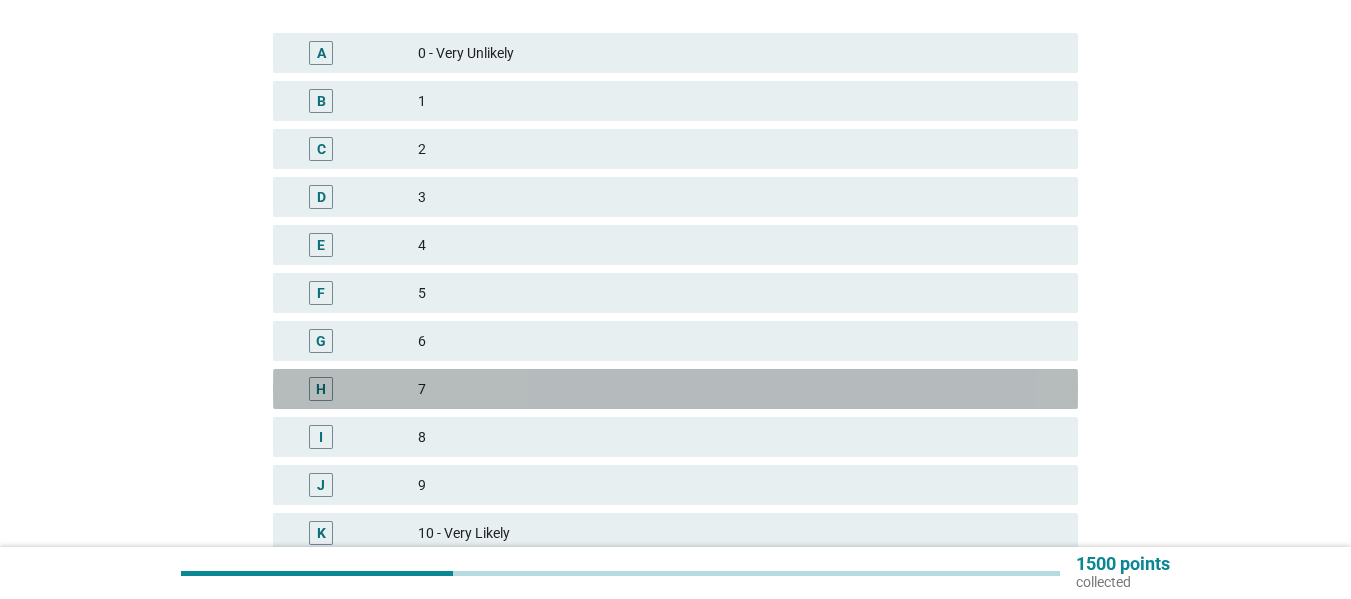 click on "7" at bounding box center [740, 389] 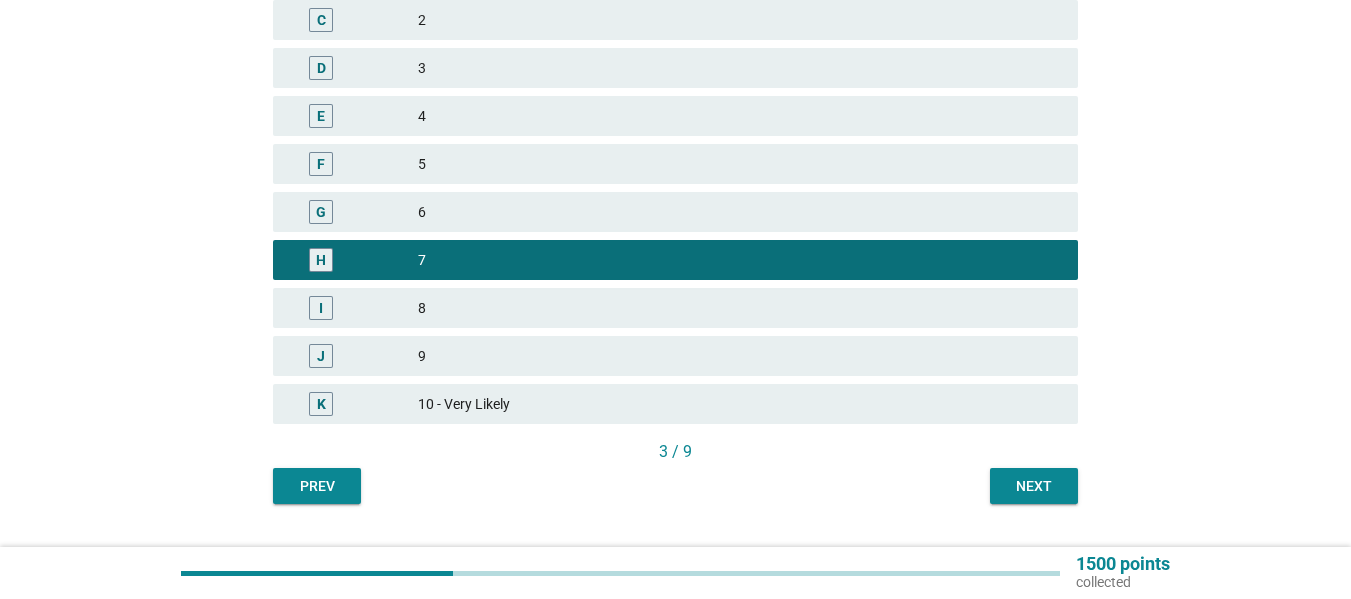 scroll, scrollTop: 576, scrollLeft: 0, axis: vertical 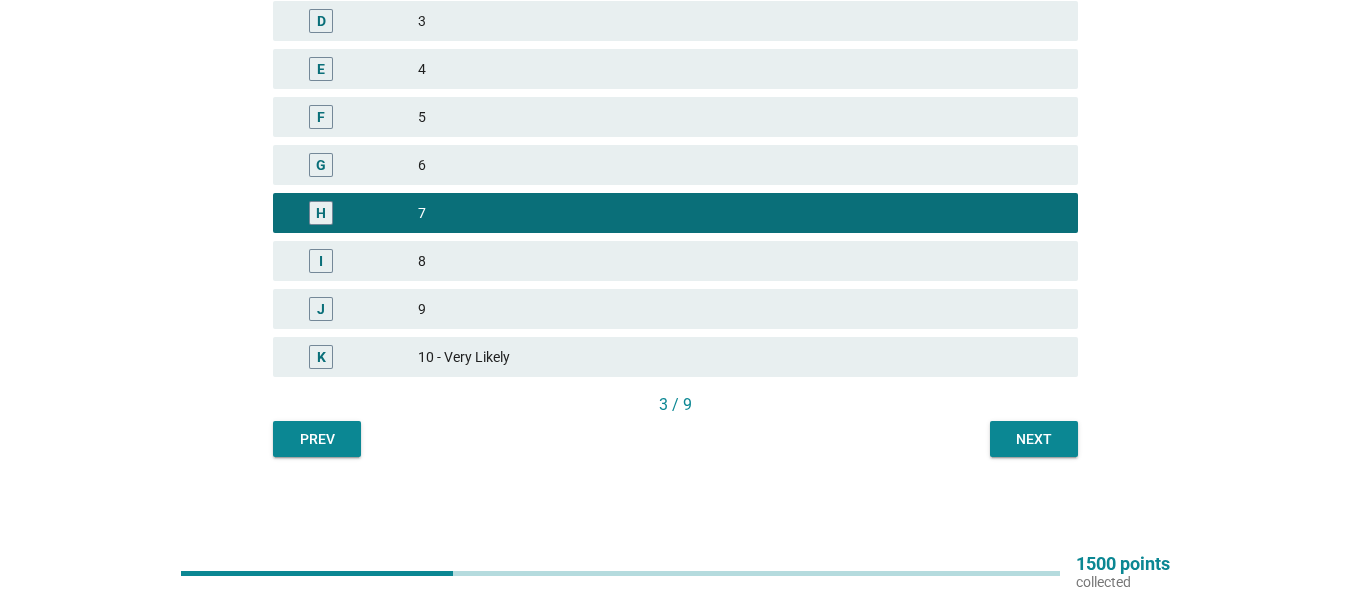 click on "Next" at bounding box center [1034, 439] 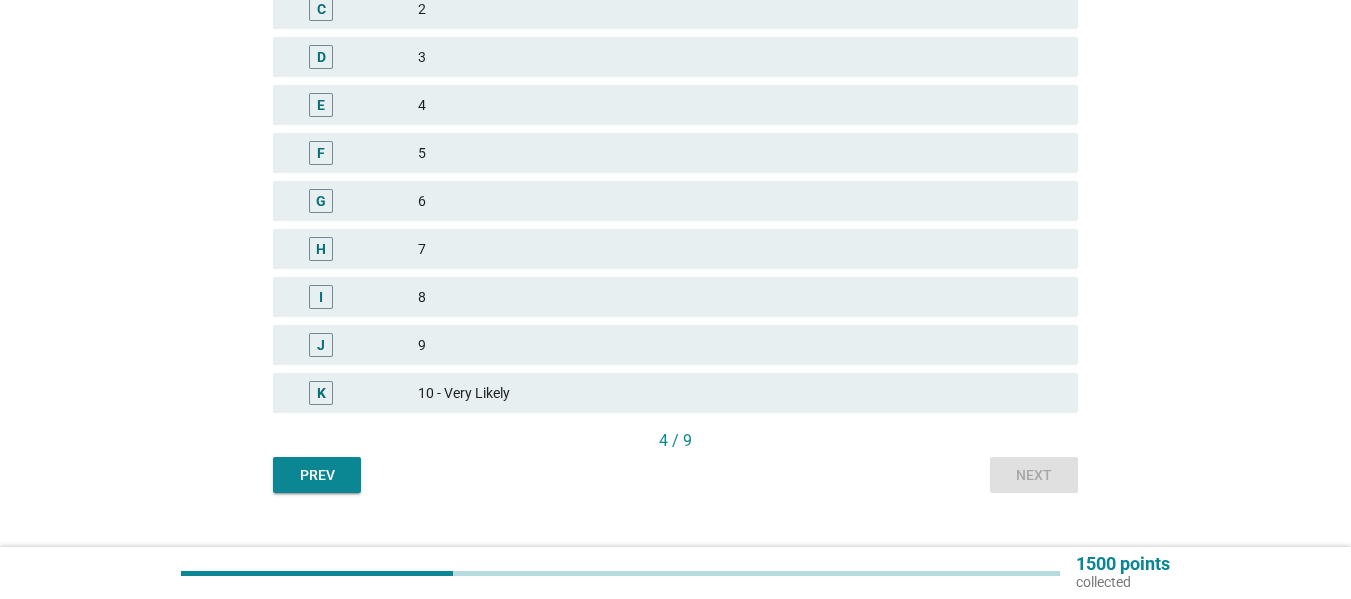 scroll, scrollTop: 576, scrollLeft: 0, axis: vertical 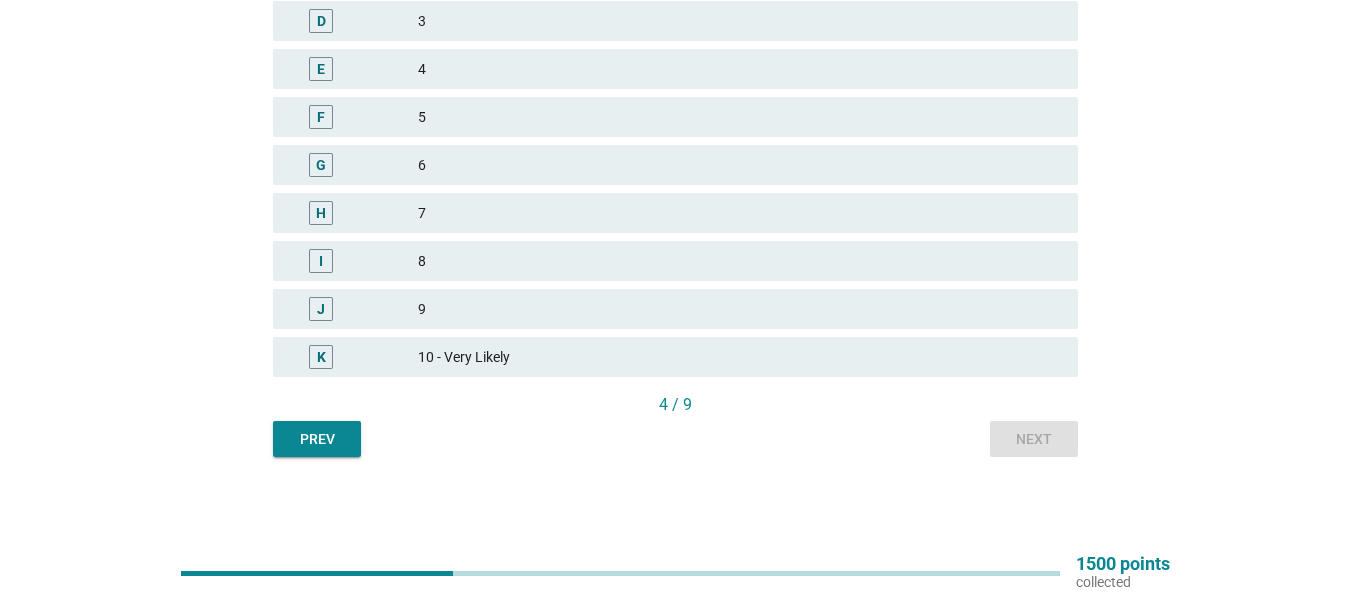 click on "7" at bounding box center [740, 213] 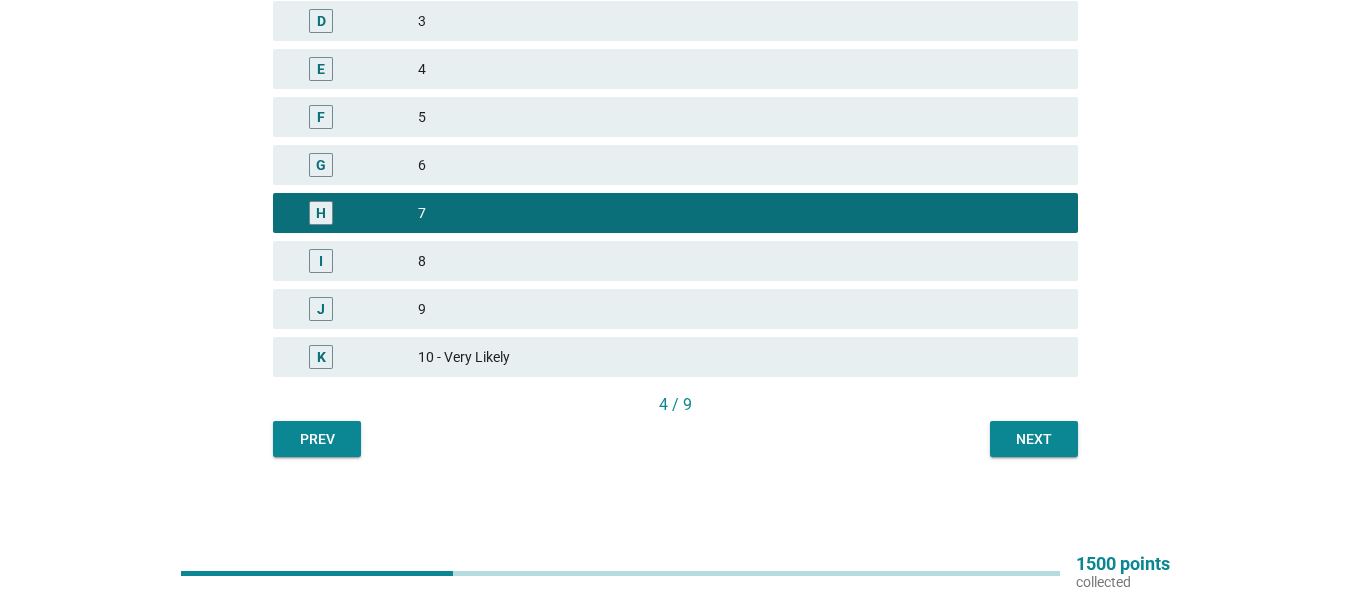 click on "Next" at bounding box center (1034, 439) 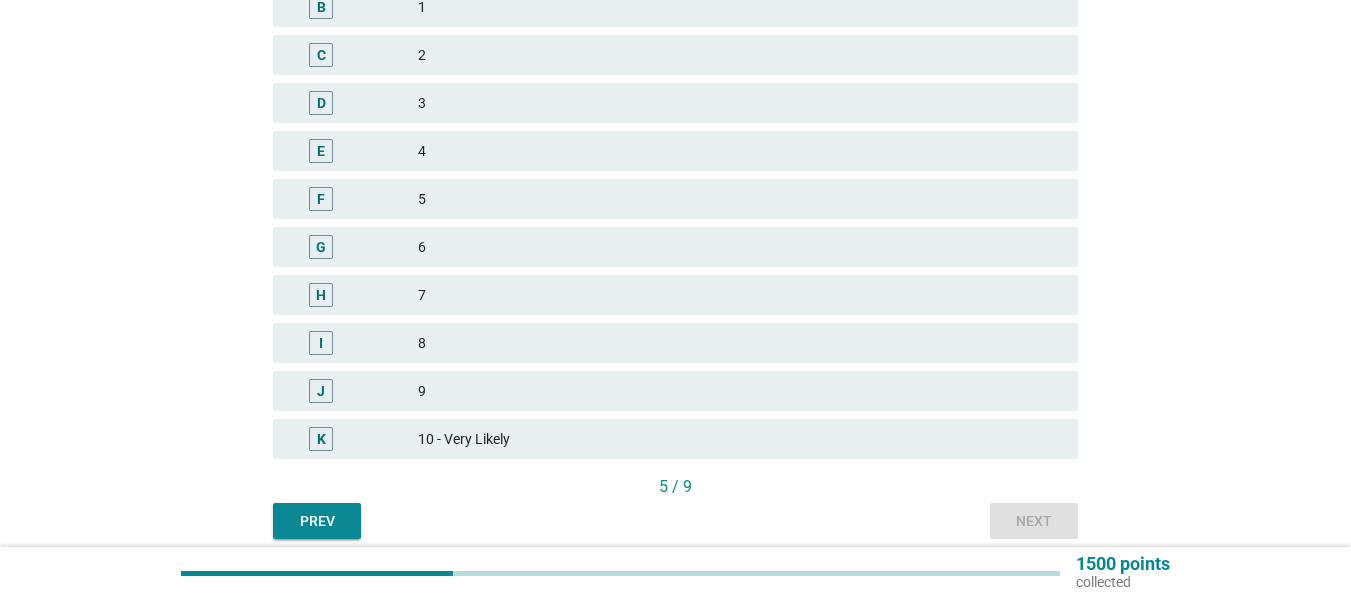 scroll, scrollTop: 500, scrollLeft: 0, axis: vertical 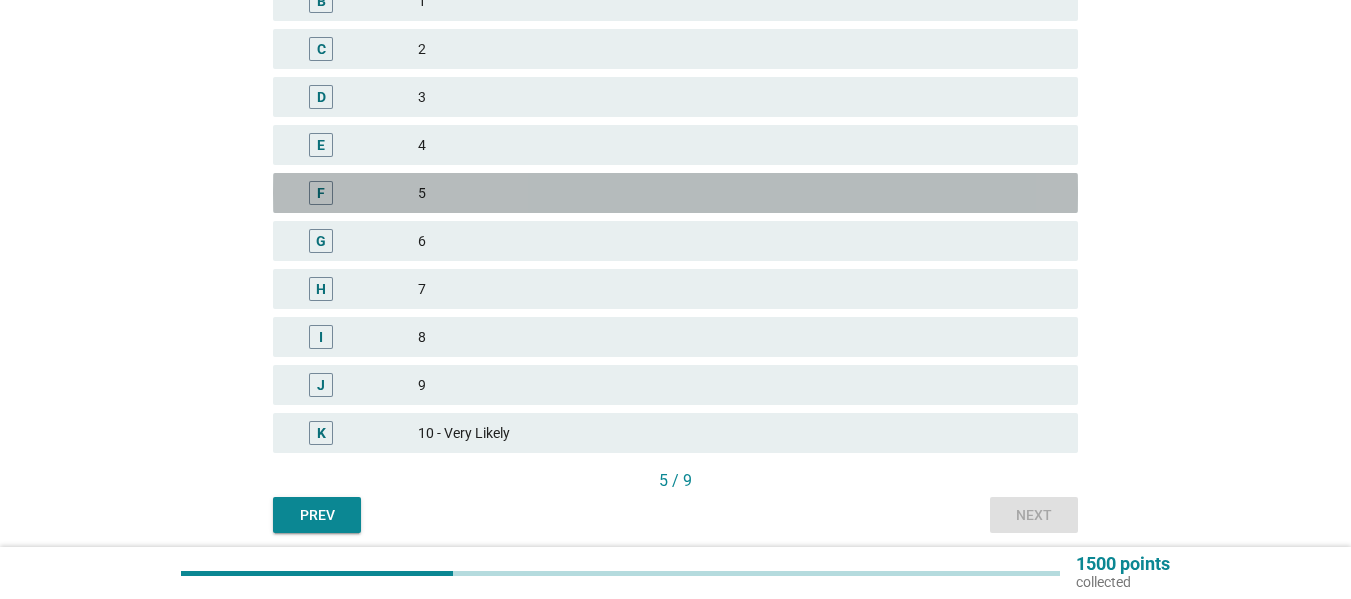 click on "5" at bounding box center [740, 193] 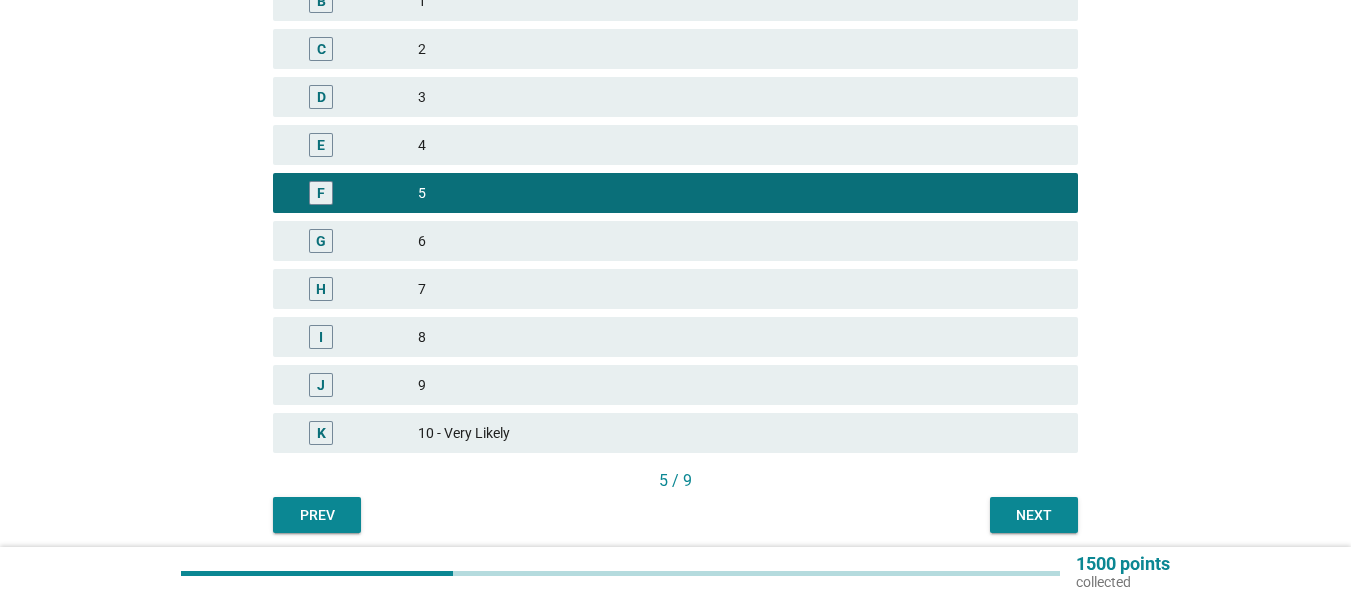 click on "Next" at bounding box center [1034, 515] 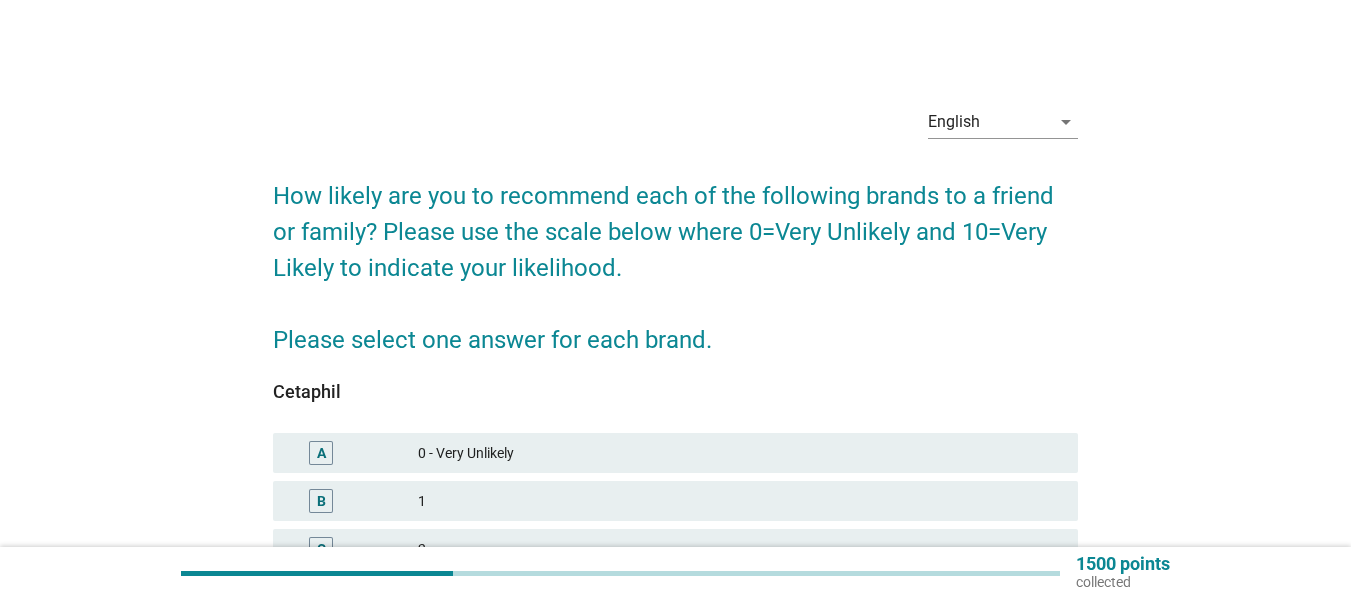 scroll, scrollTop: 400, scrollLeft: 0, axis: vertical 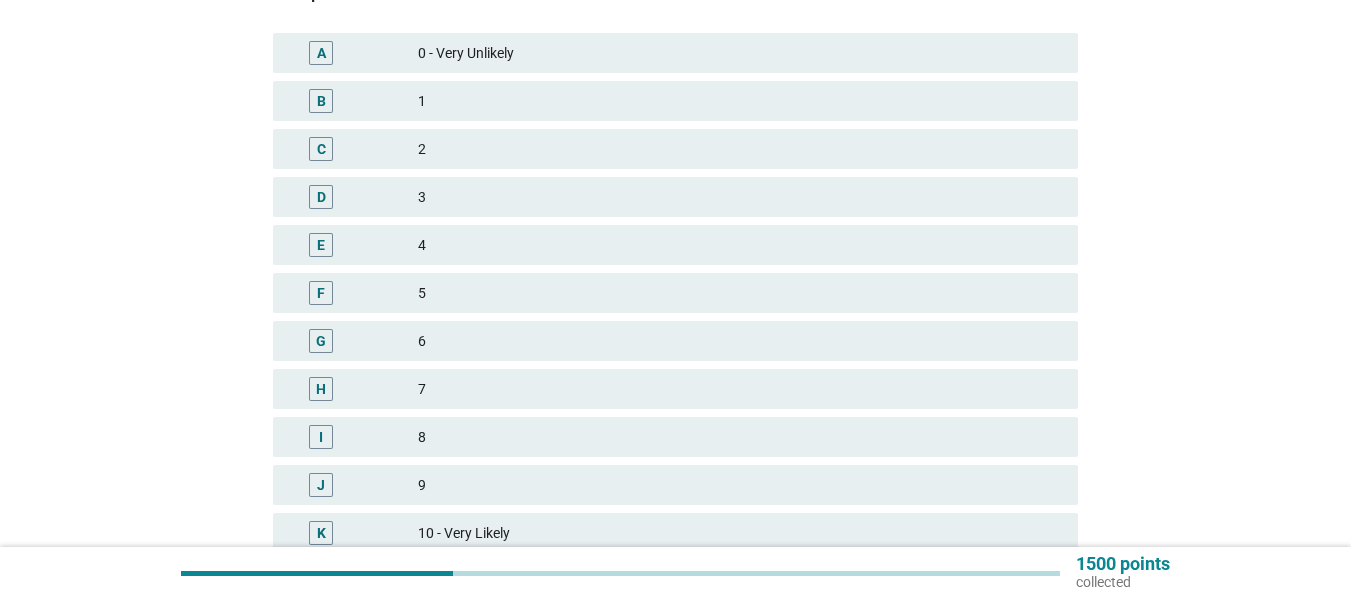 click on "4" at bounding box center [740, 245] 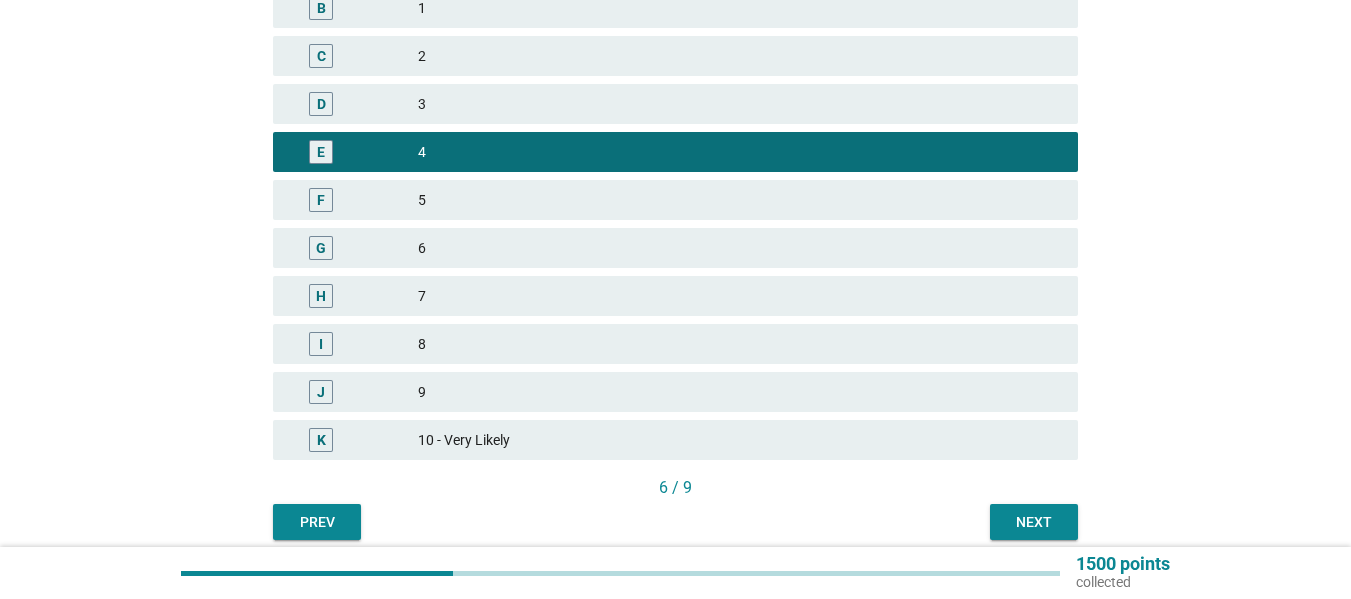 scroll, scrollTop: 576, scrollLeft: 0, axis: vertical 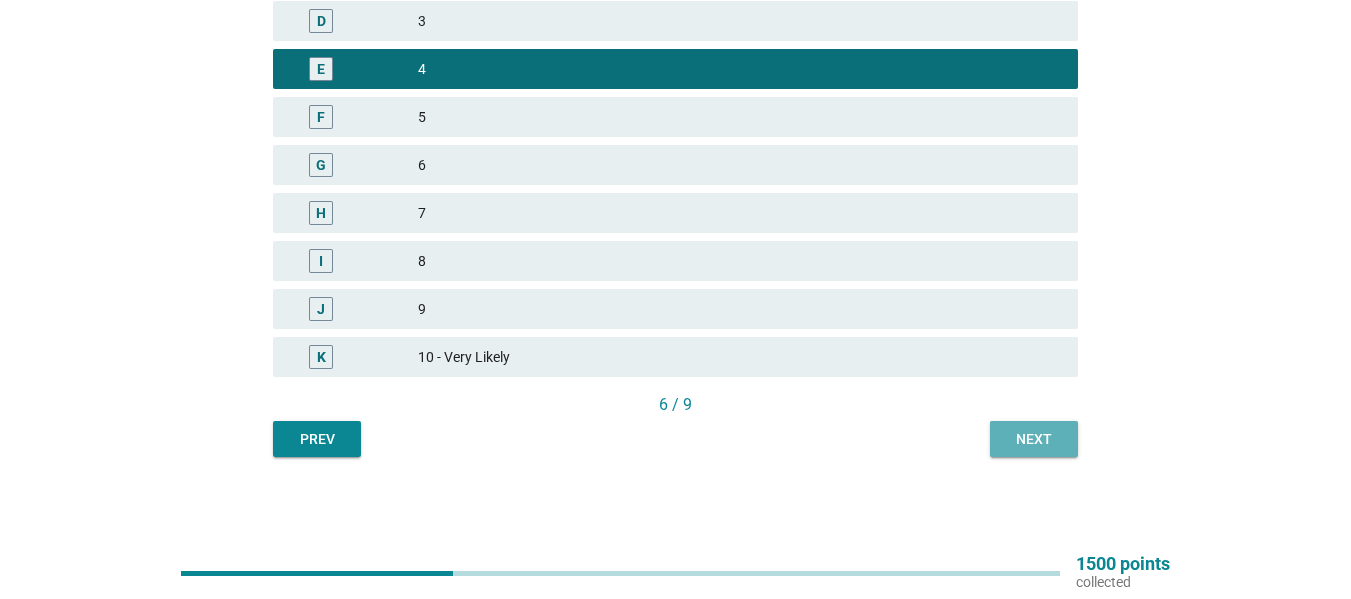 click on "Next" at bounding box center [1034, 439] 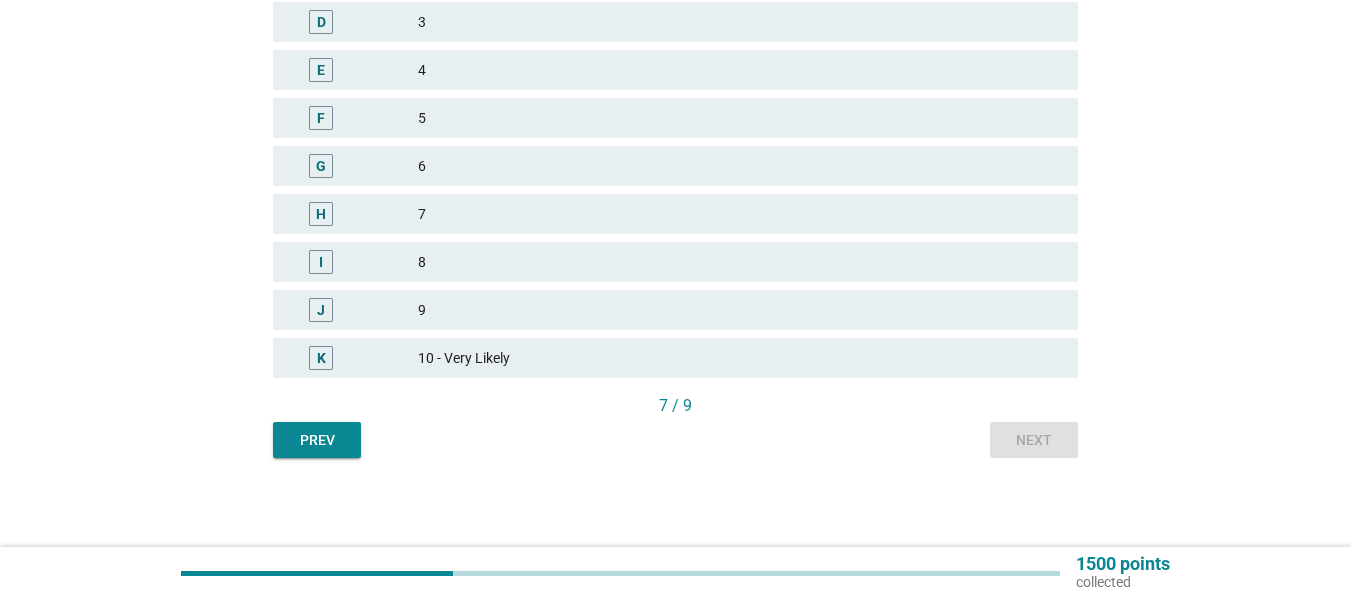 scroll, scrollTop: 576, scrollLeft: 0, axis: vertical 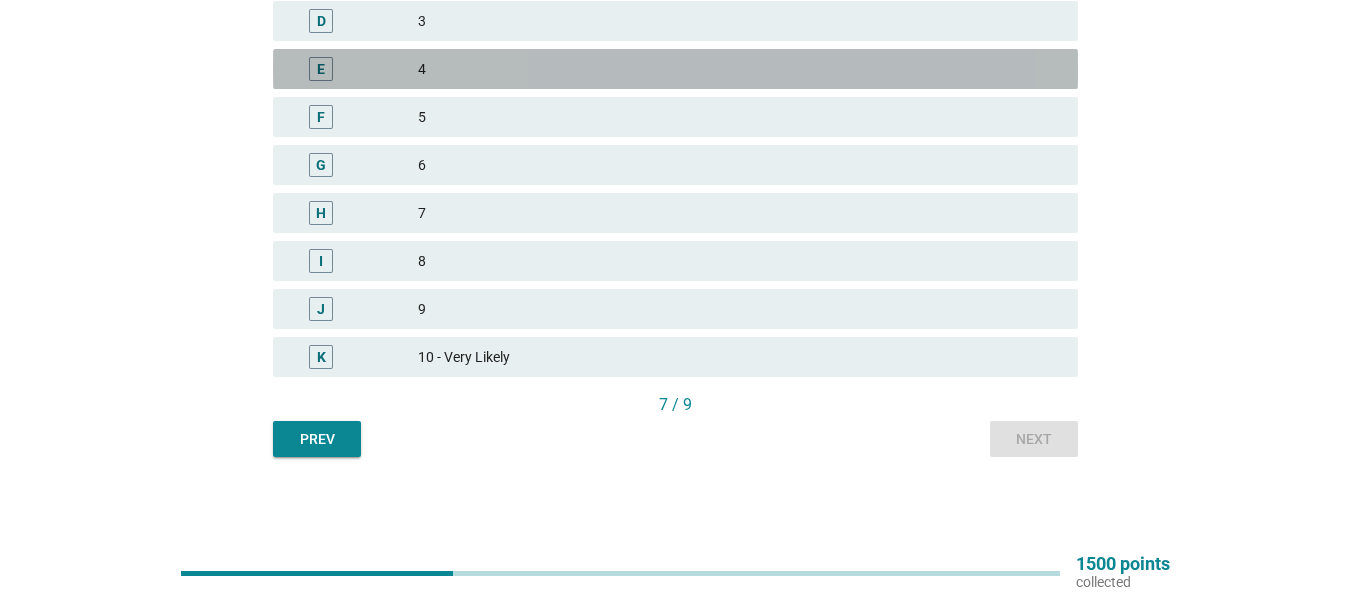 click on "4" at bounding box center [740, 69] 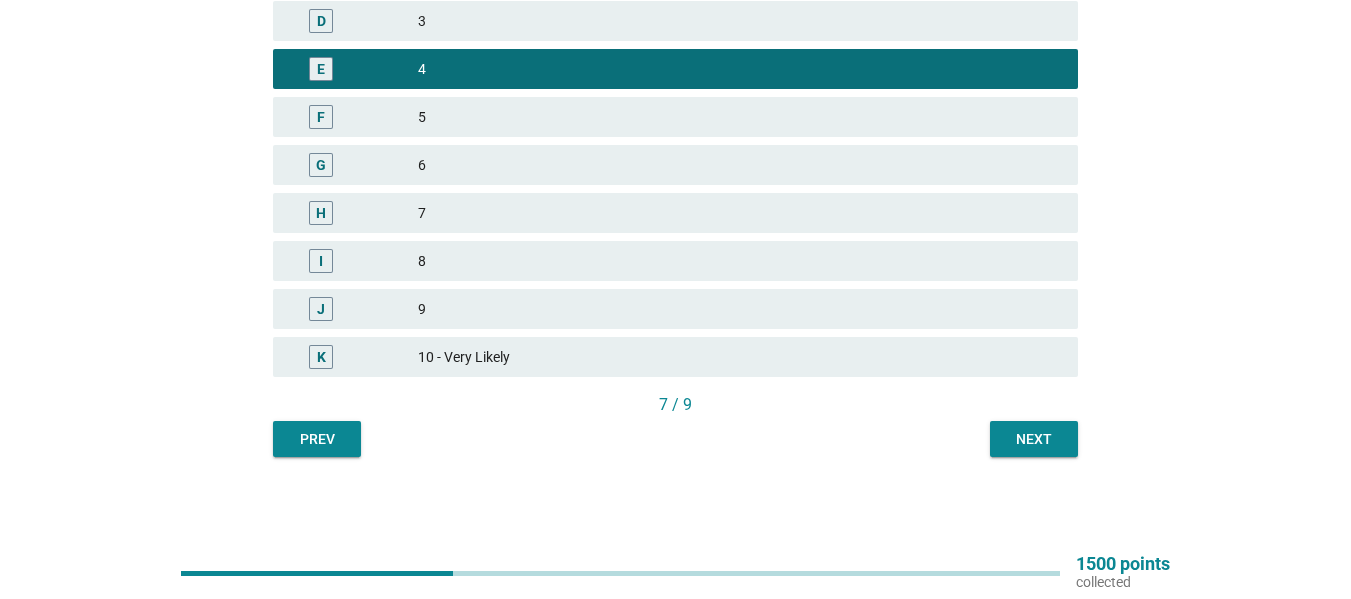 click on "5" at bounding box center (740, 117) 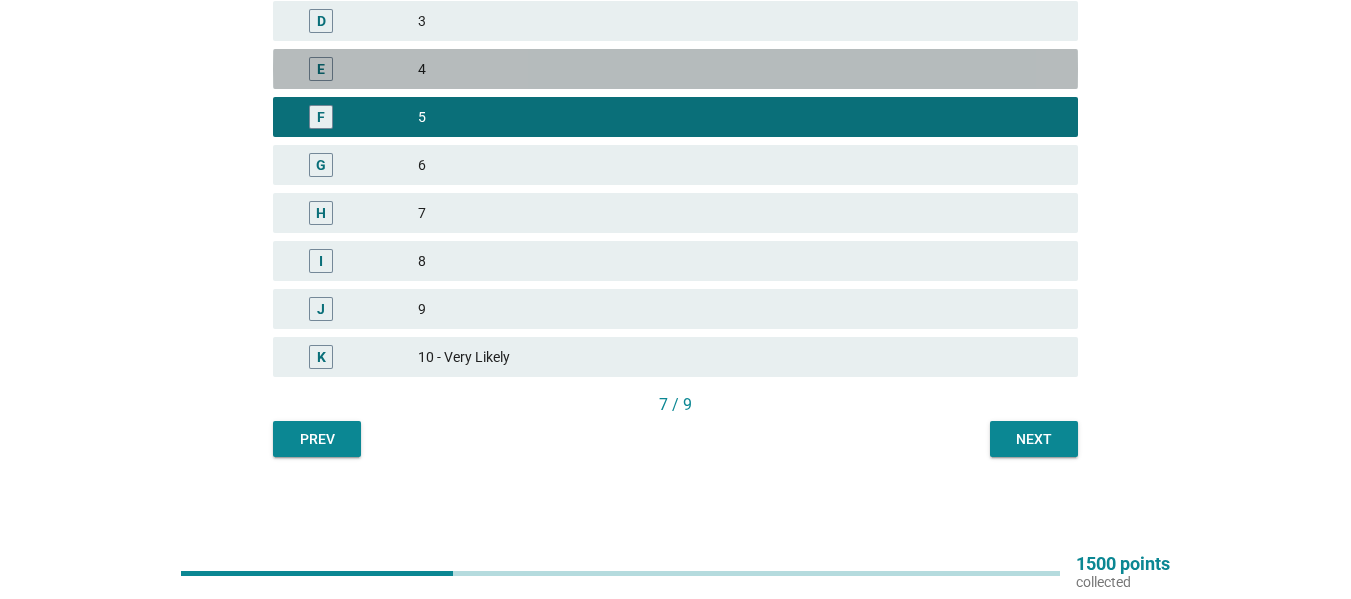 click on "E   4" at bounding box center [675, 69] 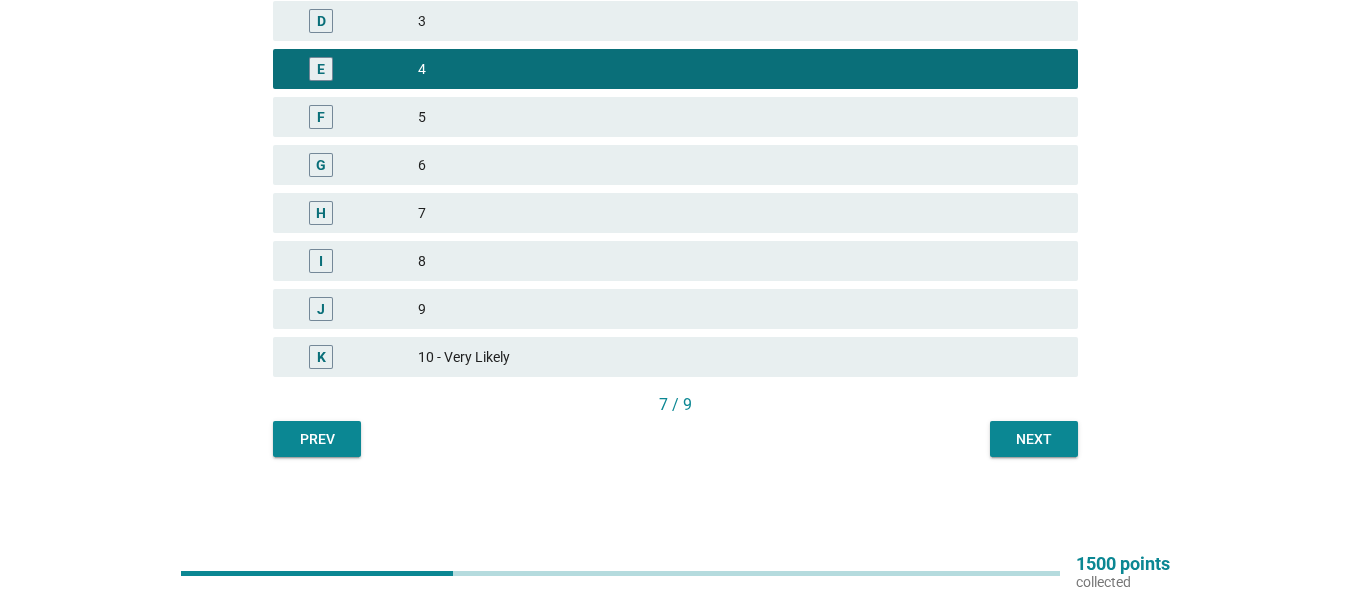 click on "Next" at bounding box center (1034, 439) 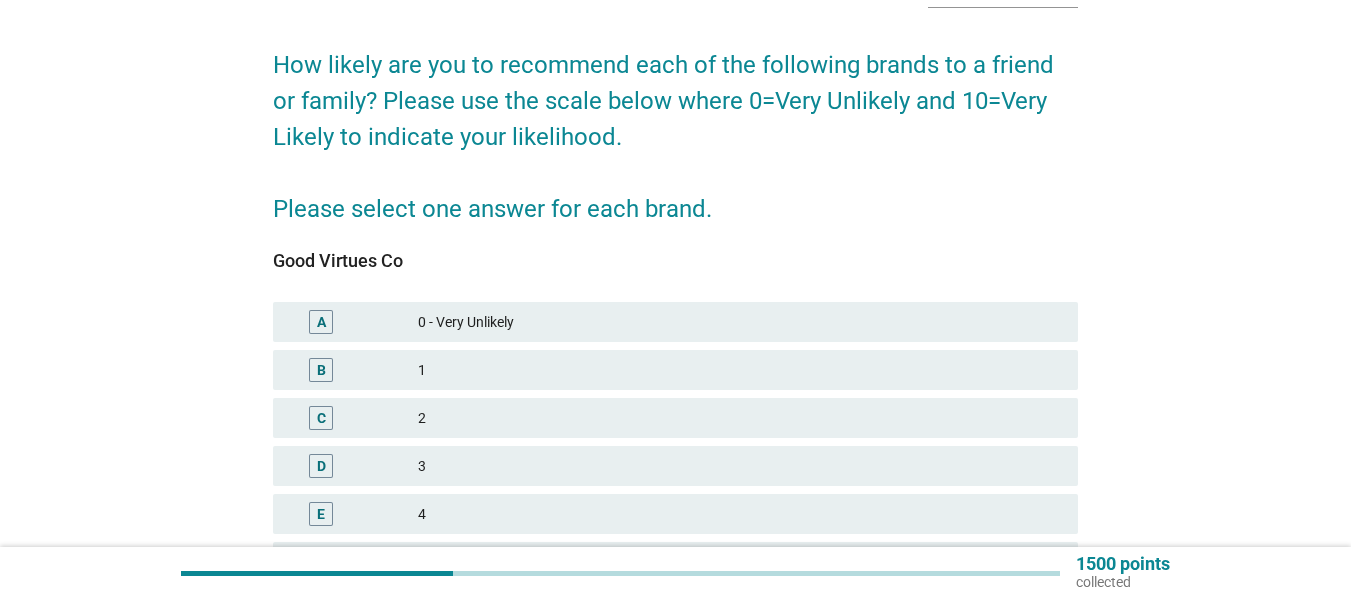 scroll, scrollTop: 400, scrollLeft: 0, axis: vertical 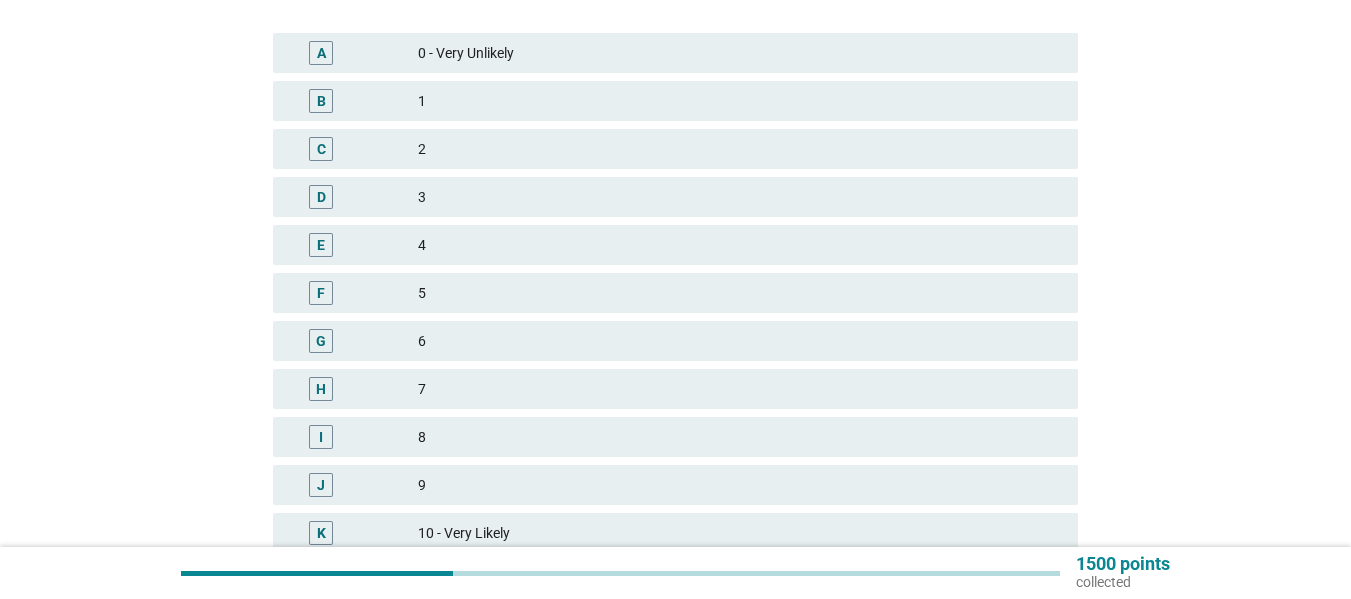 click on "9" at bounding box center [740, 485] 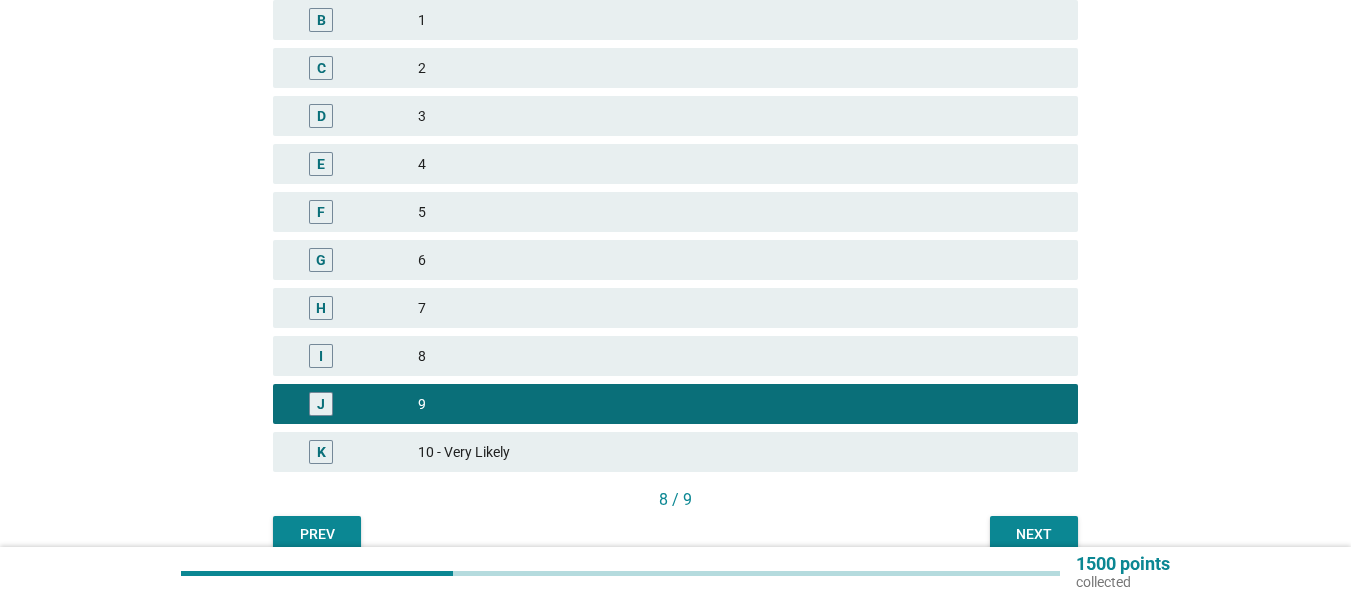 scroll, scrollTop: 576, scrollLeft: 0, axis: vertical 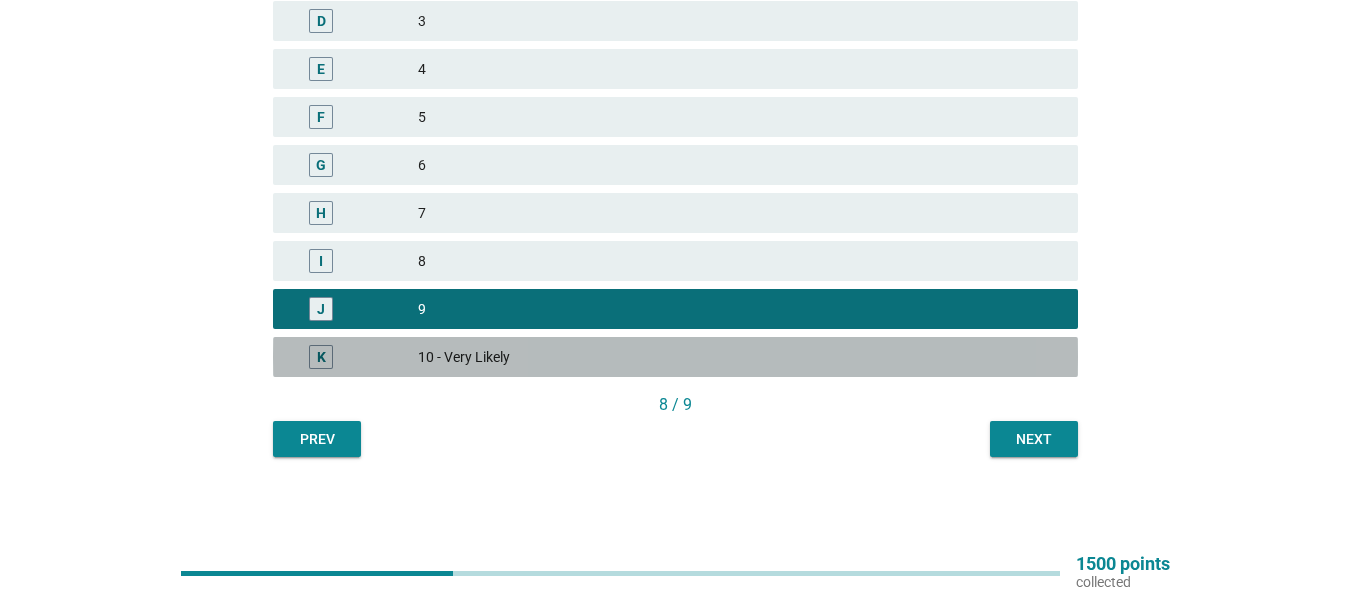 click on "10 - Very Likely" at bounding box center [740, 357] 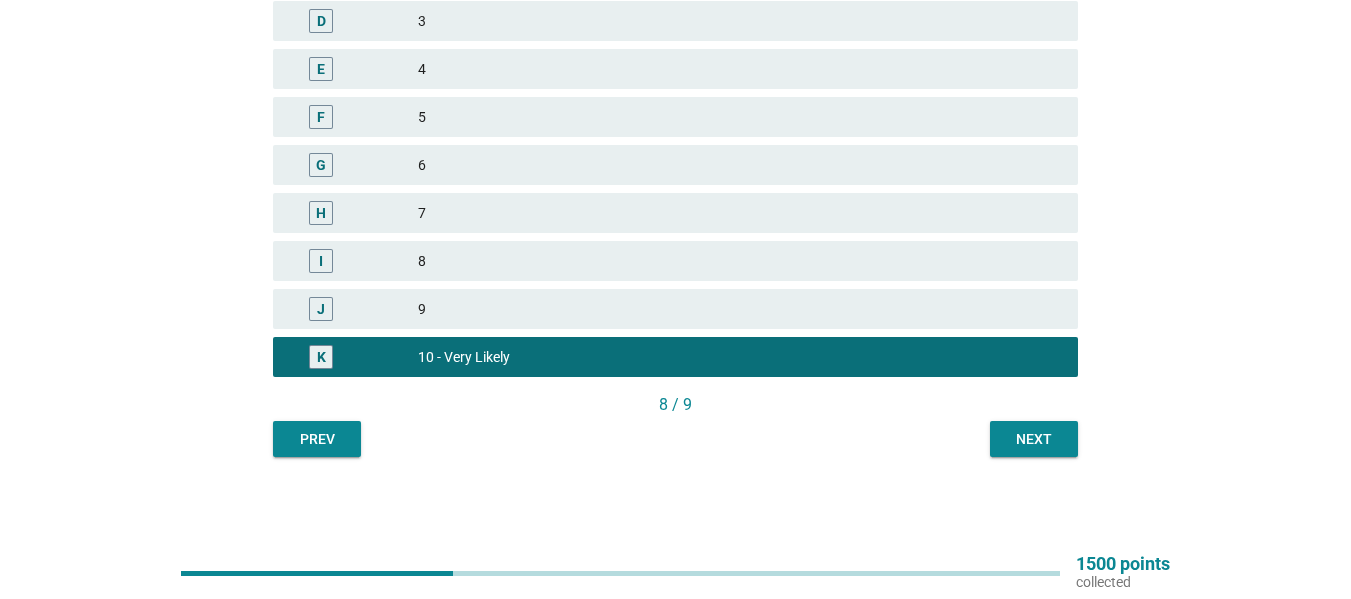 click on "Next" at bounding box center [1034, 439] 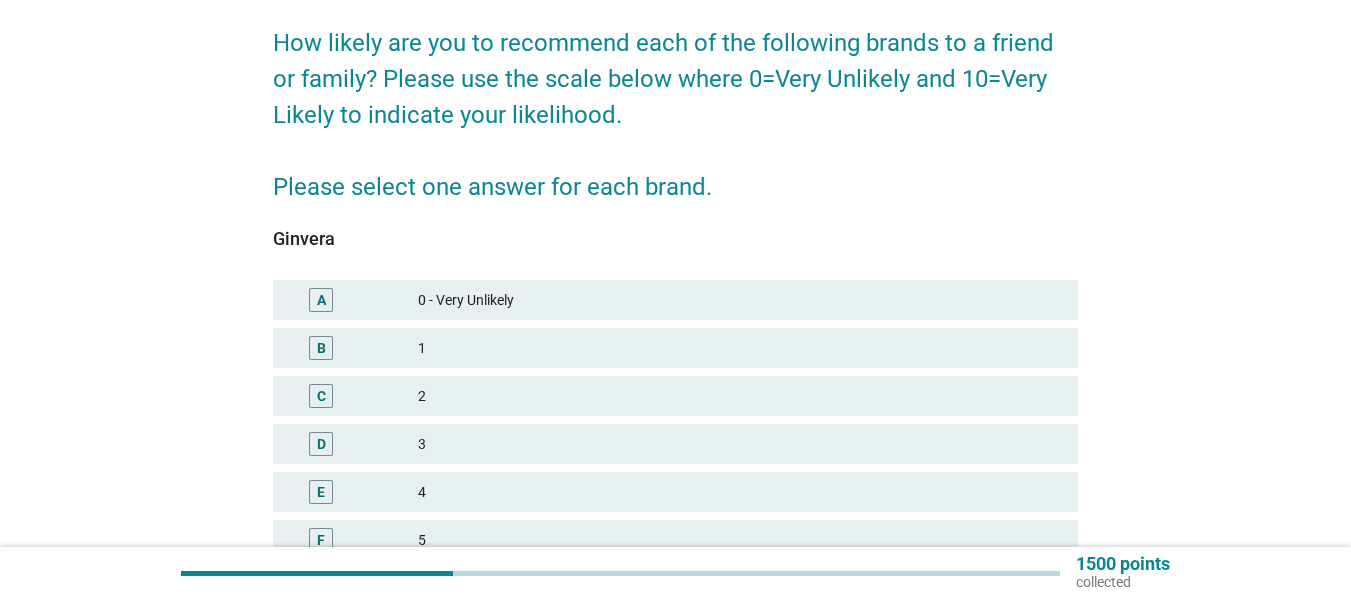 scroll, scrollTop: 400, scrollLeft: 0, axis: vertical 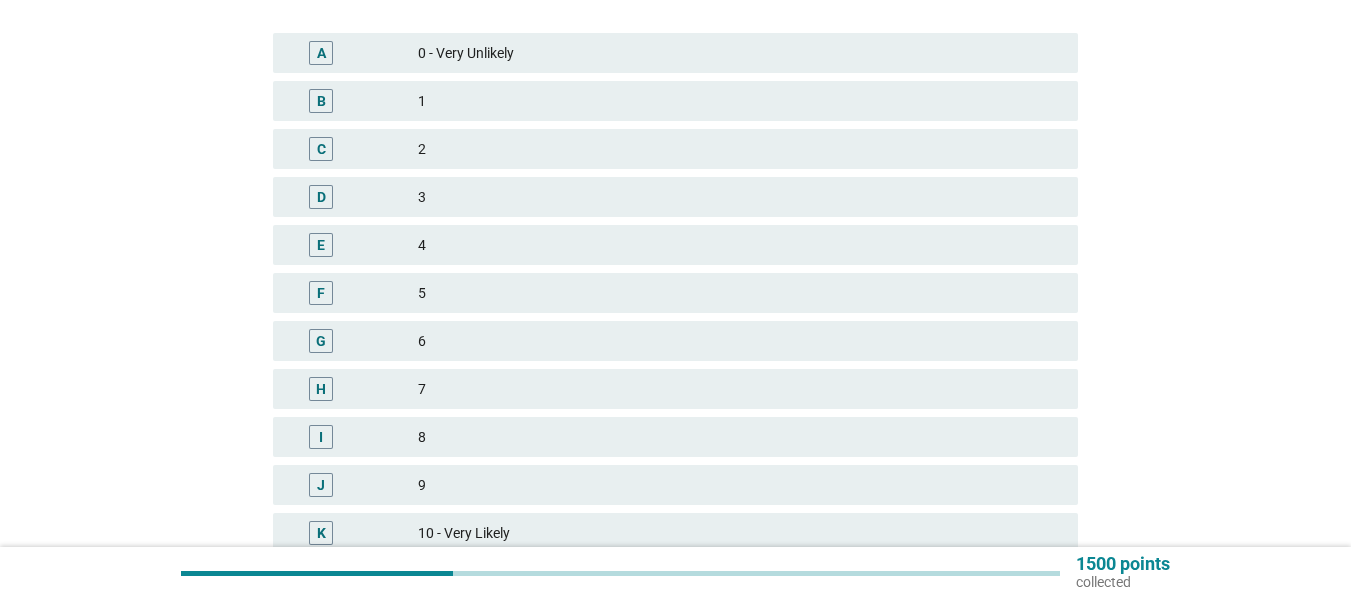 click on "6" at bounding box center [740, 341] 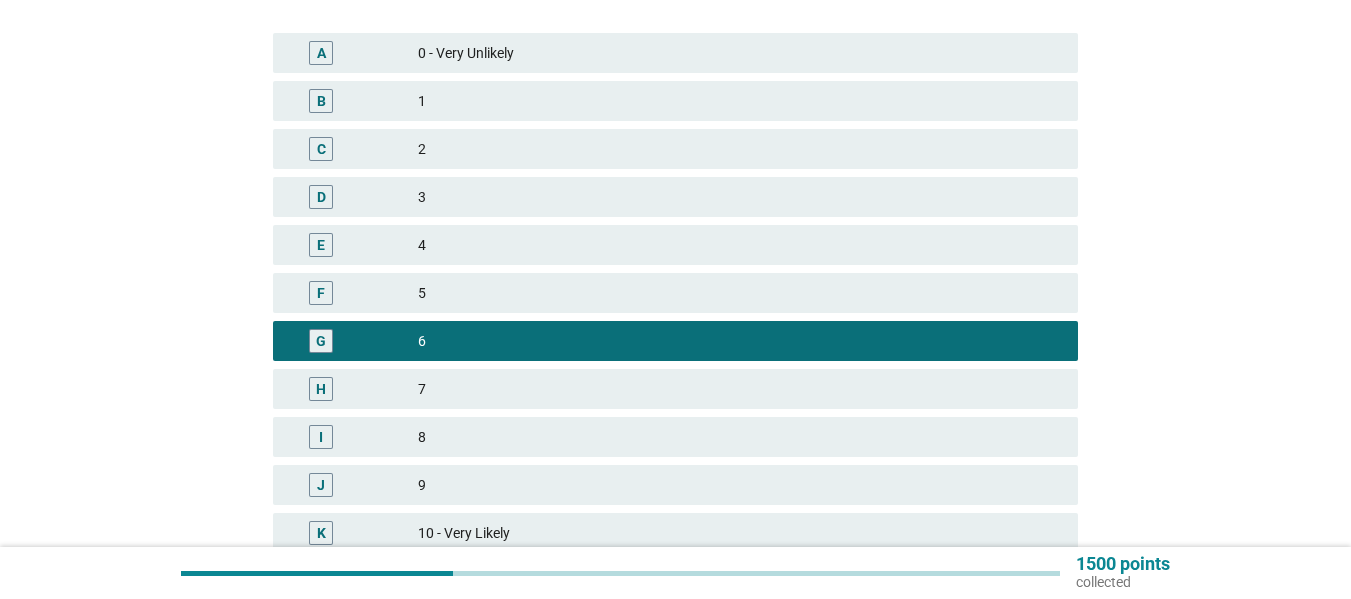 scroll, scrollTop: 576, scrollLeft: 0, axis: vertical 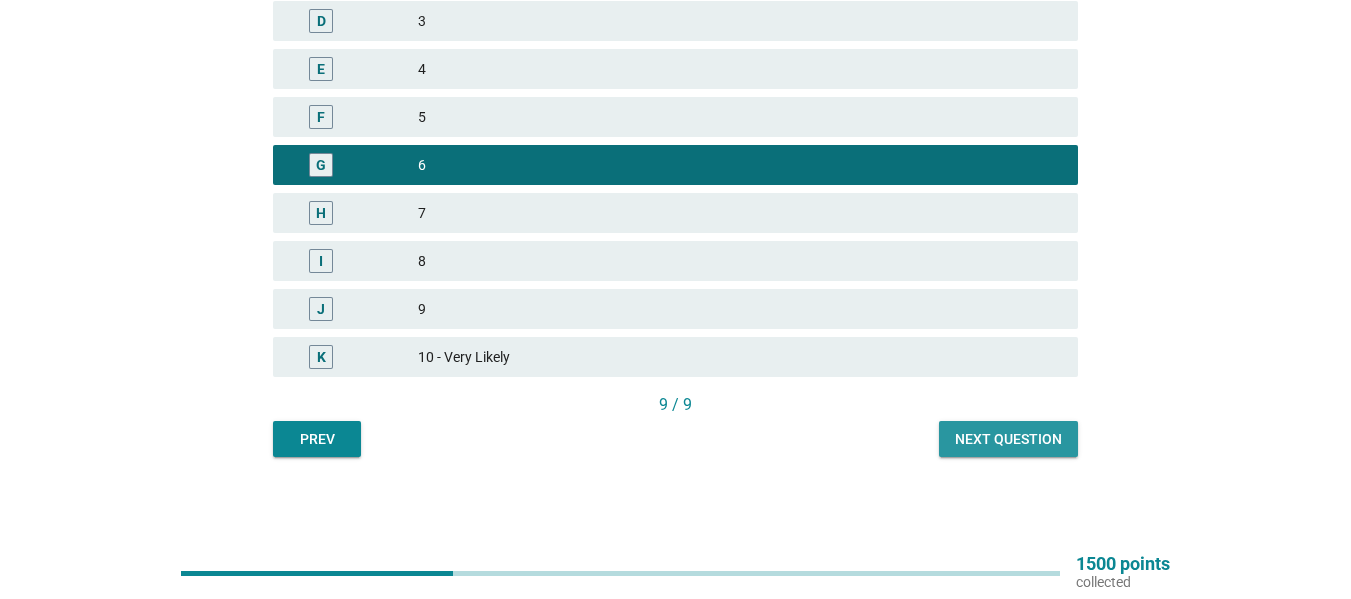 click on "Next question" at bounding box center [1008, 439] 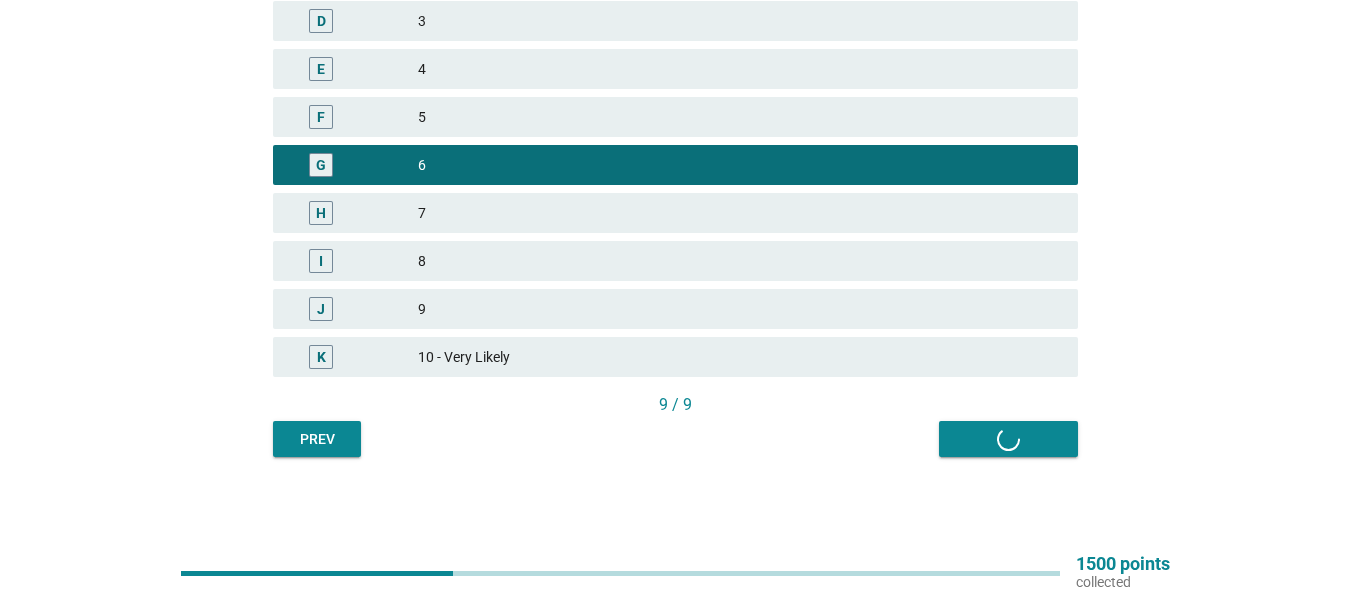 scroll, scrollTop: 0, scrollLeft: 0, axis: both 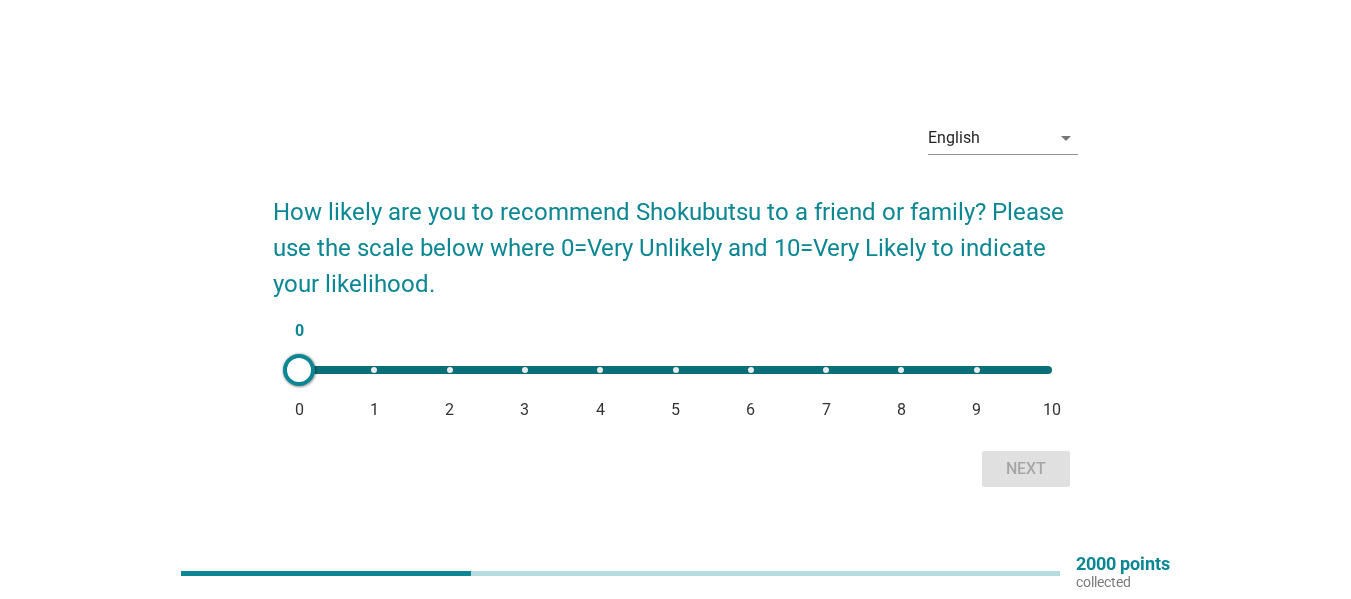 click on "0
0
1
2
3
4
5
6
7
8
9
10" at bounding box center [675, 370] 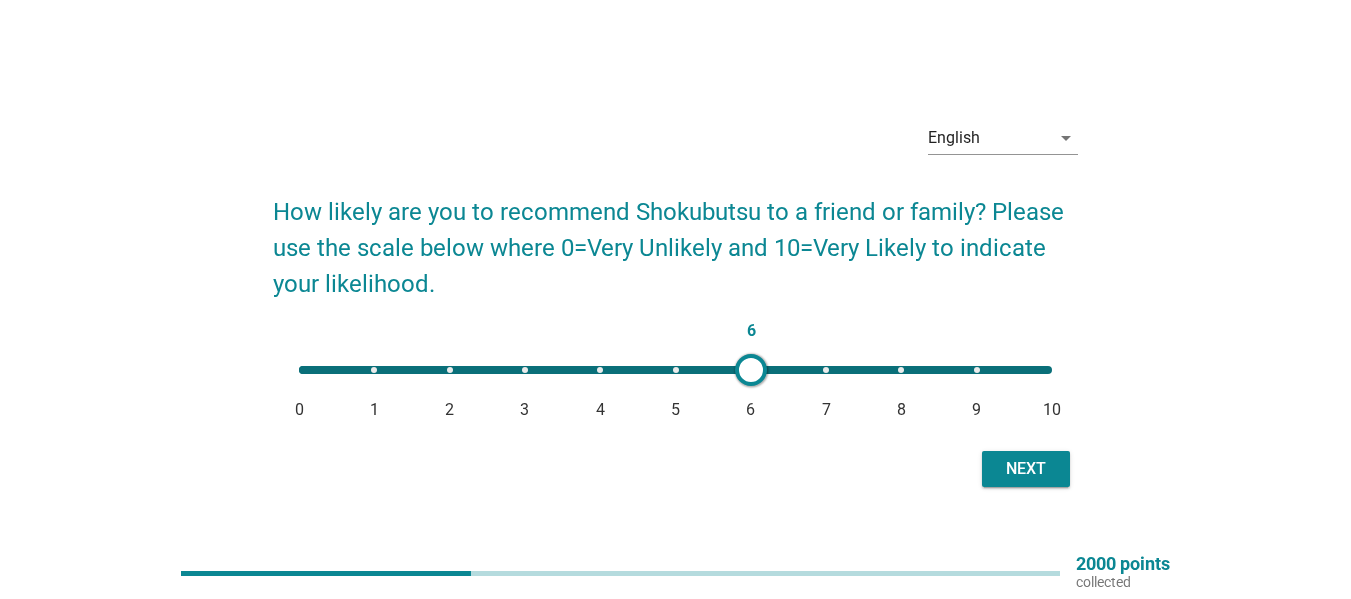 click on "Next" at bounding box center (1026, 469) 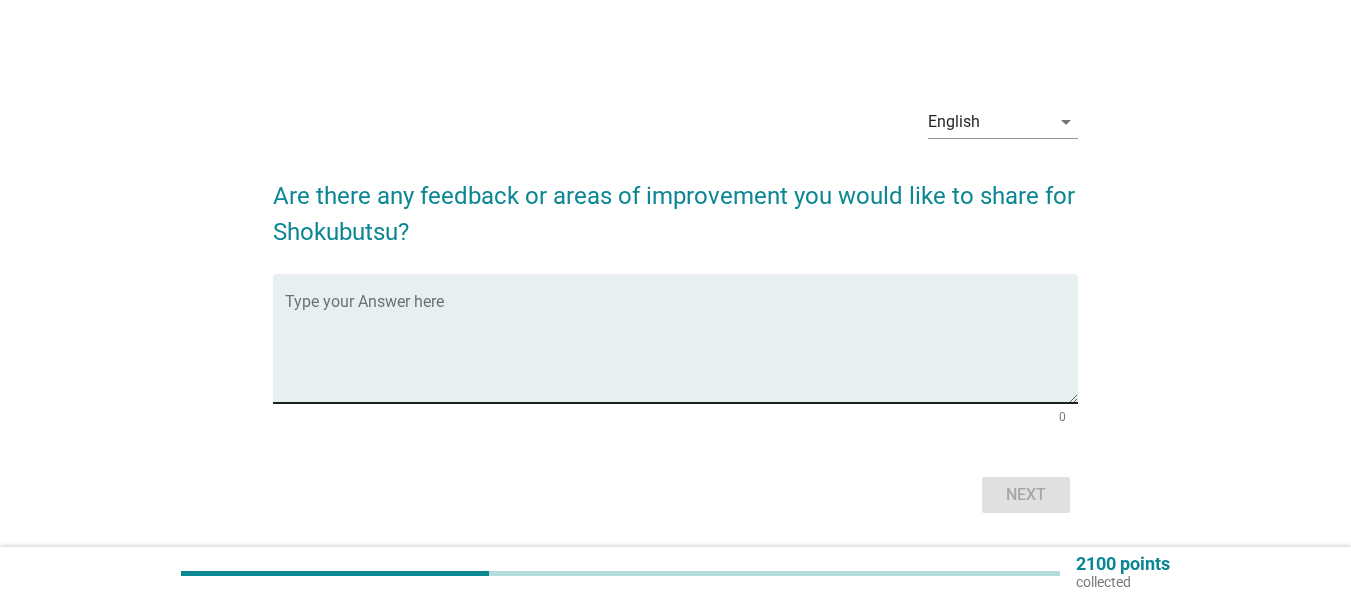 click at bounding box center [681, 350] 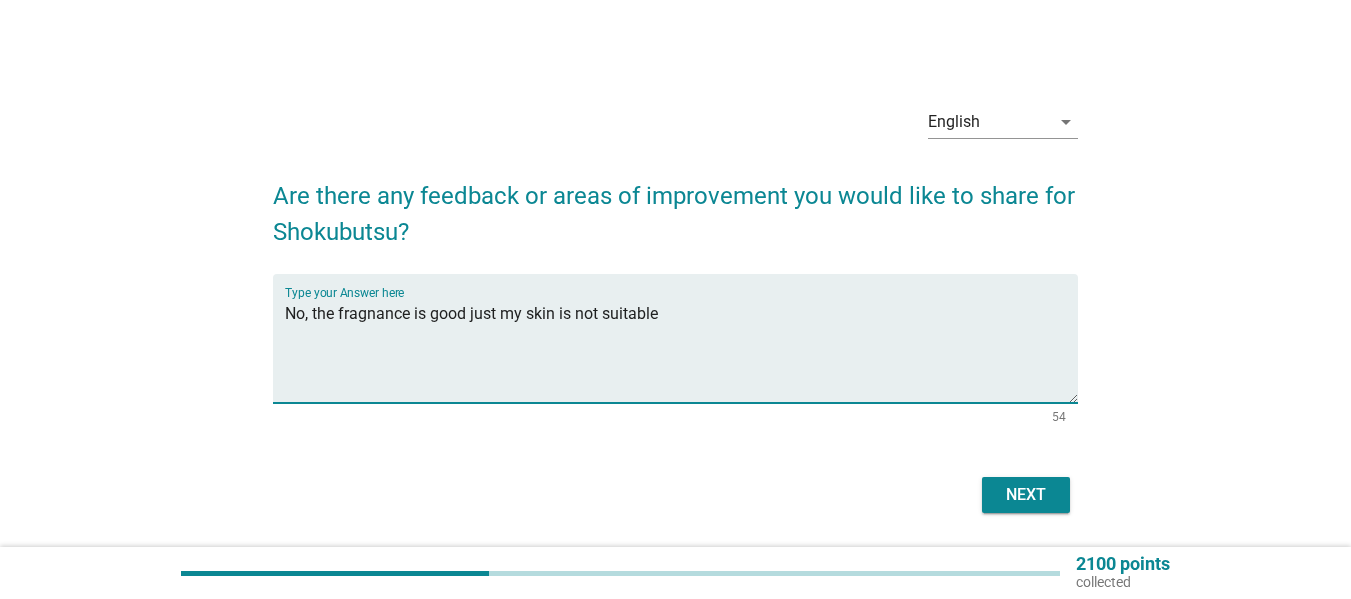 type on "No, the fragnance is good just my skin is not suitable" 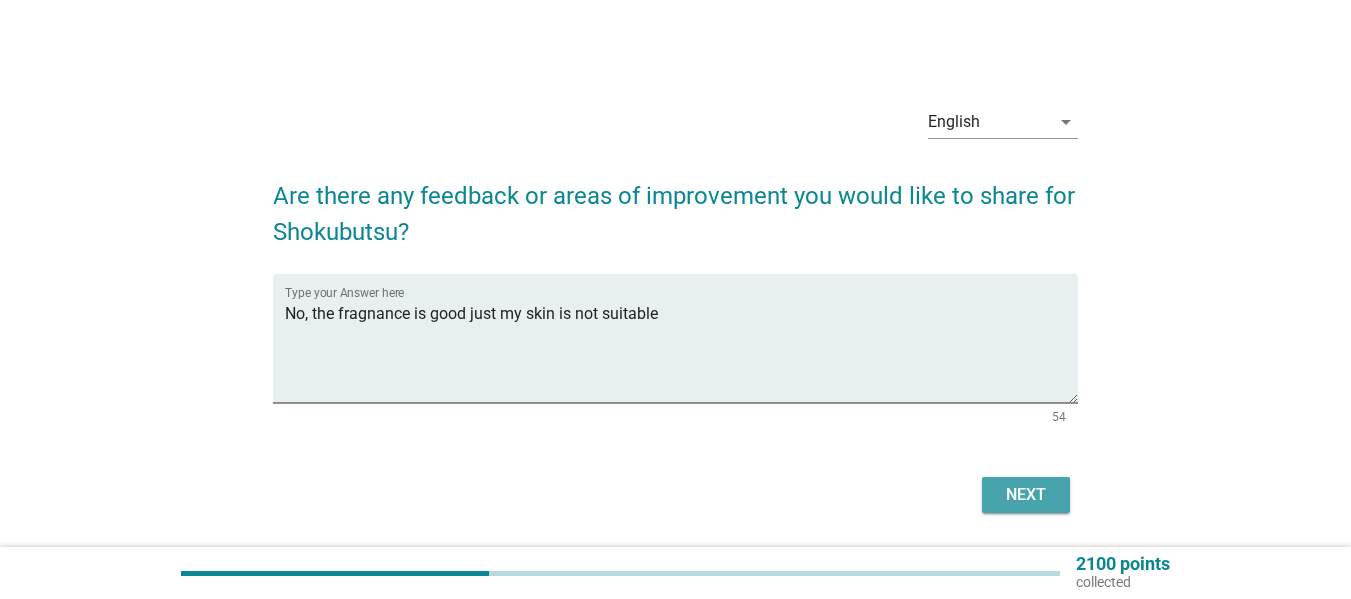 click on "Next" at bounding box center (1026, 495) 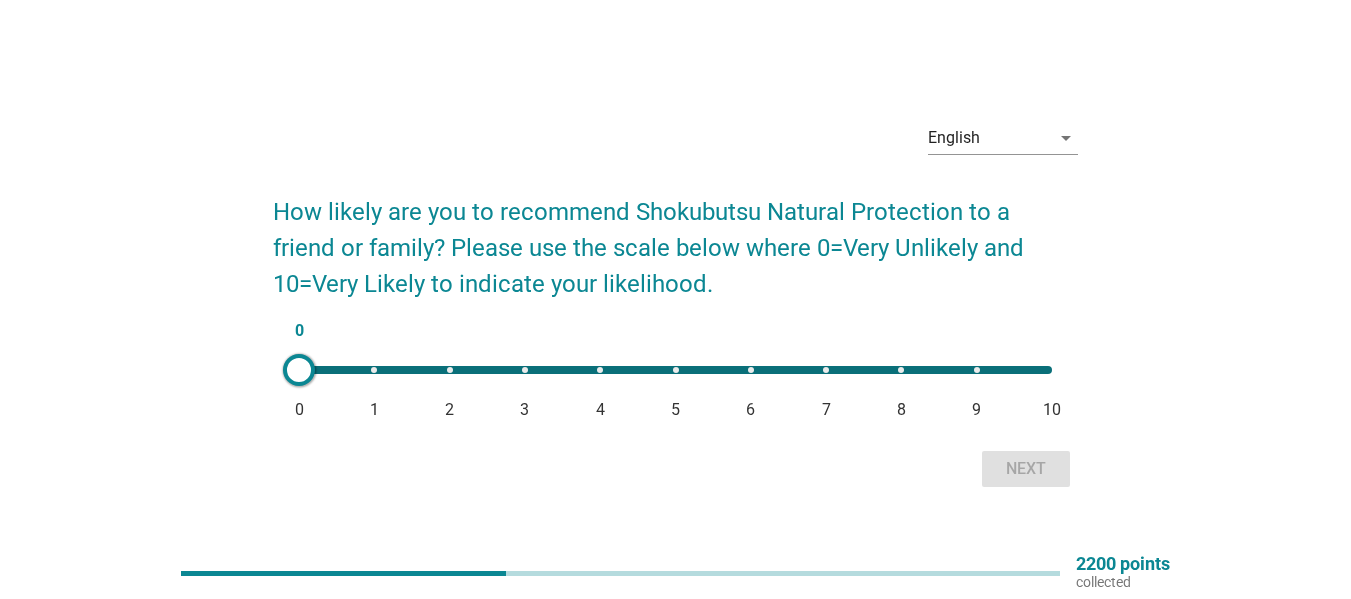 click on "0
0
1
2
3
4
5
6
7
8
9
10" at bounding box center (675, 370) 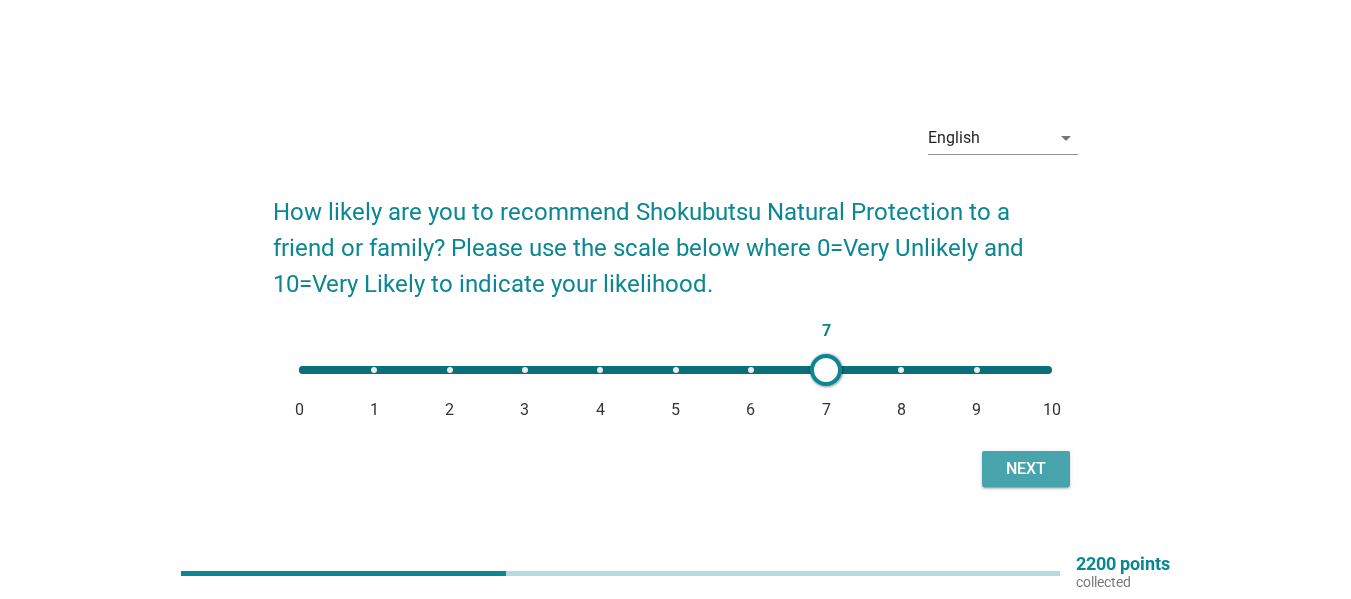 click on "Next" at bounding box center (1026, 469) 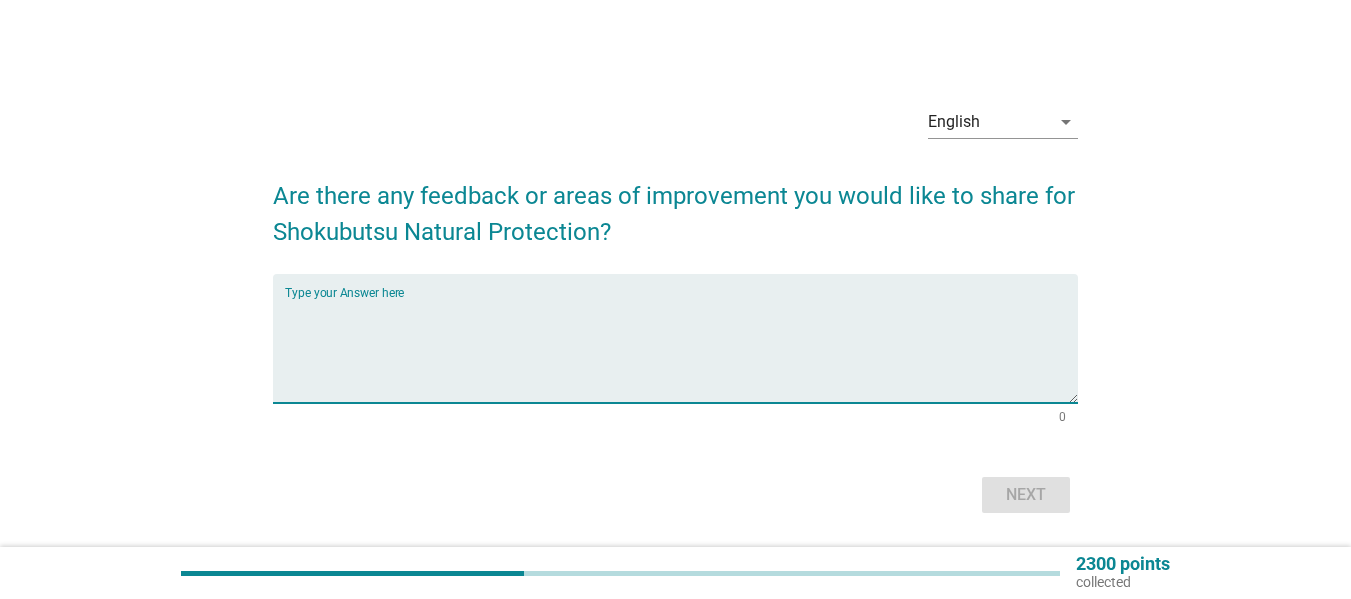 click at bounding box center [681, 350] 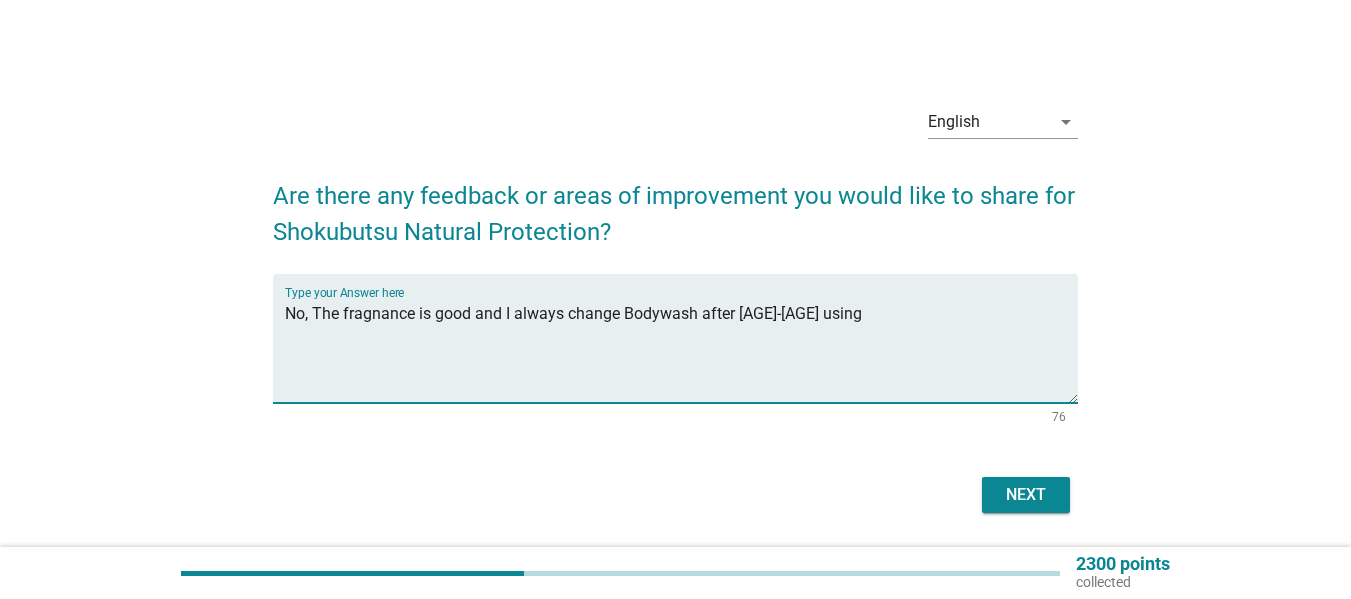 click on "No, The fragnance is good and I always change Bodywash after [AGE]-[AGE] using" at bounding box center (681, 350) 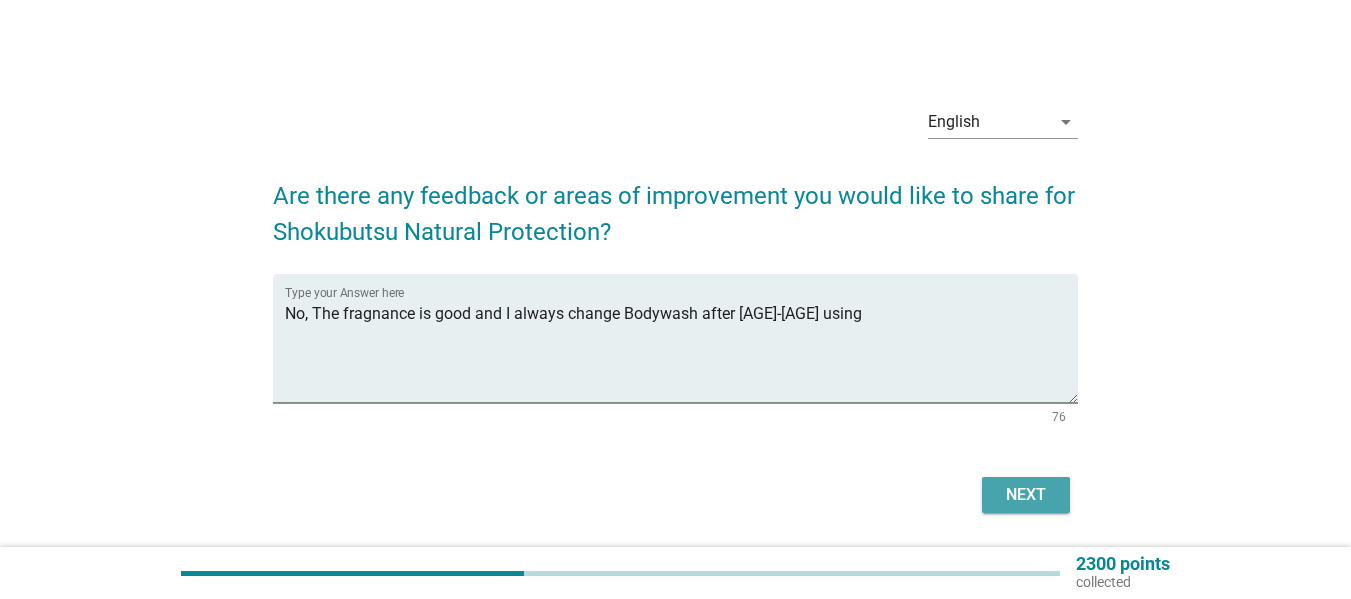 click on "Next" at bounding box center [1026, 495] 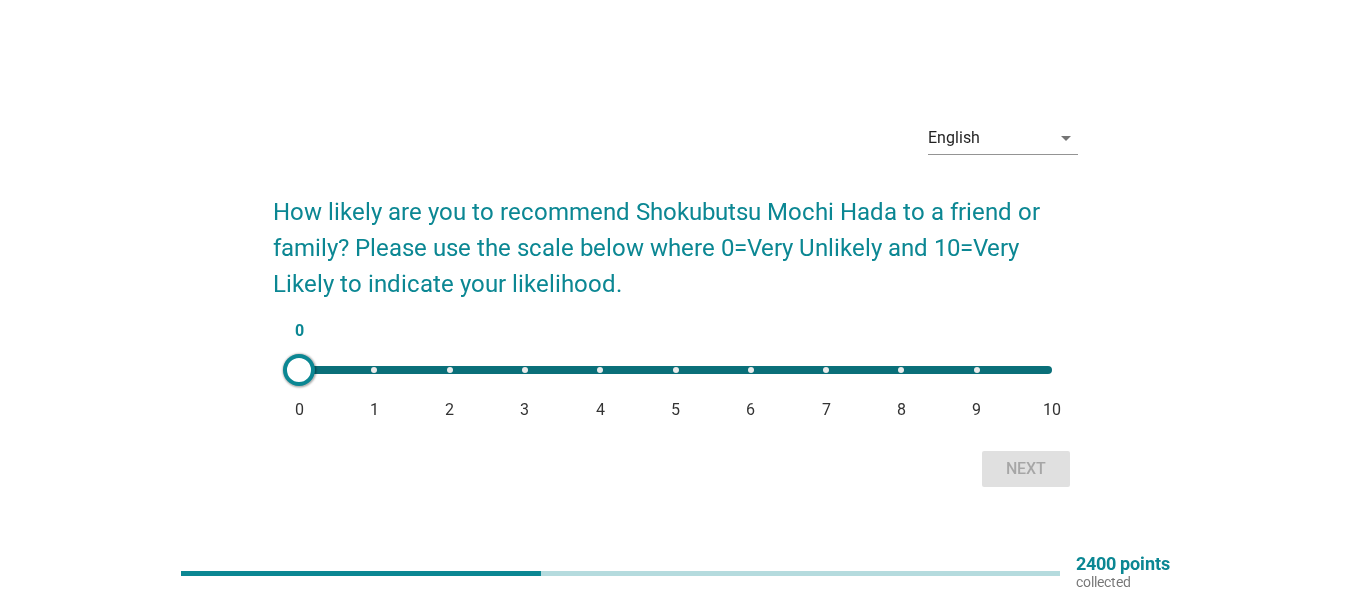 click on "0
0
1
2
3
4
5
6
7
8
9
10" at bounding box center (675, 370) 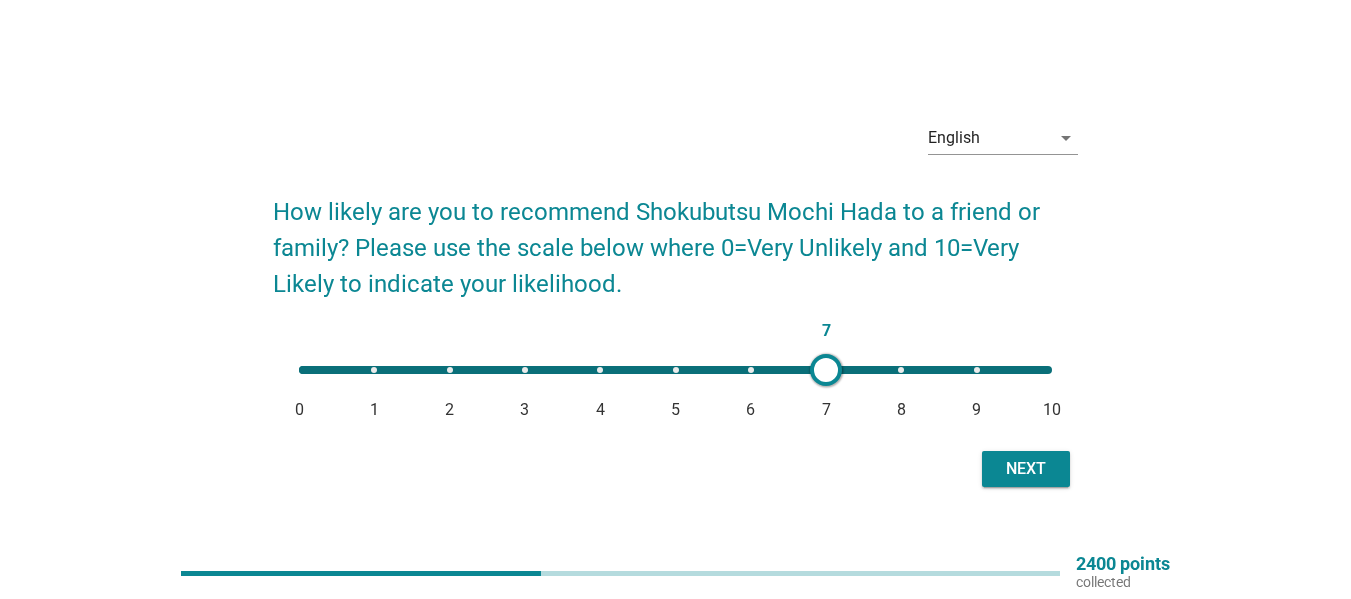 click on "Next" at bounding box center (1026, 469) 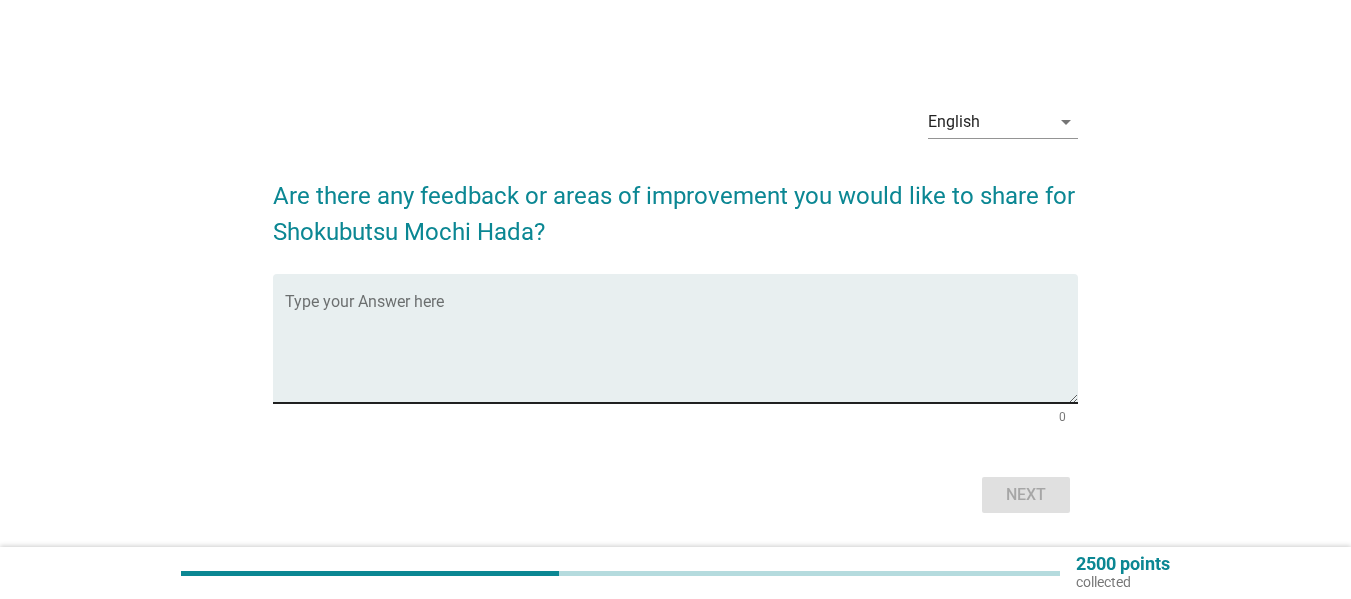 click on "Type your Answer here" at bounding box center (681, 338) 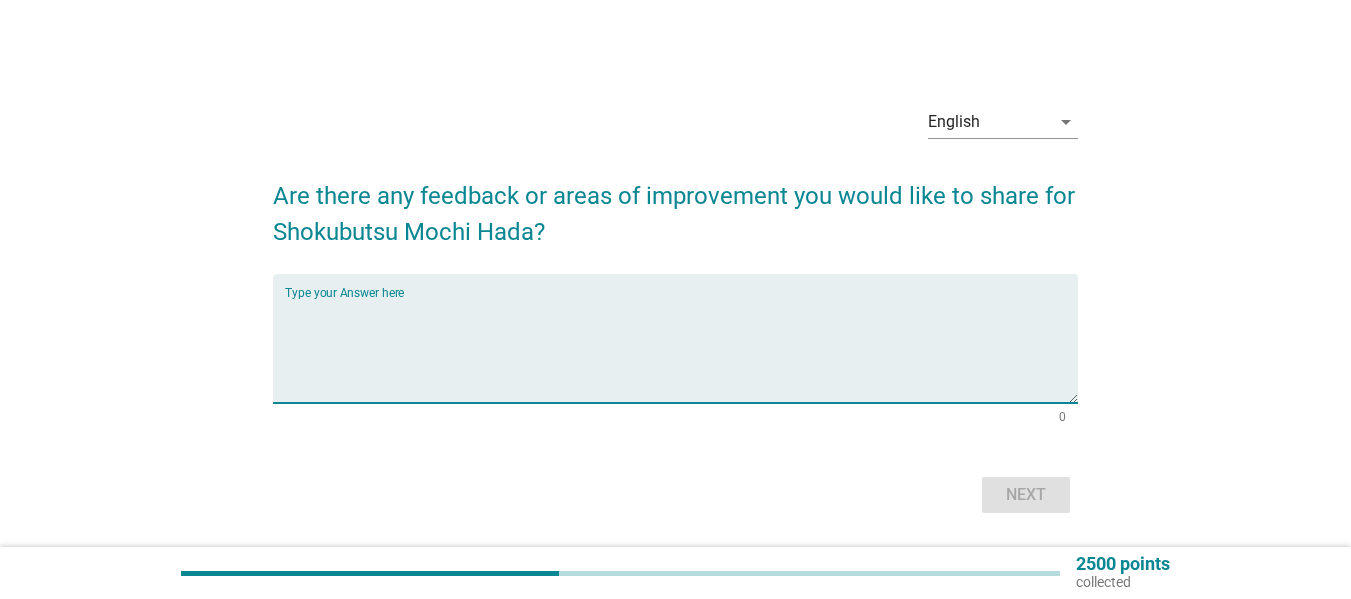 paste on "No, The fragnance is good and I always change Bodywash after [AGE]-[AGE] using" 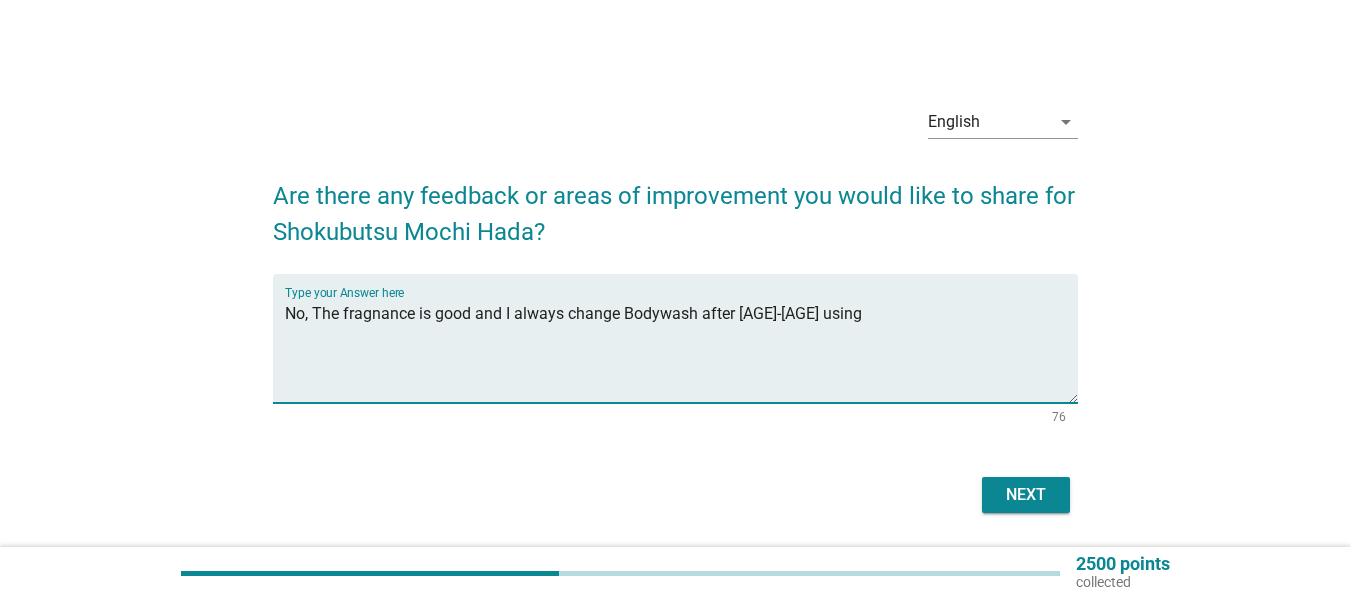 type on "No, The fragnance is good and I always change Bodywash after [AGE]-[AGE] using" 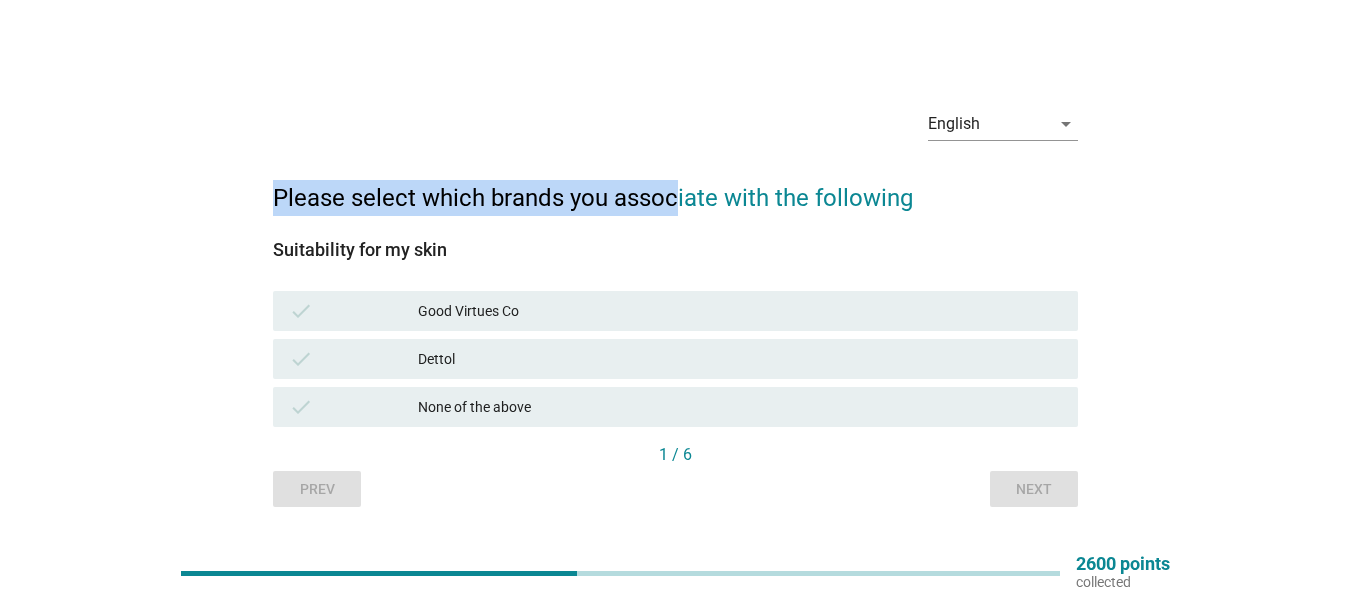 drag, startPoint x: 256, startPoint y: 187, endPoint x: 672, endPoint y: 201, distance: 416.2355 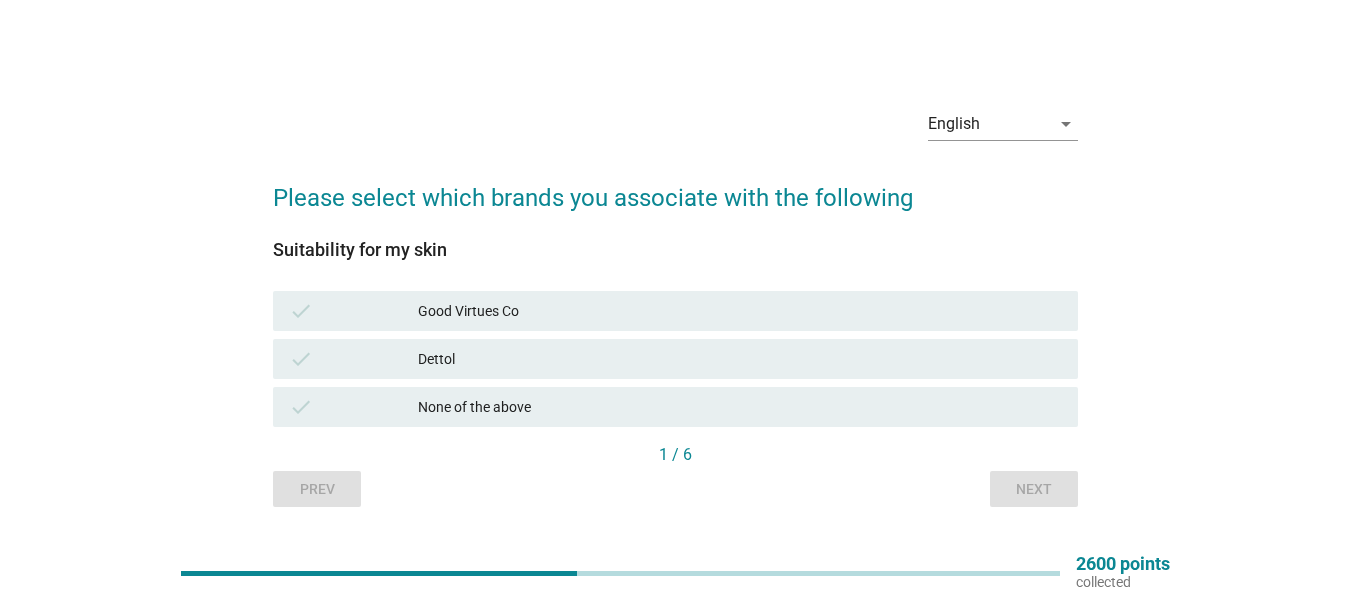 click on "check   Good Virtues Co" at bounding box center [675, 311] 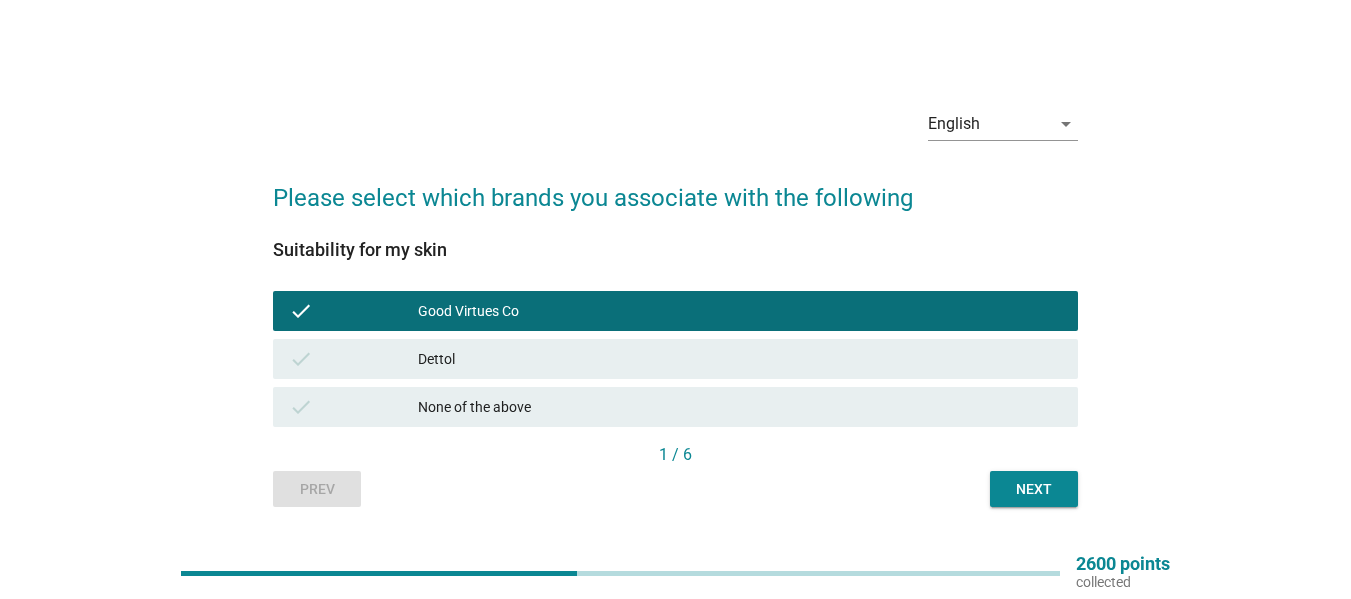 click on "Dettol" at bounding box center (740, 359) 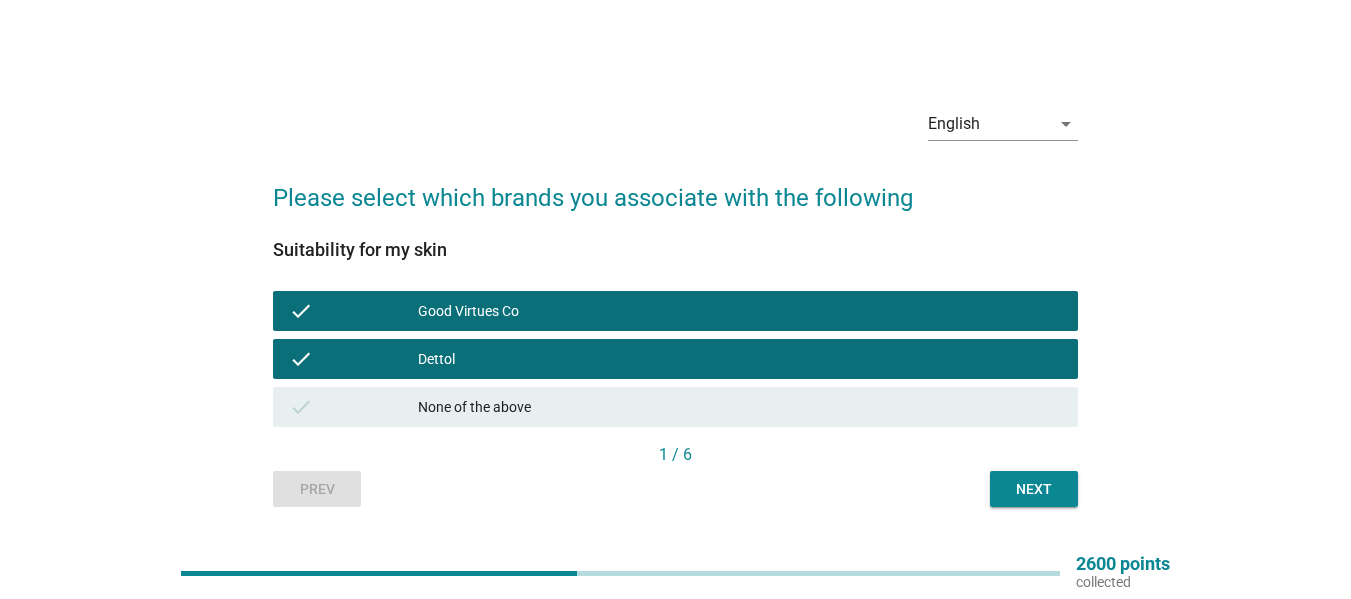 click on "Next" at bounding box center (1034, 489) 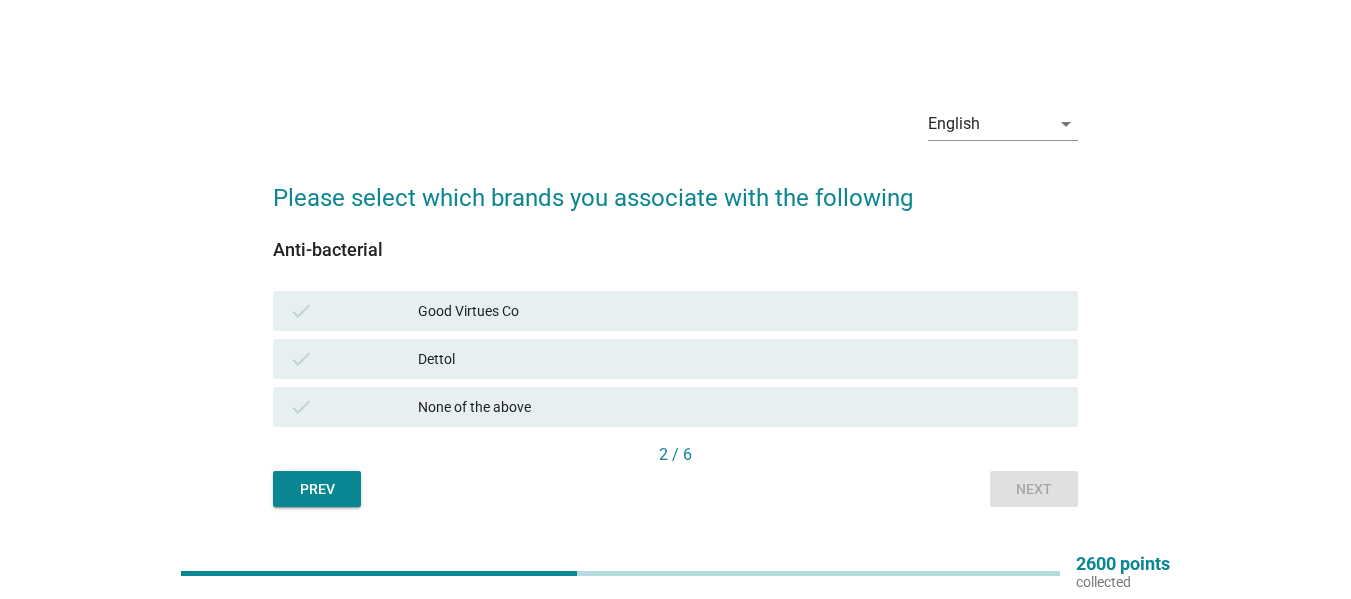 click on "Good Virtues Co" at bounding box center [740, 311] 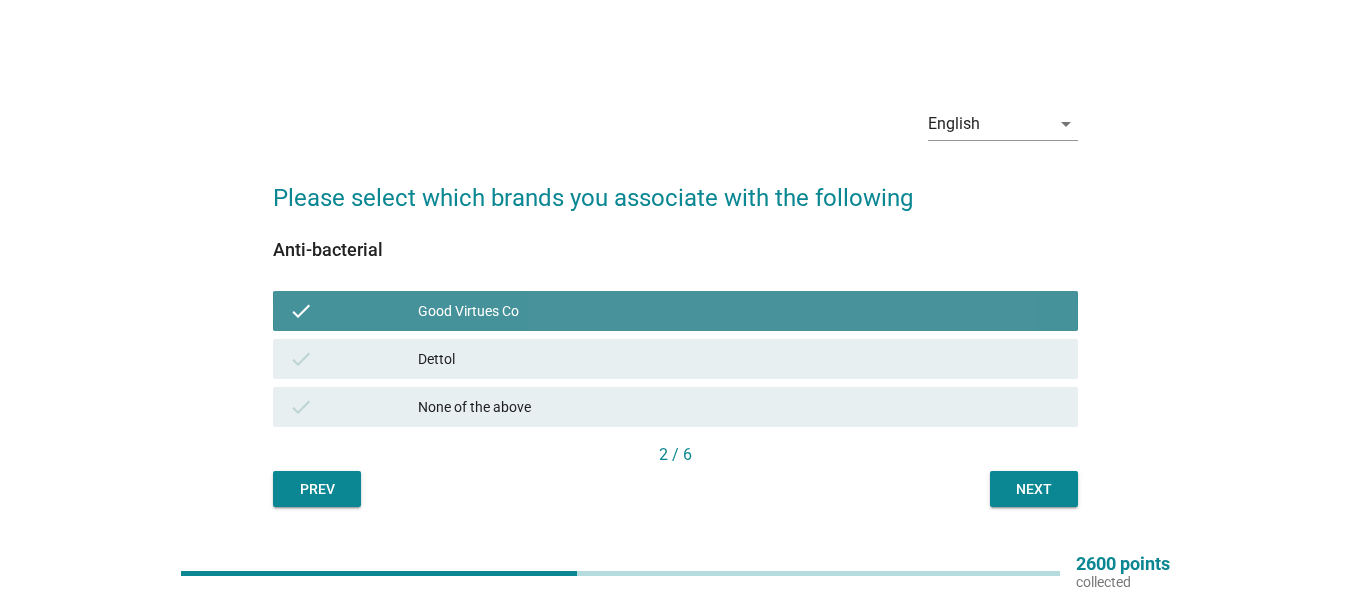 click on "check   Dettol" at bounding box center (675, 359) 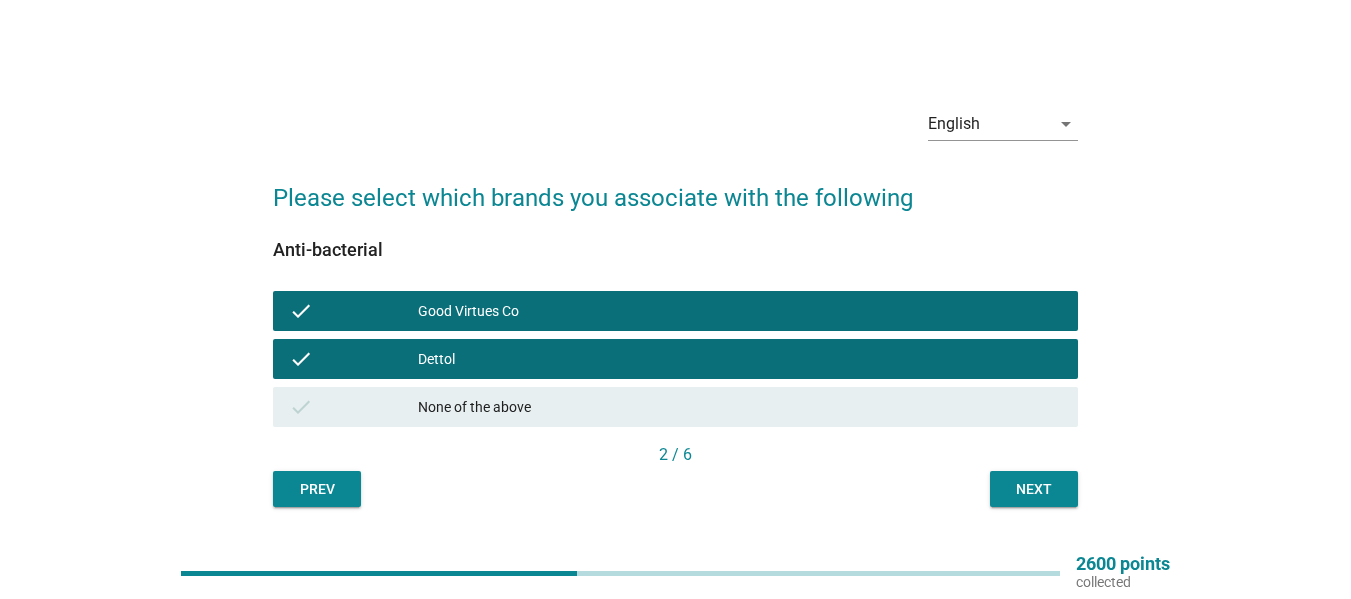 click on "Next" at bounding box center (1034, 489) 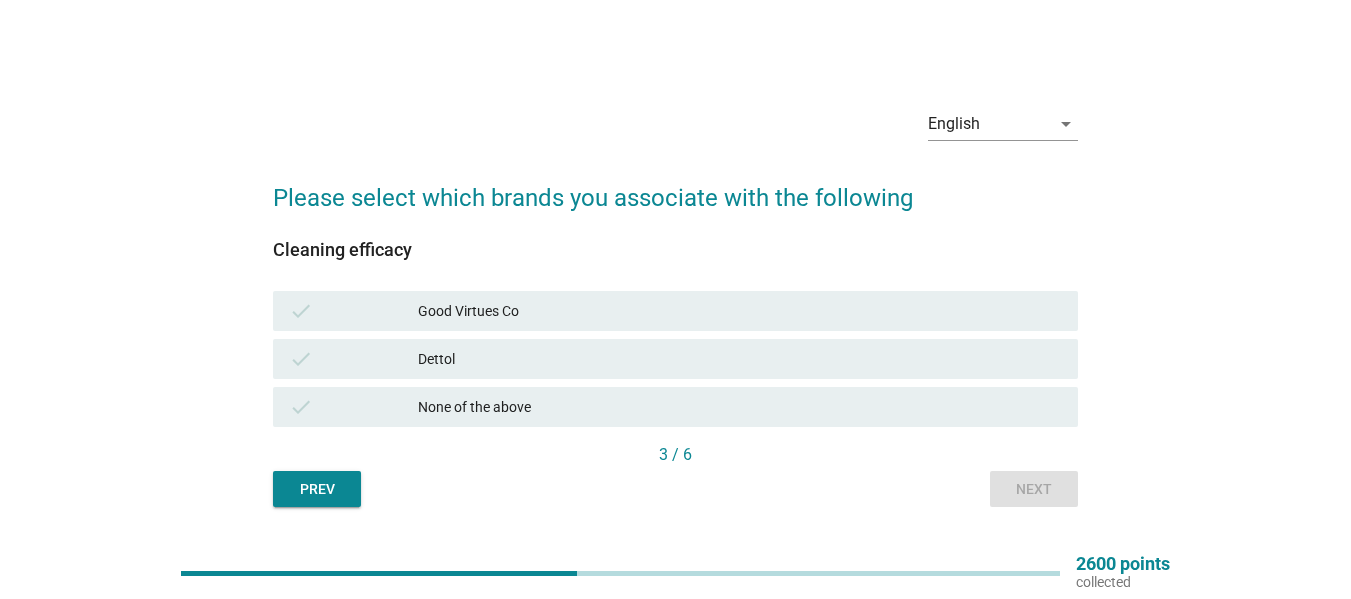 click on "check   Good Virtues Co" at bounding box center (675, 311) 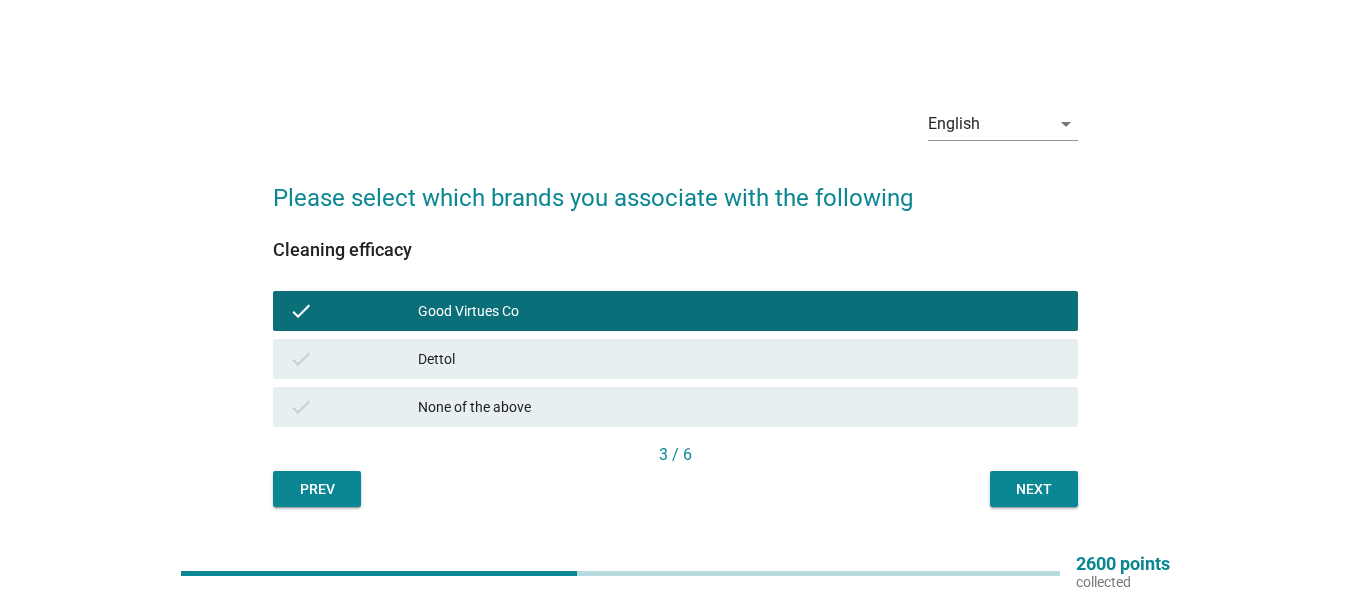 click on "Dettol" at bounding box center [740, 359] 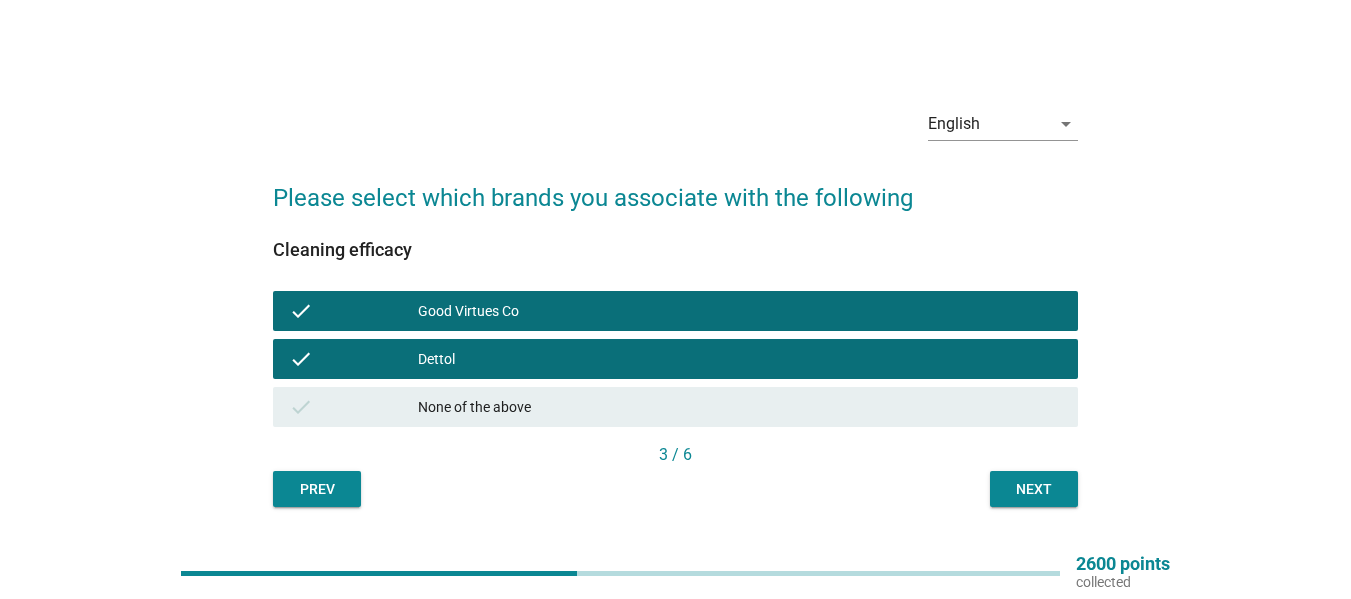 click on "Next" at bounding box center (1034, 489) 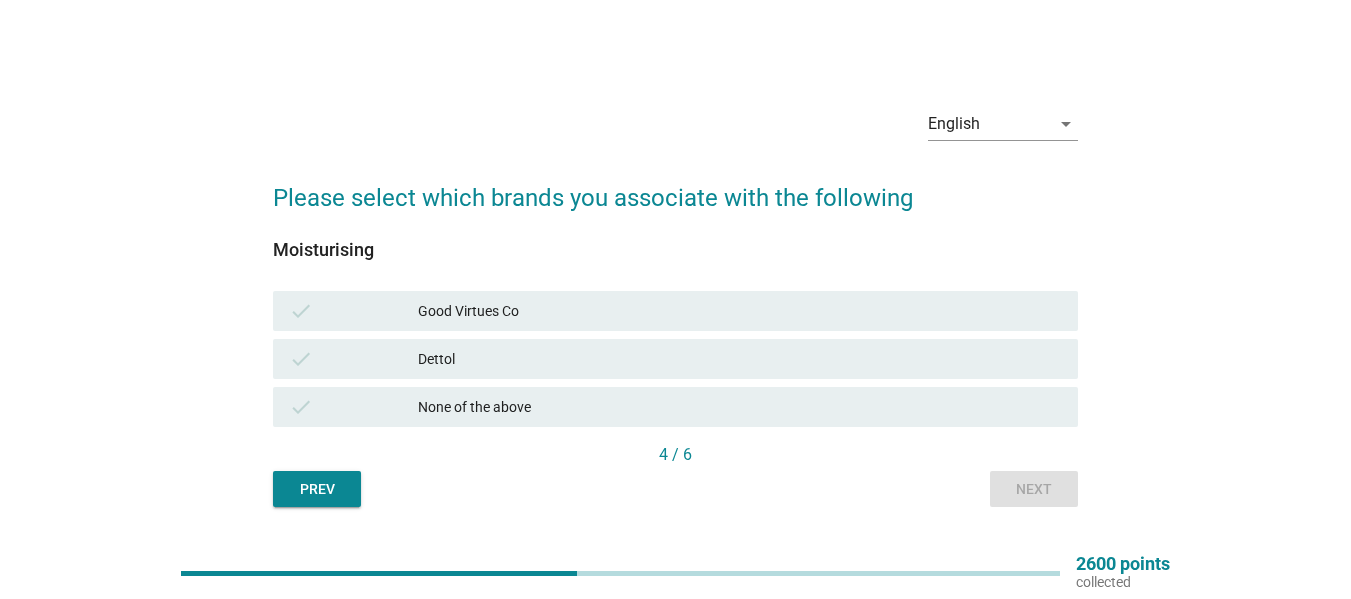 click on "Good Virtues Co" at bounding box center [740, 311] 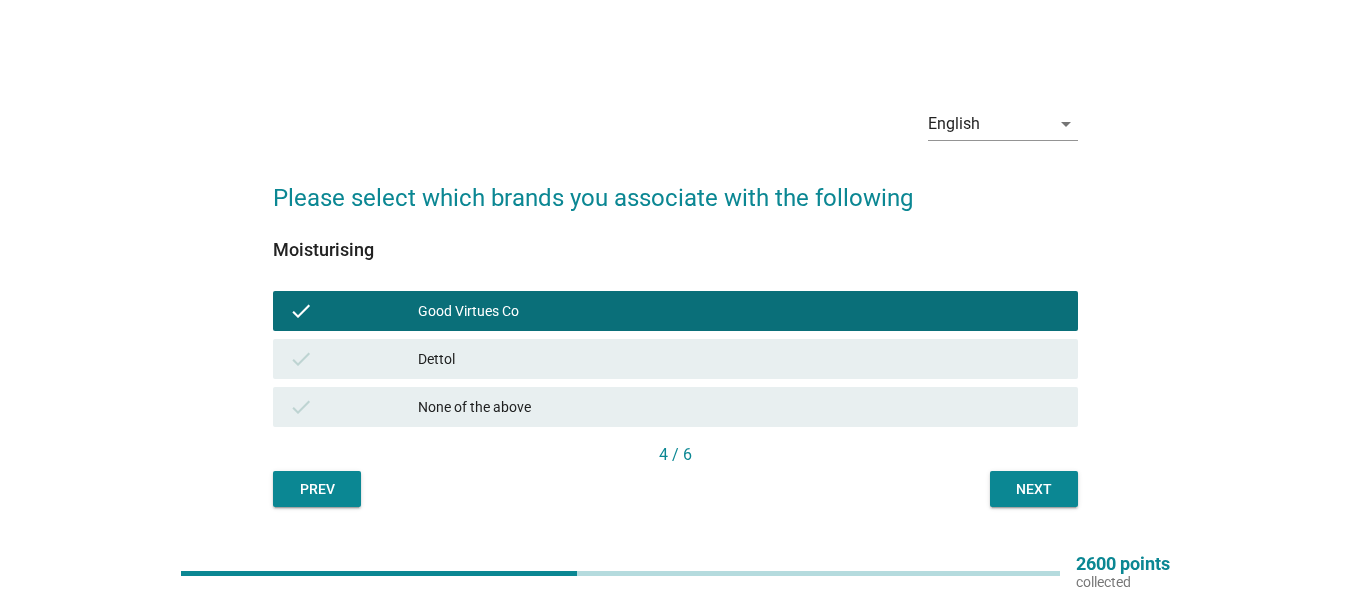 click on "Next" at bounding box center [1034, 489] 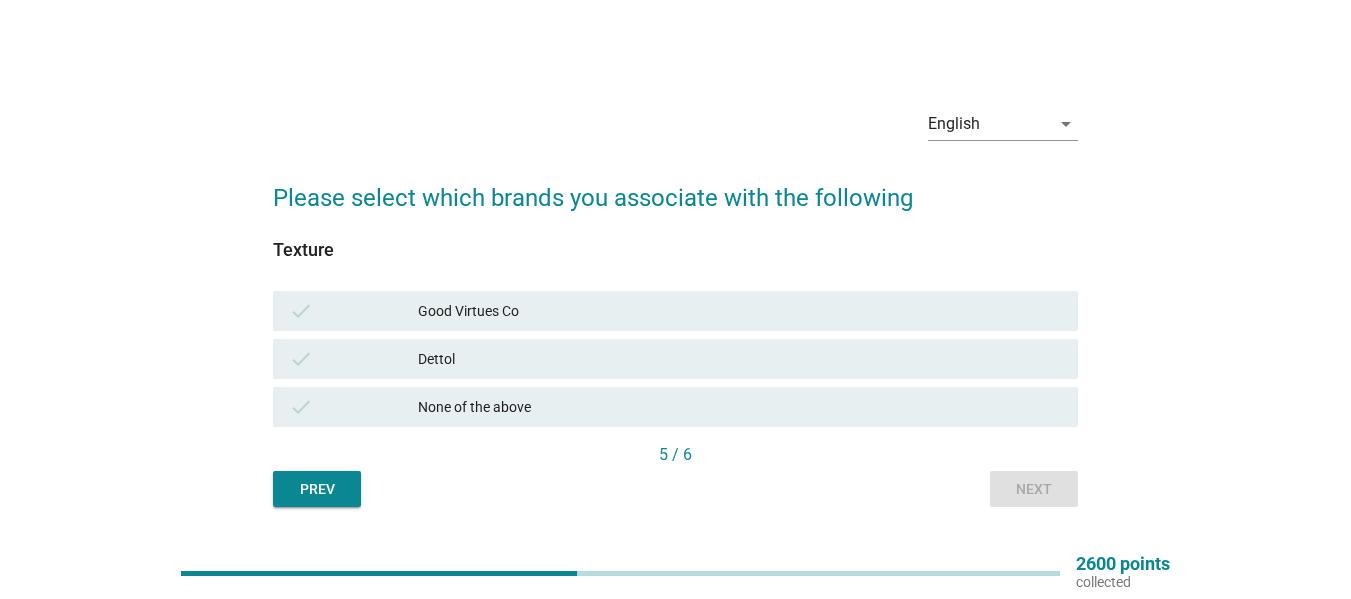 click on "Good Virtues Co" at bounding box center [740, 311] 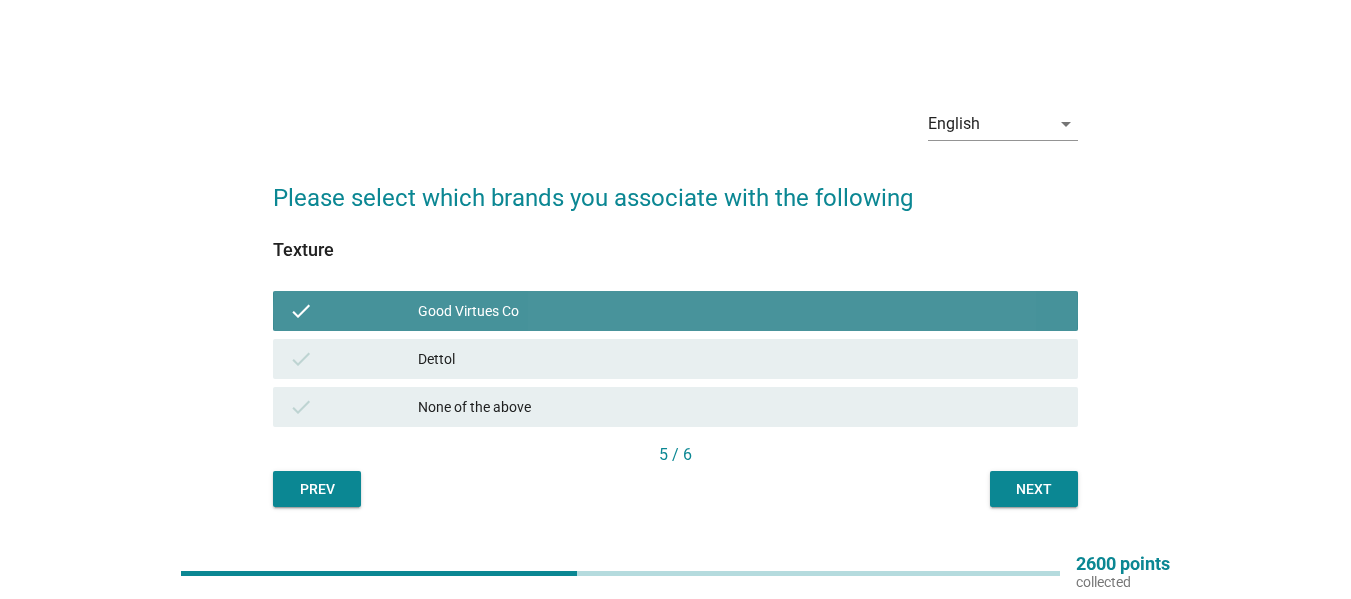 click on "Dettol" at bounding box center [740, 359] 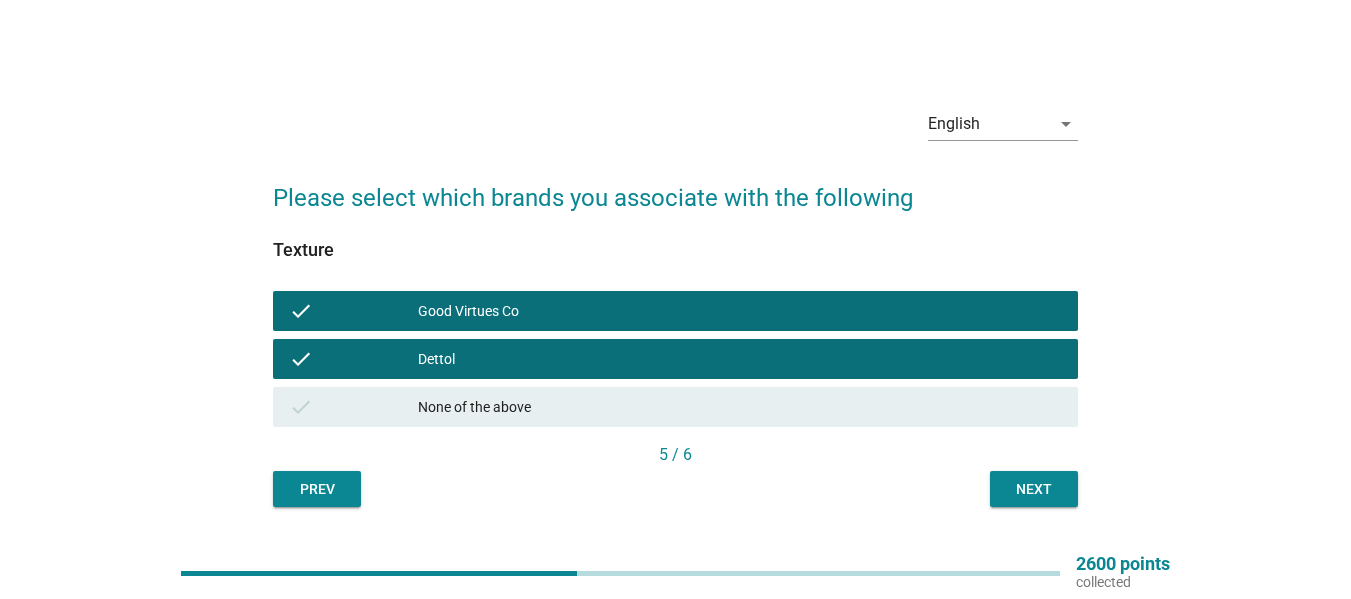 click on "Next" at bounding box center (1034, 489) 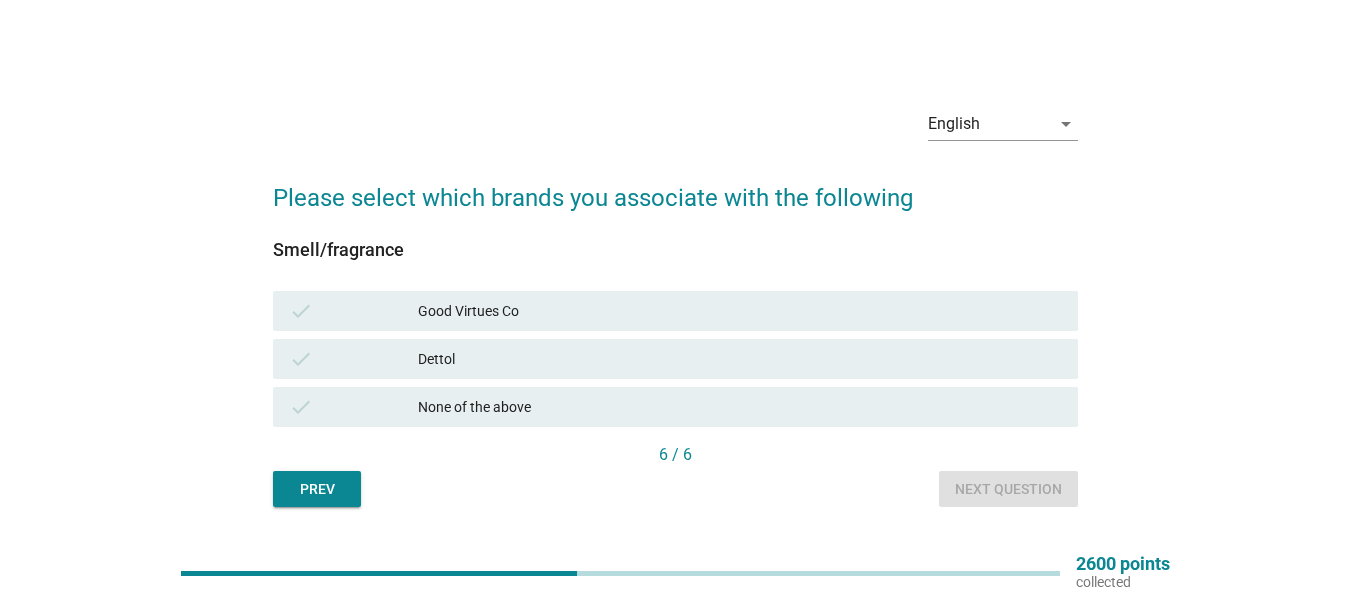 click on "Good Virtues Co" at bounding box center [740, 311] 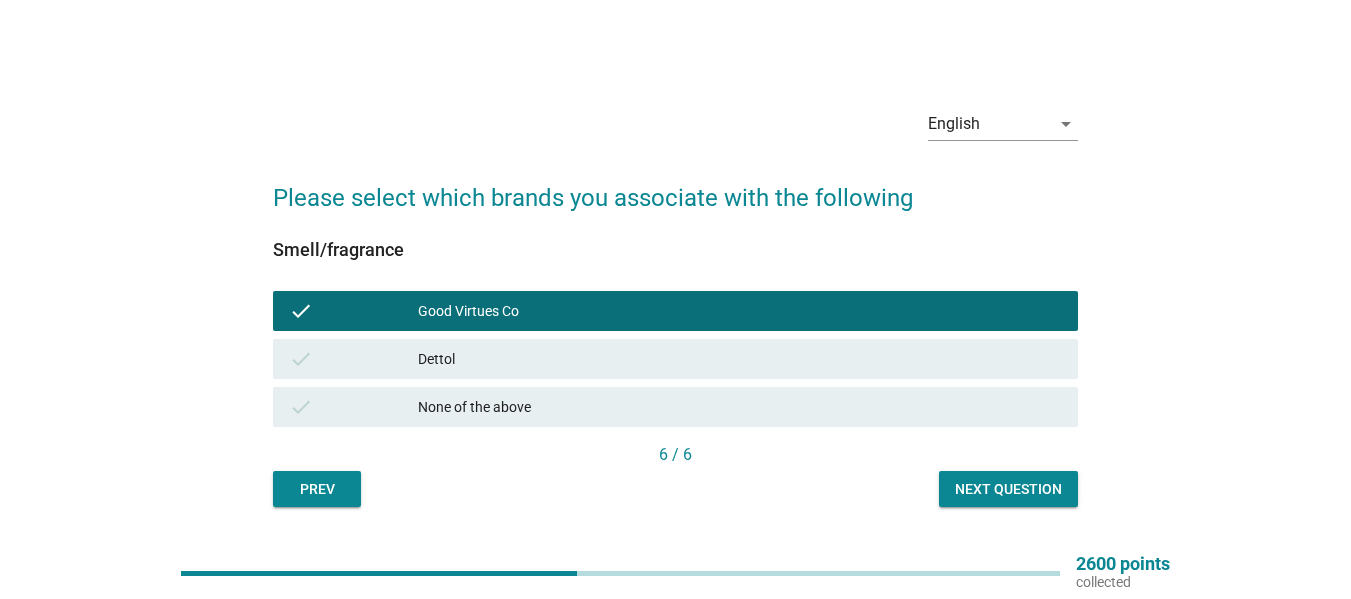 click on "check   Dettol" at bounding box center [675, 359] 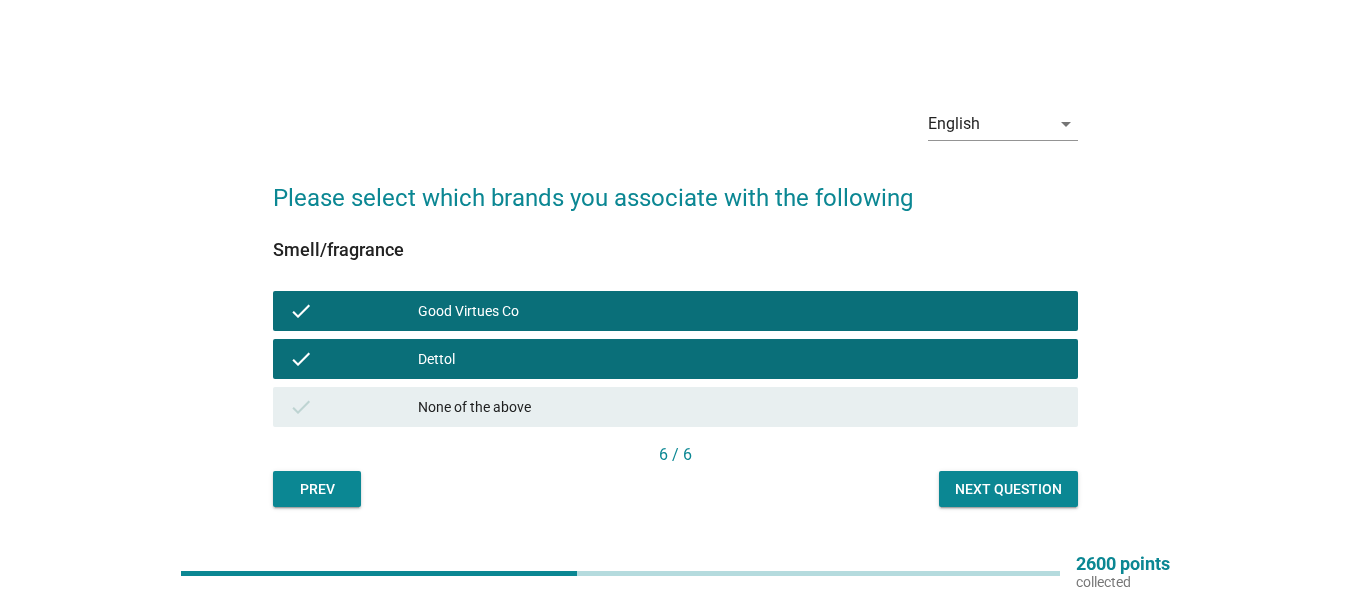 click on "Next question" at bounding box center [1008, 489] 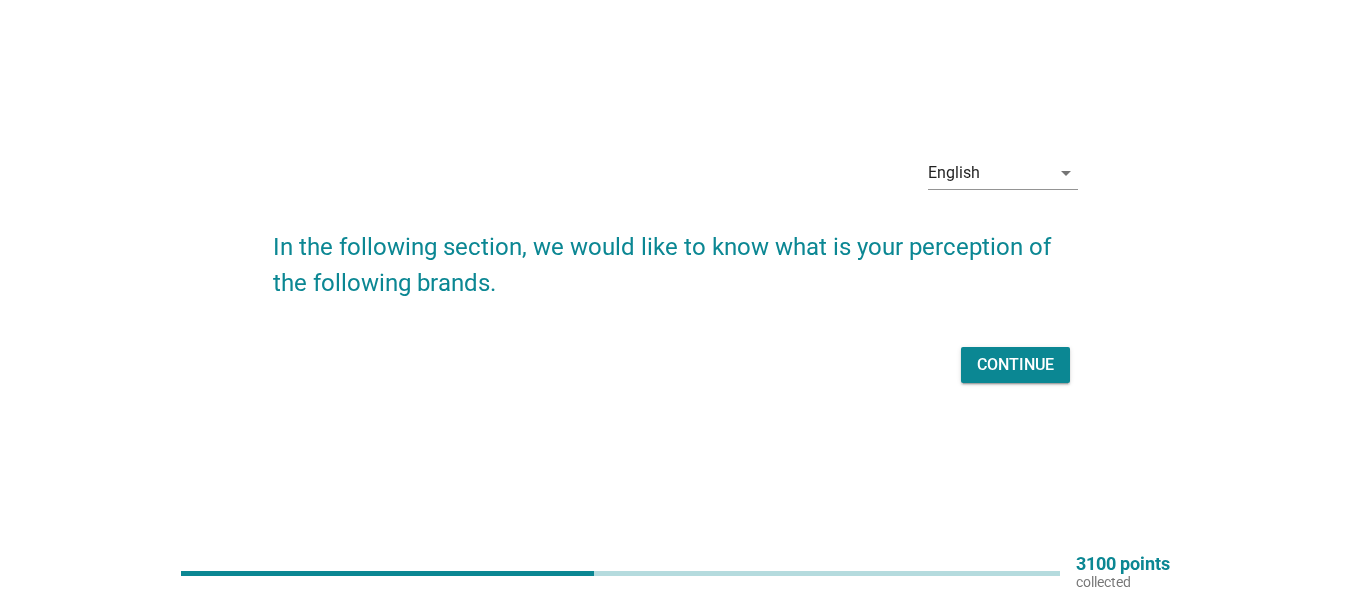 scroll, scrollTop: 52, scrollLeft: 0, axis: vertical 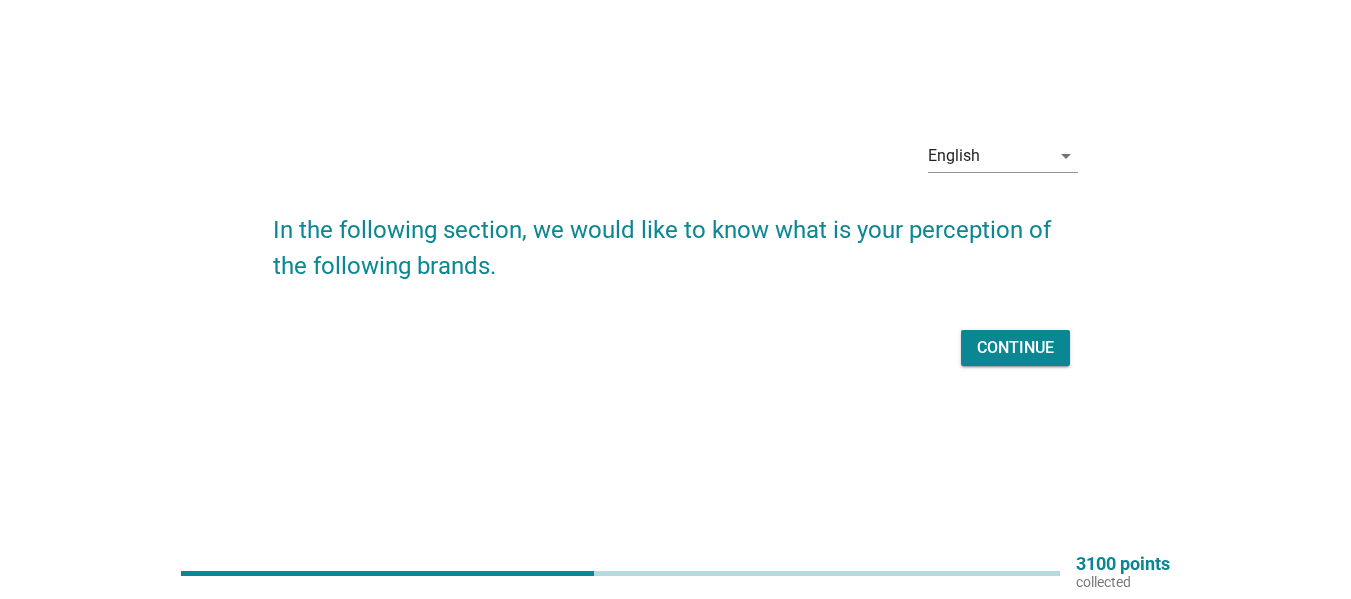 click on "Continue" at bounding box center (1015, 348) 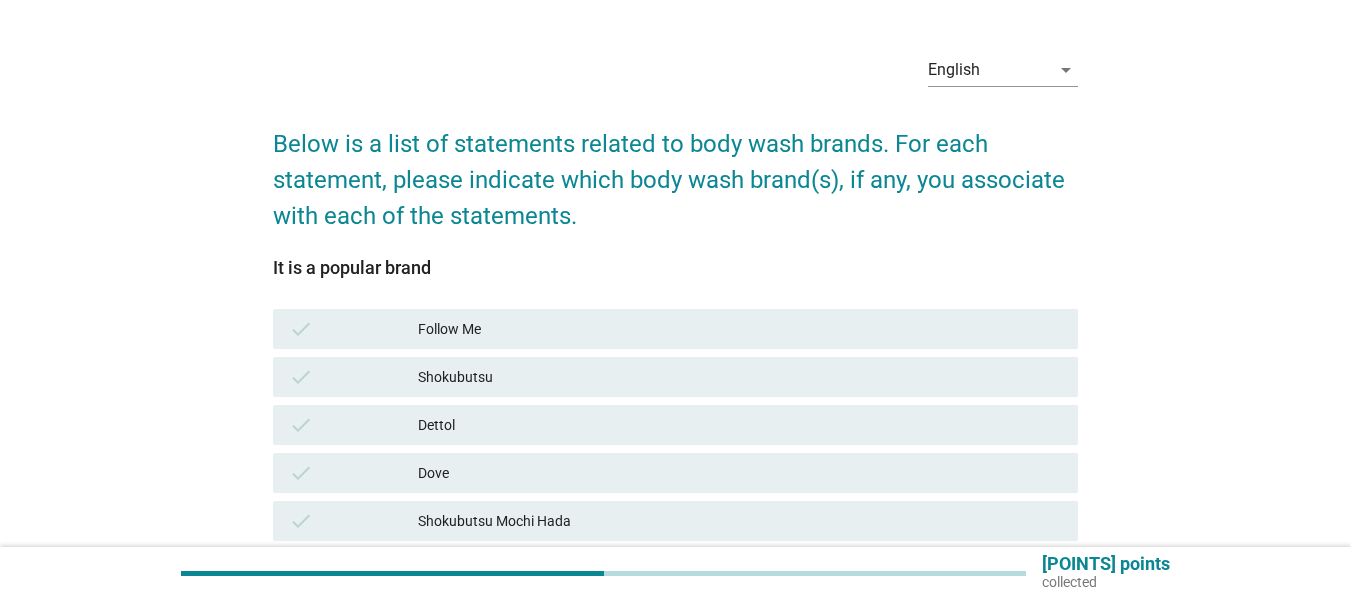 scroll, scrollTop: 0, scrollLeft: 0, axis: both 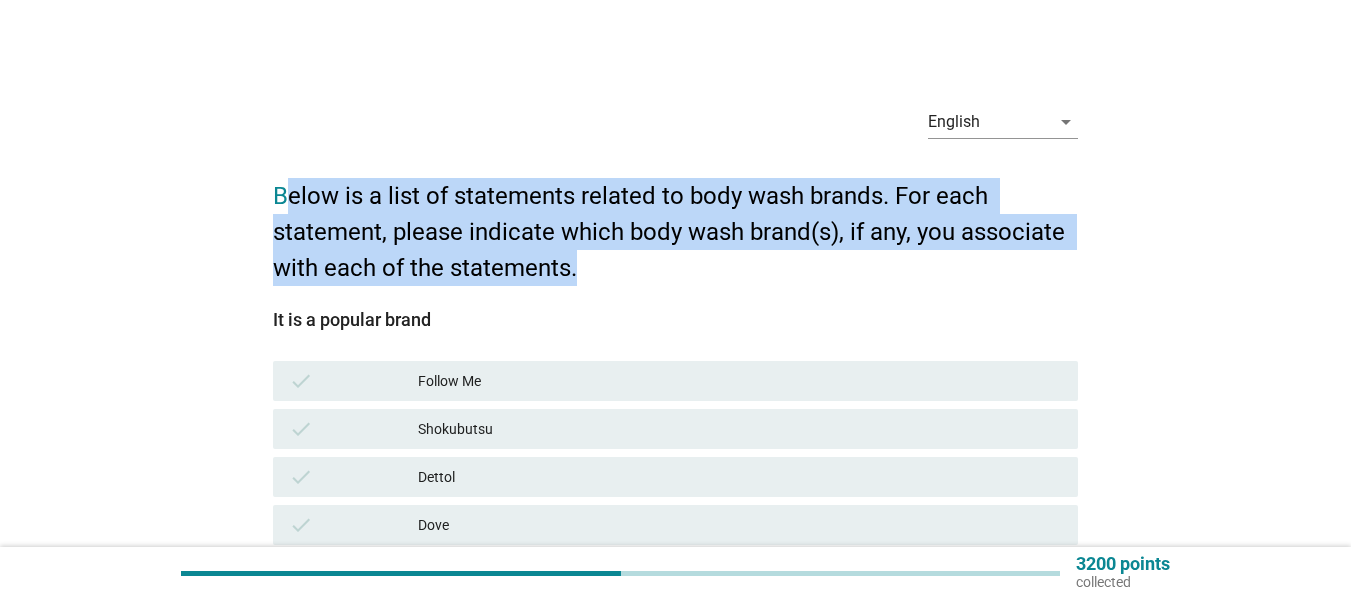 drag, startPoint x: 501, startPoint y: 255, endPoint x: 284, endPoint y: 206, distance: 222.46349 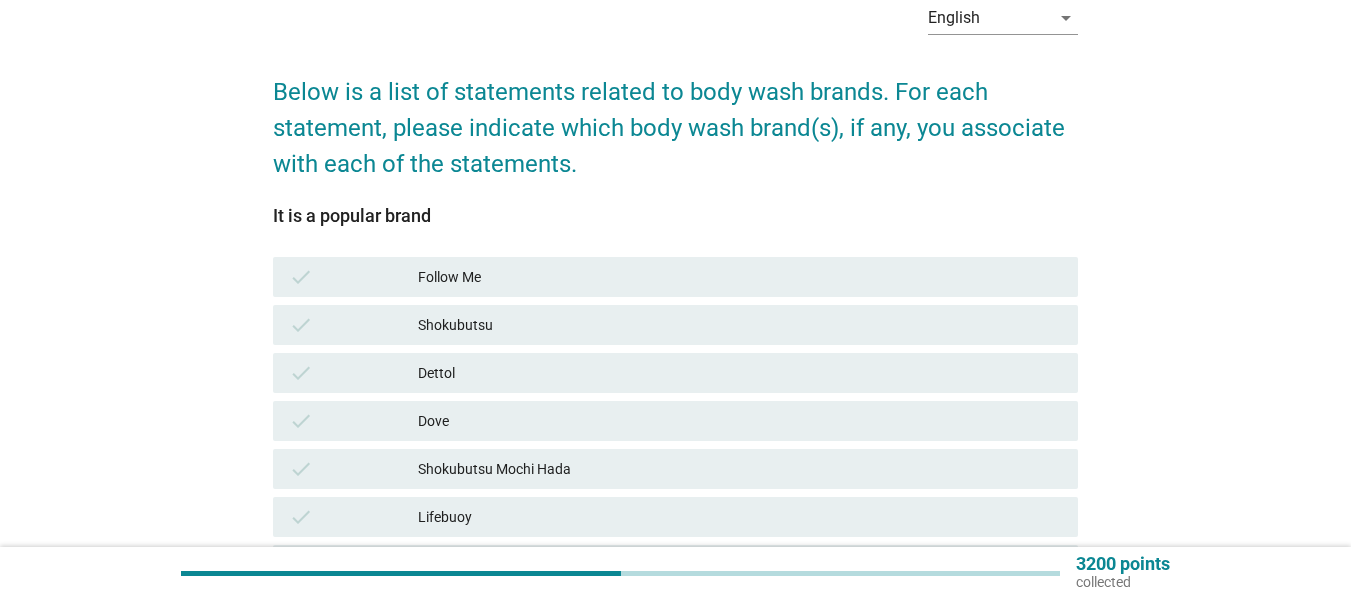 scroll, scrollTop: 200, scrollLeft: 0, axis: vertical 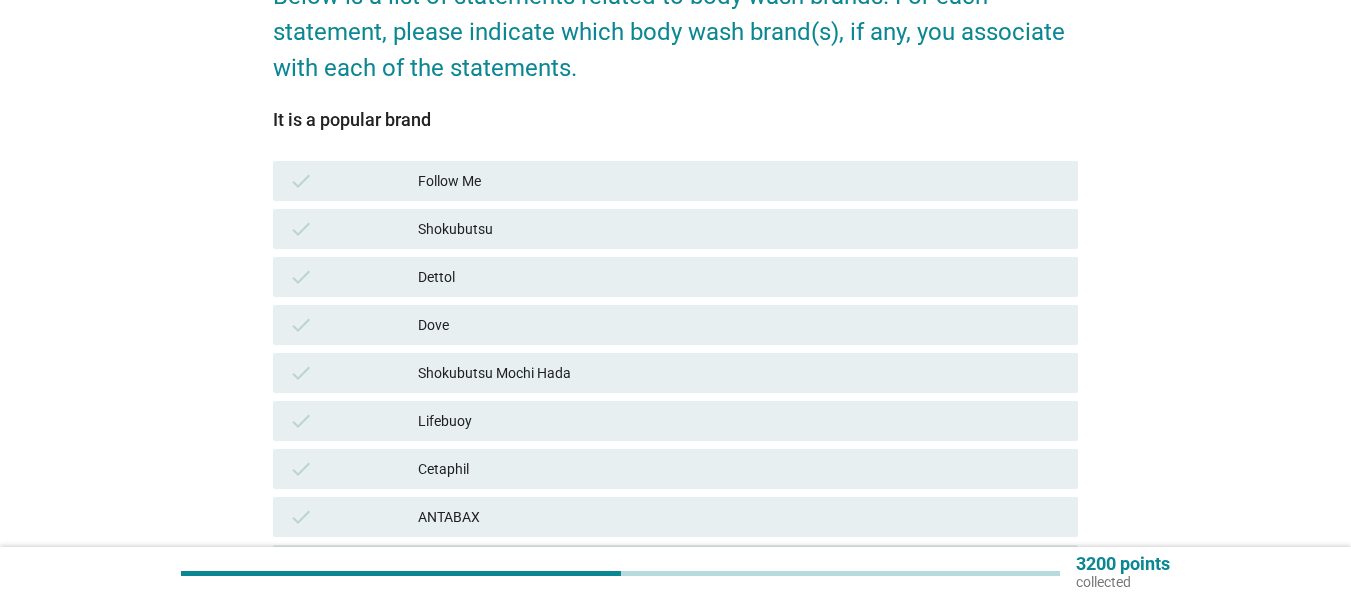 click on "Follow Me" at bounding box center (740, 181) 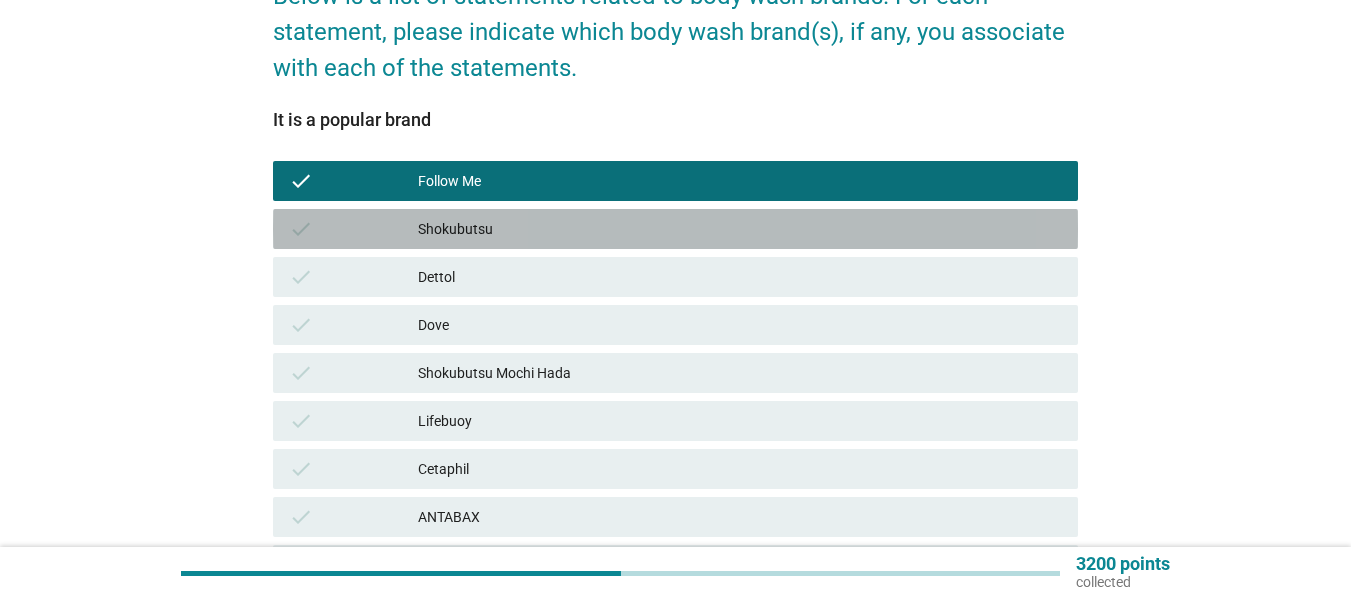 click on "Shokubutsu" at bounding box center (740, 229) 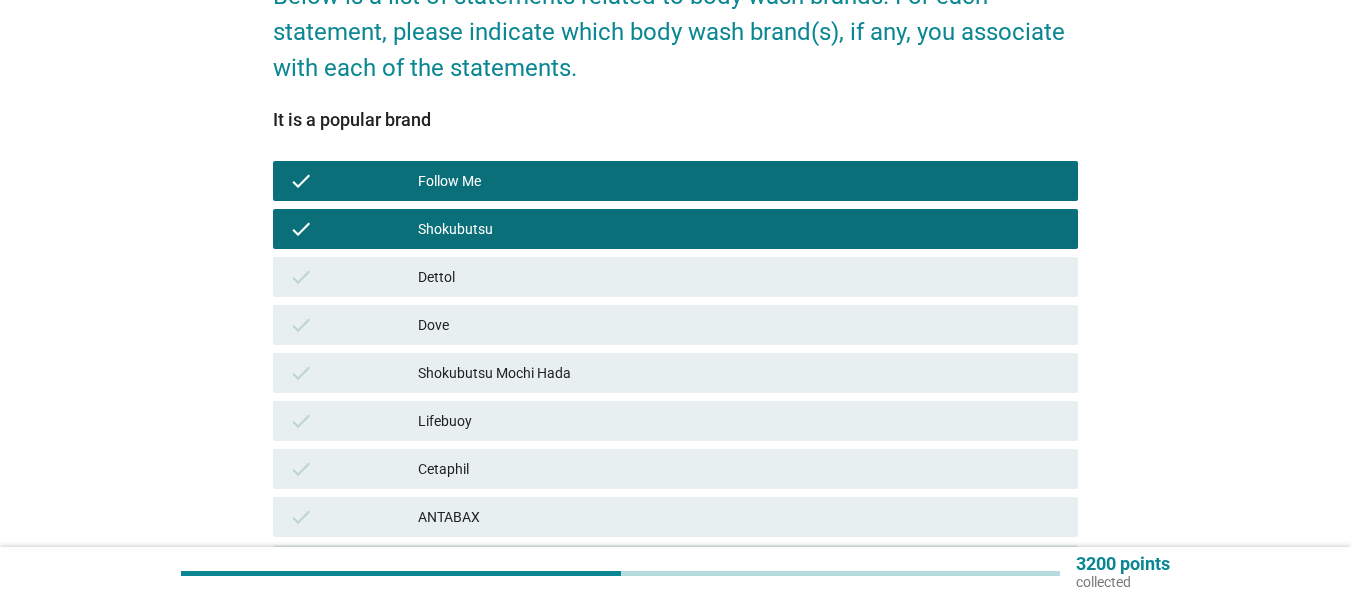 click on "check   Shokubutsu" at bounding box center [675, 229] 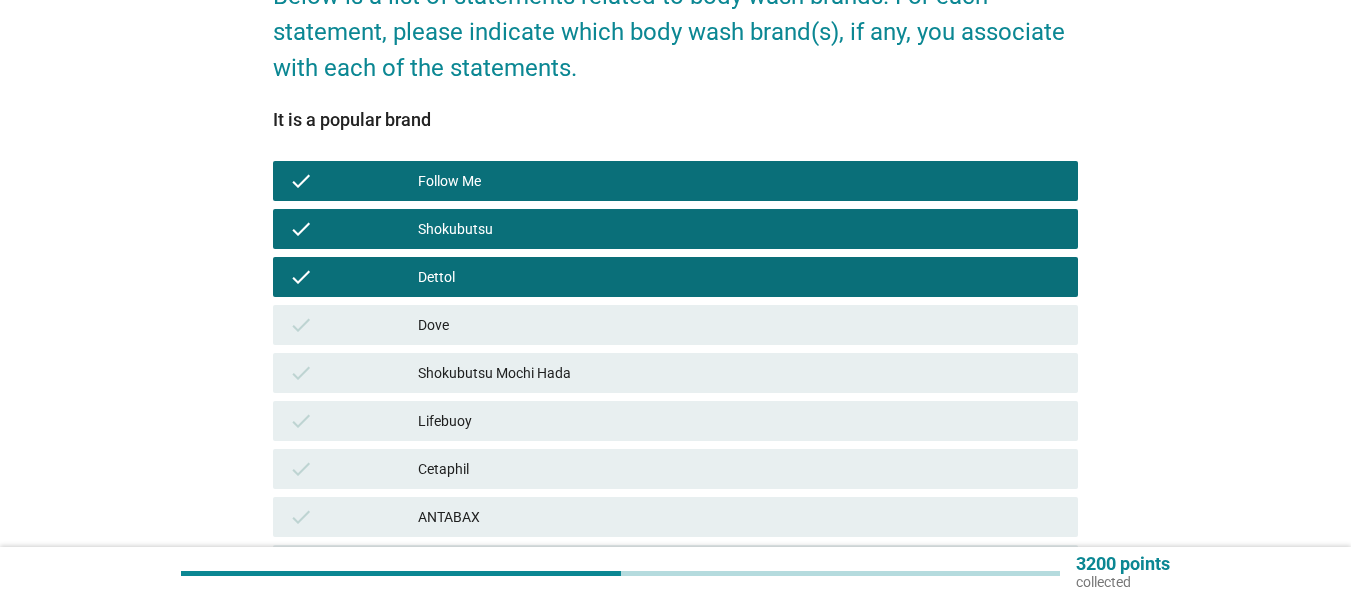 click on "check   Dove" at bounding box center [675, 325] 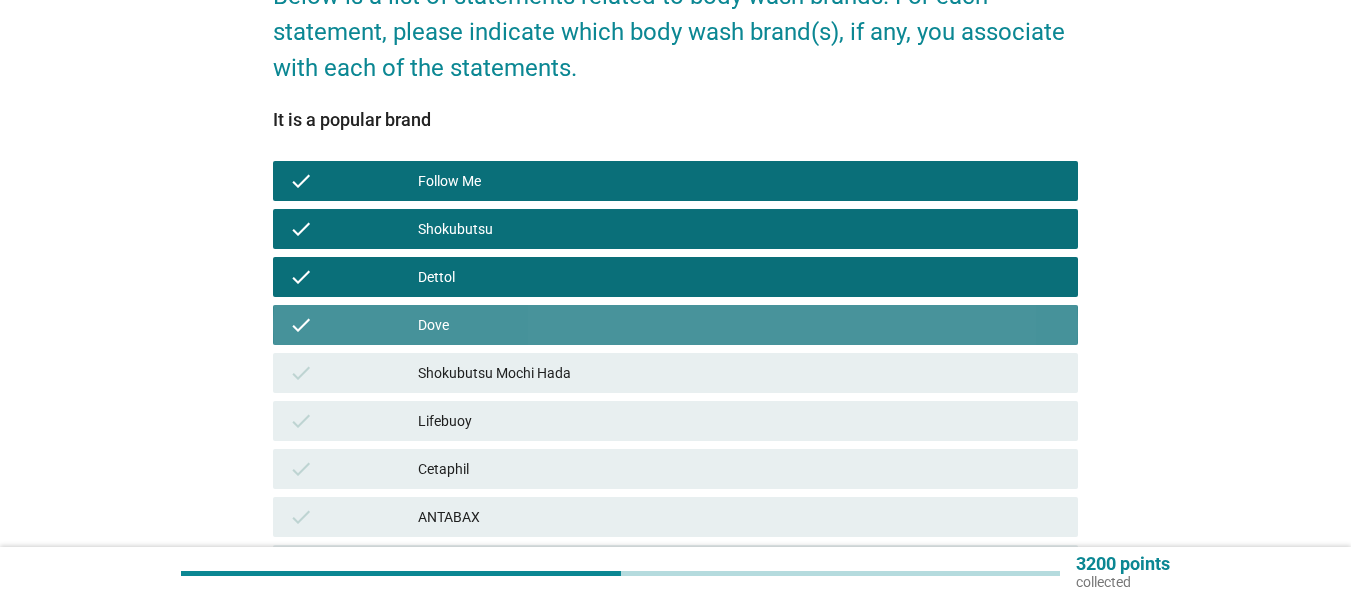 click on "check   Shokubutsu Mochi Hada" at bounding box center (675, 373) 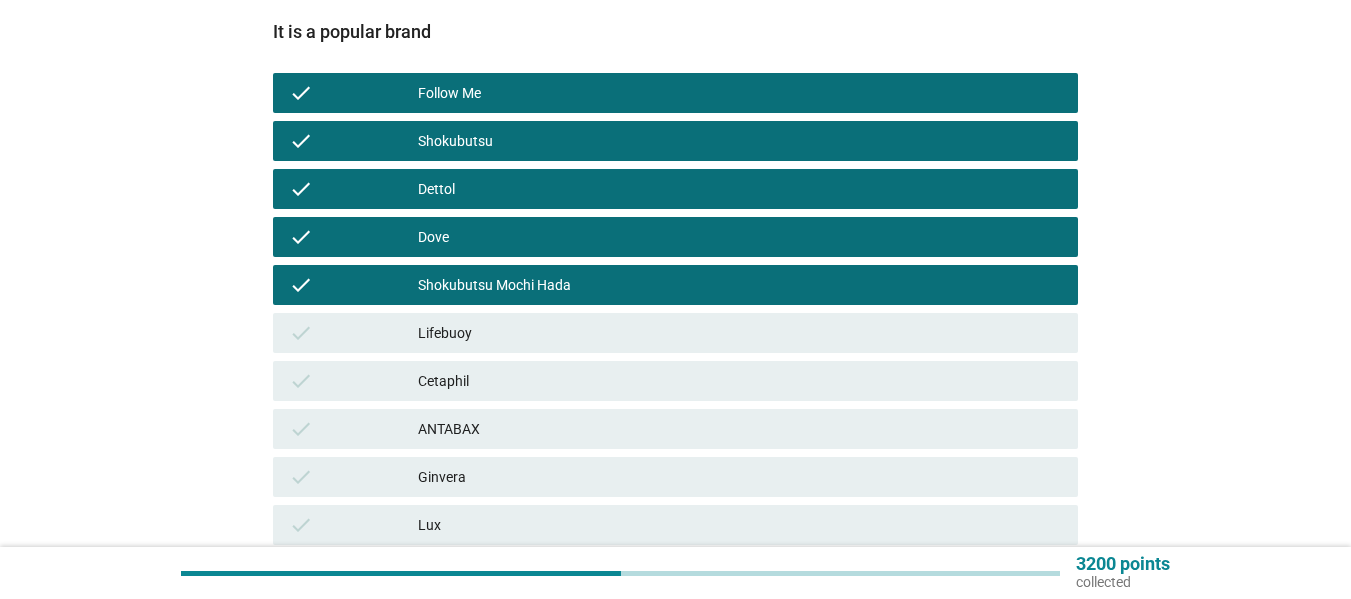 scroll, scrollTop: 500, scrollLeft: 0, axis: vertical 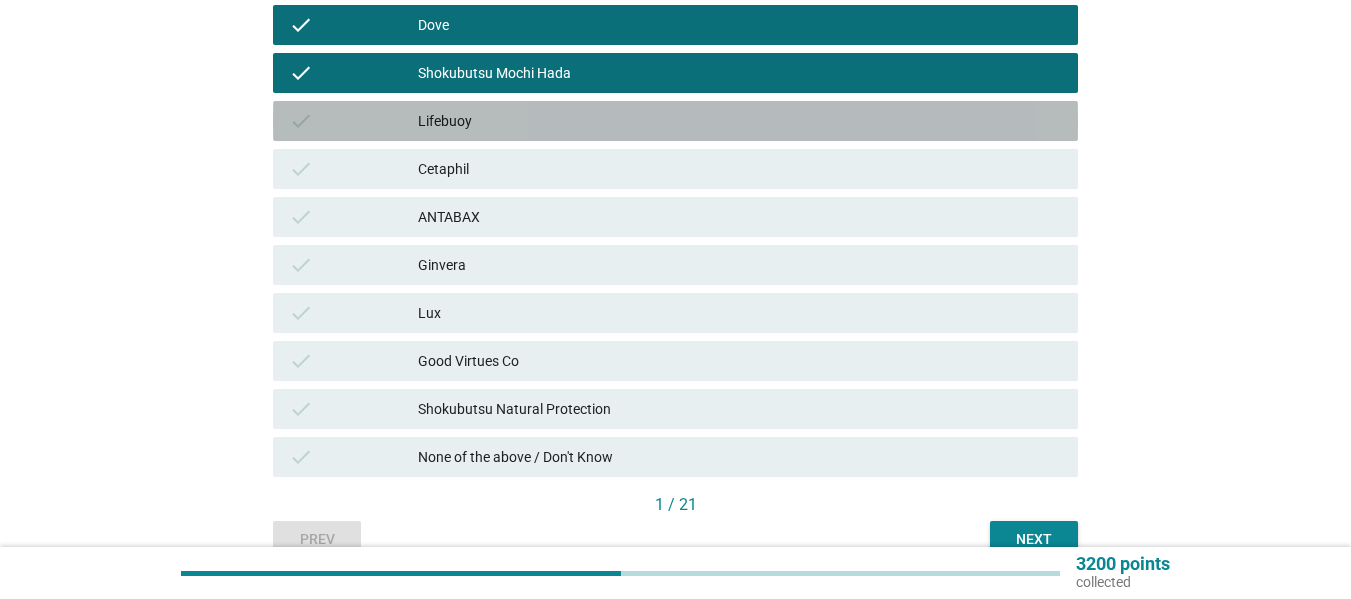 click on "Lifebuoy" at bounding box center (740, 121) 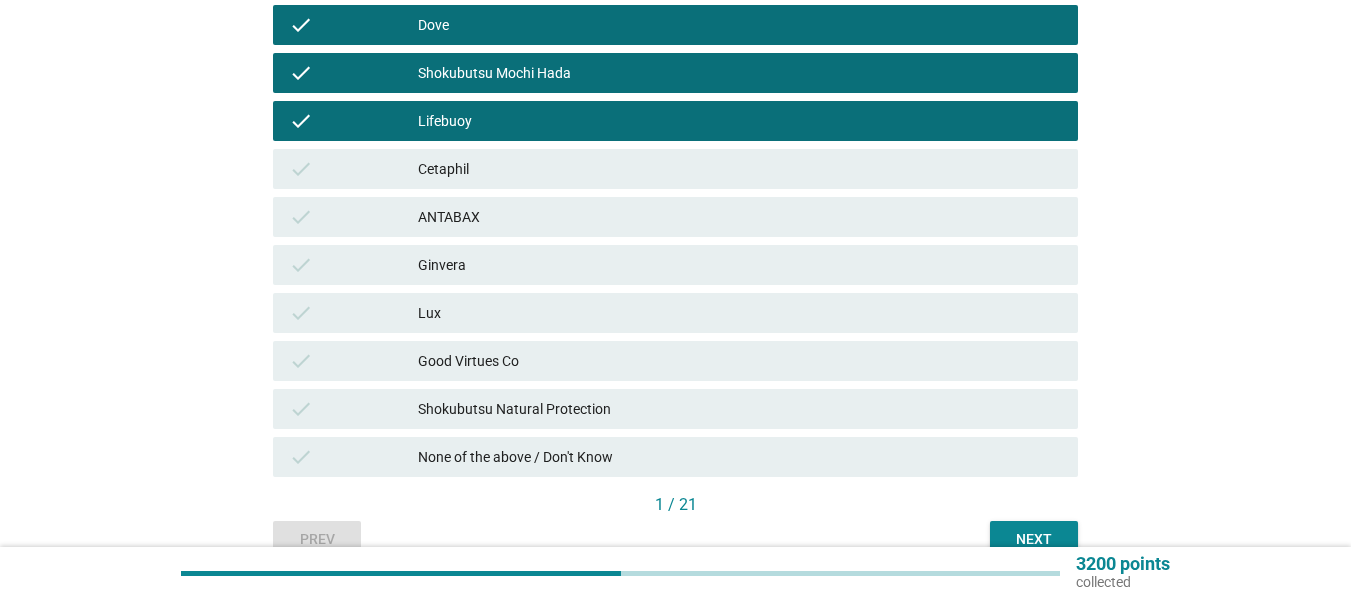click on "Cetaphil" at bounding box center (740, 169) 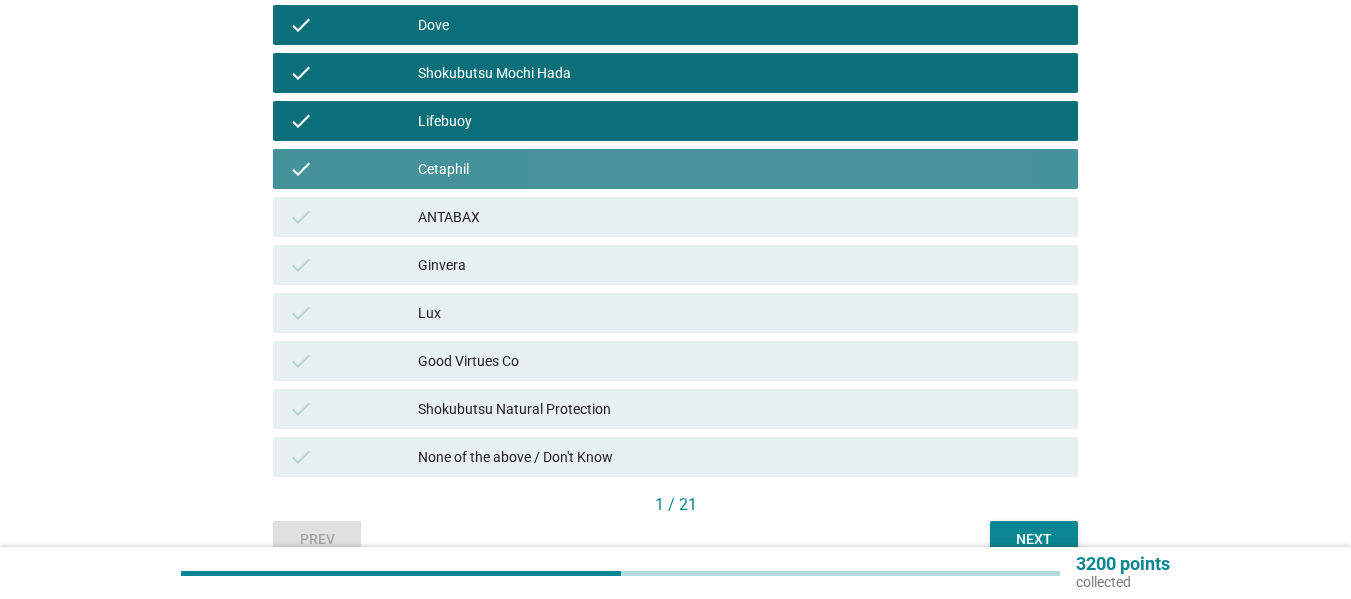click on "ANTABAX" at bounding box center [740, 217] 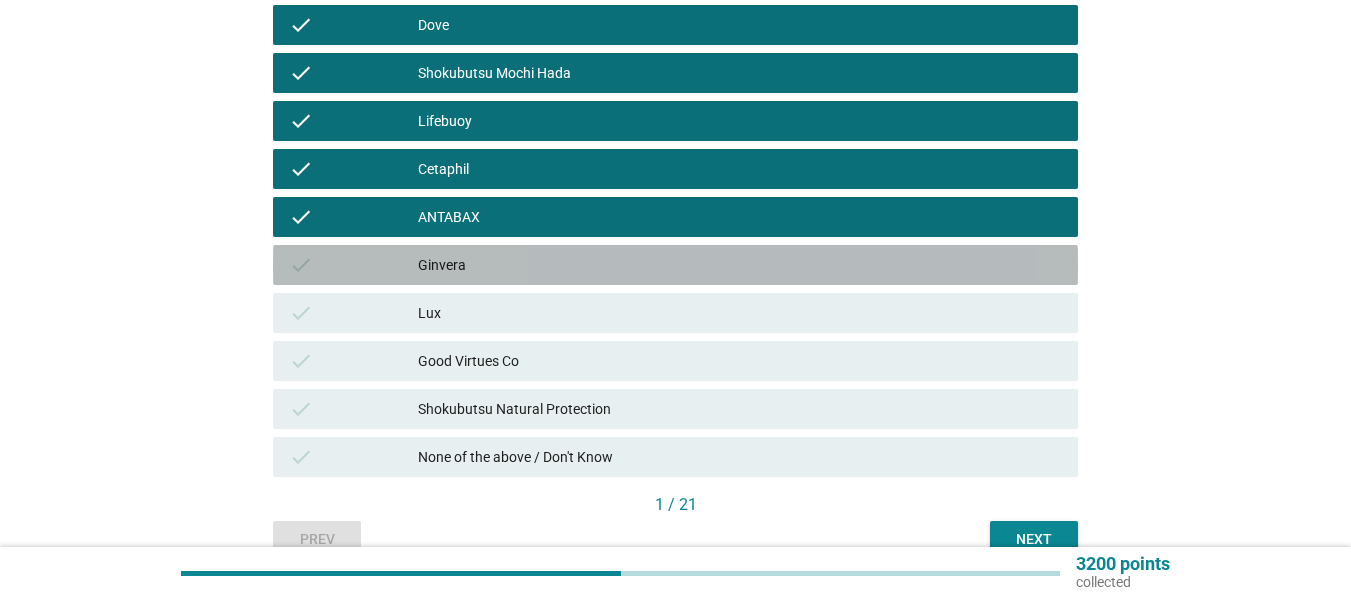 click on "check   Ginvera" at bounding box center (675, 265) 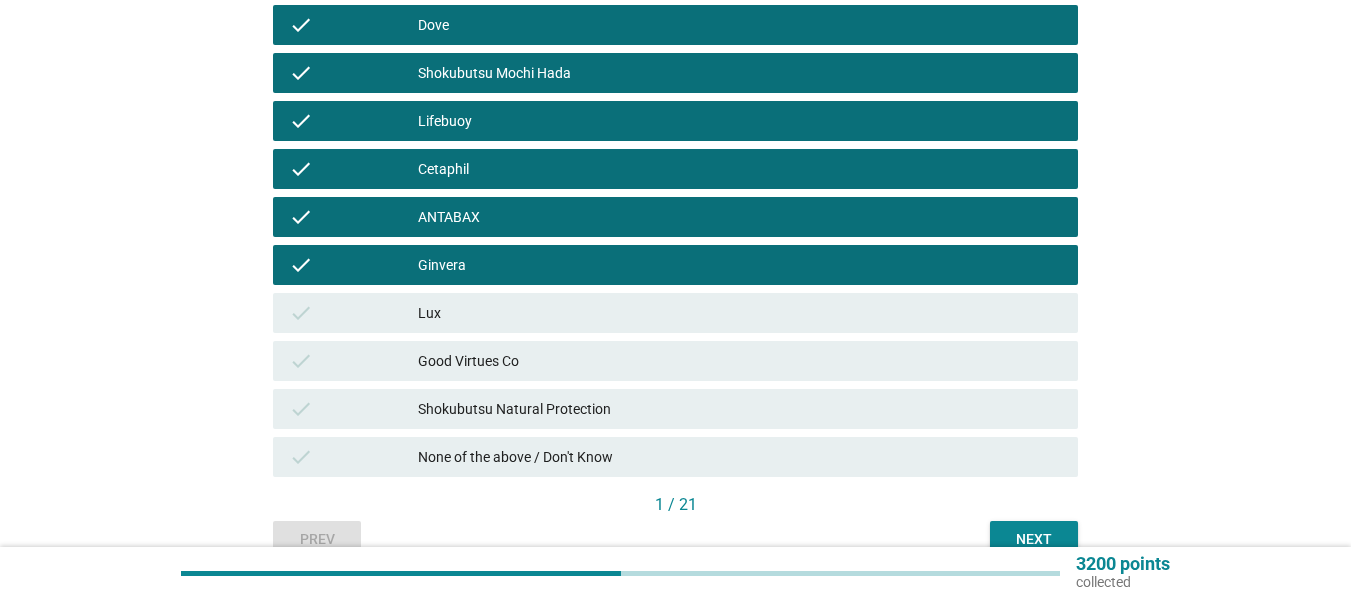click on "Lux" at bounding box center (740, 313) 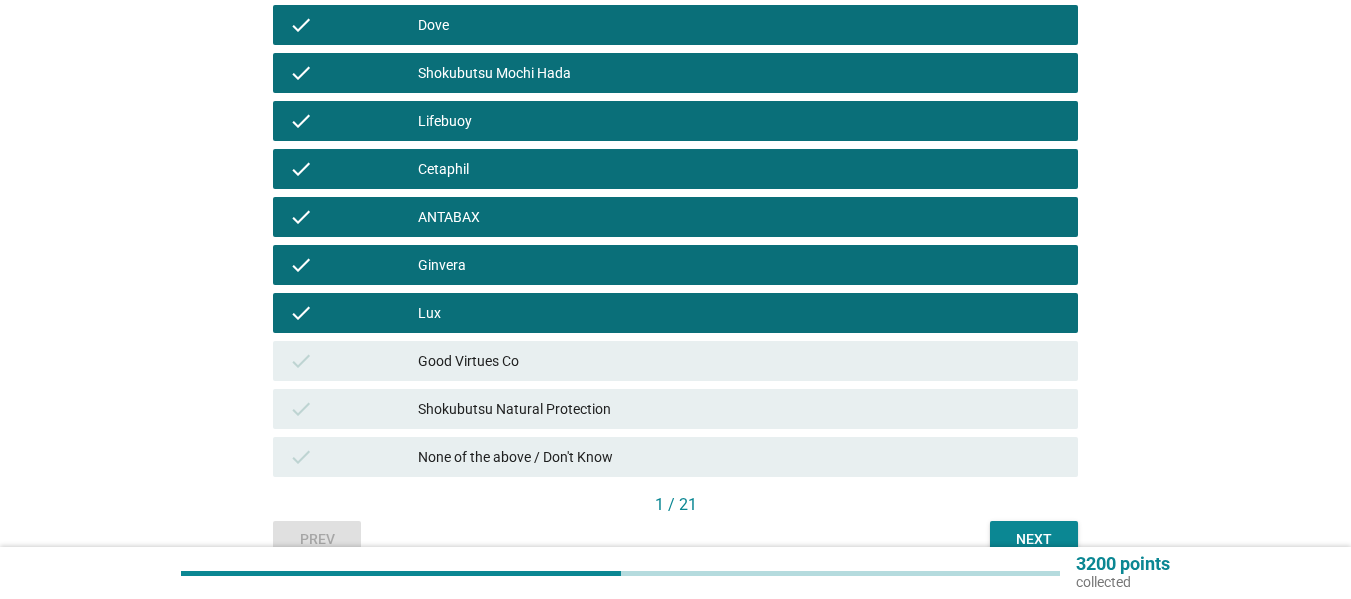 drag, startPoint x: 511, startPoint y: 363, endPoint x: 518, endPoint y: 384, distance: 22.135944 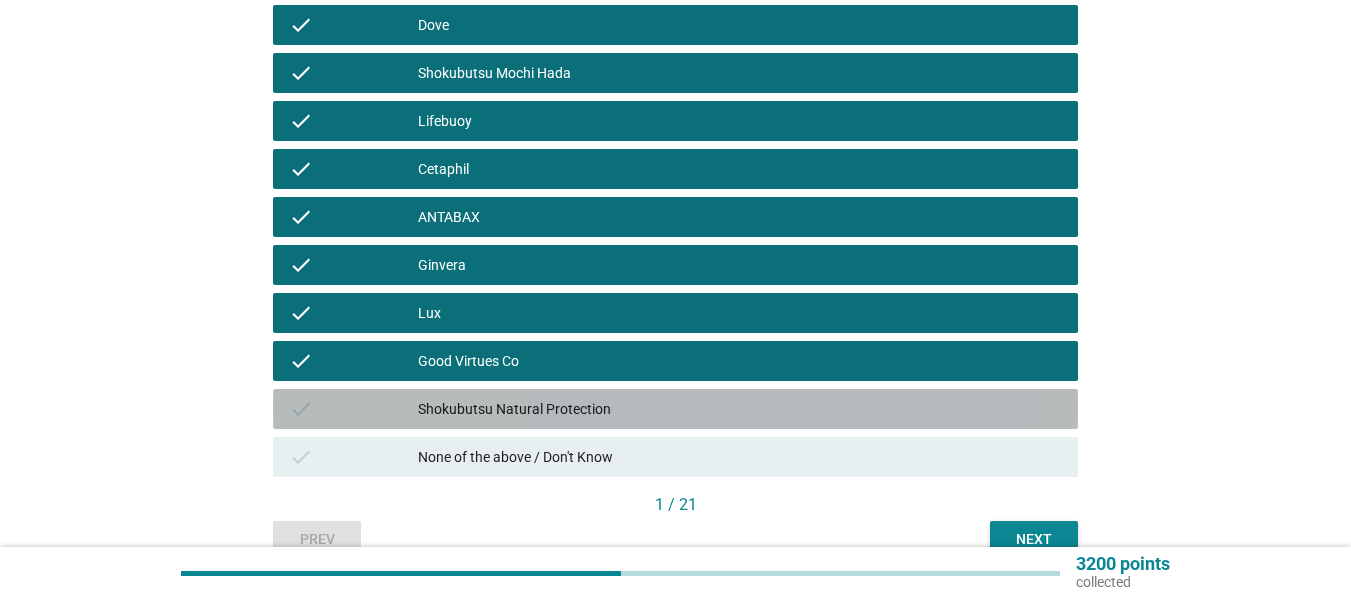 click on "Shokubutsu Natural Protection" at bounding box center (740, 409) 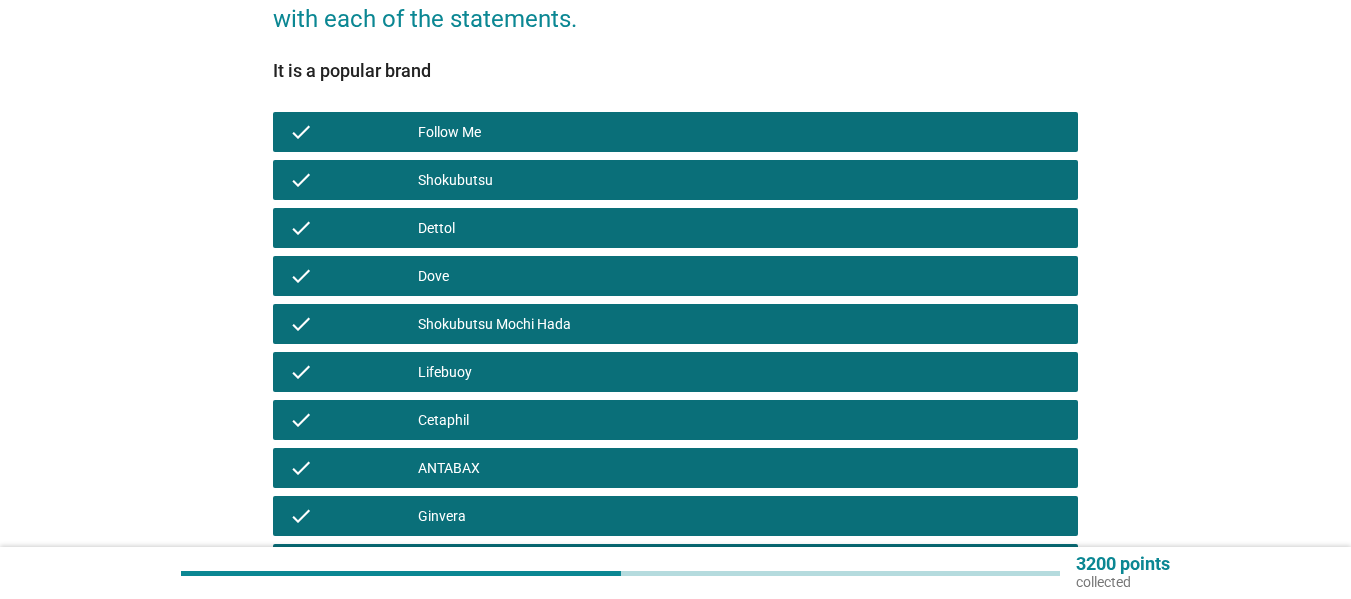 scroll, scrollTop: 0, scrollLeft: 0, axis: both 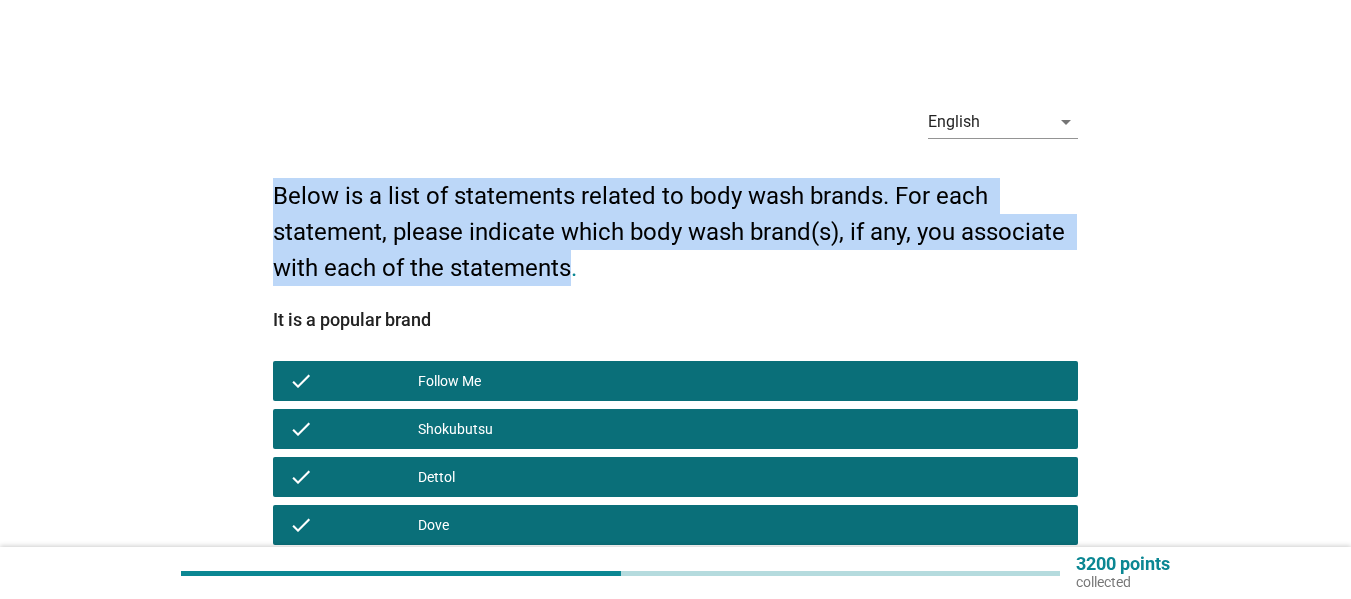 drag, startPoint x: 571, startPoint y: 273, endPoint x: 272, endPoint y: 205, distance: 306.63495 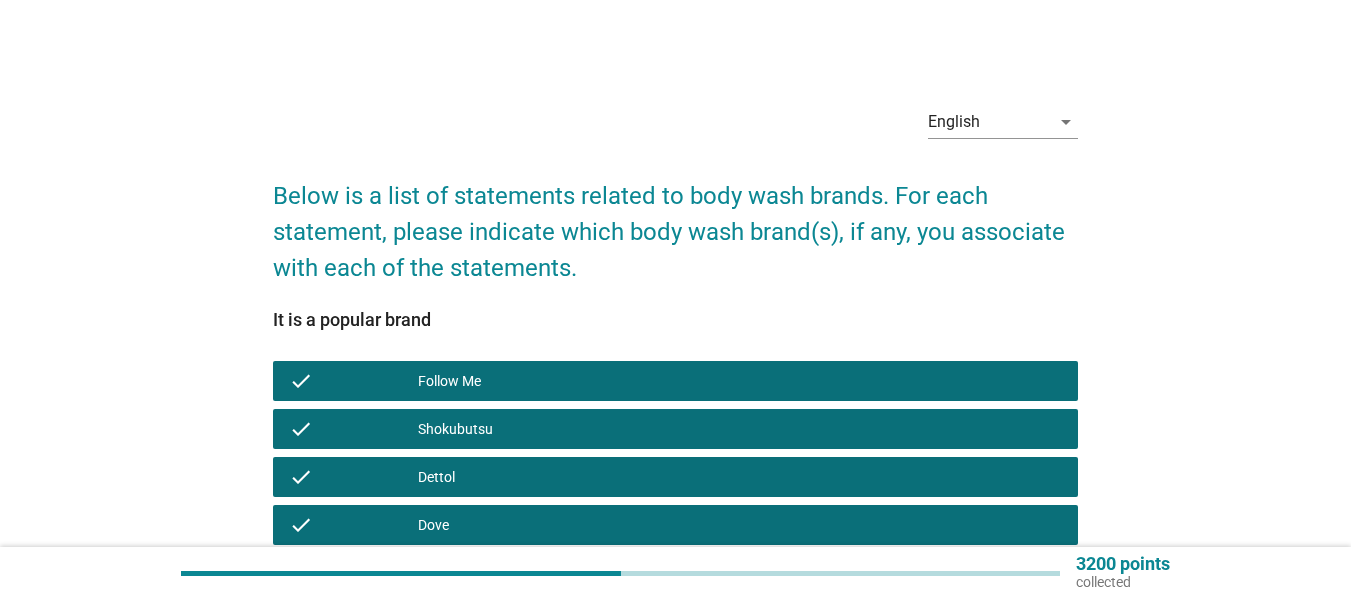 click on "It is a popular brand
check   [BRAND] check   [BRAND] check   [BRAND] check   [BRAND] check   [BRAND] check   [BRAND] check   [BRAND] check   [BRAND] check   [BRAND] check   [BRAND] check   [BRAND] check   [BRAND] check   None of the above / Don't Know" at bounding box center (675, 639) 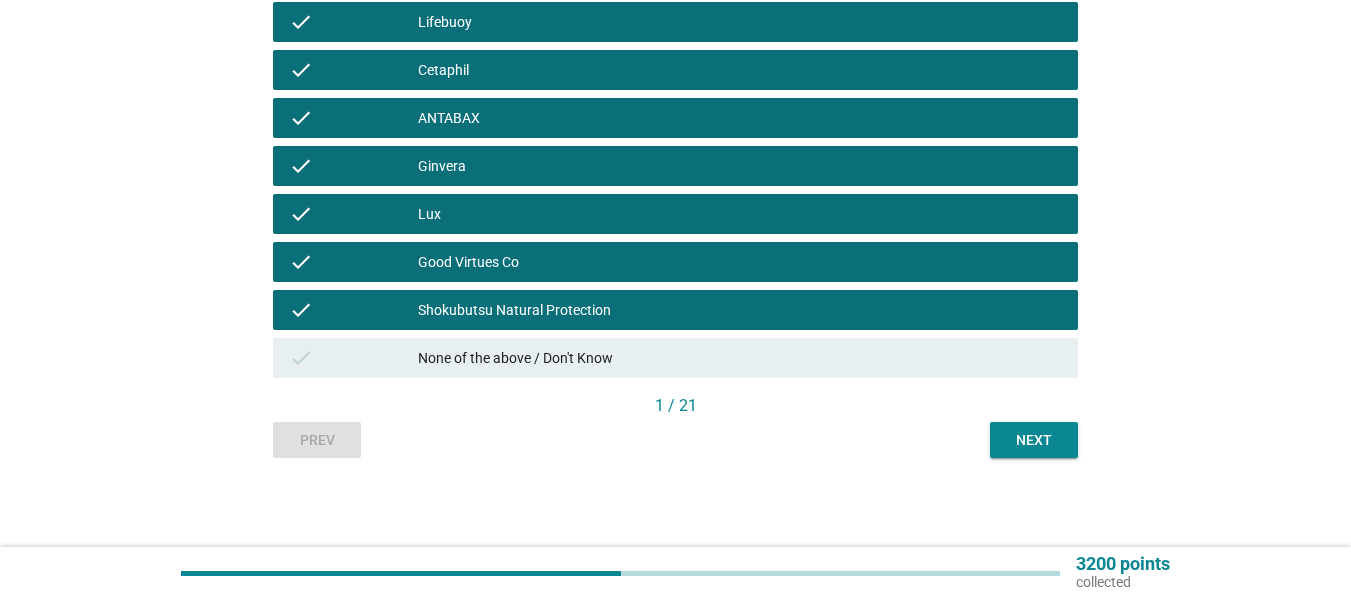 scroll, scrollTop: 600, scrollLeft: 0, axis: vertical 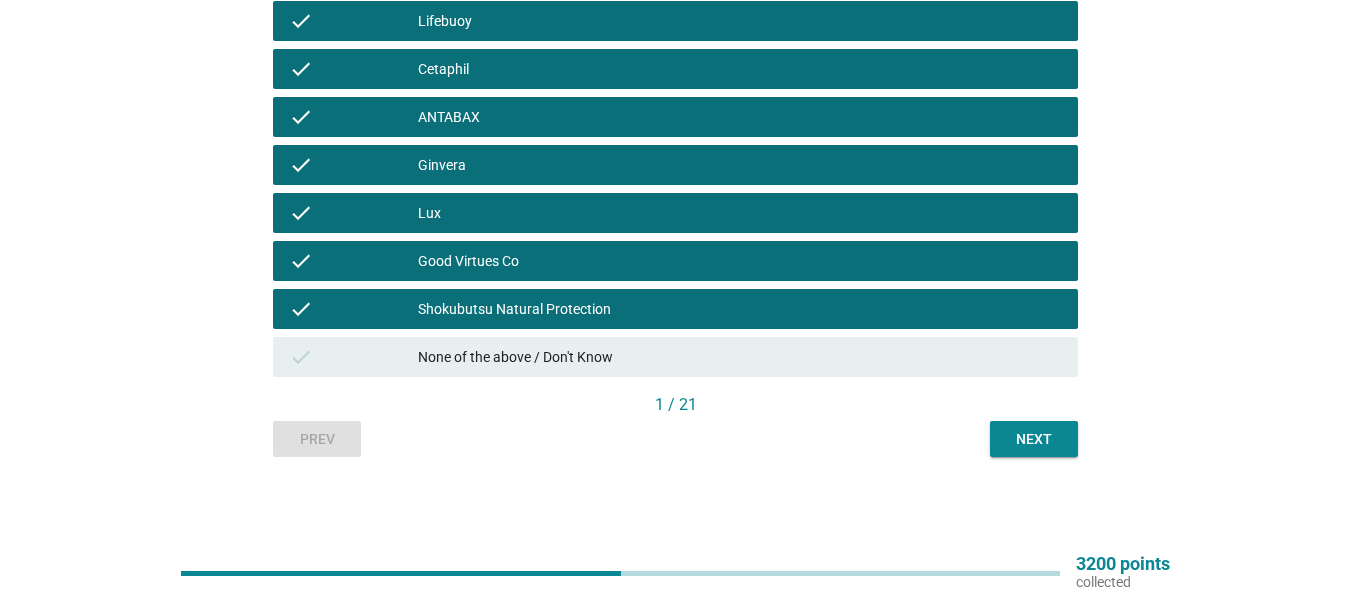 click on "Next" at bounding box center [1034, 439] 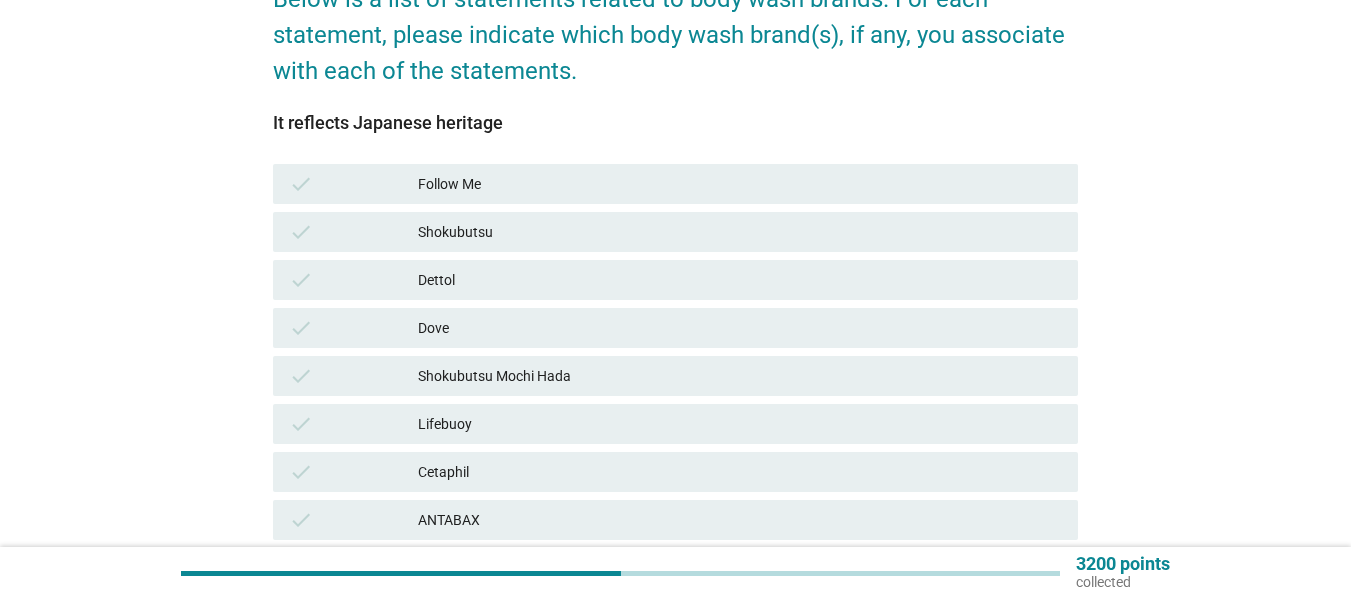 scroll, scrollTop: 200, scrollLeft: 0, axis: vertical 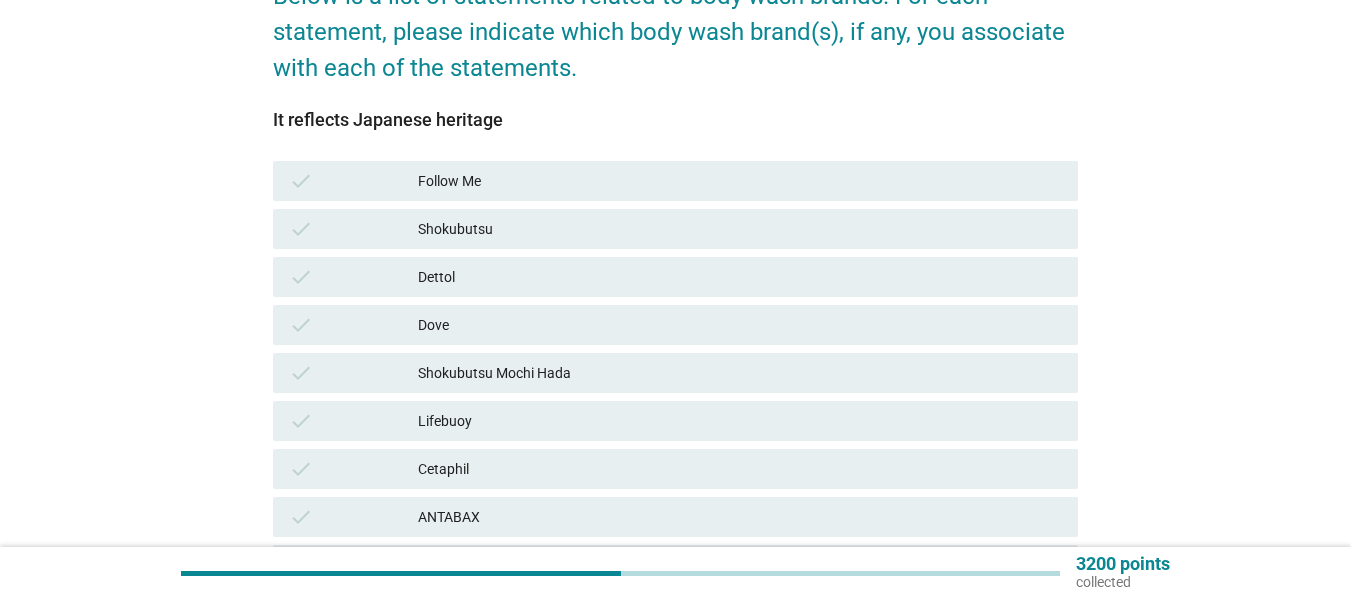 click on "Shokubutsu" at bounding box center (740, 229) 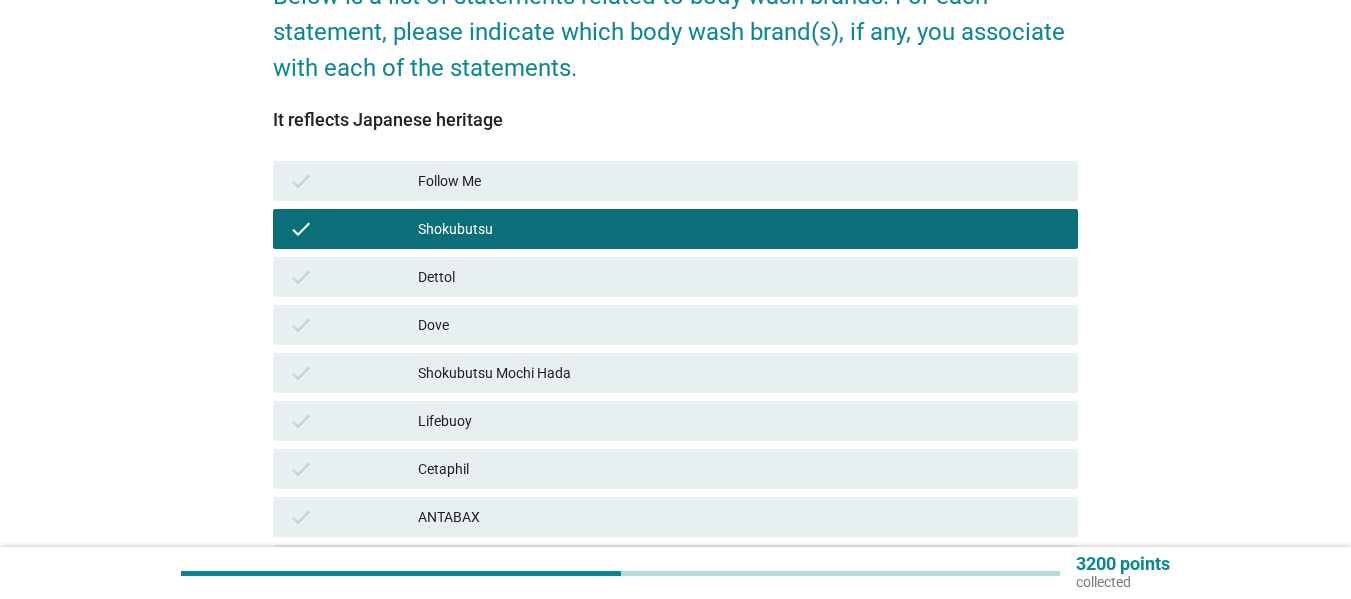 scroll, scrollTop: 300, scrollLeft: 0, axis: vertical 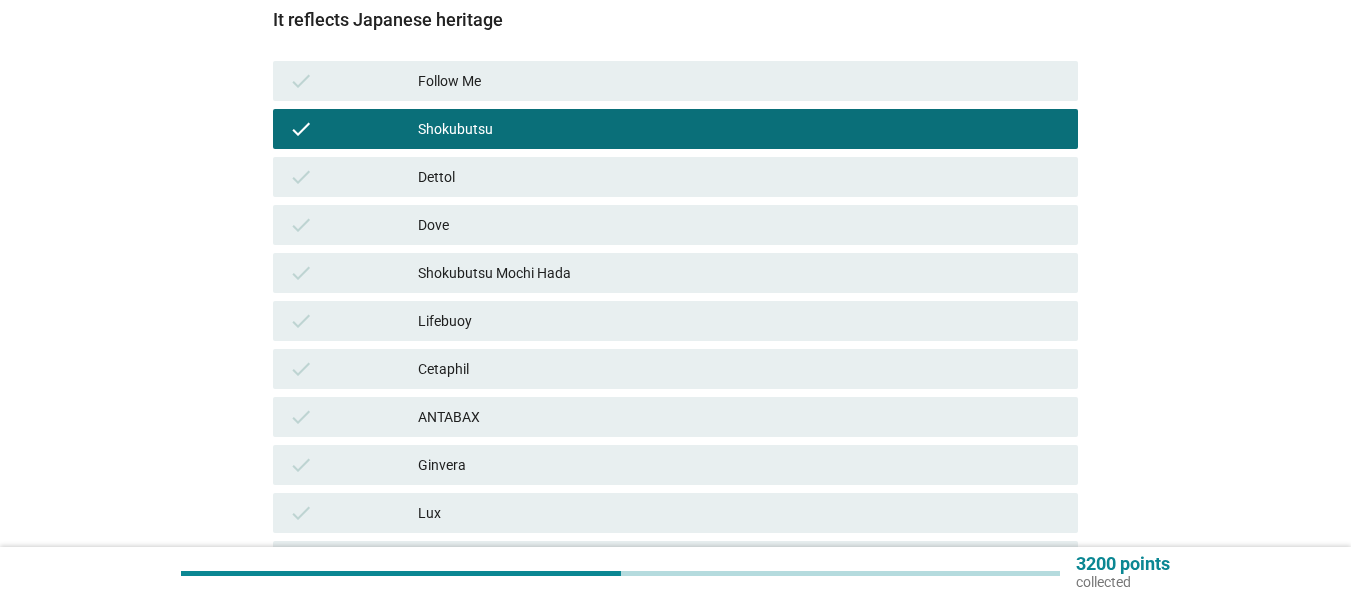 click on "Shokubutsu Mochi Hada" at bounding box center (740, 273) 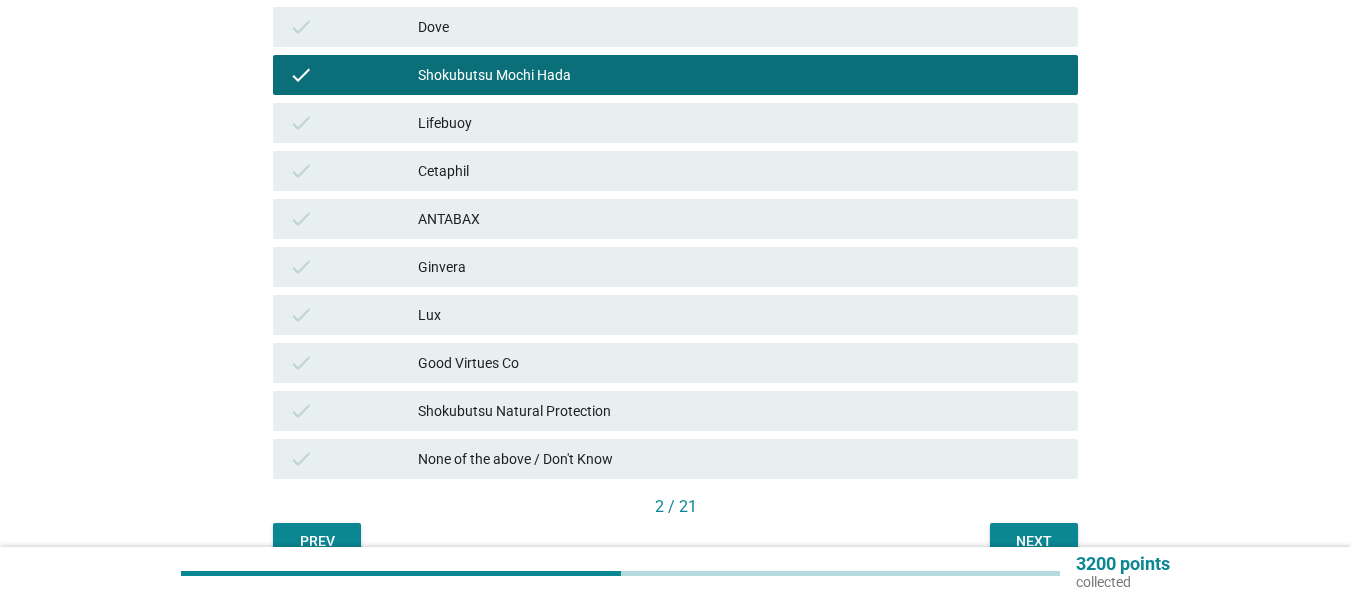 scroll, scrollTop: 500, scrollLeft: 0, axis: vertical 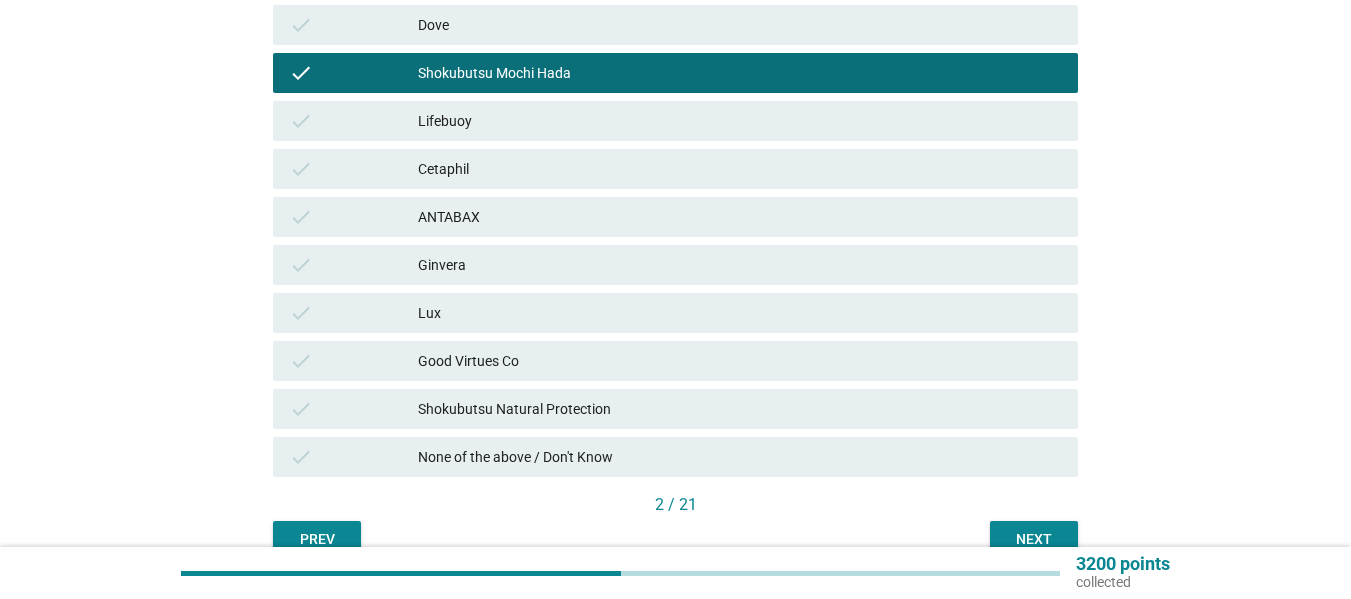 click on "Ginvera" at bounding box center [740, 265] 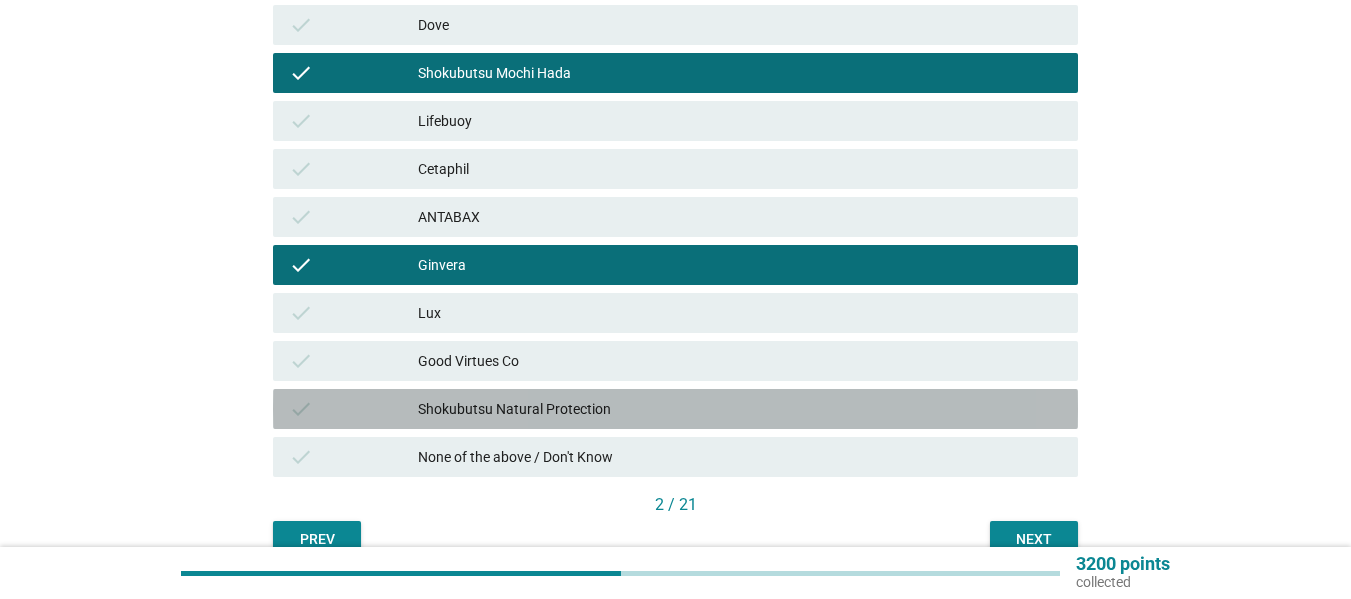 click on "Shokubutsu Natural Protection" at bounding box center (740, 409) 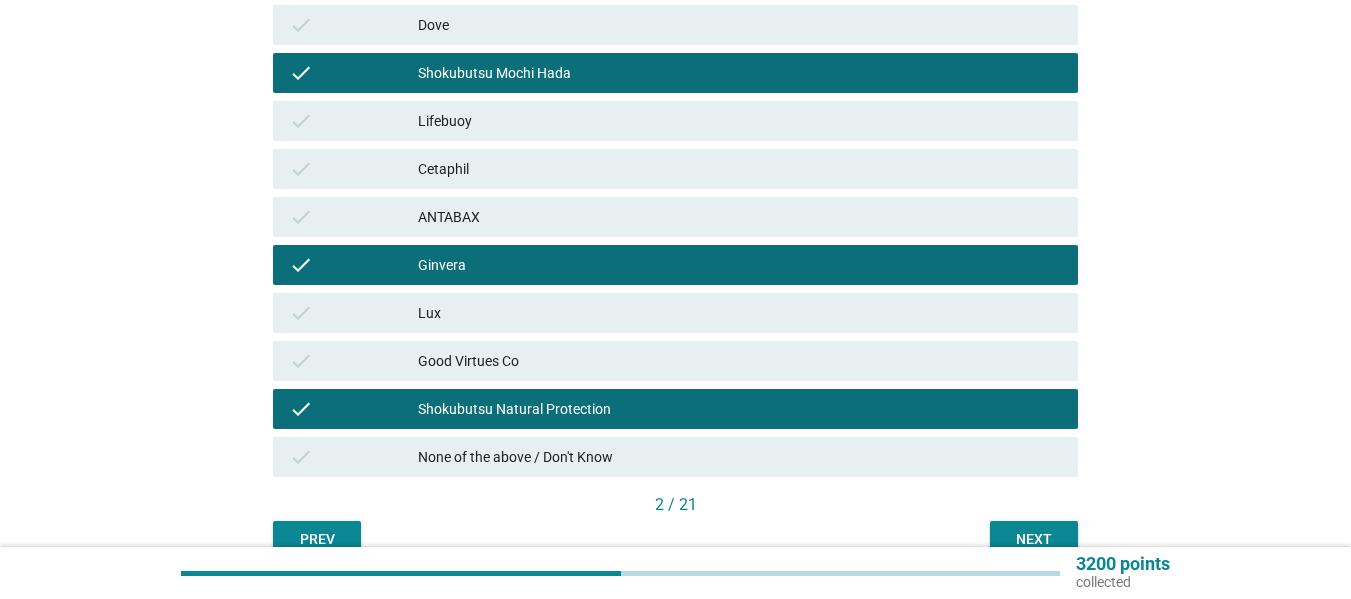 click on "Next" at bounding box center (1034, 539) 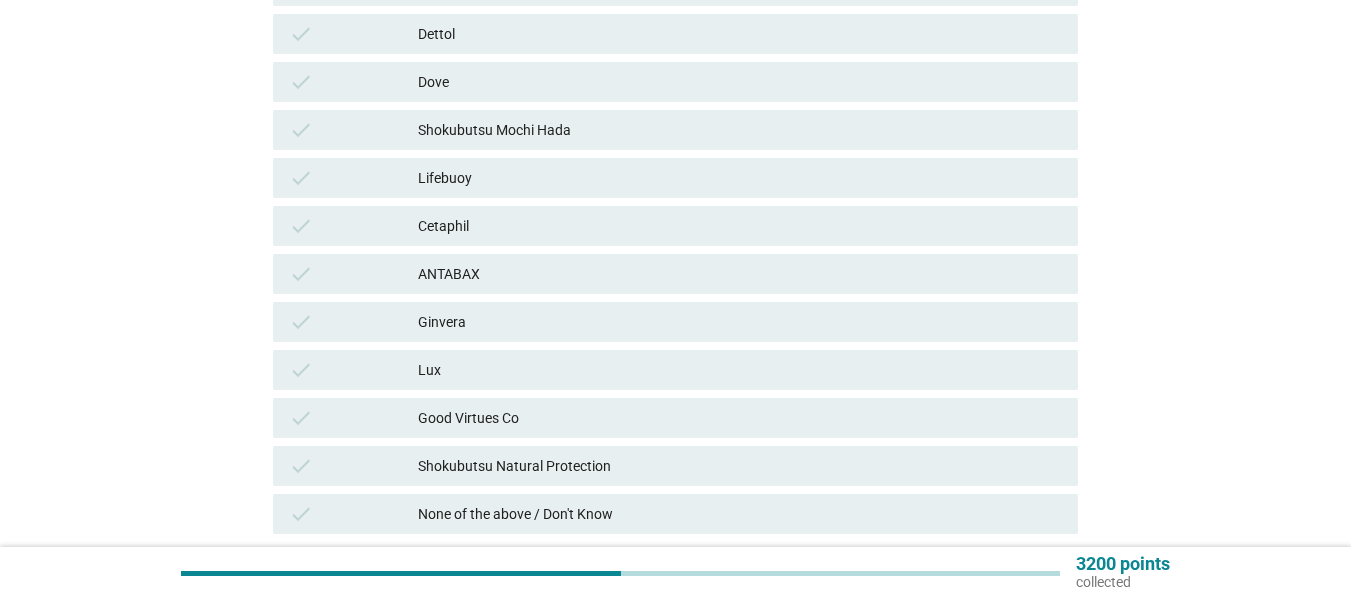 scroll, scrollTop: 500, scrollLeft: 0, axis: vertical 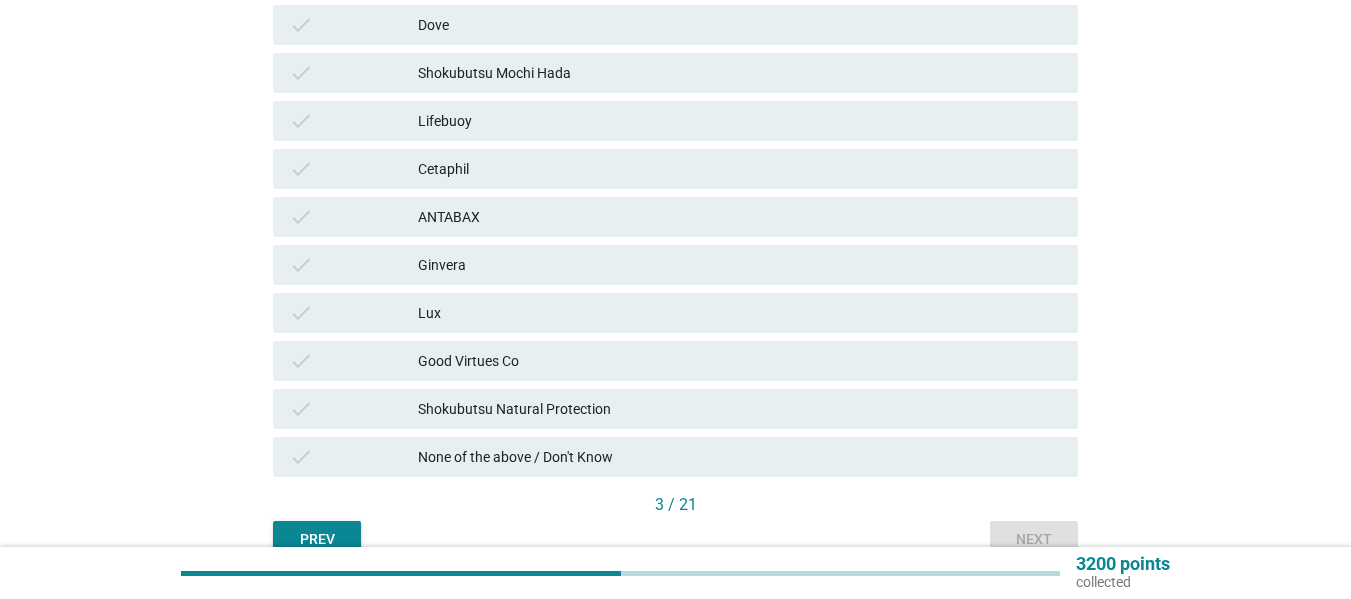 click on "Good Virtues Co" at bounding box center (740, 361) 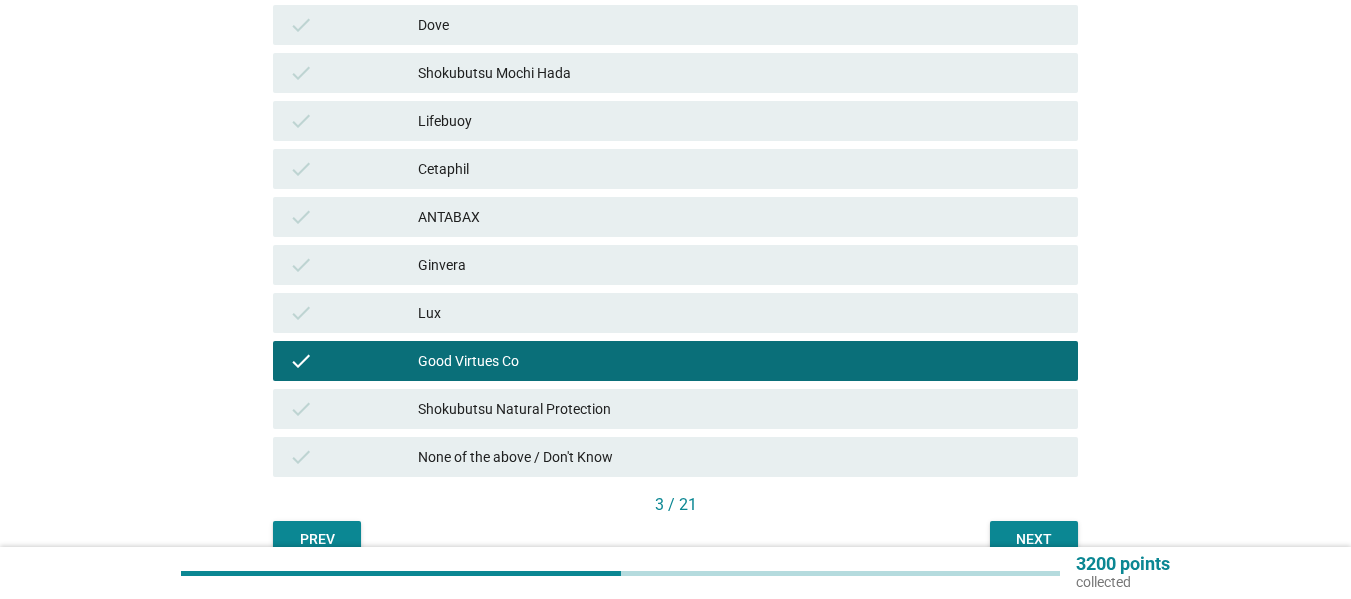 click on "Shokubutsu Natural Protection" at bounding box center (740, 409) 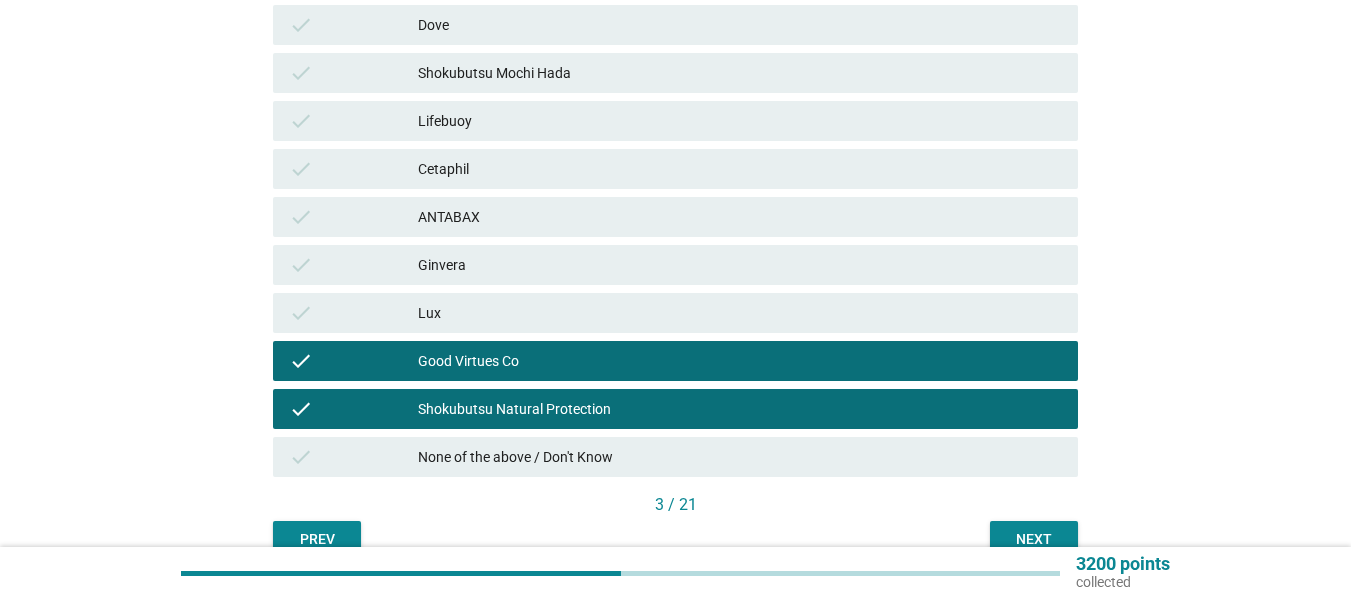click on "check   Ginvera" at bounding box center [675, 265] 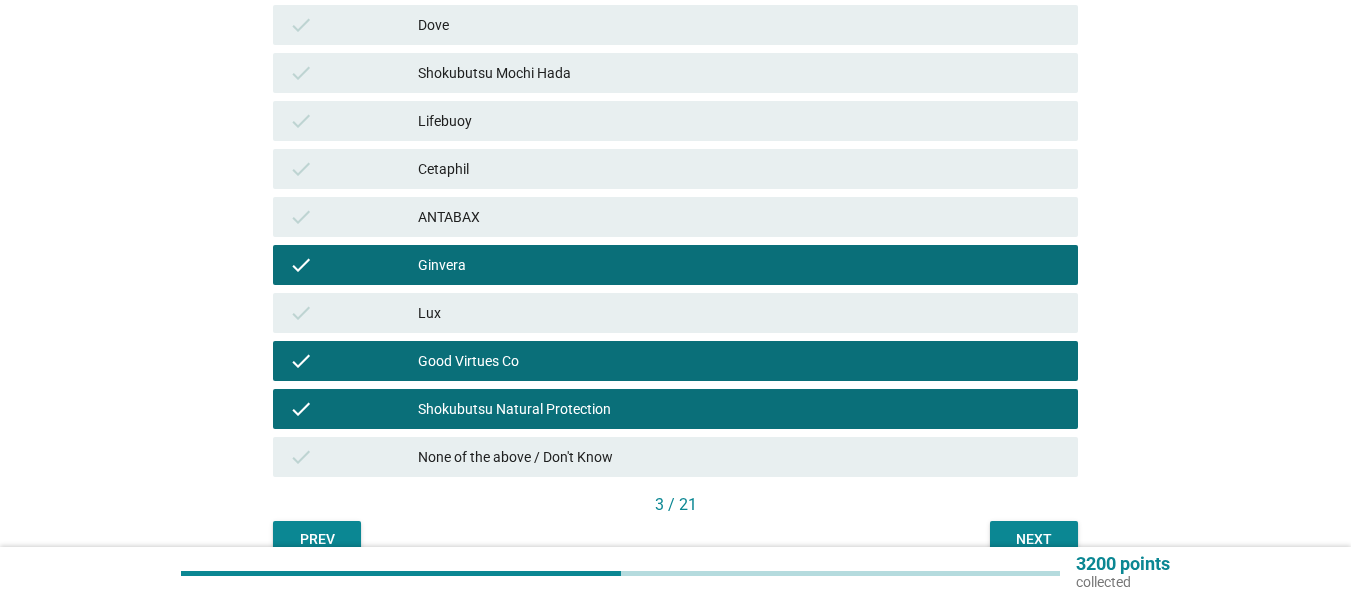 click on "Cetaphil" at bounding box center (740, 169) 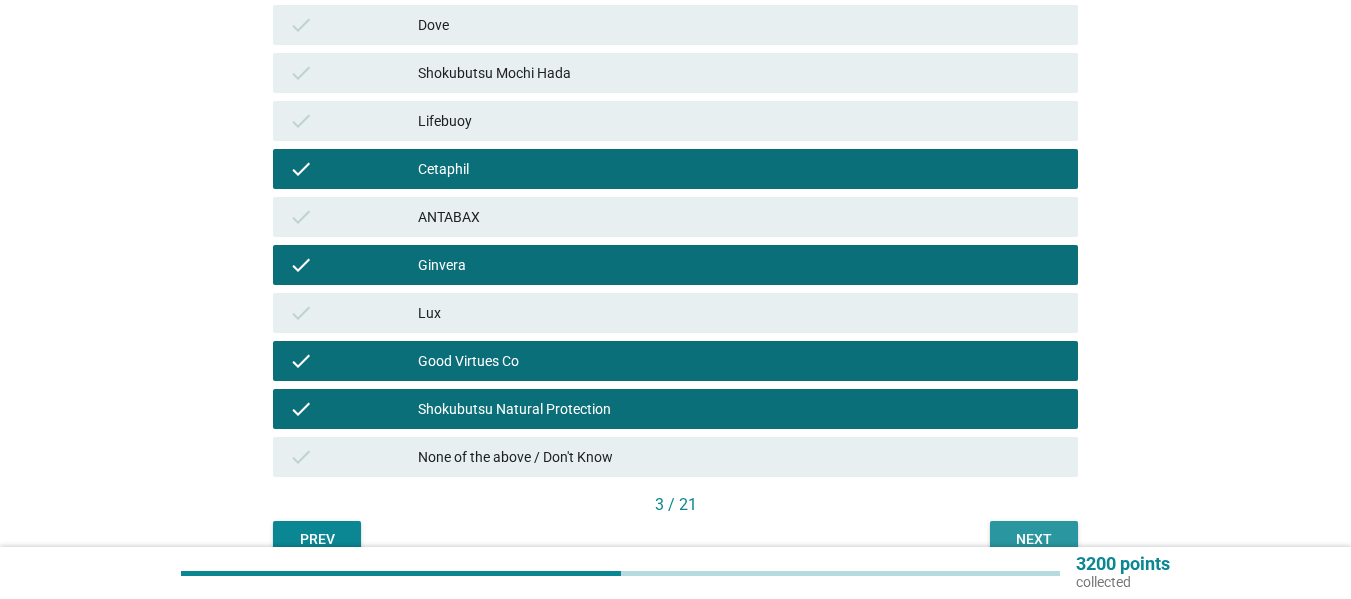 click on "Next" at bounding box center (1034, 539) 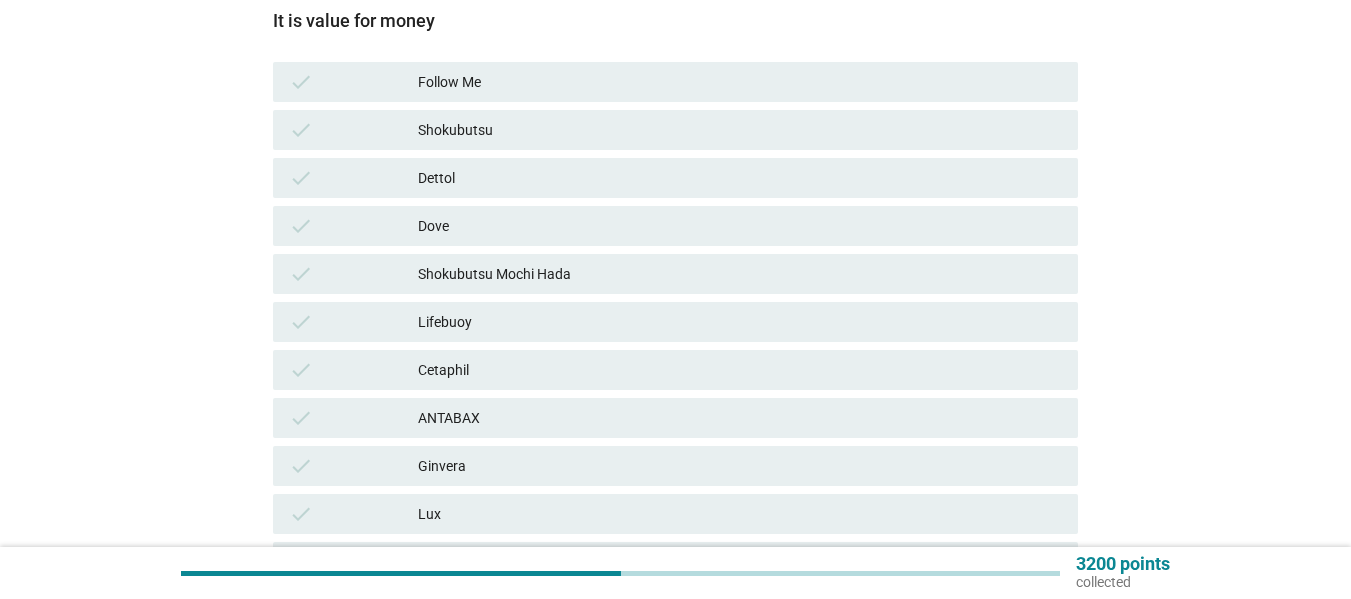 scroll, scrollTop: 300, scrollLeft: 0, axis: vertical 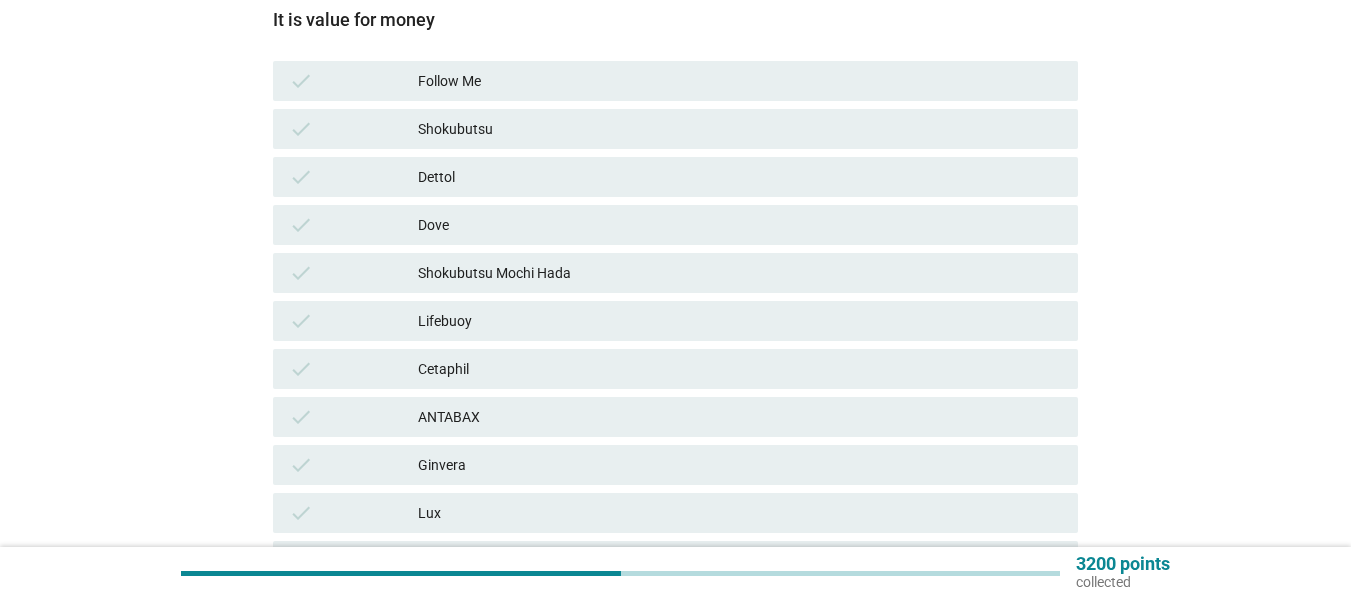 click on "Shokubutsu" at bounding box center [740, 129] 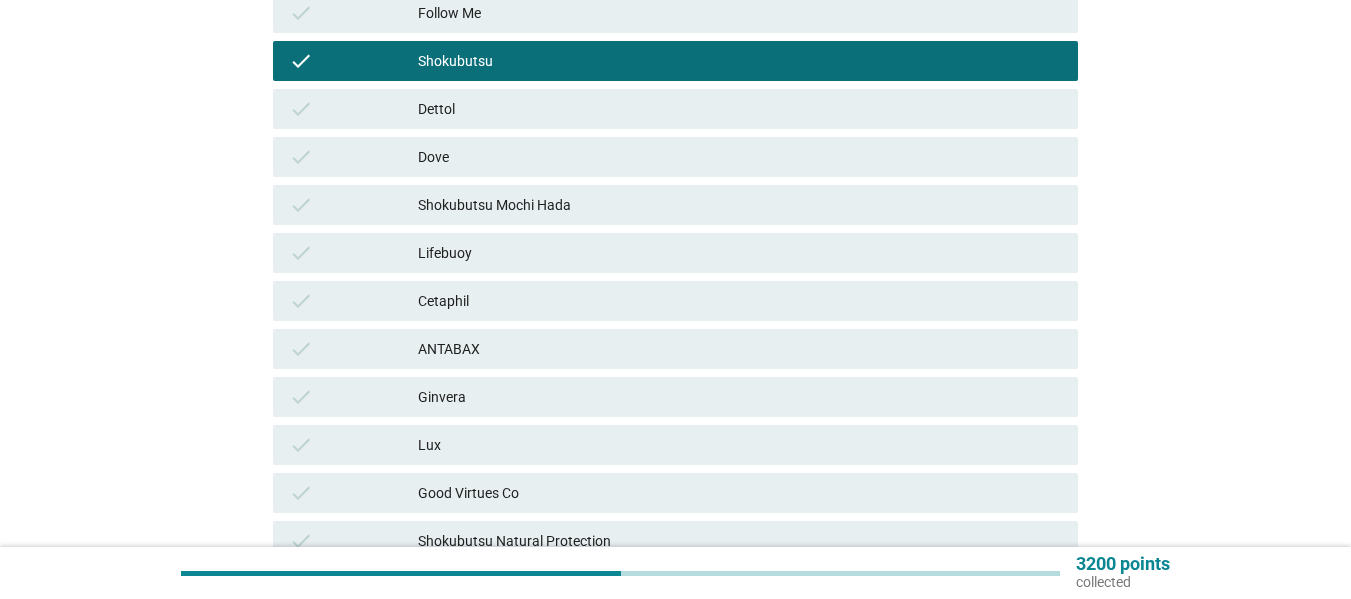 scroll, scrollTop: 500, scrollLeft: 0, axis: vertical 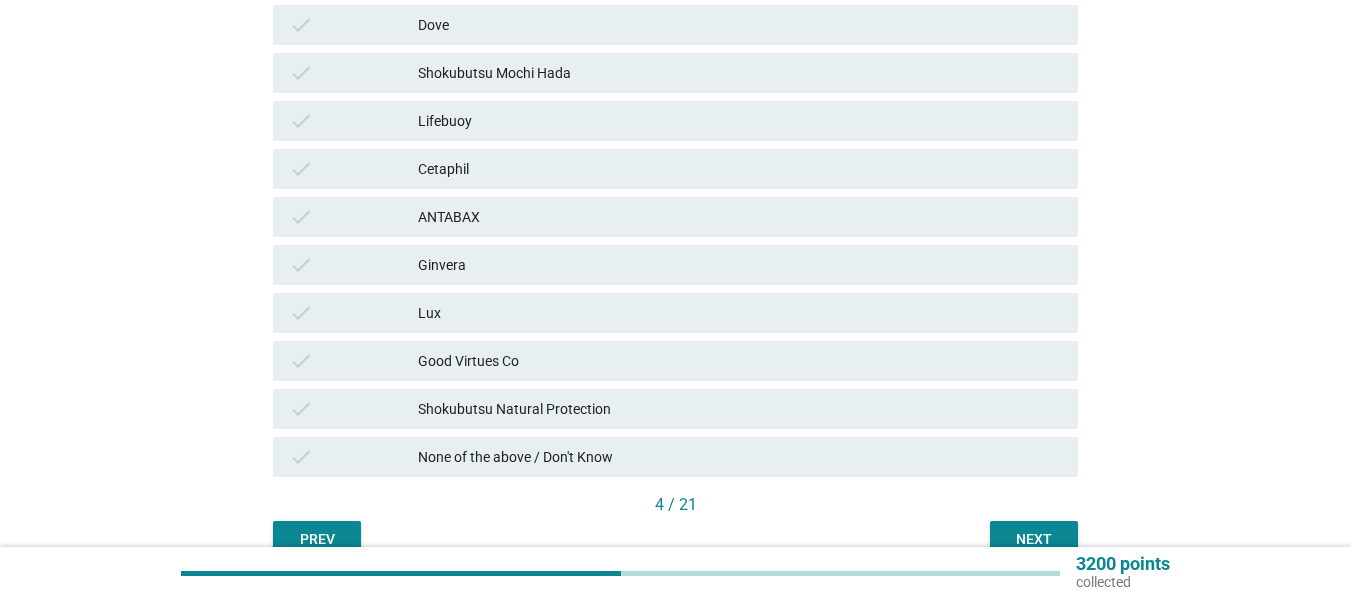 click on "Good Virtues Co" at bounding box center (740, 361) 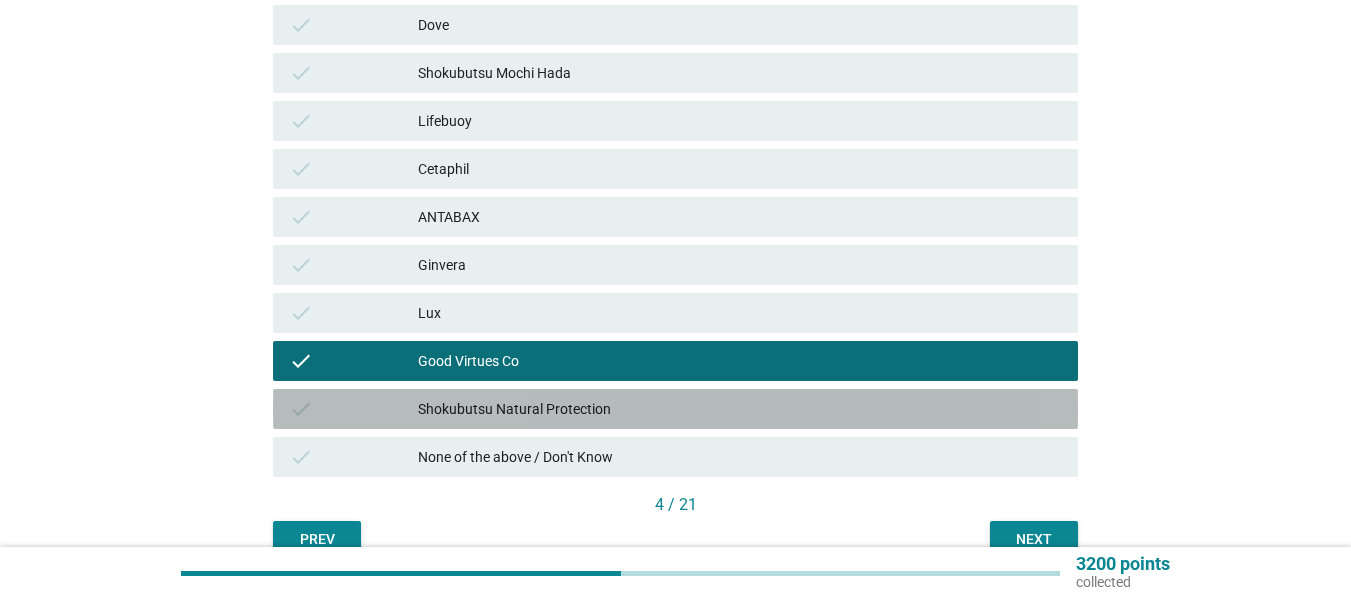 click on "Shokubutsu Natural Protection" at bounding box center (740, 409) 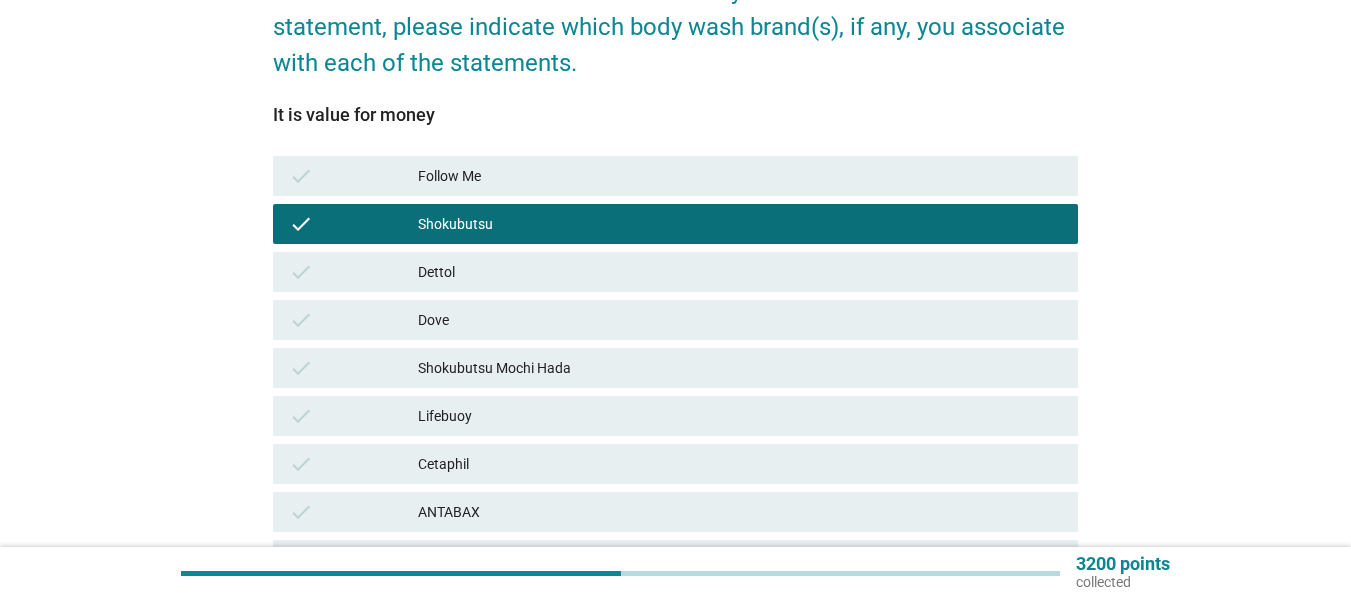 scroll, scrollTop: 200, scrollLeft: 0, axis: vertical 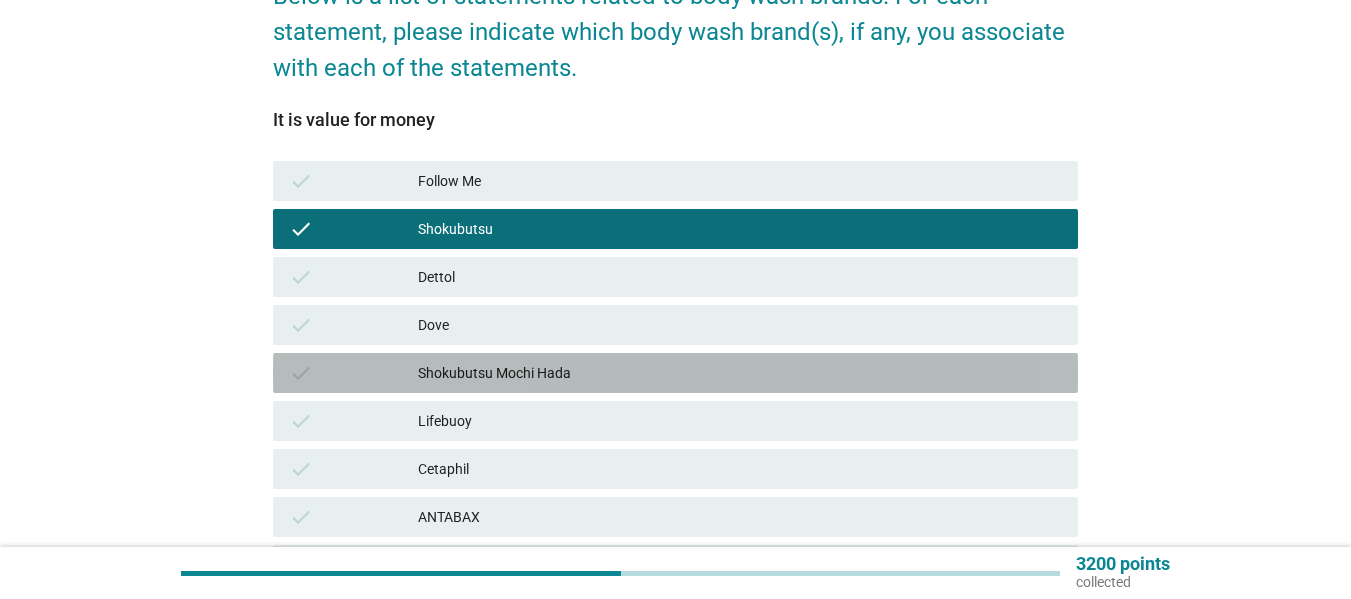 click on "check   Shokubutsu Mochi Hada" at bounding box center [675, 373] 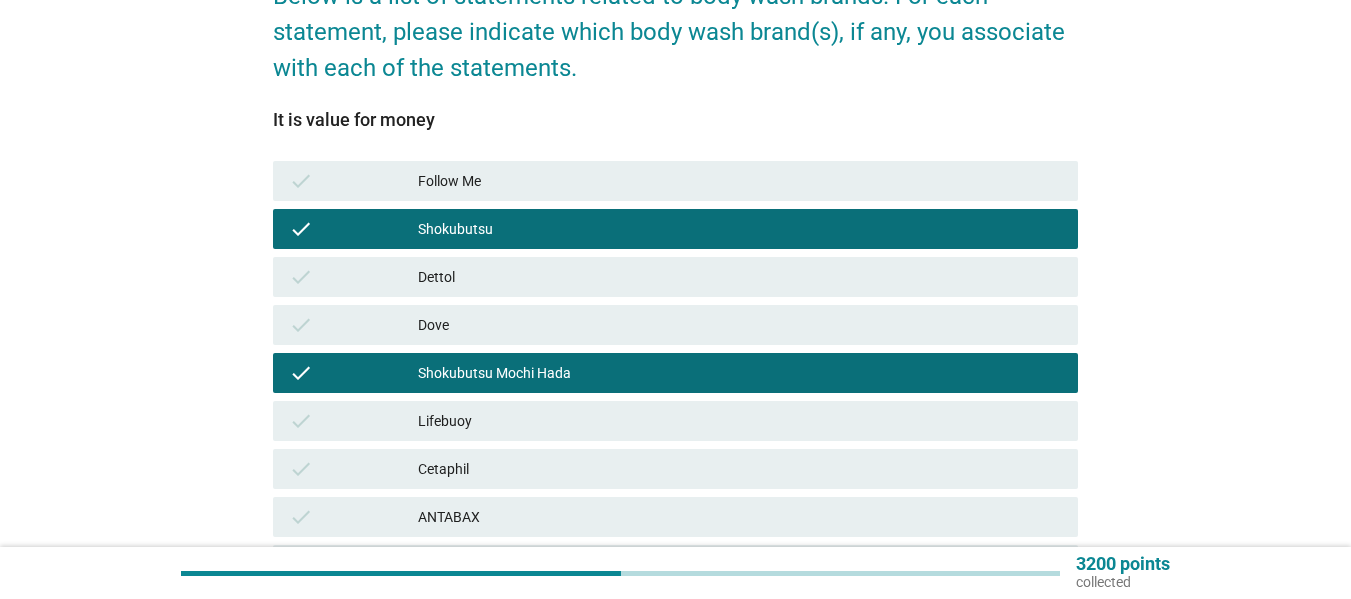 click on "Shokubutsu Mochi Hada" at bounding box center (740, 373) 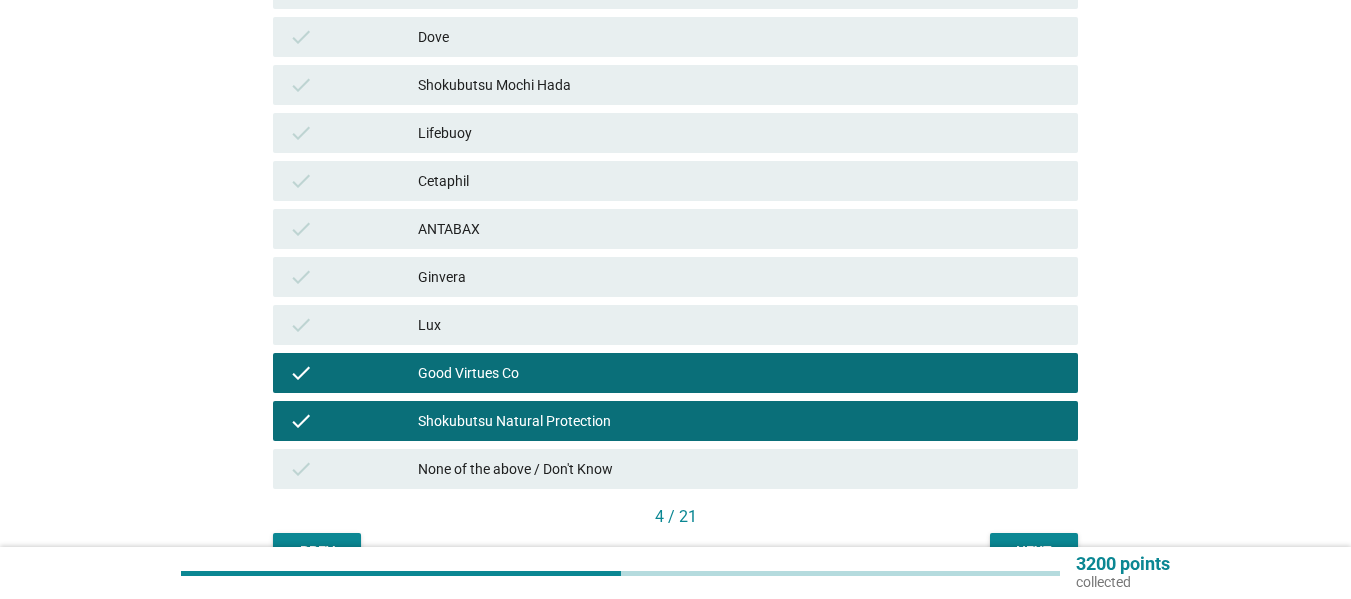 scroll, scrollTop: 600, scrollLeft: 0, axis: vertical 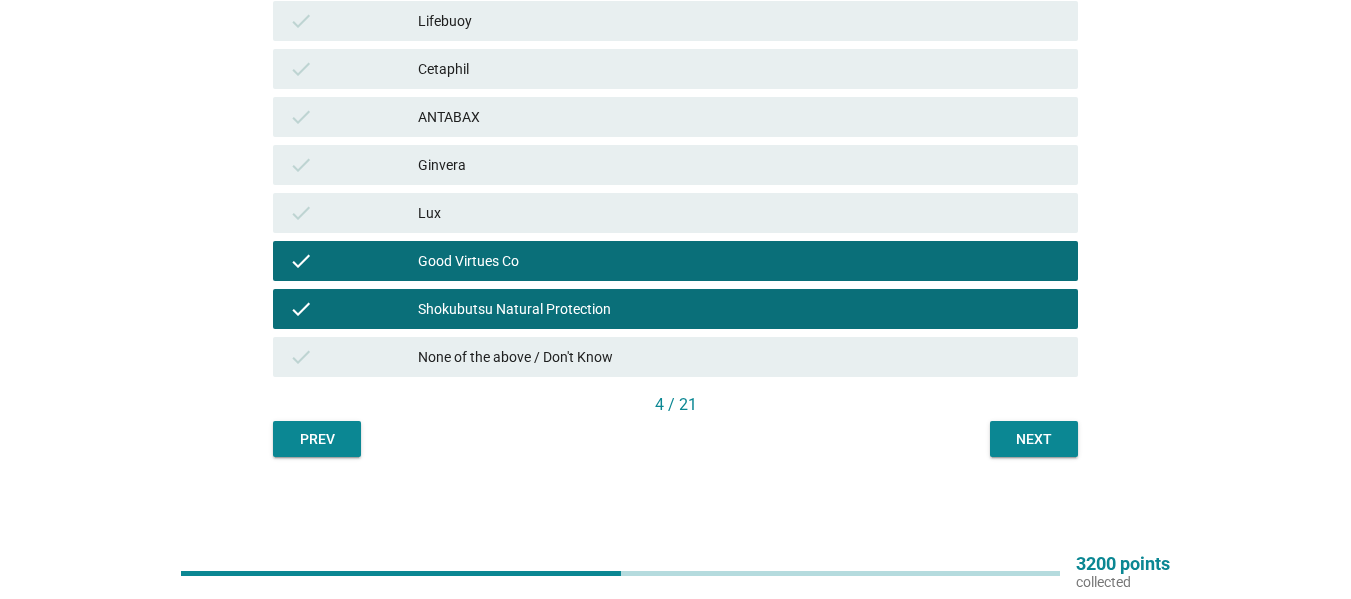 click on "Next" at bounding box center (1034, 439) 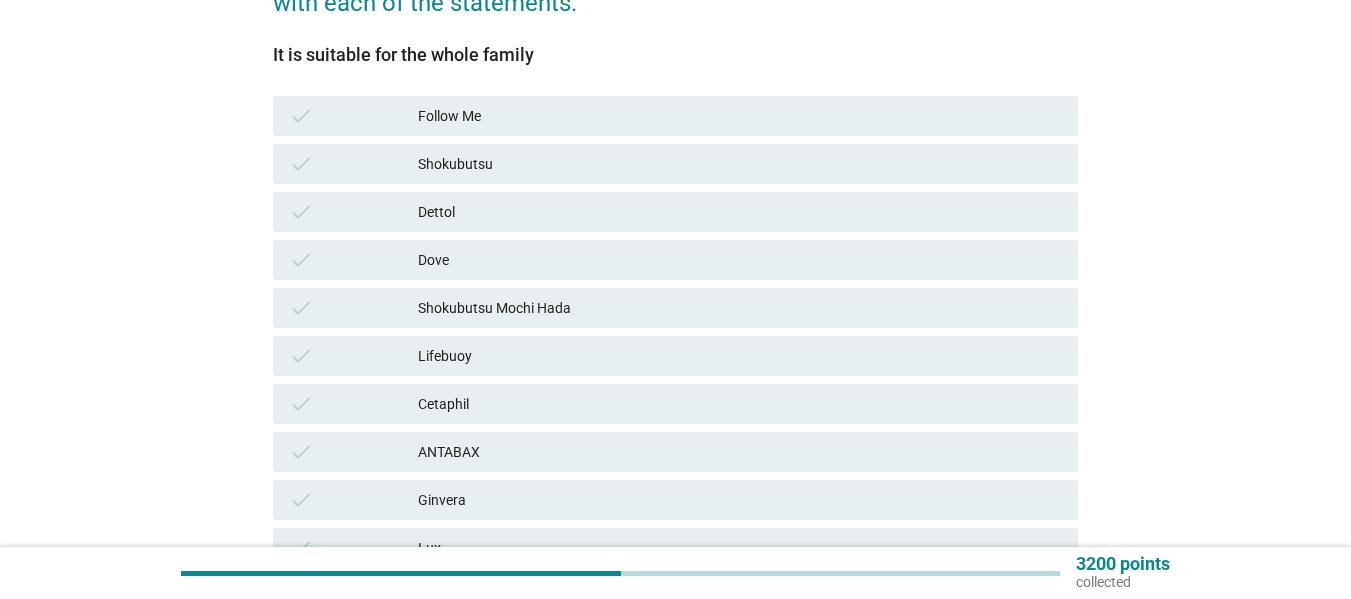 scroll, scrollTop: 300, scrollLeft: 0, axis: vertical 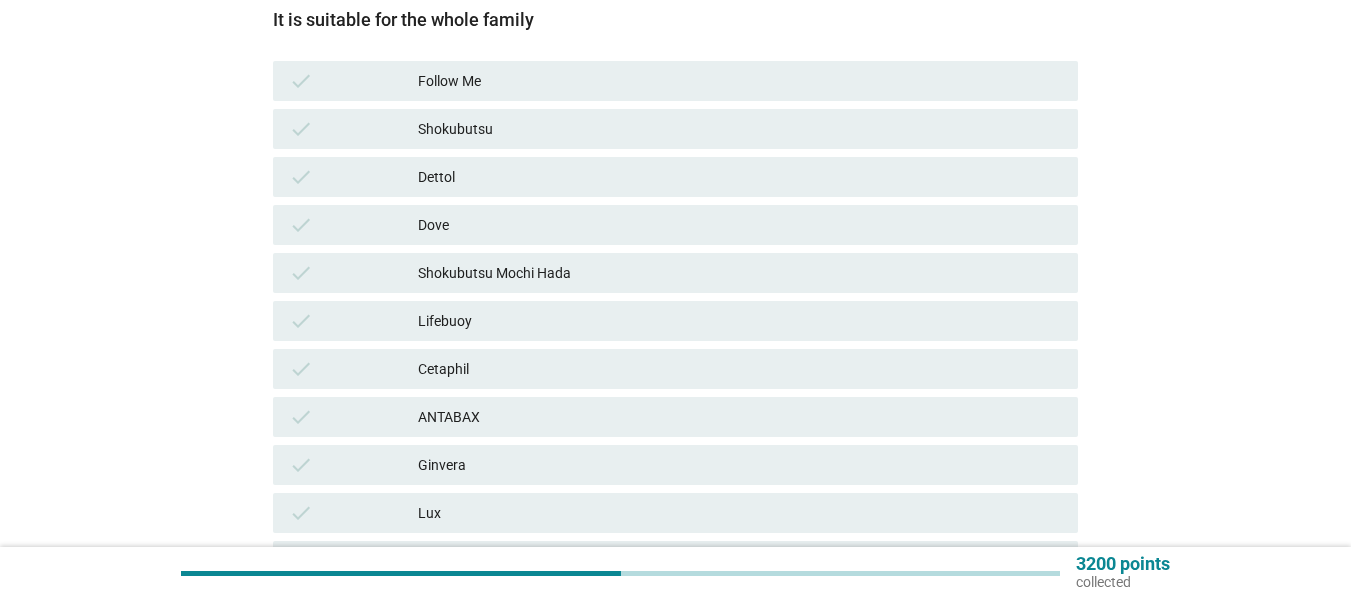 click on "check   Dove" at bounding box center [675, 225] 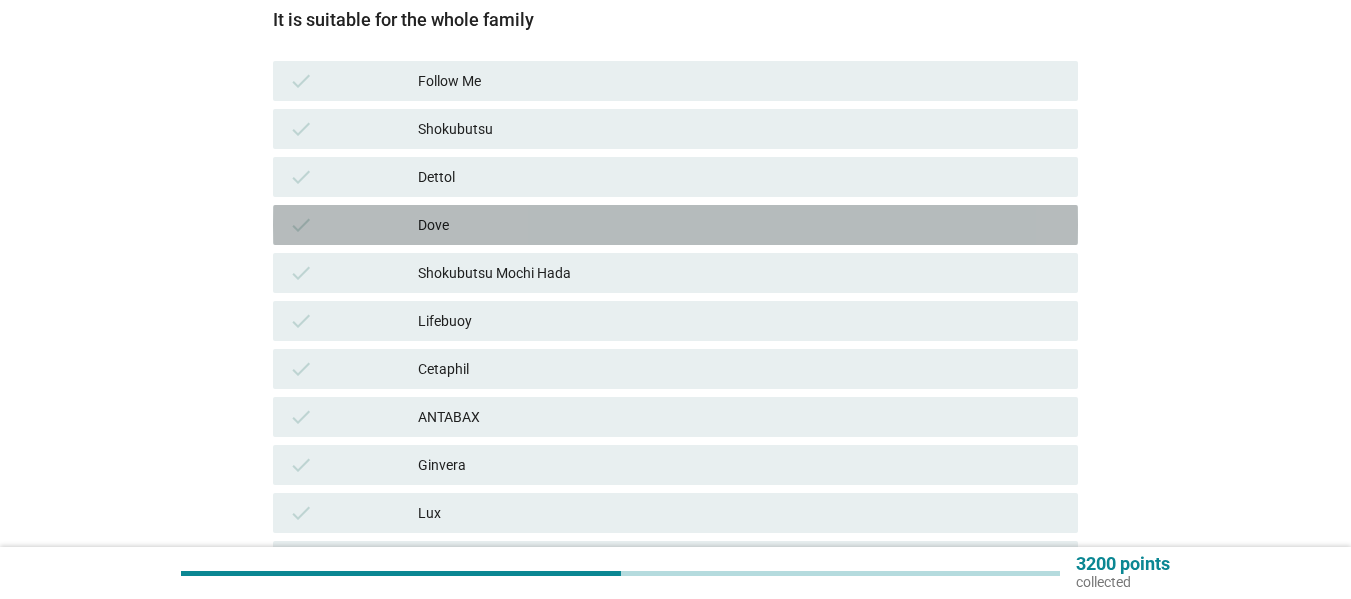 click on "check   Dove" at bounding box center [675, 225] 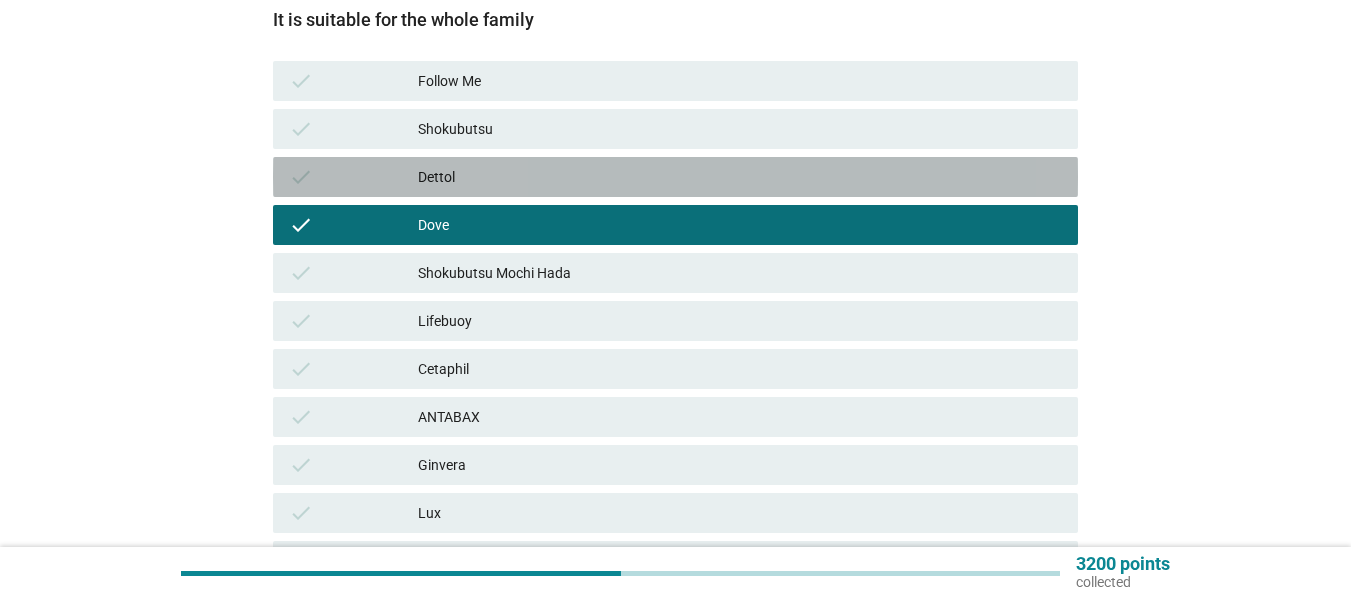 click on "Dettol" at bounding box center [740, 177] 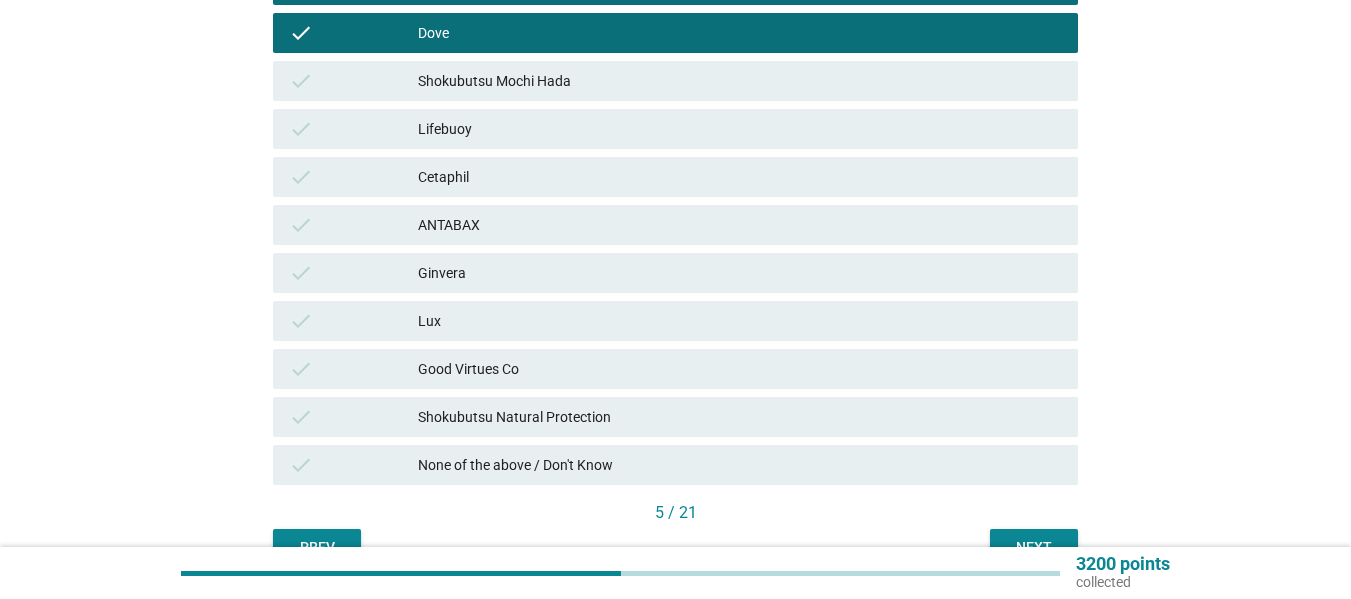 scroll, scrollTop: 500, scrollLeft: 0, axis: vertical 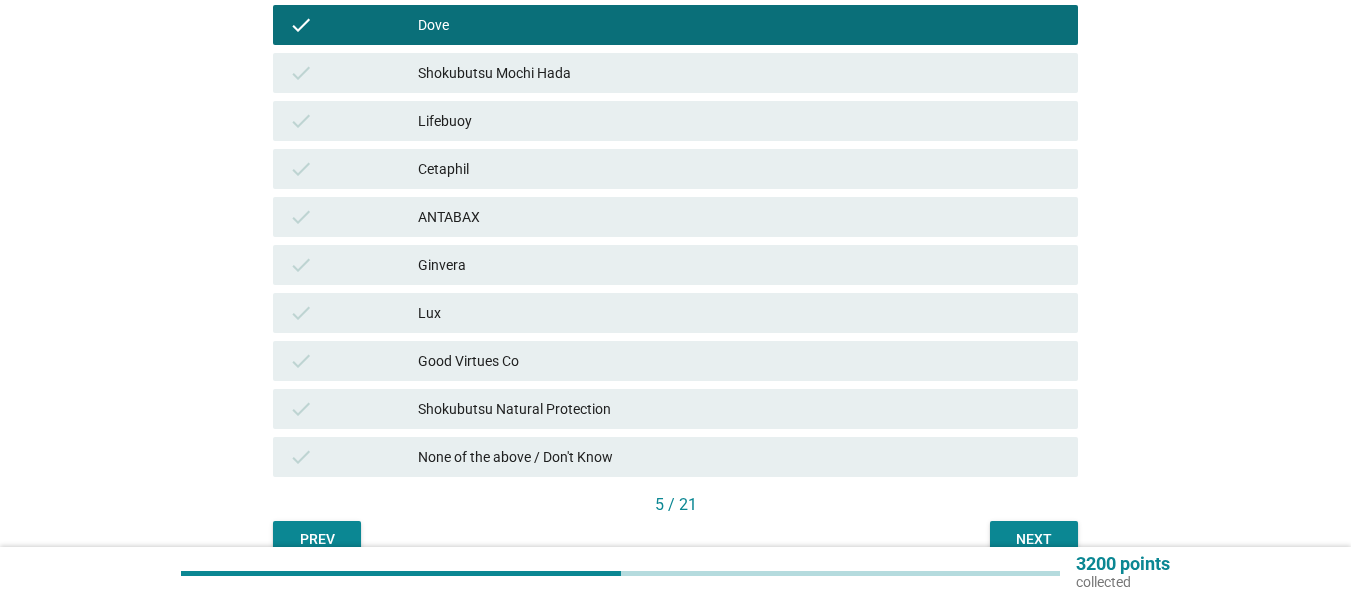 click on "Good Virtues Co" at bounding box center [740, 361] 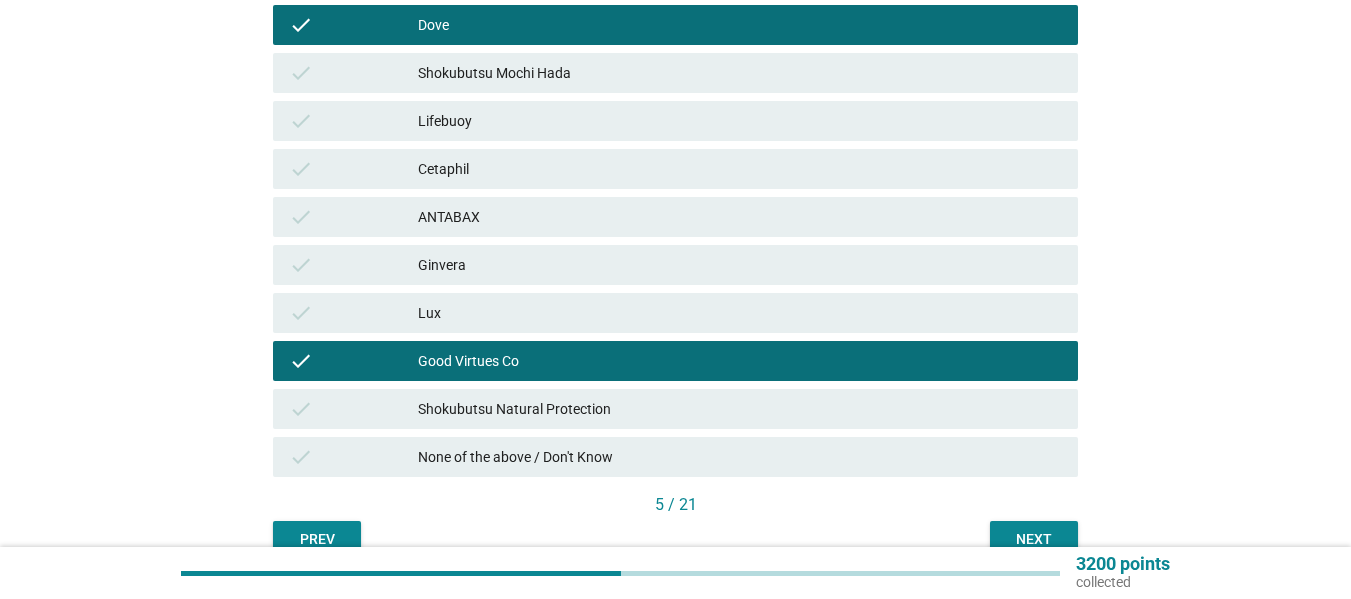 click on "Shokubutsu Natural Protection" at bounding box center (740, 409) 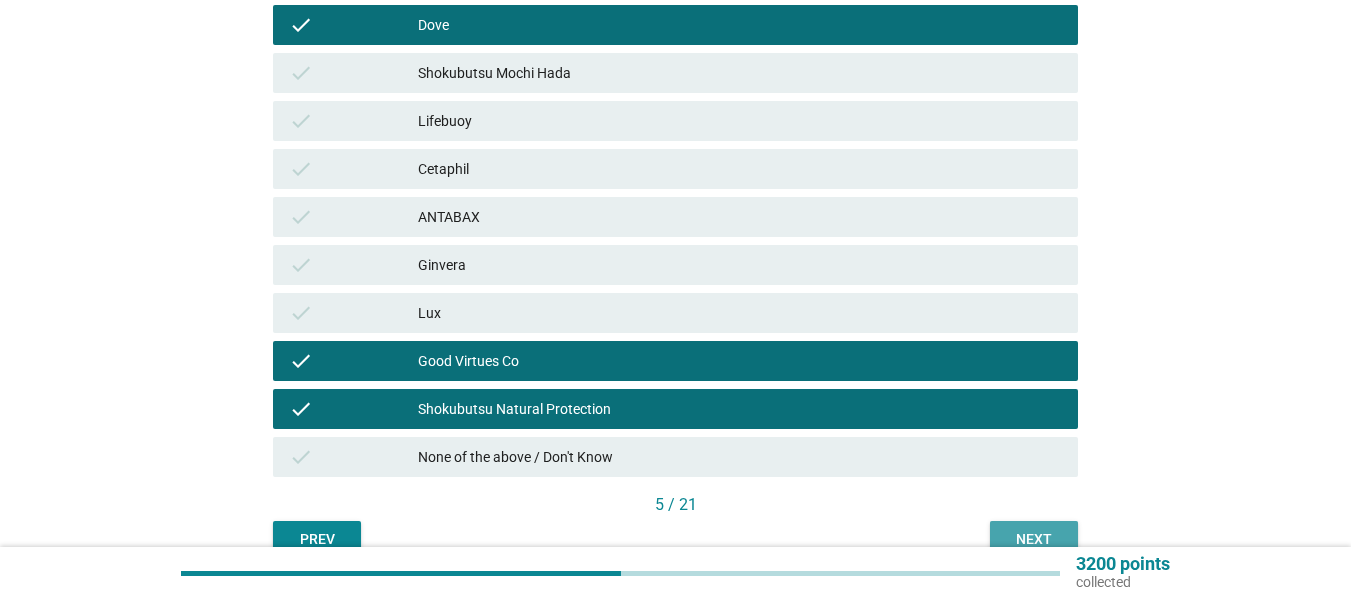 click on "Next" at bounding box center [1034, 539] 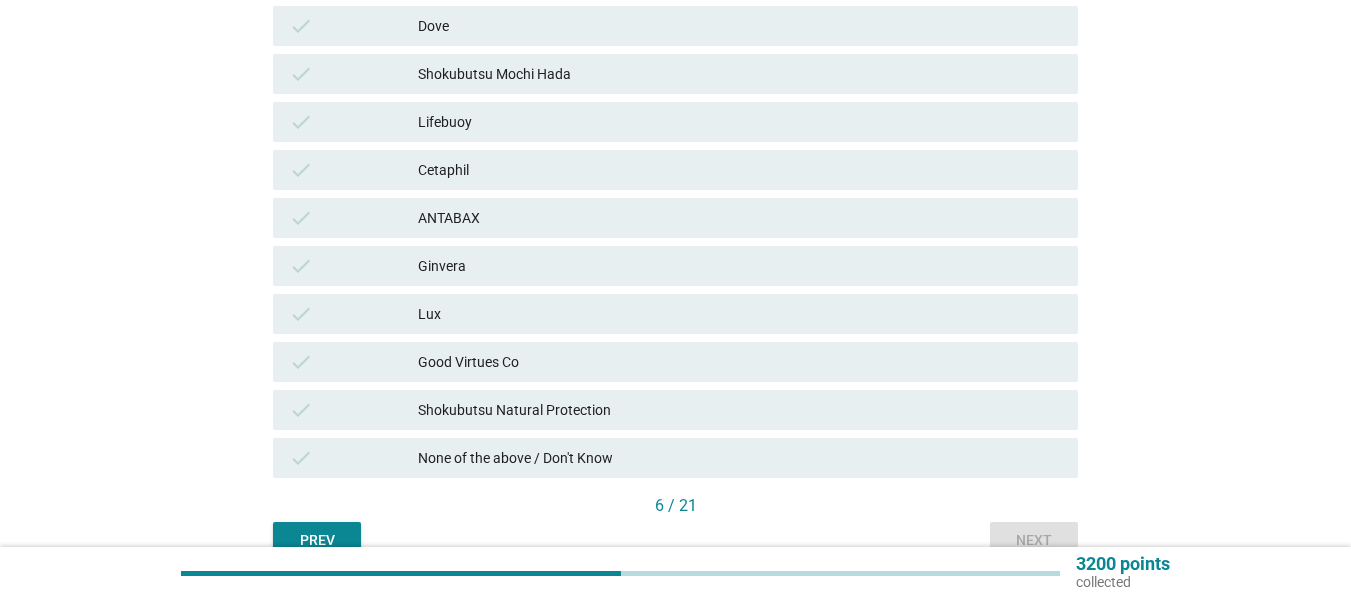 scroll, scrollTop: 500, scrollLeft: 0, axis: vertical 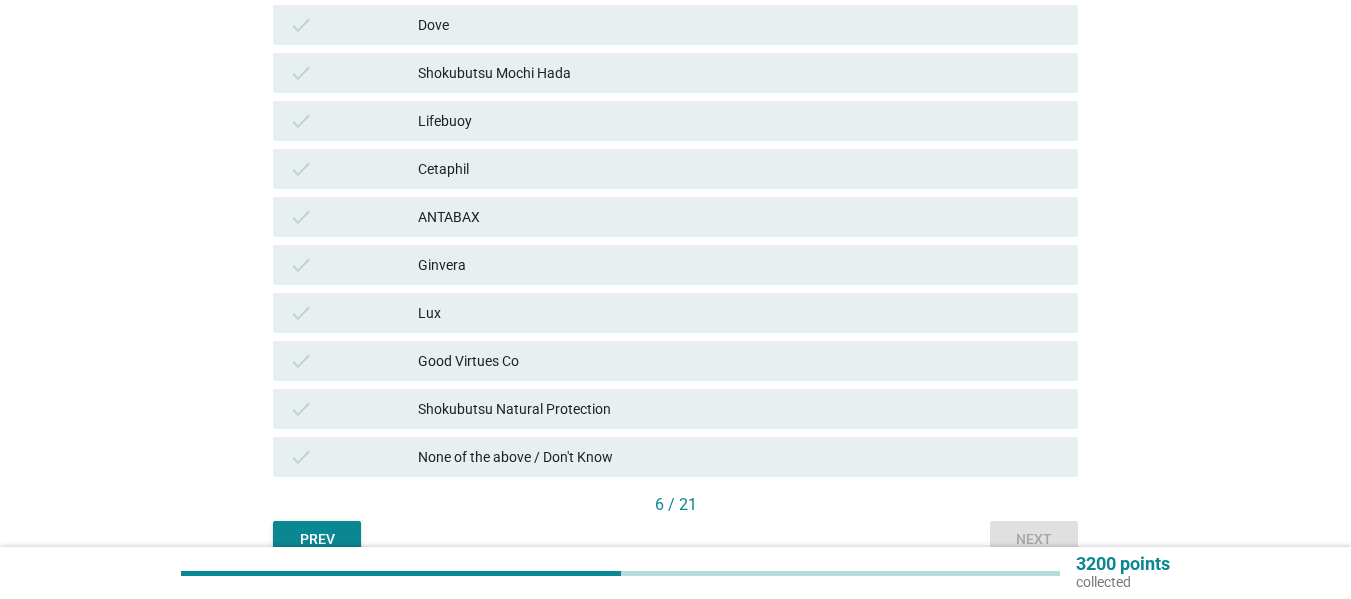 click on "Good Virtues Co" at bounding box center [740, 361] 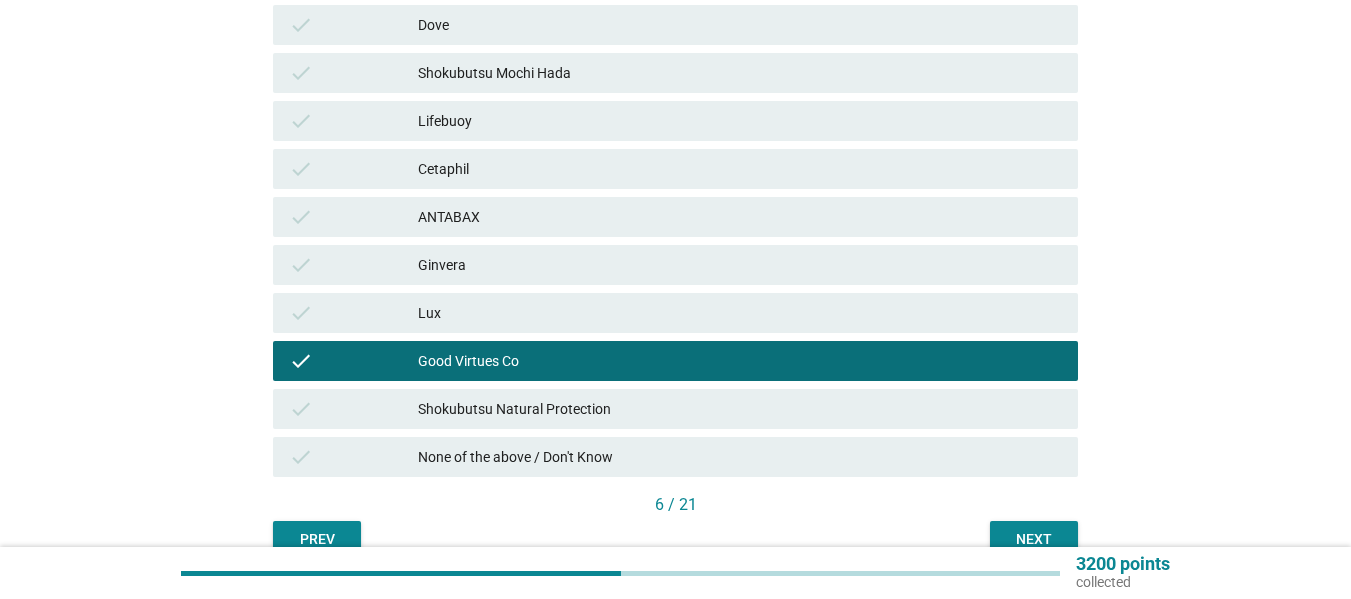 click on "Shokubutsu Natural Protection" at bounding box center (740, 409) 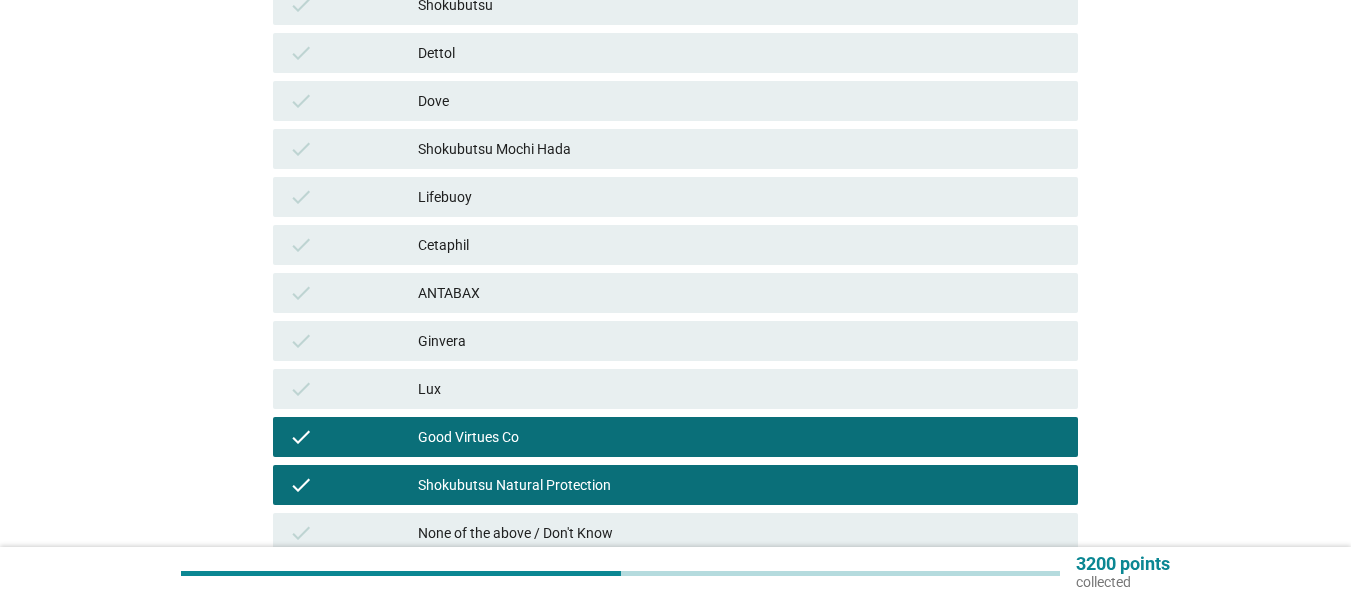scroll, scrollTop: 300, scrollLeft: 0, axis: vertical 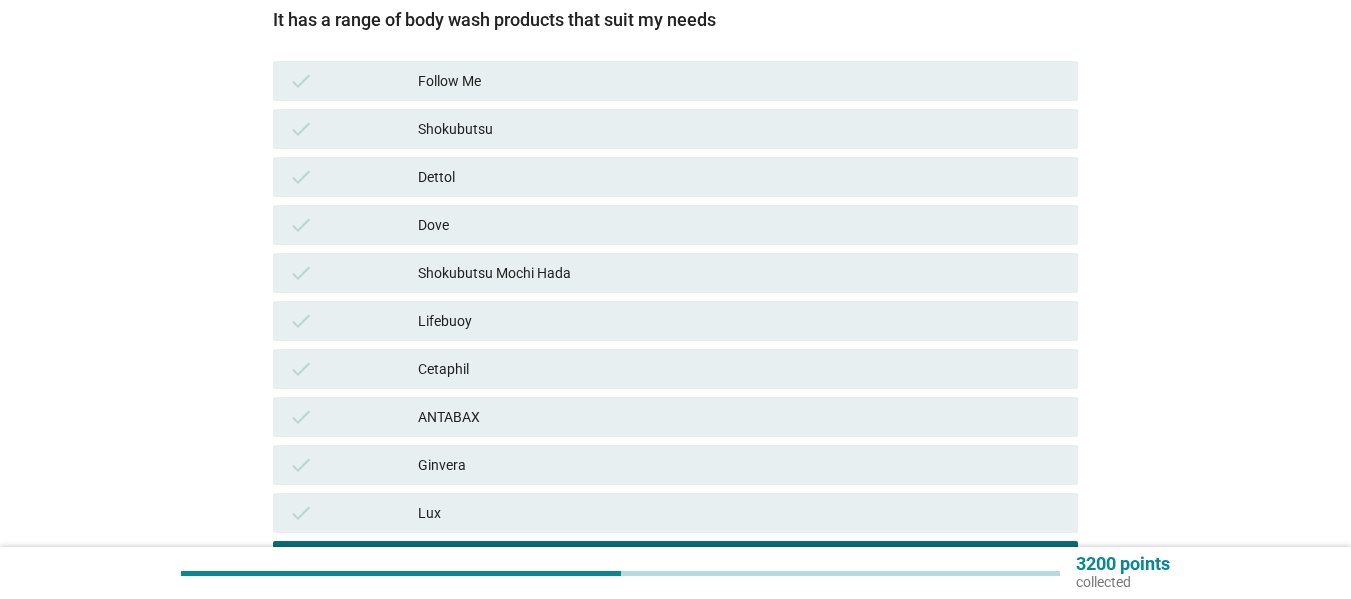 click on "Dove" at bounding box center (740, 225) 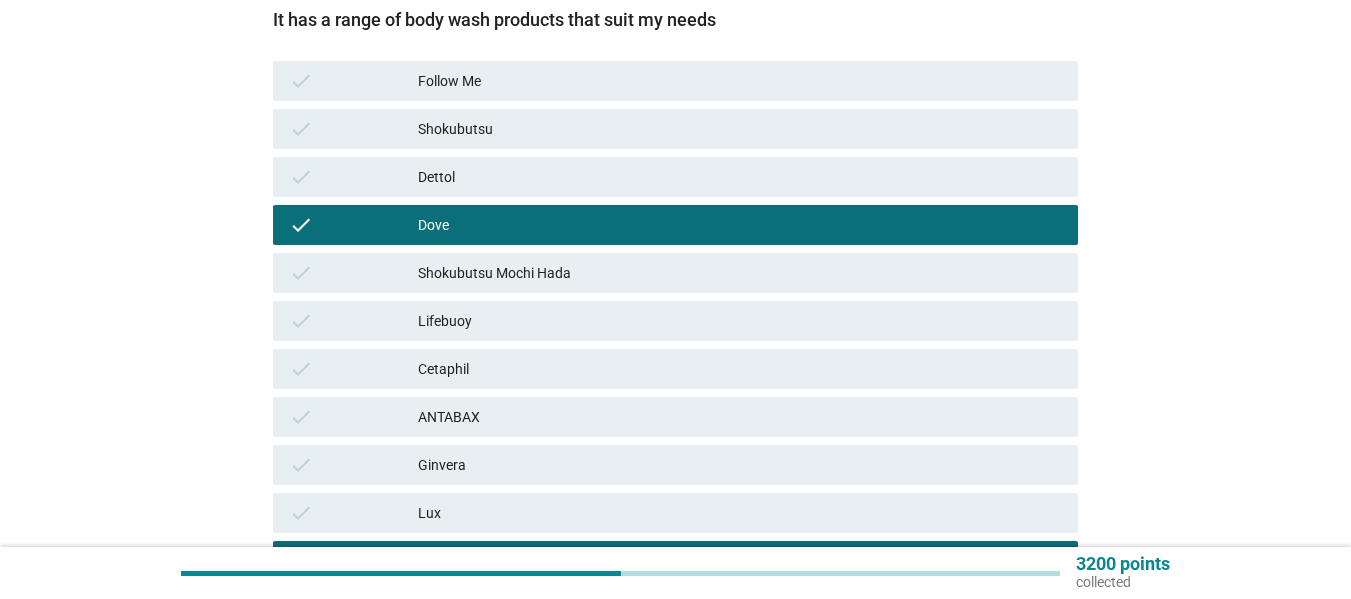 scroll, scrollTop: 600, scrollLeft: 0, axis: vertical 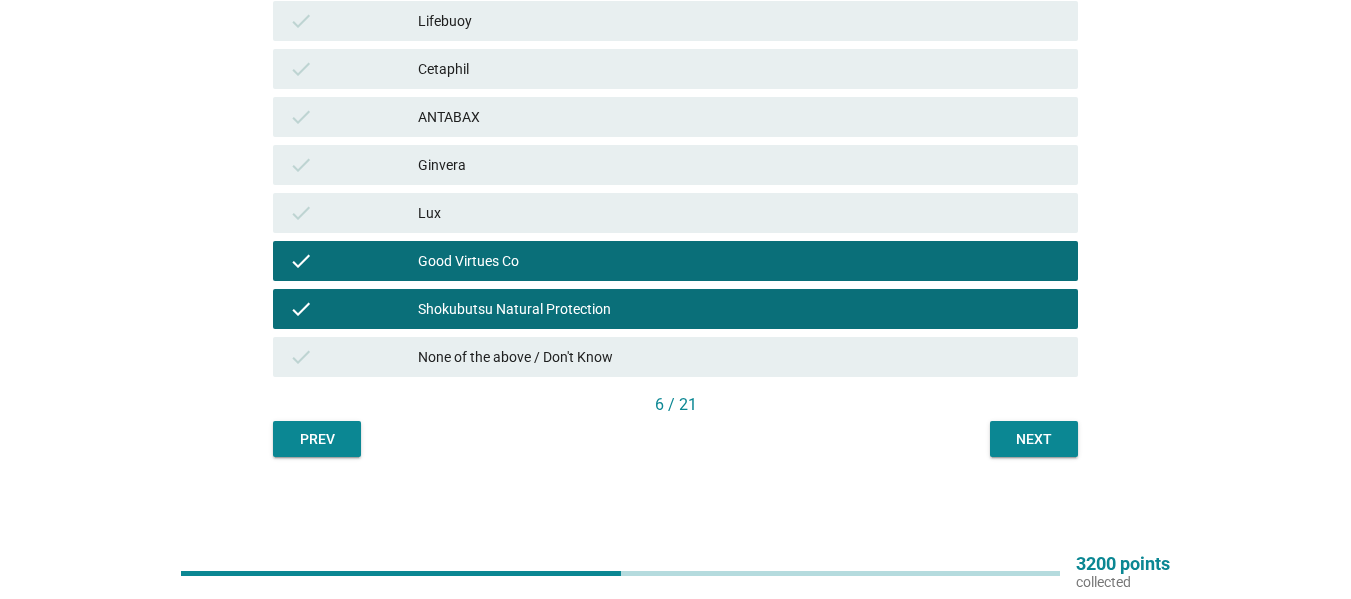 click on "Next" at bounding box center [1034, 439] 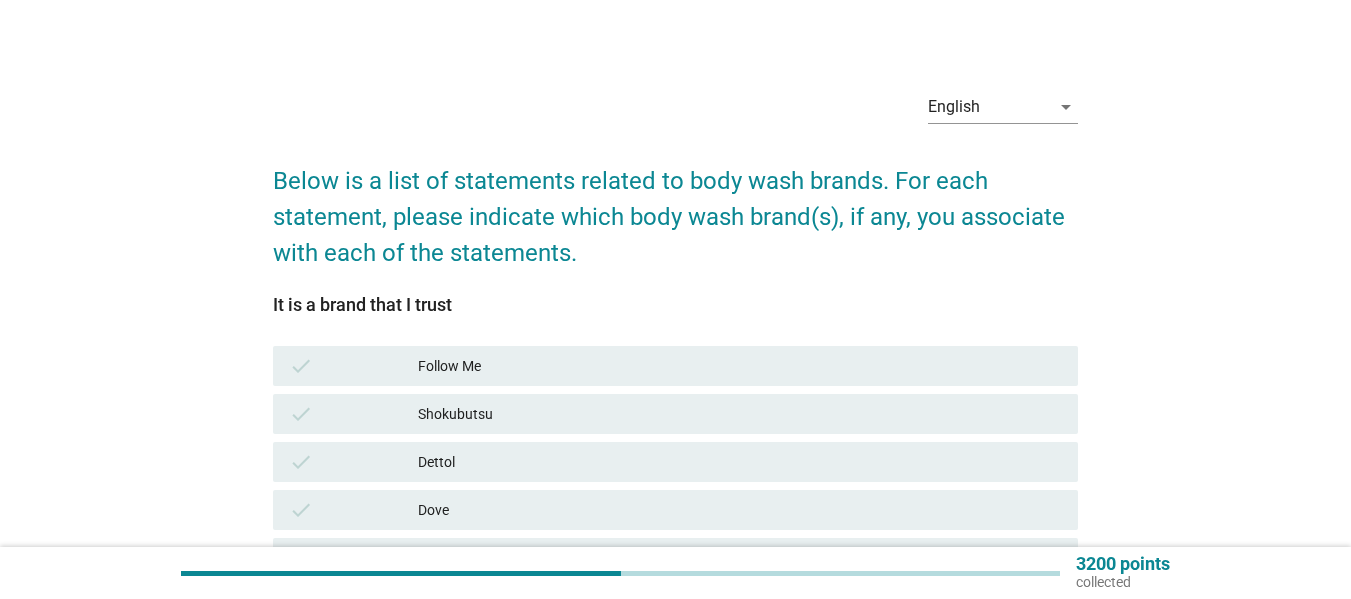 scroll, scrollTop: 200, scrollLeft: 0, axis: vertical 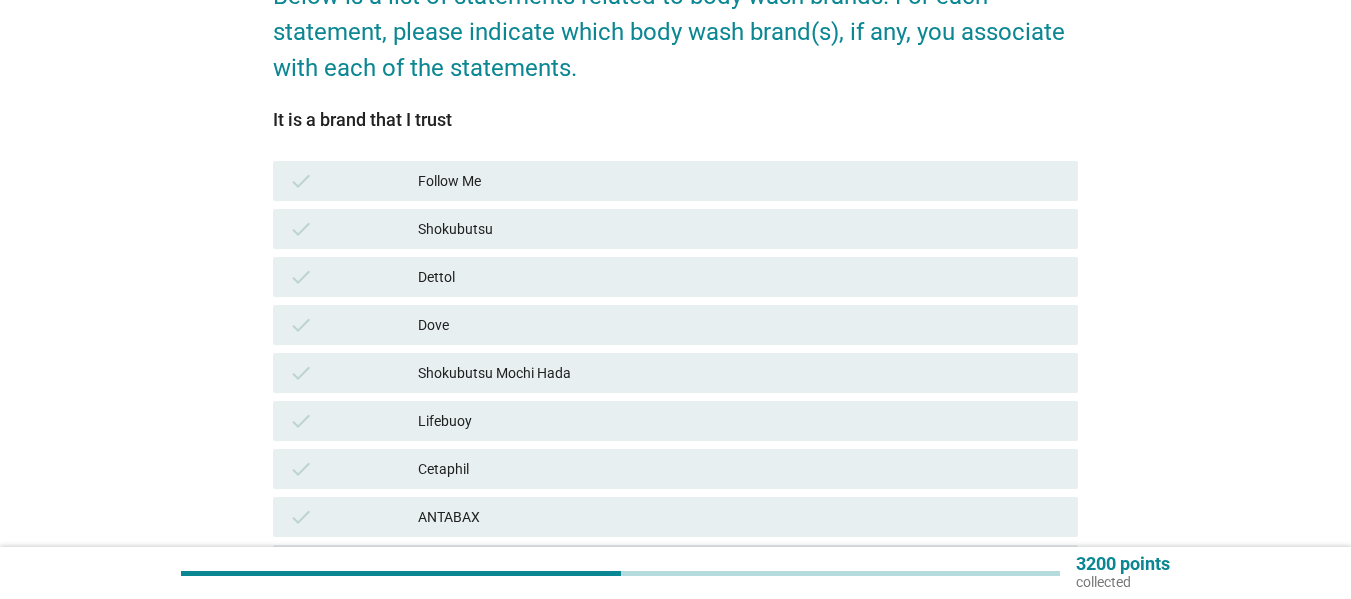 click on "Dettol" at bounding box center (740, 277) 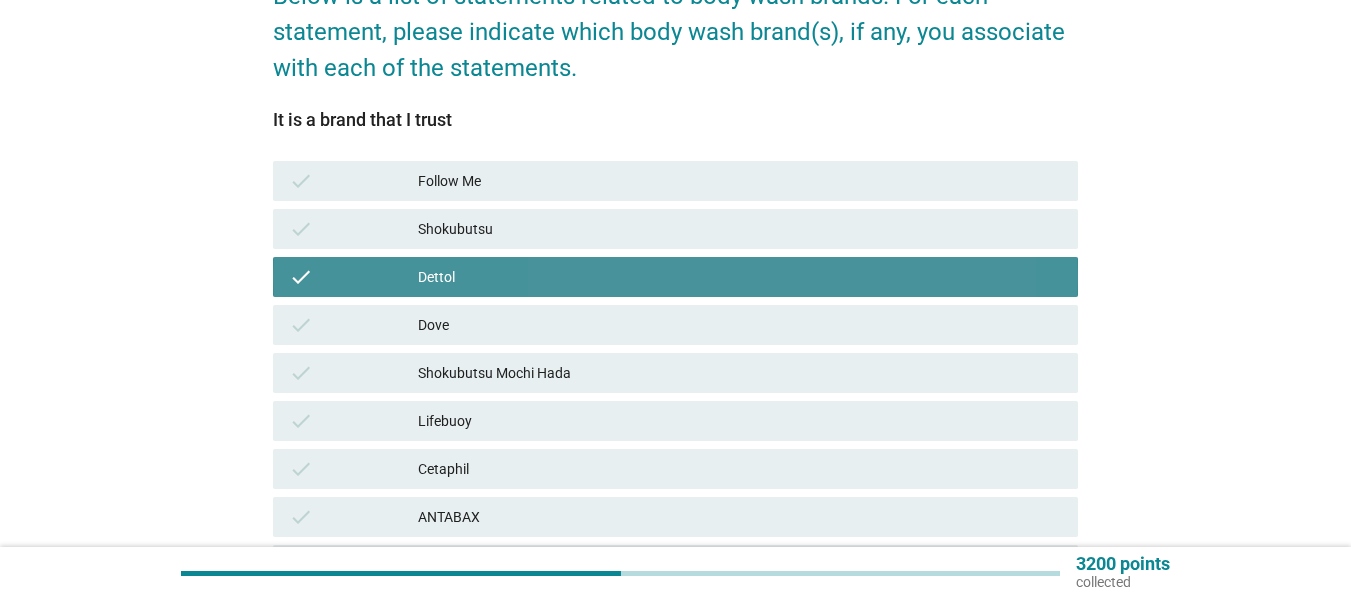 click on "Dove" at bounding box center (740, 325) 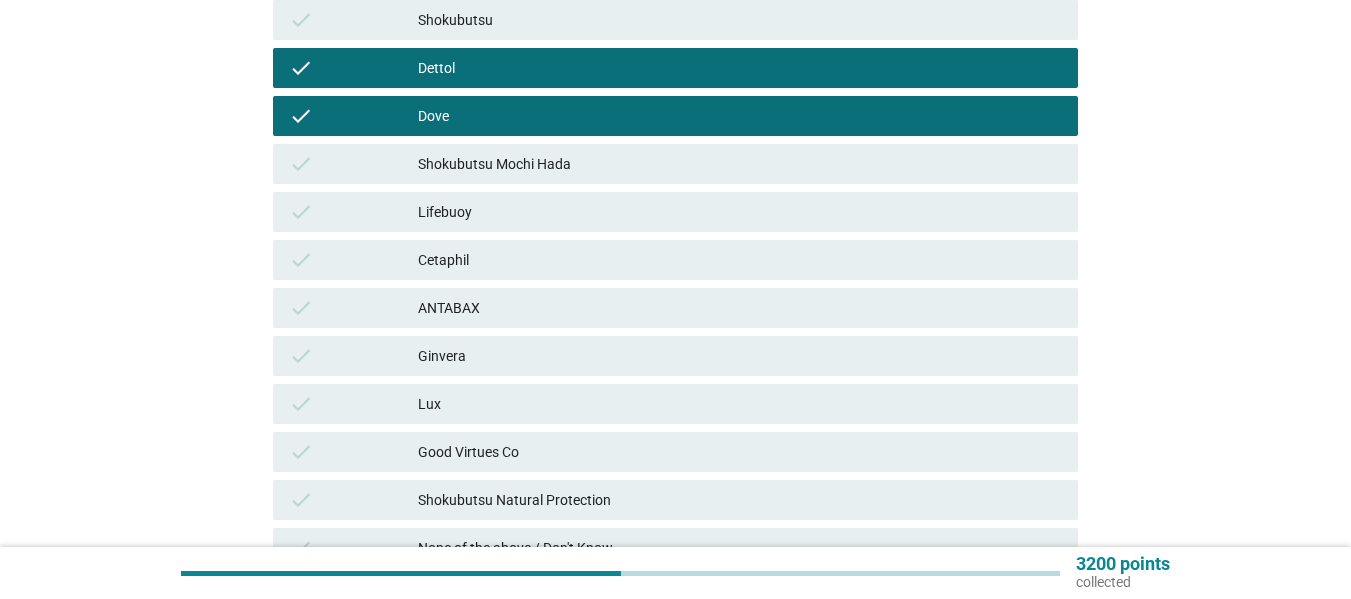 scroll, scrollTop: 500, scrollLeft: 0, axis: vertical 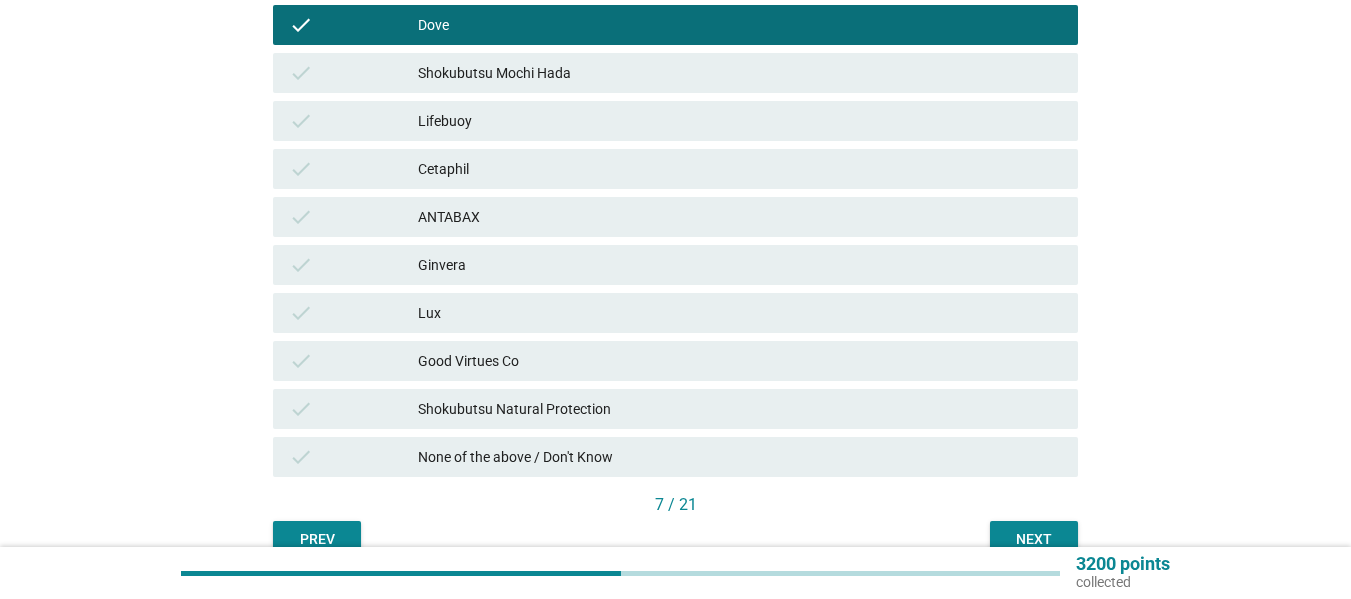 click on "Cetaphil" at bounding box center [740, 169] 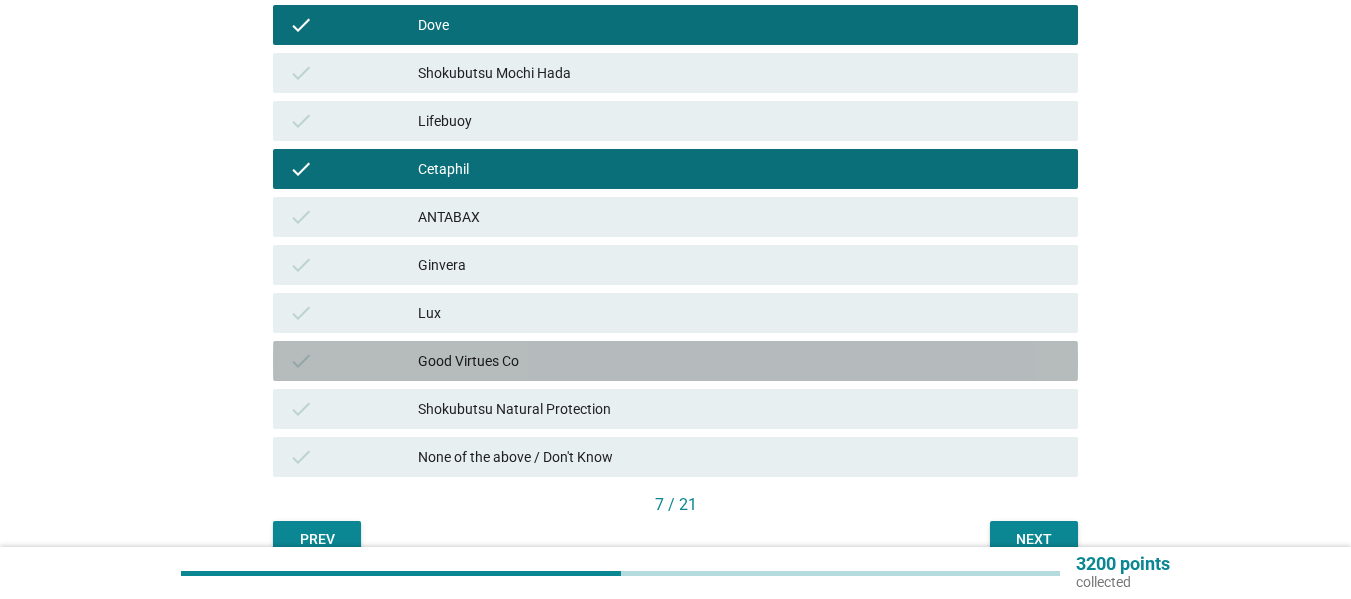 click on "Good Virtues Co" at bounding box center (740, 361) 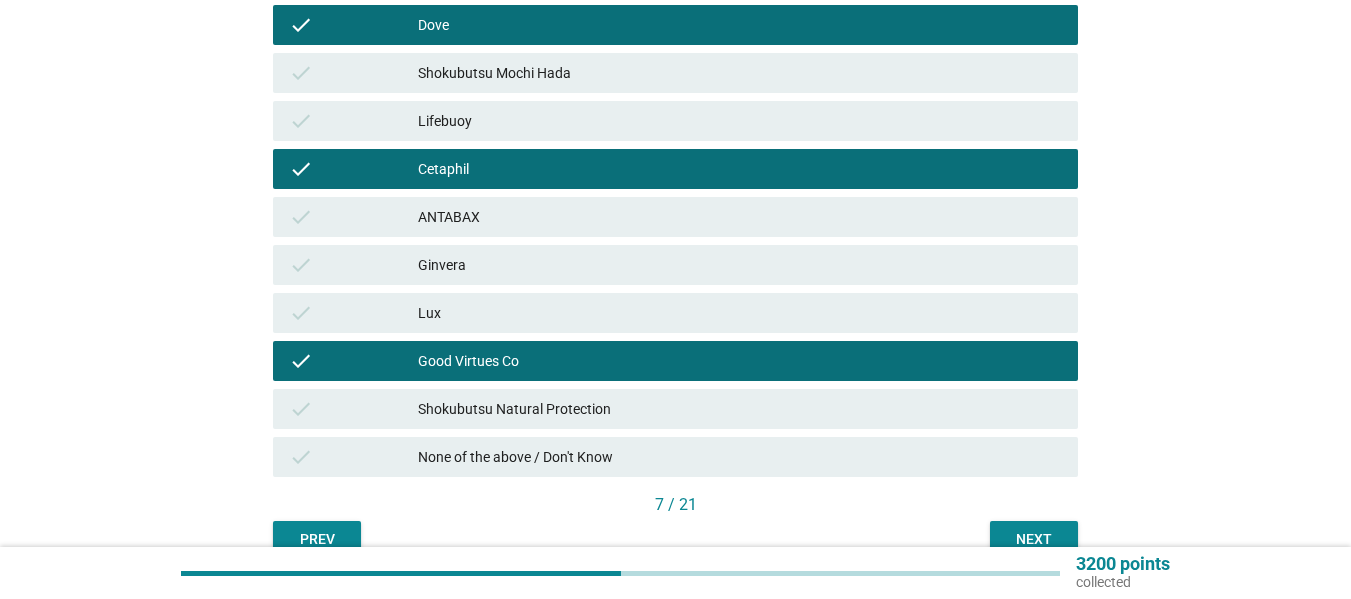 click on "check   Shokubutsu Natural Protection" at bounding box center [675, 409] 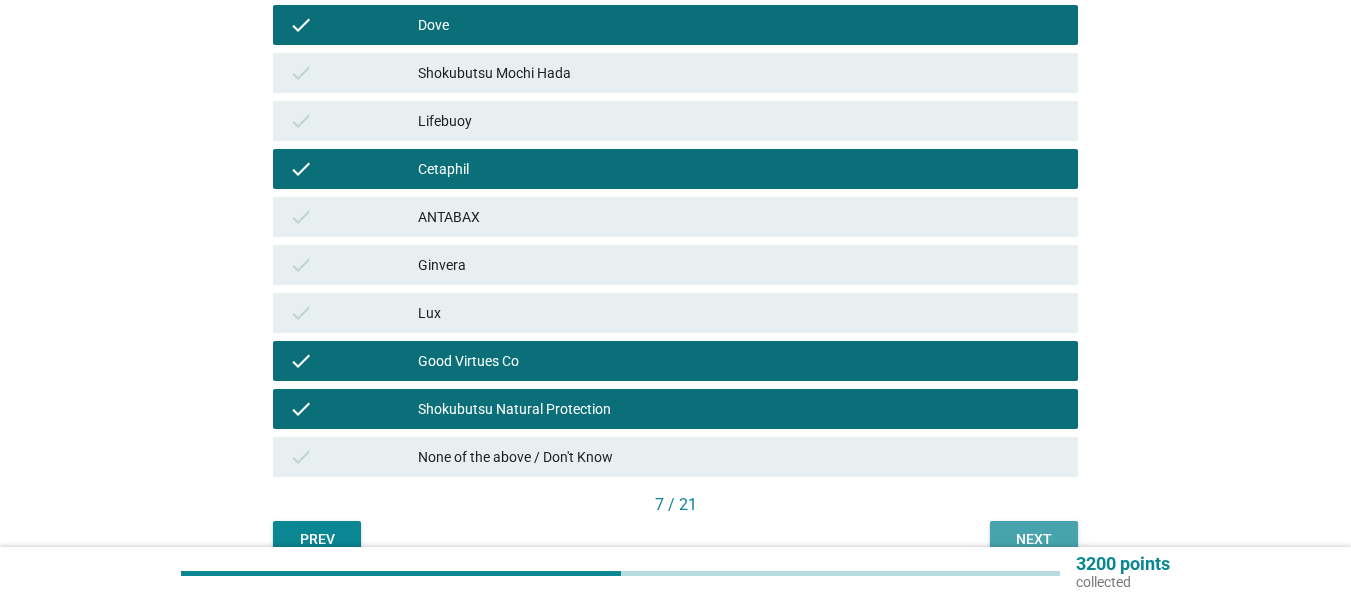 click on "Next" at bounding box center [1034, 539] 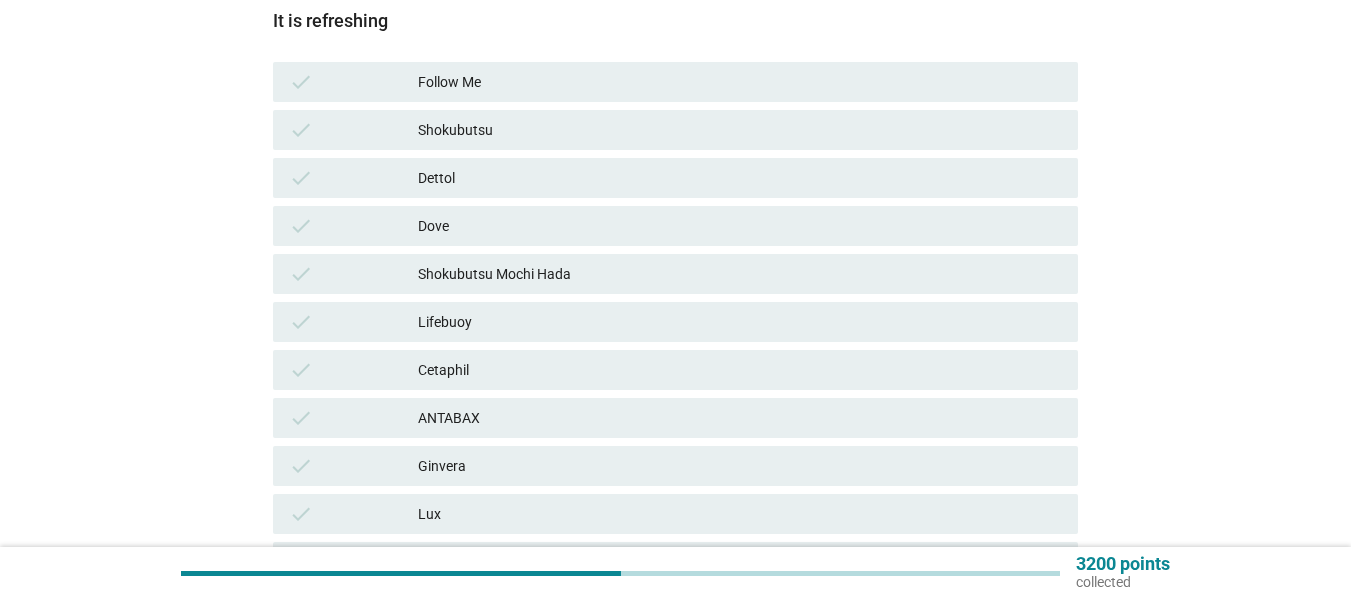 scroll, scrollTop: 300, scrollLeft: 0, axis: vertical 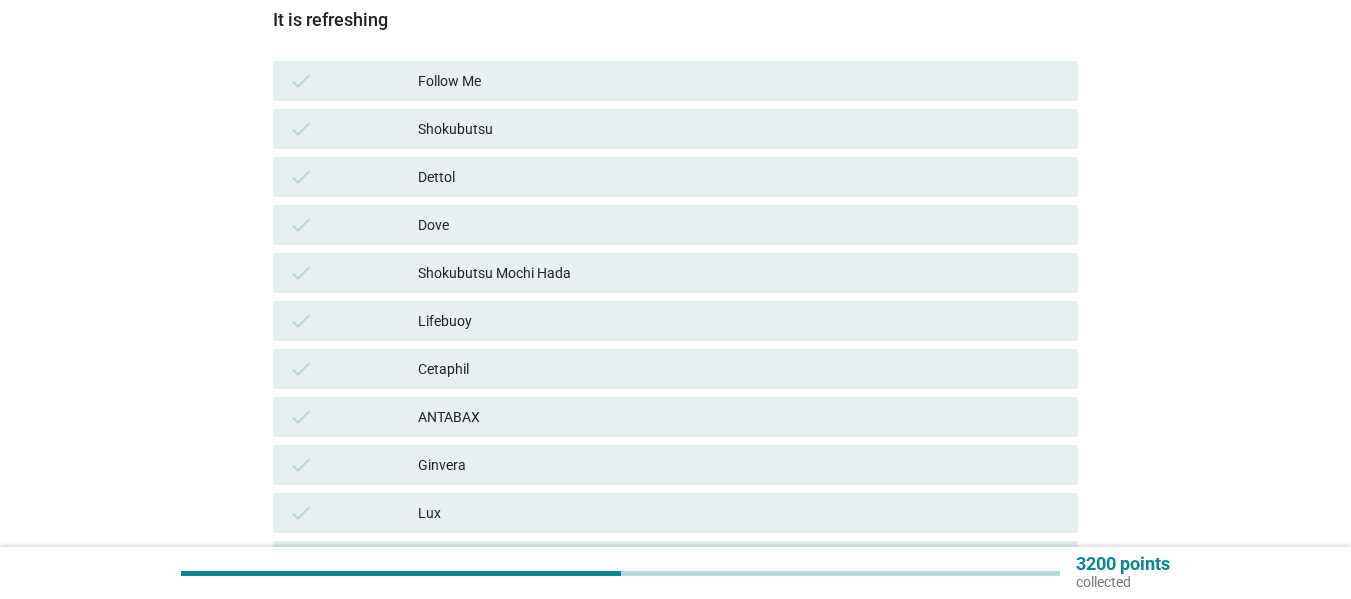 click on "Dove" at bounding box center [740, 225] 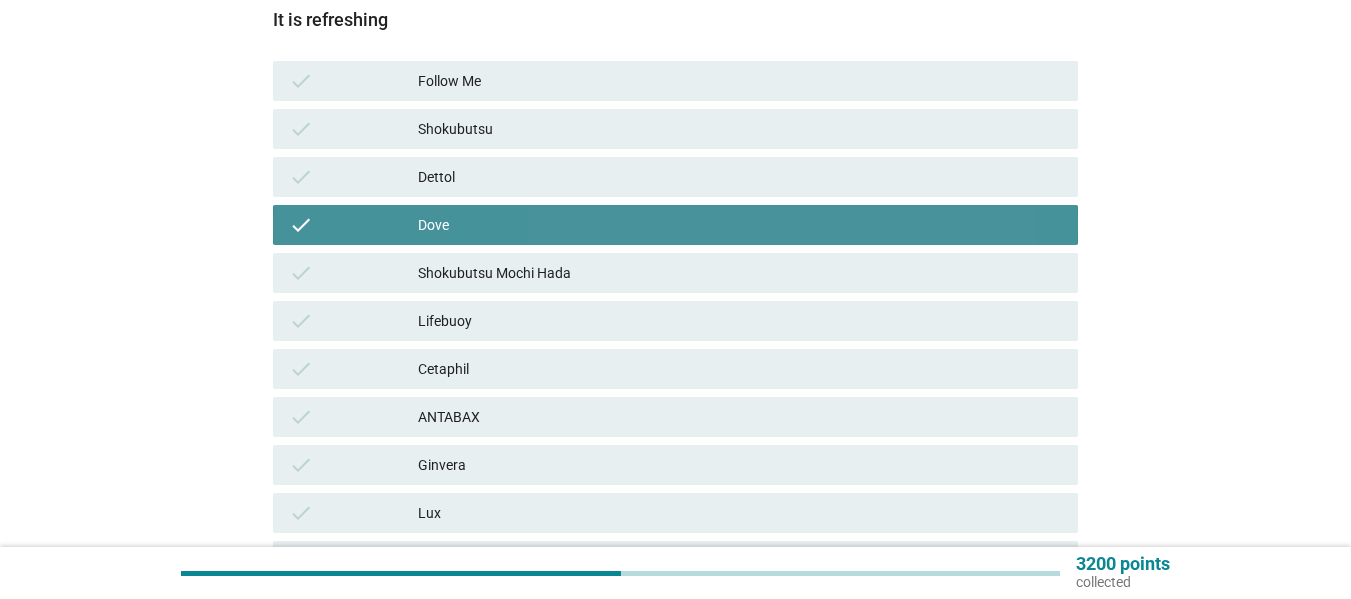 click on "Dettol" at bounding box center (740, 177) 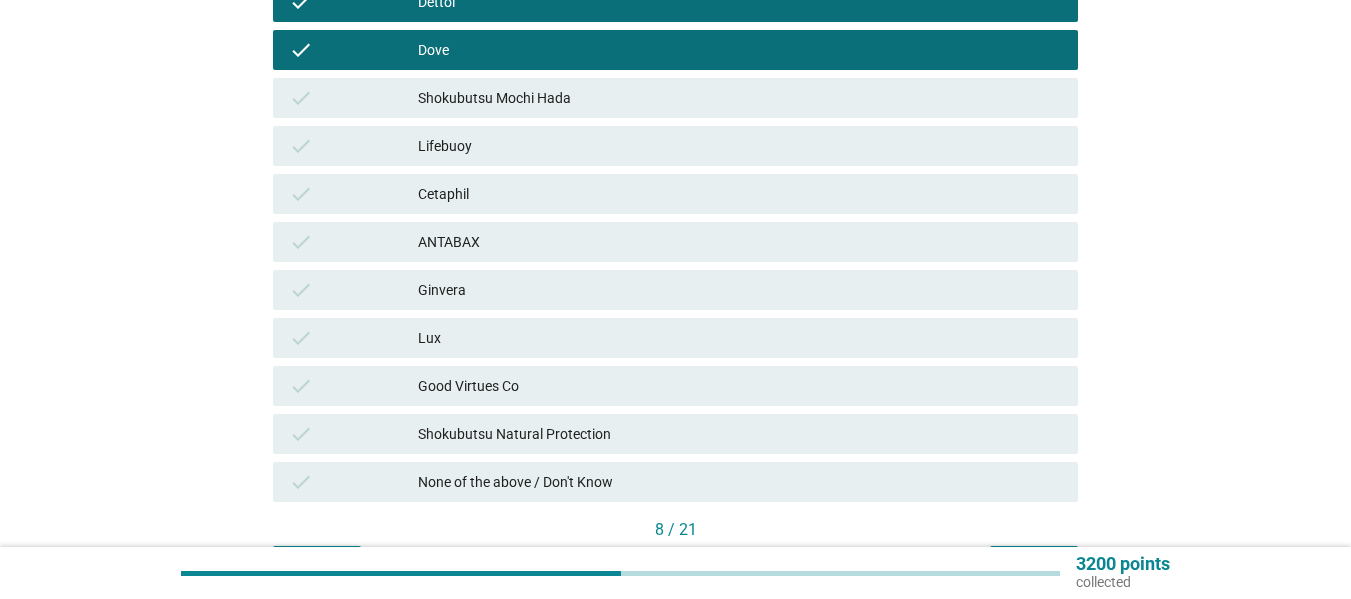 scroll, scrollTop: 500, scrollLeft: 0, axis: vertical 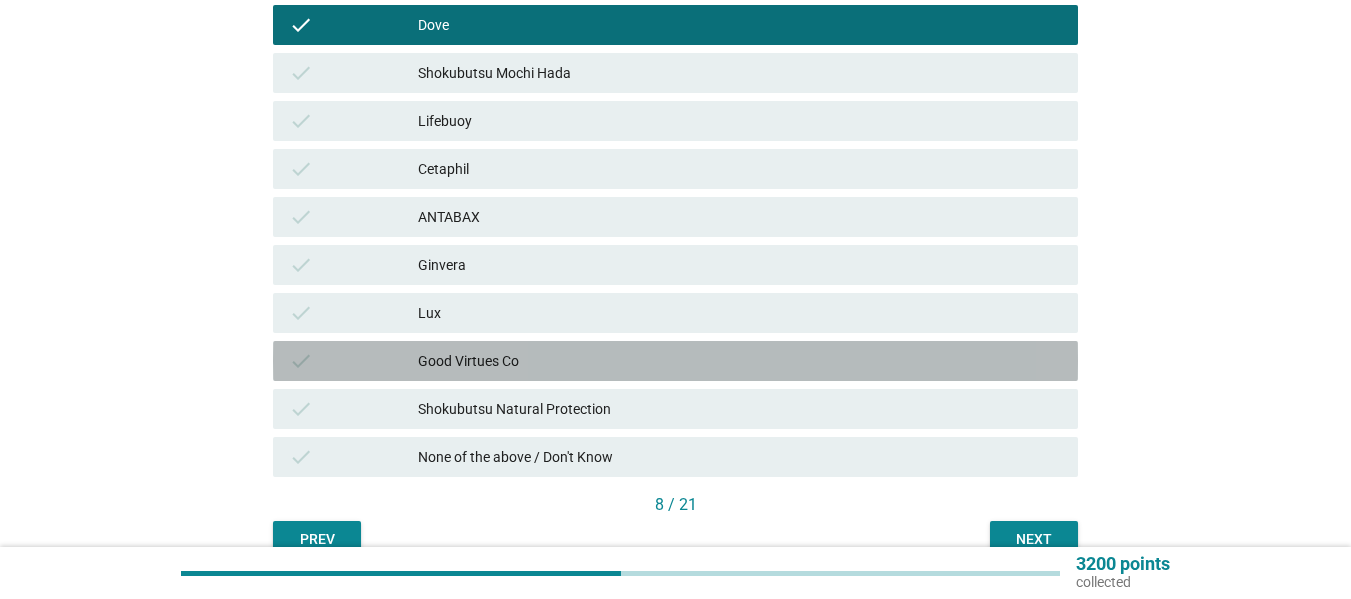 click on "Good Virtues Co" at bounding box center (740, 361) 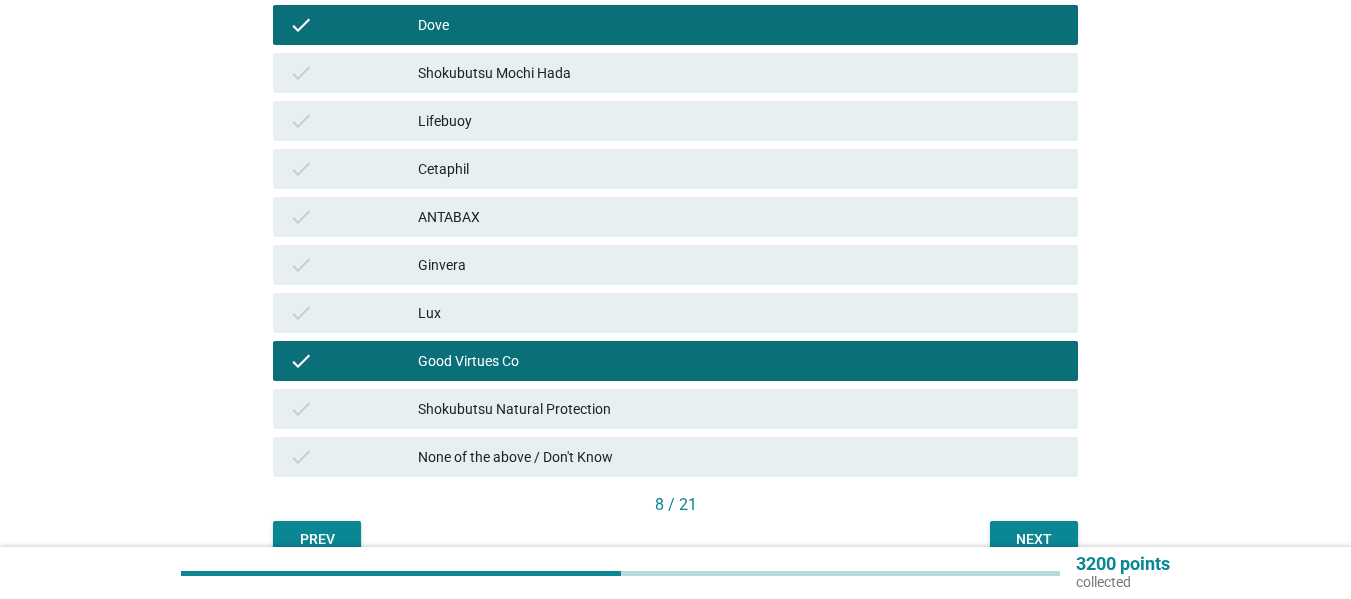 click on "Shokubutsu Natural Protection" at bounding box center [740, 409] 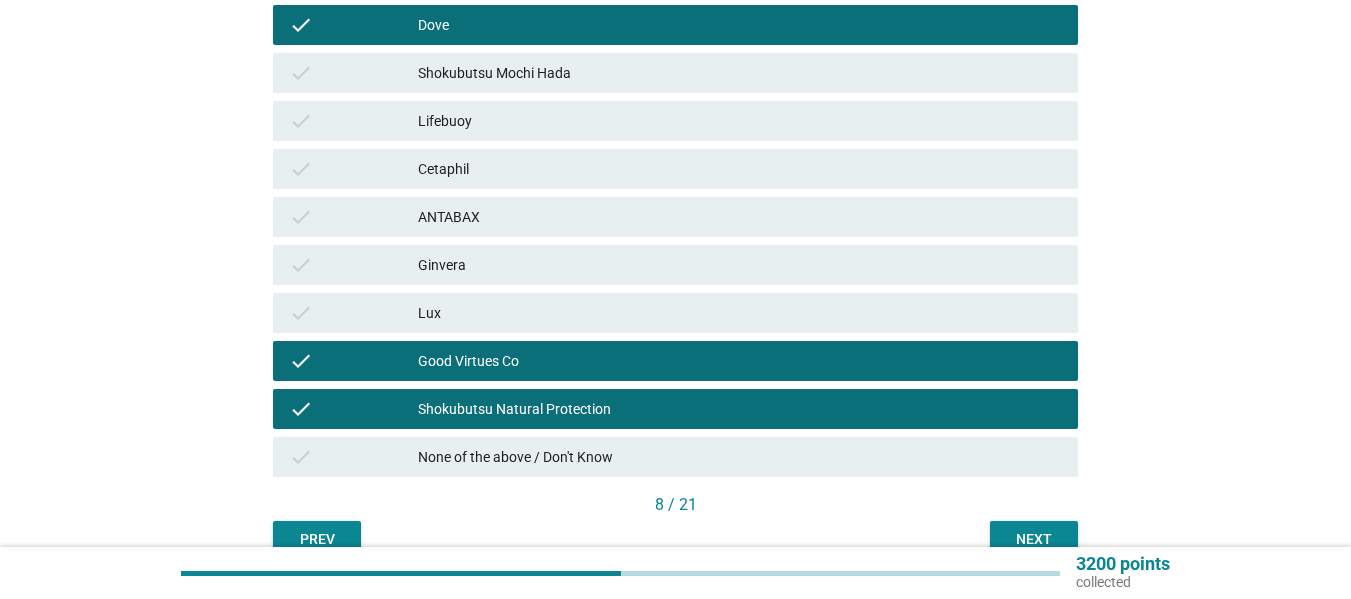 click on "Next" at bounding box center (1034, 539) 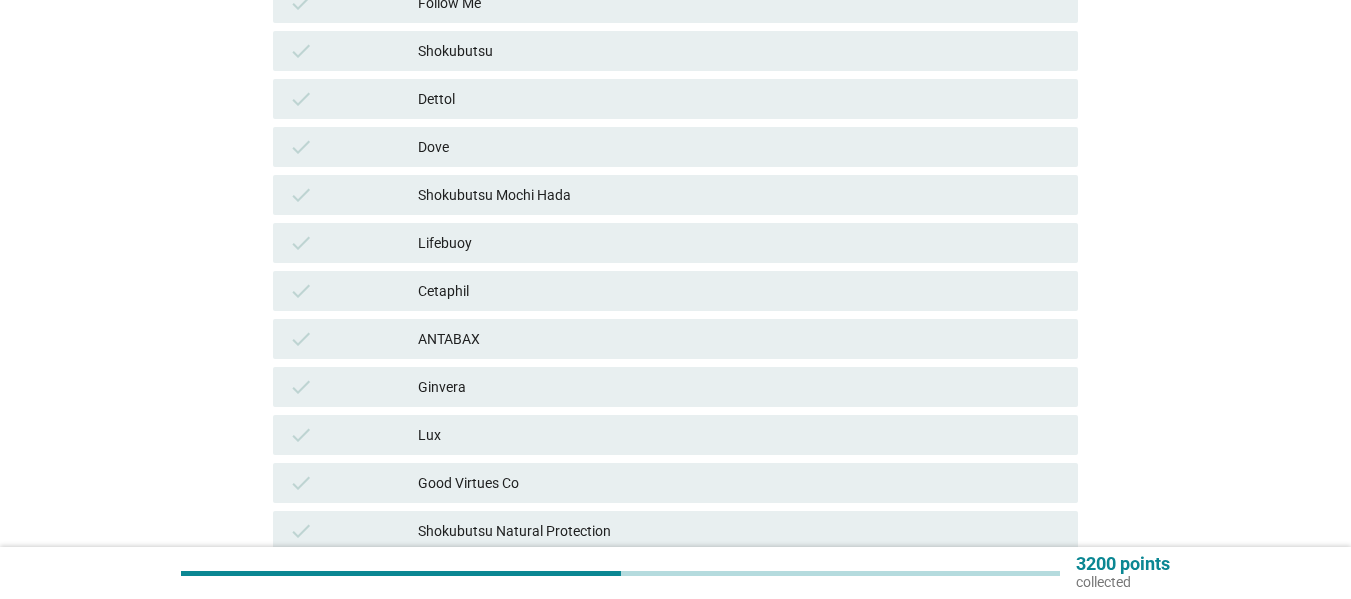 scroll, scrollTop: 500, scrollLeft: 0, axis: vertical 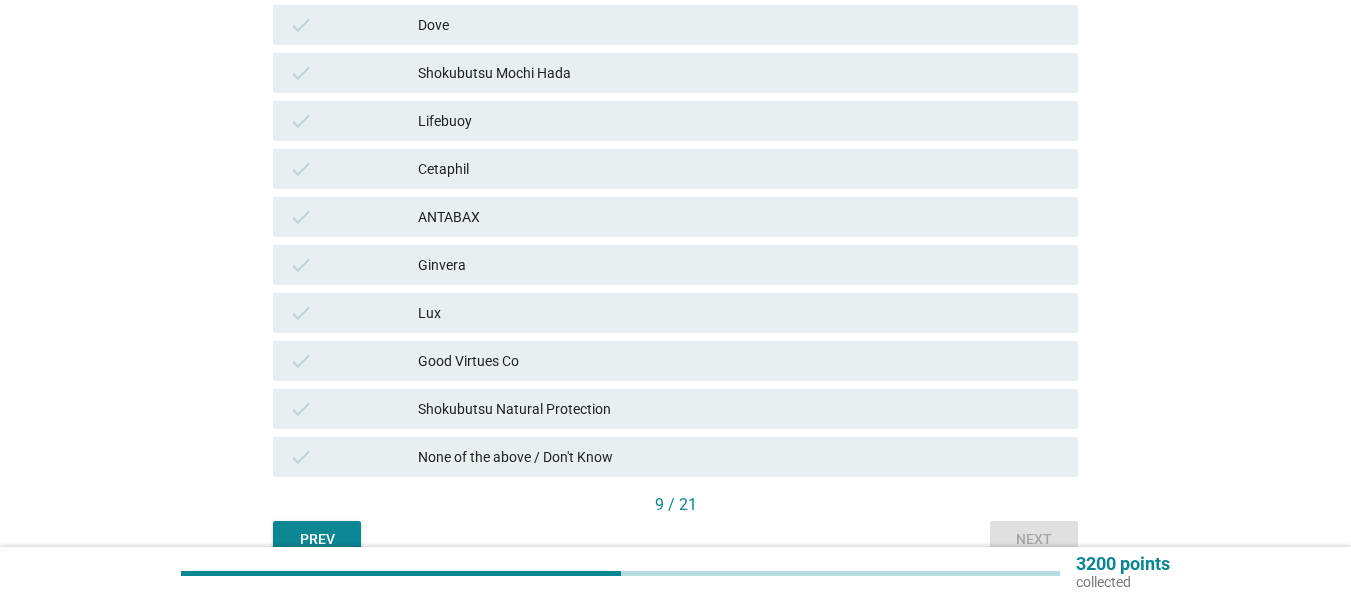 click on "Cetaphil" at bounding box center (740, 169) 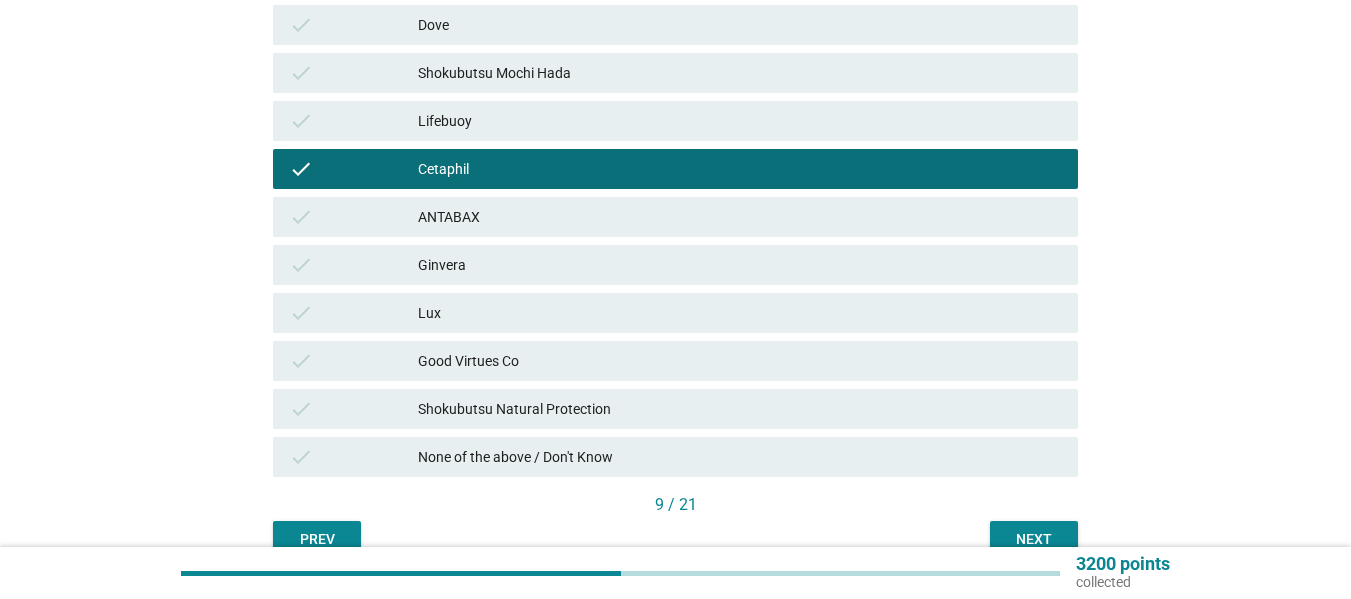 click on "Good Virtues Co" at bounding box center [740, 361] 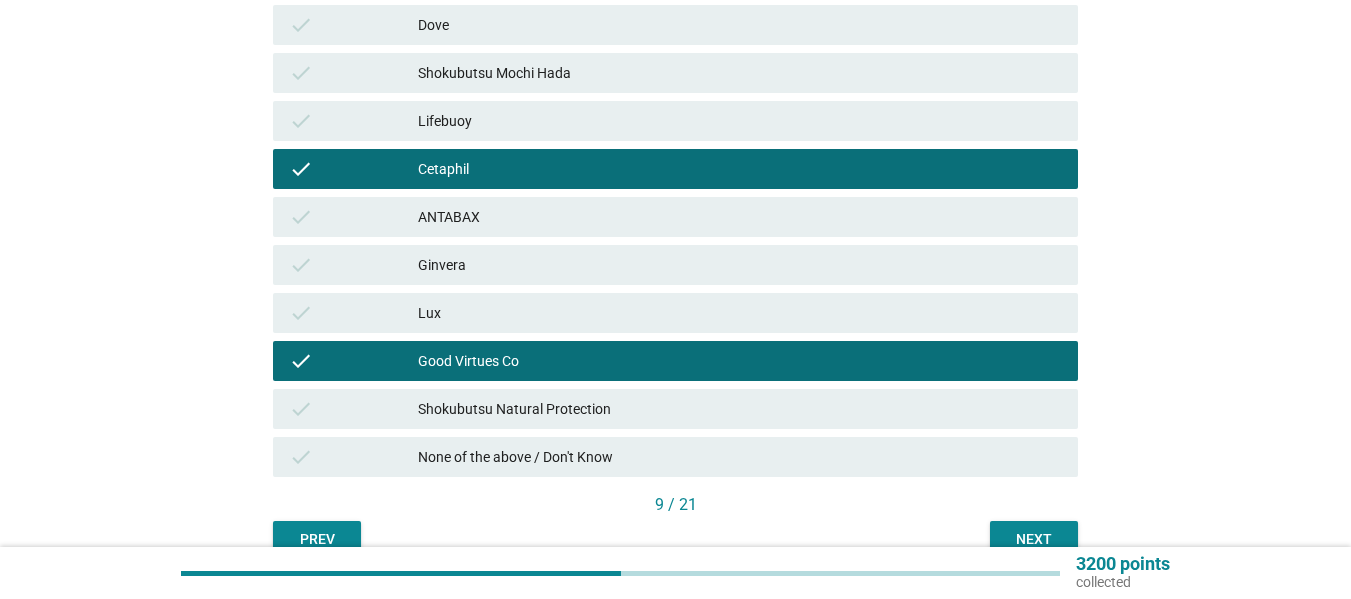 click on "Shokubutsu Natural Protection" at bounding box center (740, 409) 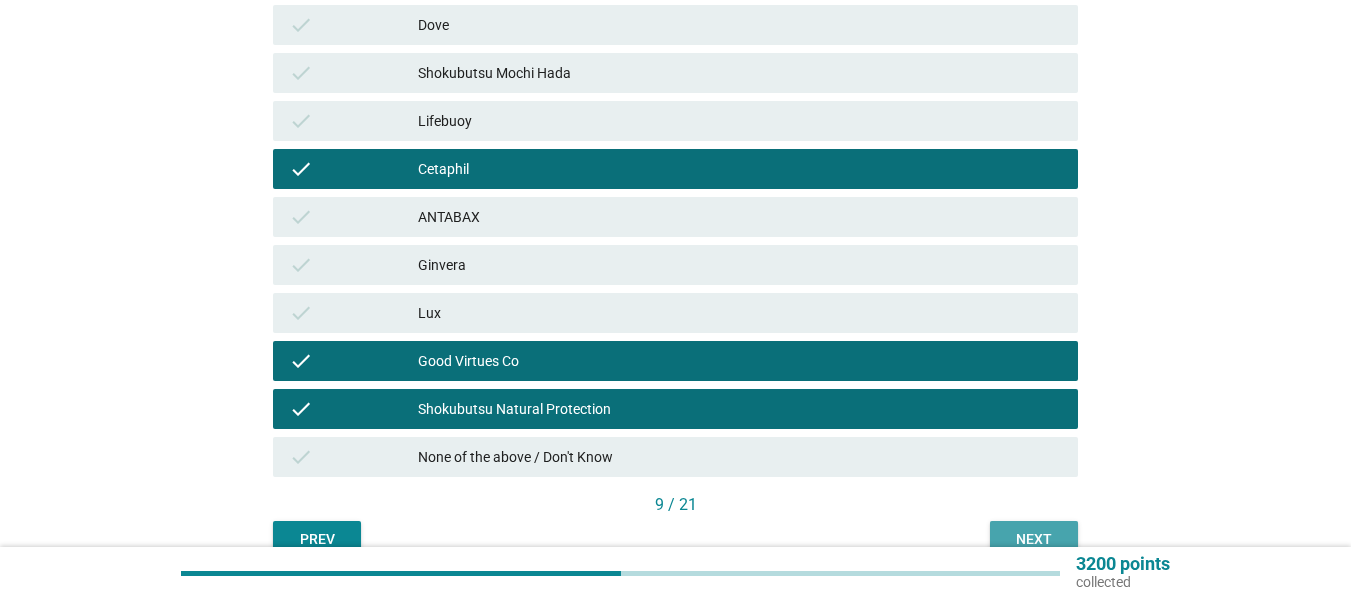 click on "Next" at bounding box center [1034, 539] 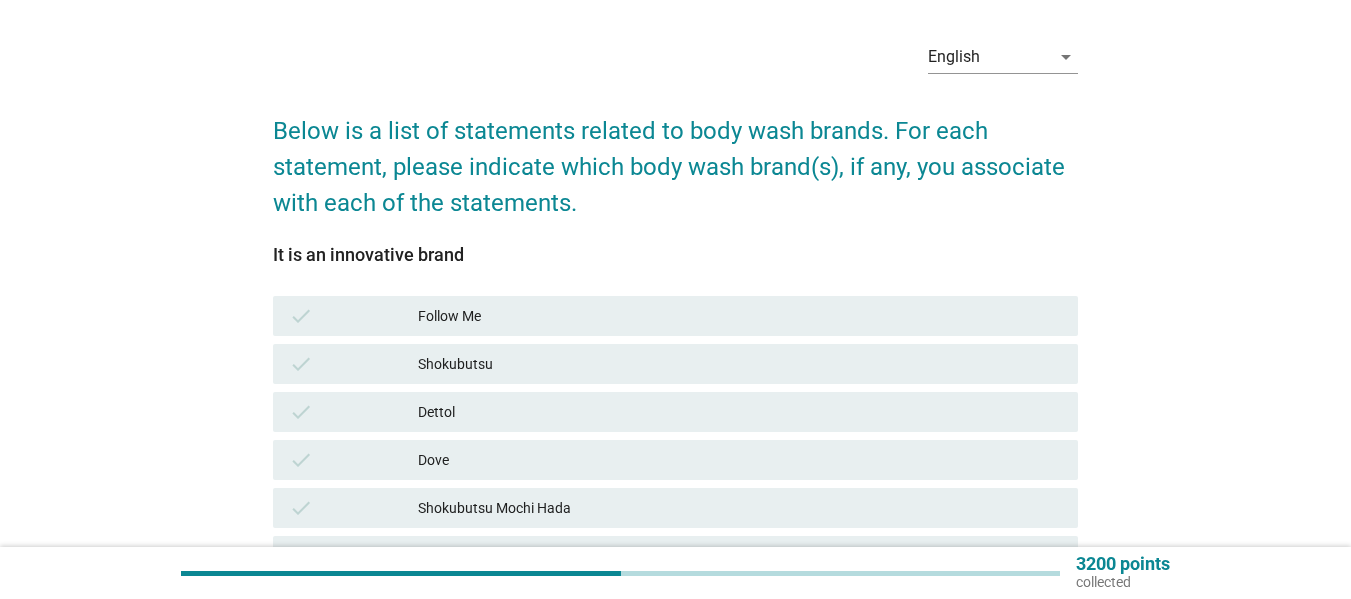 scroll, scrollTop: 100, scrollLeft: 0, axis: vertical 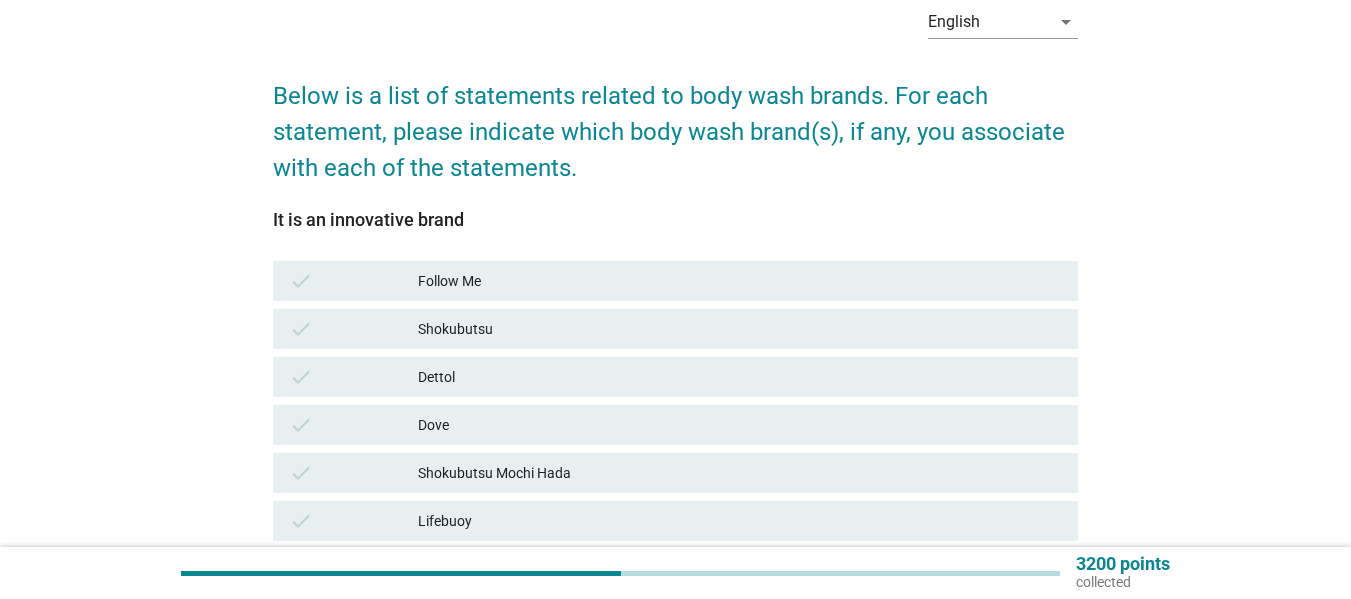 drag, startPoint x: 502, startPoint y: 208, endPoint x: 260, endPoint y: 188, distance: 242.82504 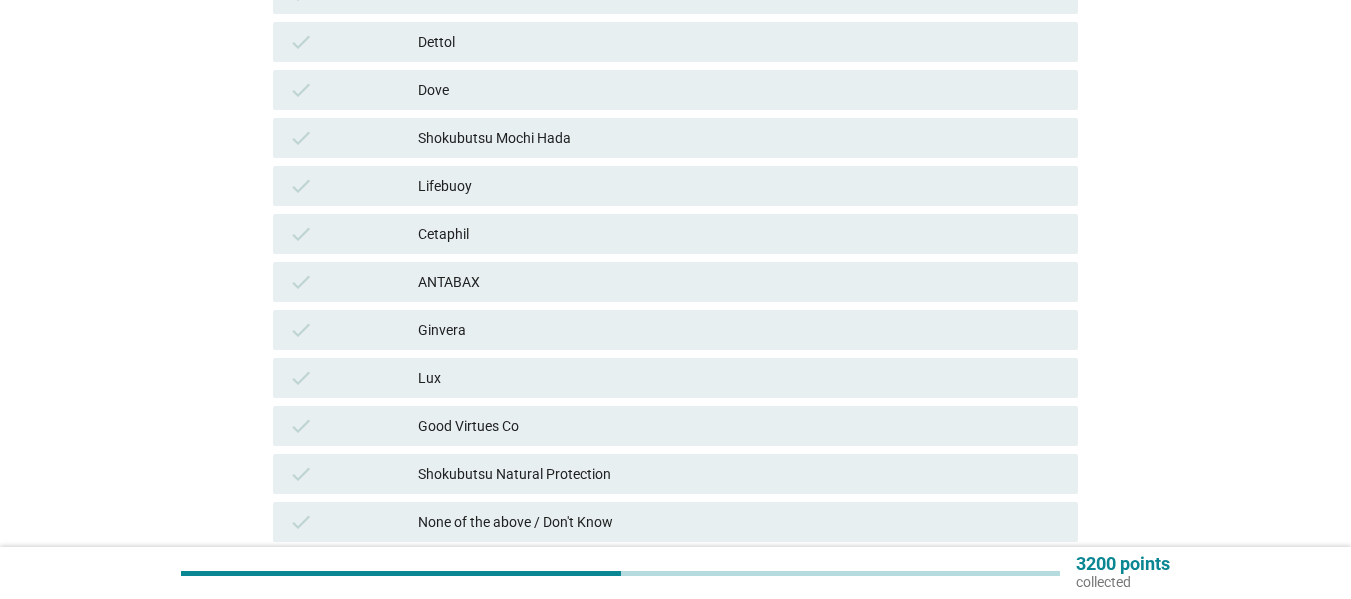 scroll, scrollTop: 400, scrollLeft: 0, axis: vertical 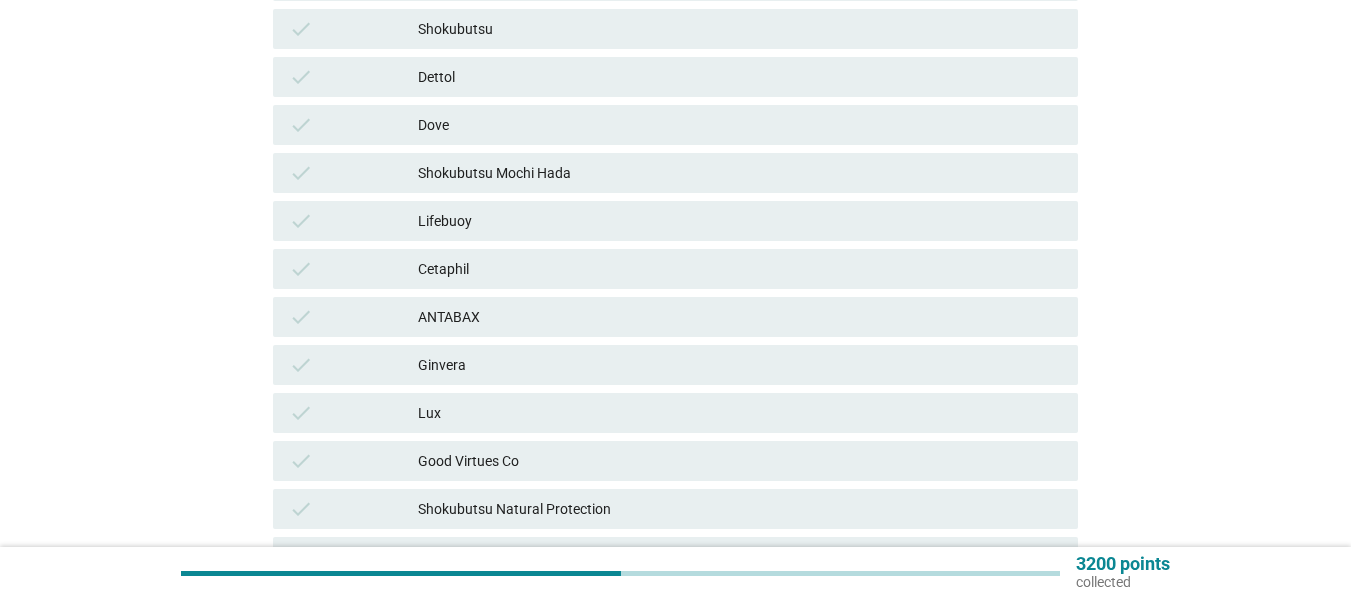 click on "Shokubutsu Mochi Hada" at bounding box center (740, 173) 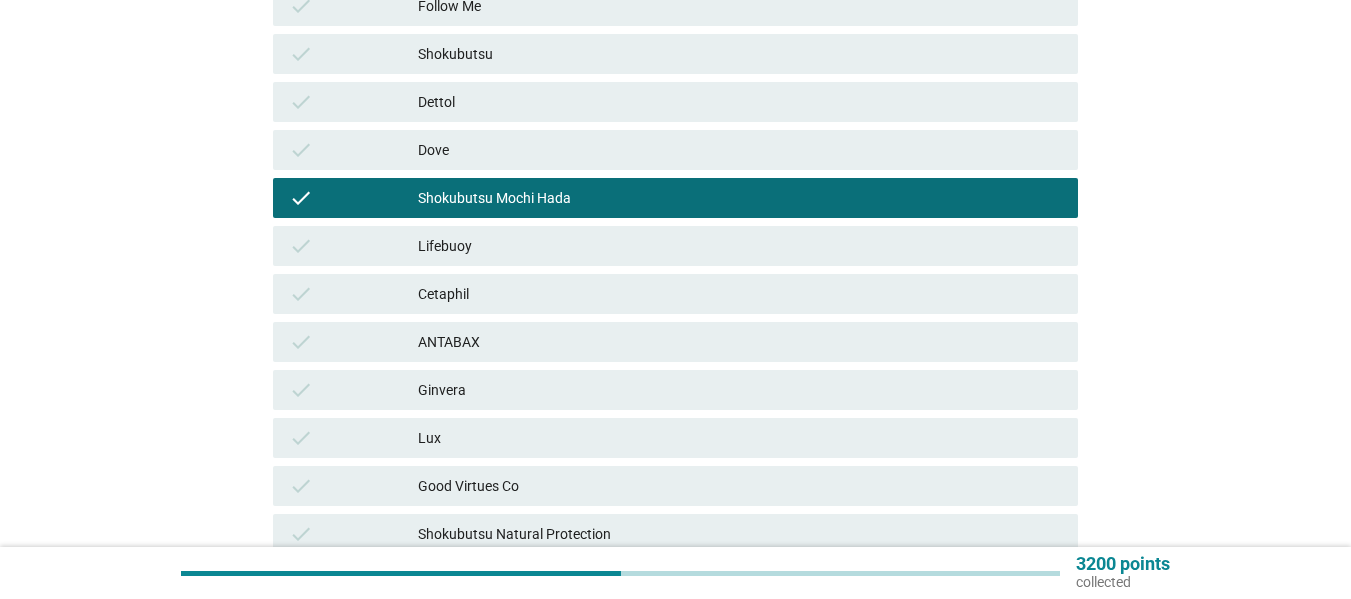 scroll, scrollTop: 500, scrollLeft: 0, axis: vertical 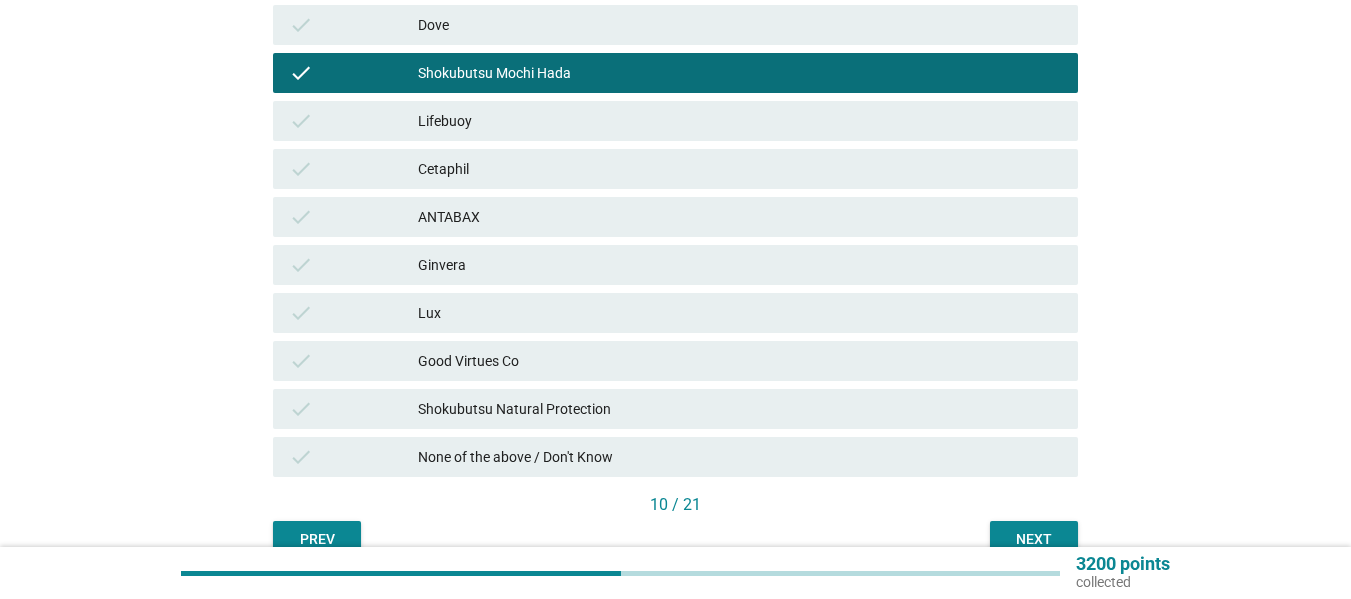click on "check   Shokubutsu Natural Protection" at bounding box center [675, 409] 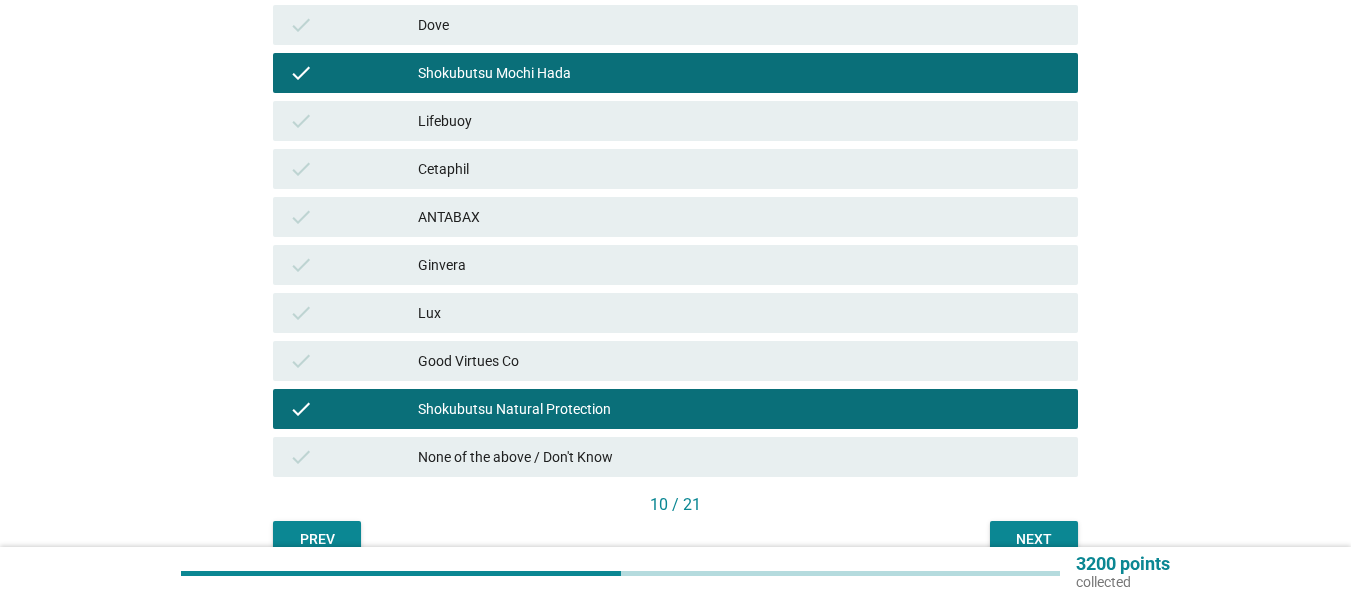 click on "Next" at bounding box center (1034, 539) 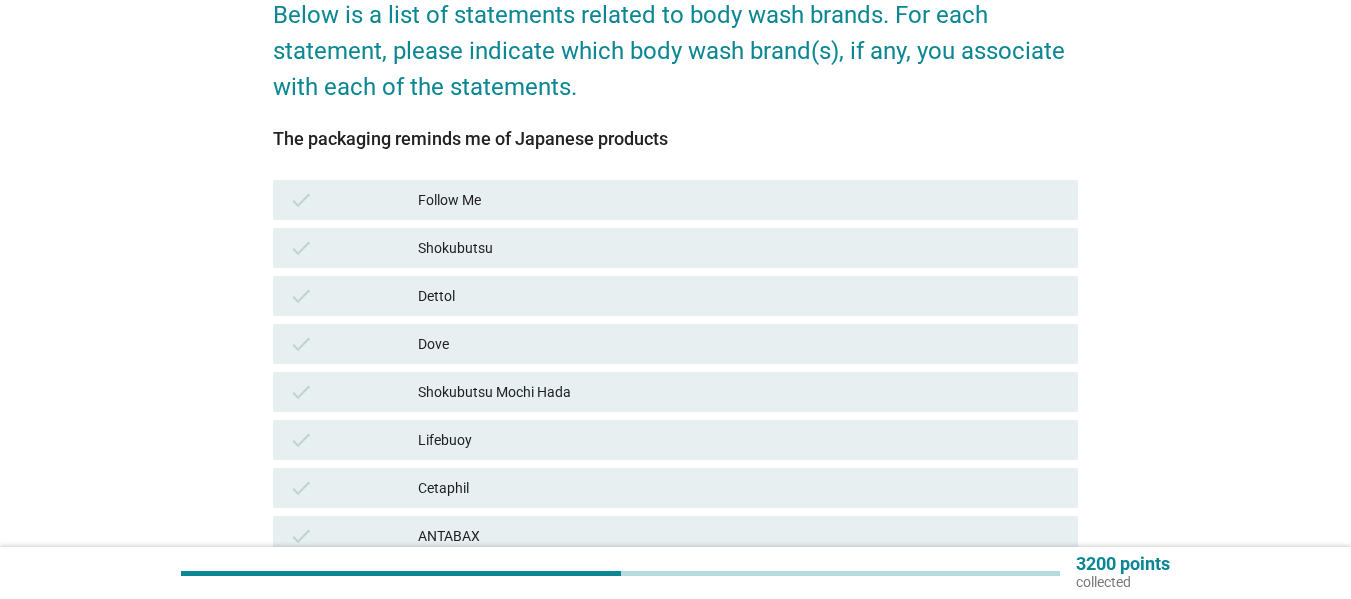 scroll, scrollTop: 200, scrollLeft: 0, axis: vertical 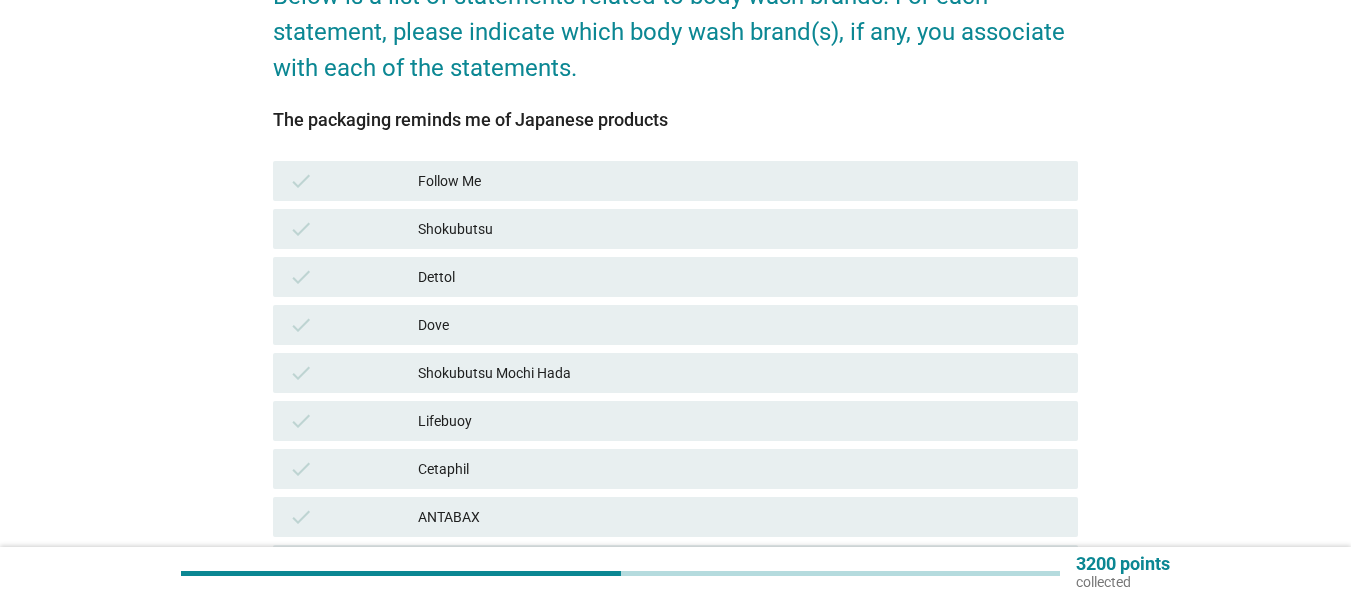 click on "Shokubutsu" at bounding box center (740, 229) 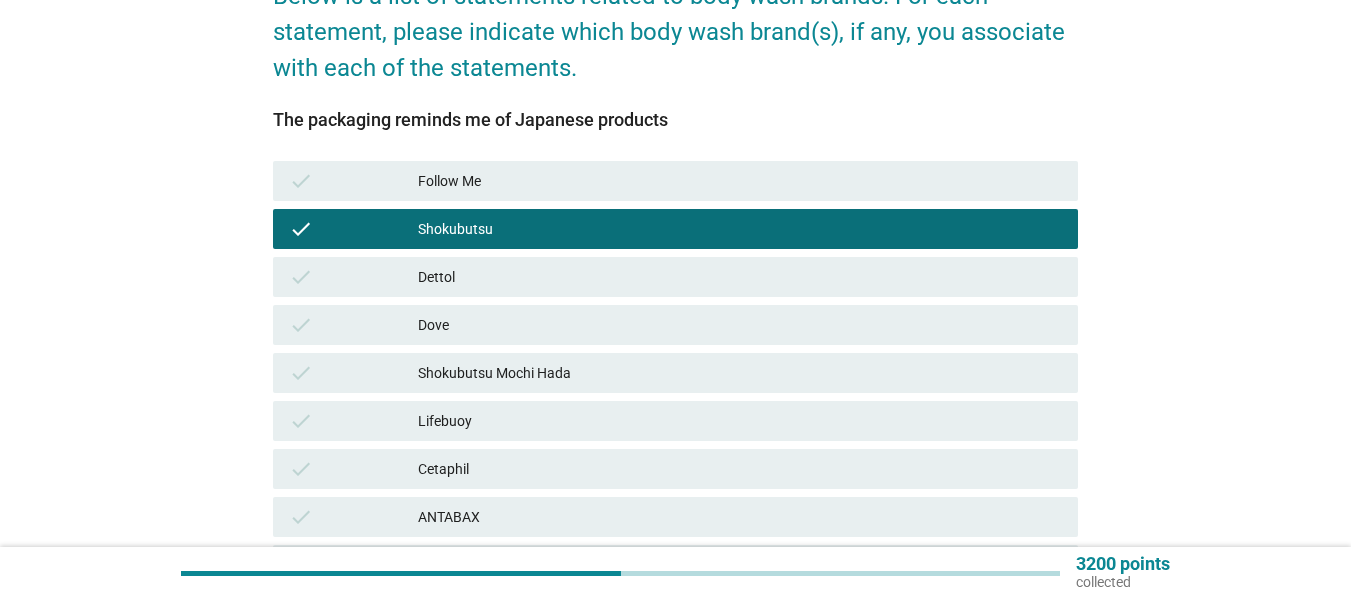 click on "check   Shokubutsu Mochi Hada" at bounding box center [675, 373] 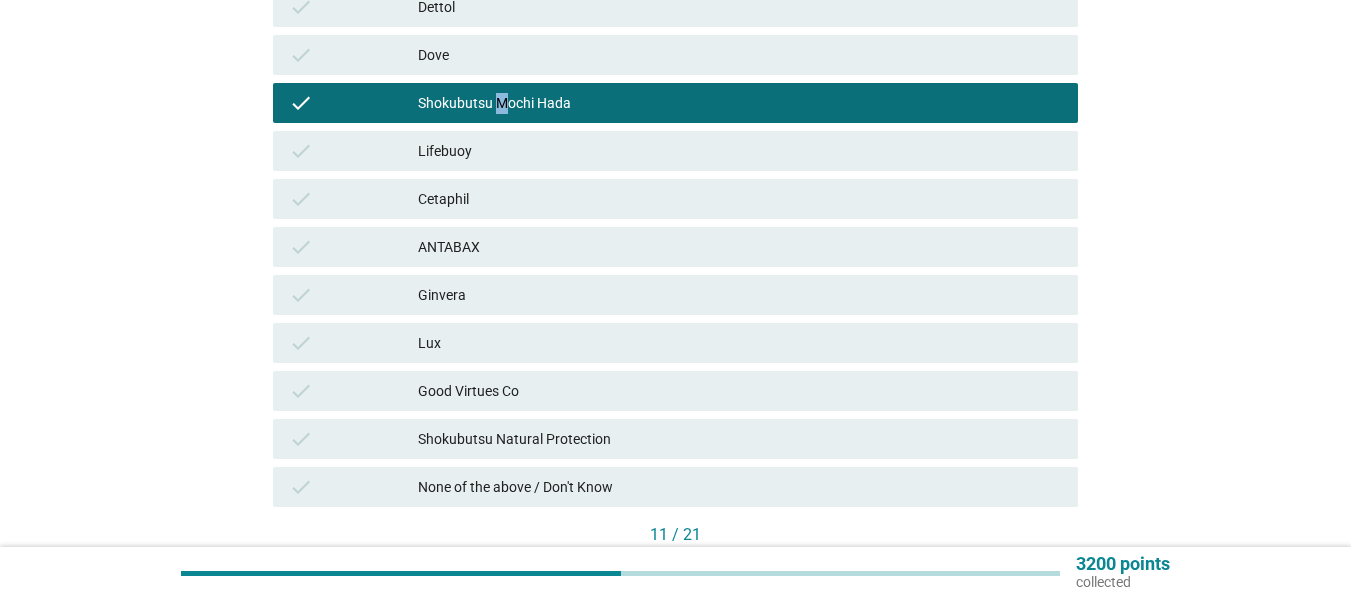 scroll, scrollTop: 500, scrollLeft: 0, axis: vertical 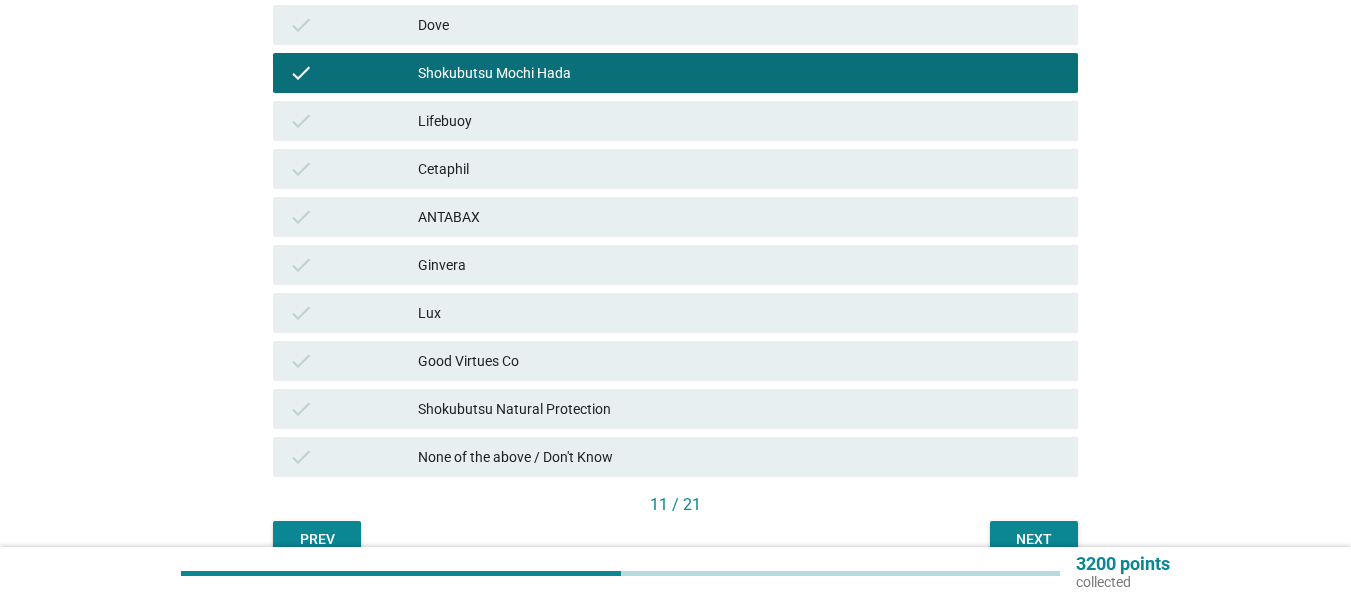 click on "Ginvera" at bounding box center [740, 265] 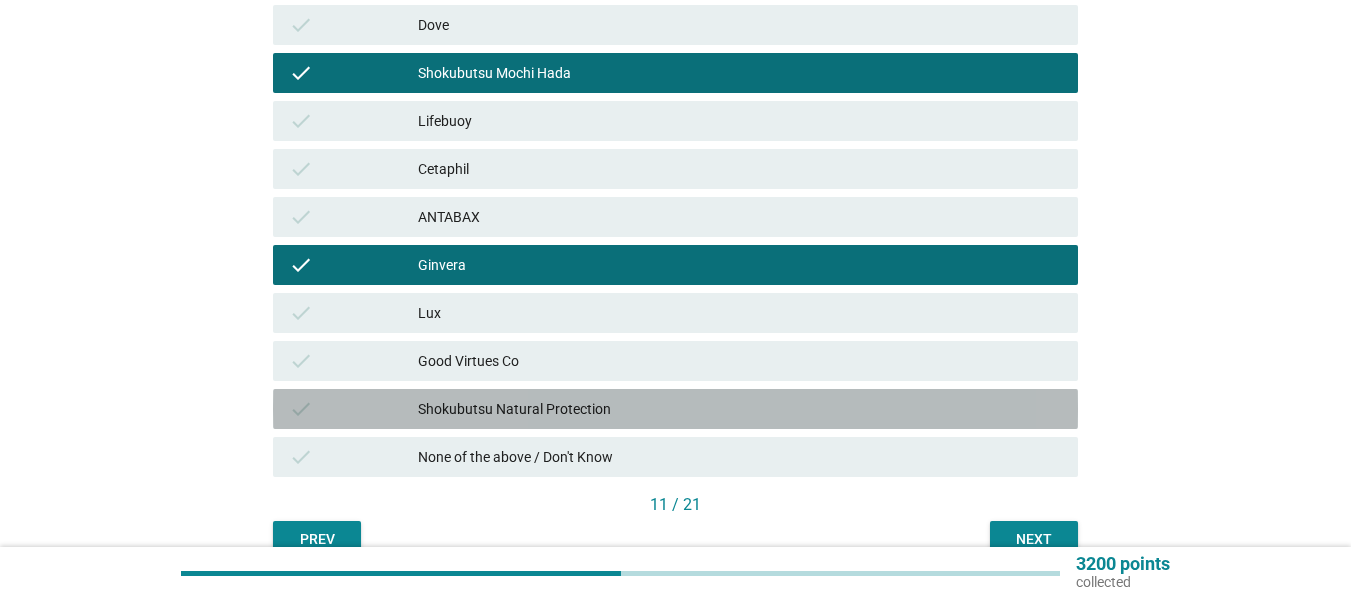 click on "Shokubutsu Natural Protection" at bounding box center (740, 409) 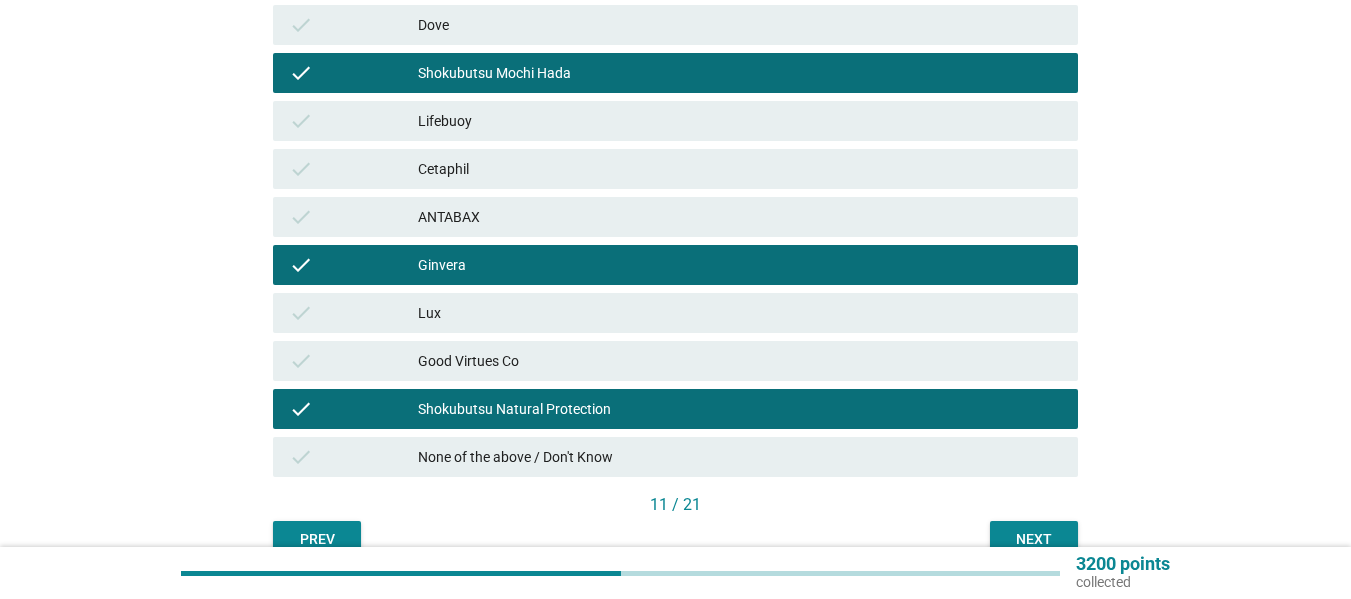 click on "Next" at bounding box center (1034, 539) 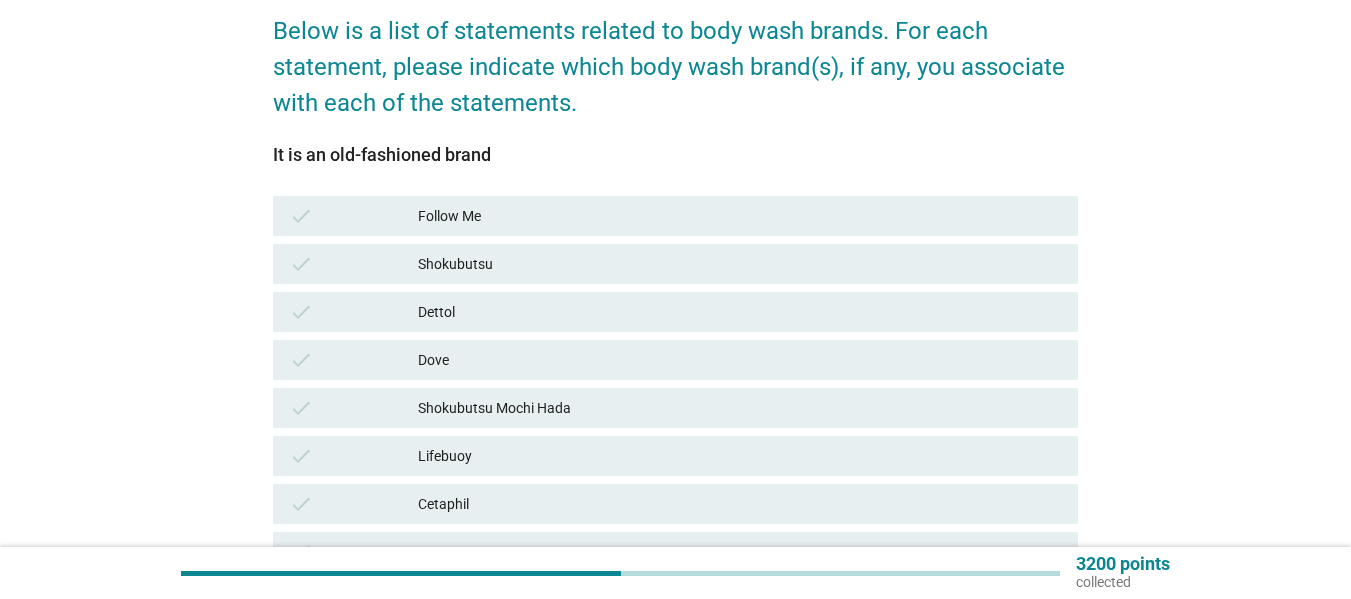 scroll, scrollTop: 200, scrollLeft: 0, axis: vertical 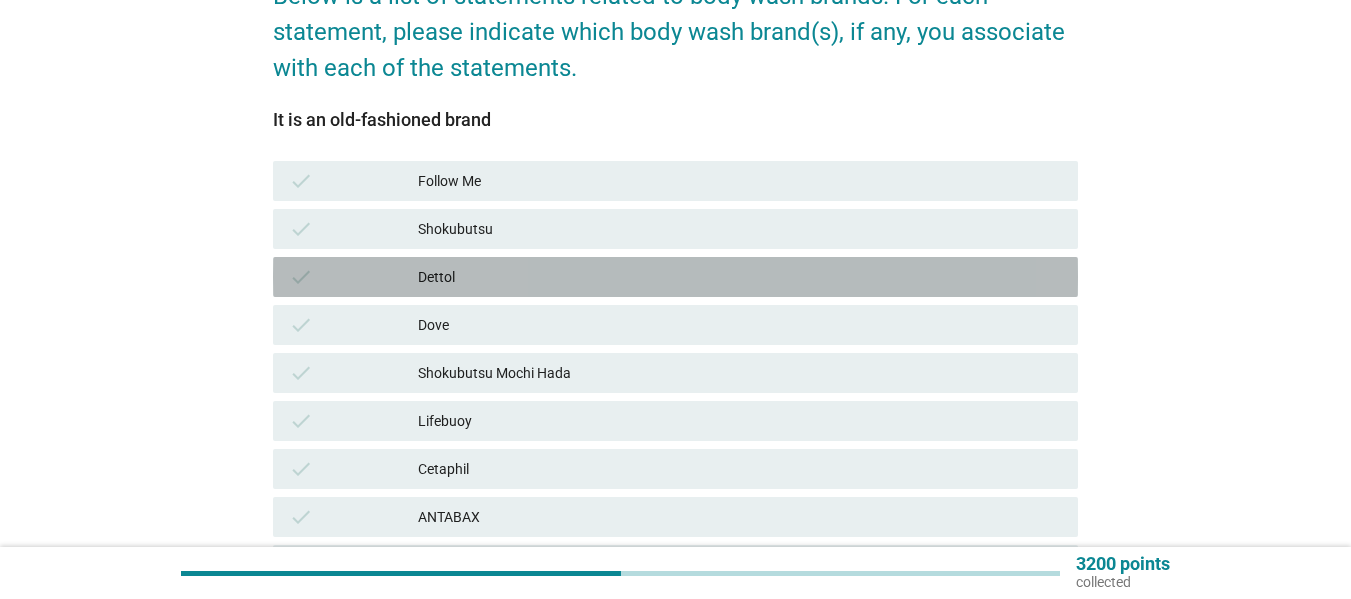click on "check   Dettol" at bounding box center (675, 277) 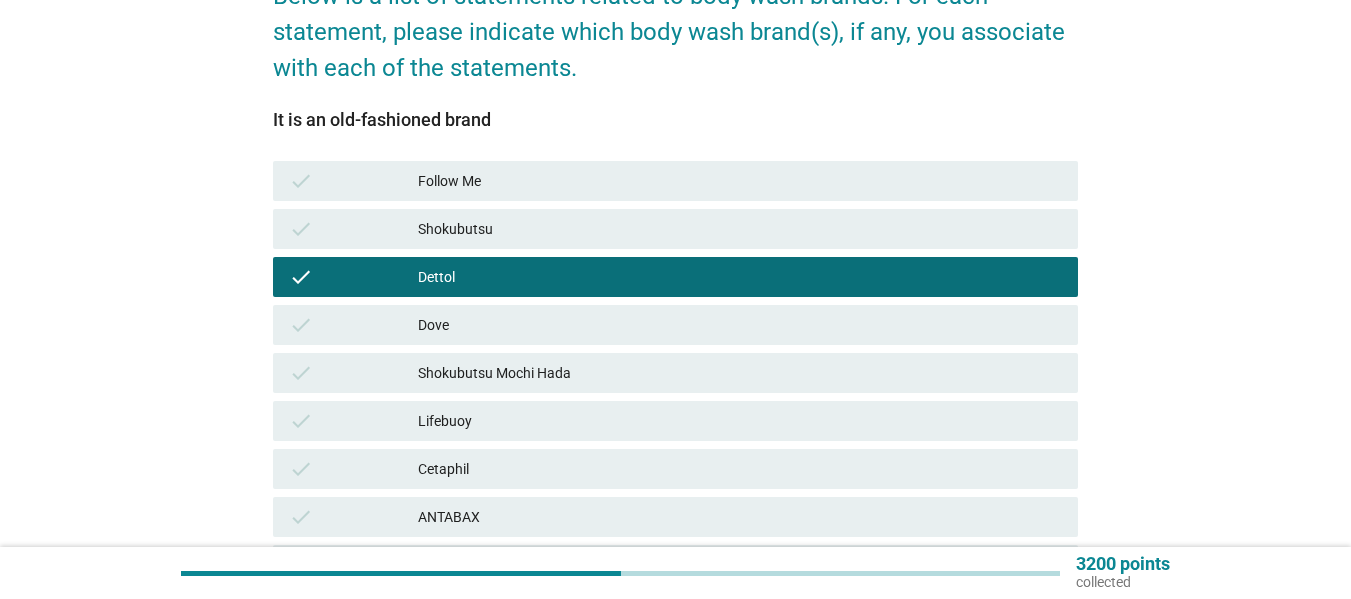 click on "Dove" at bounding box center (740, 325) 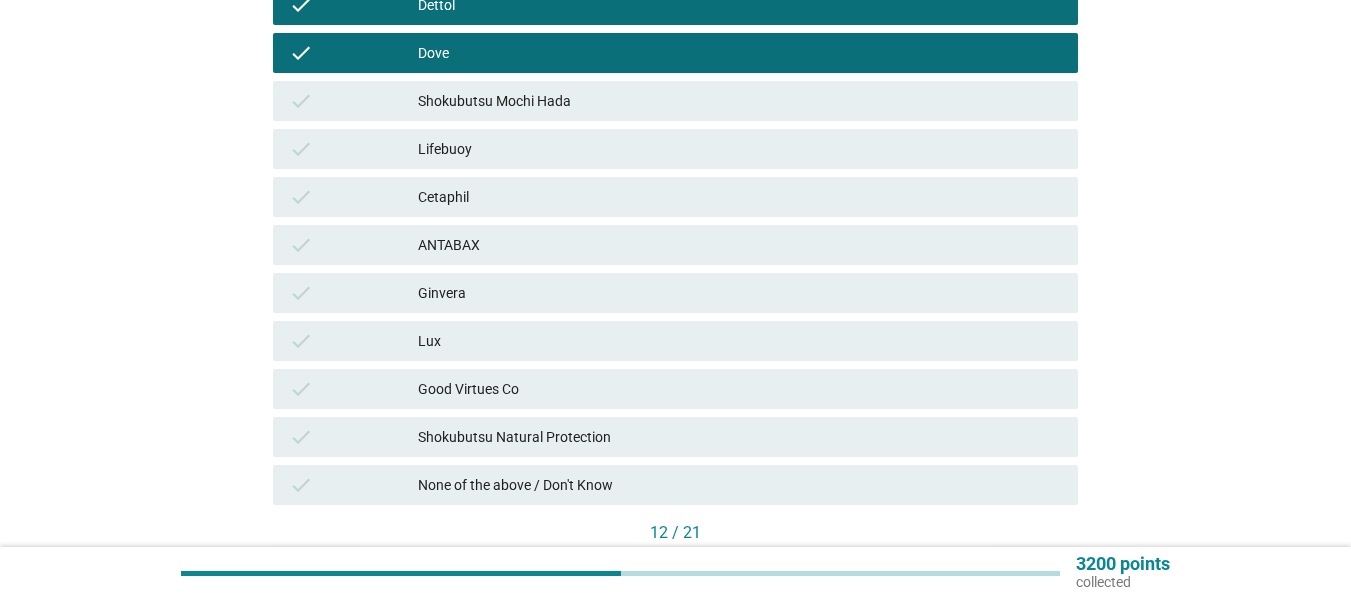 scroll, scrollTop: 500, scrollLeft: 0, axis: vertical 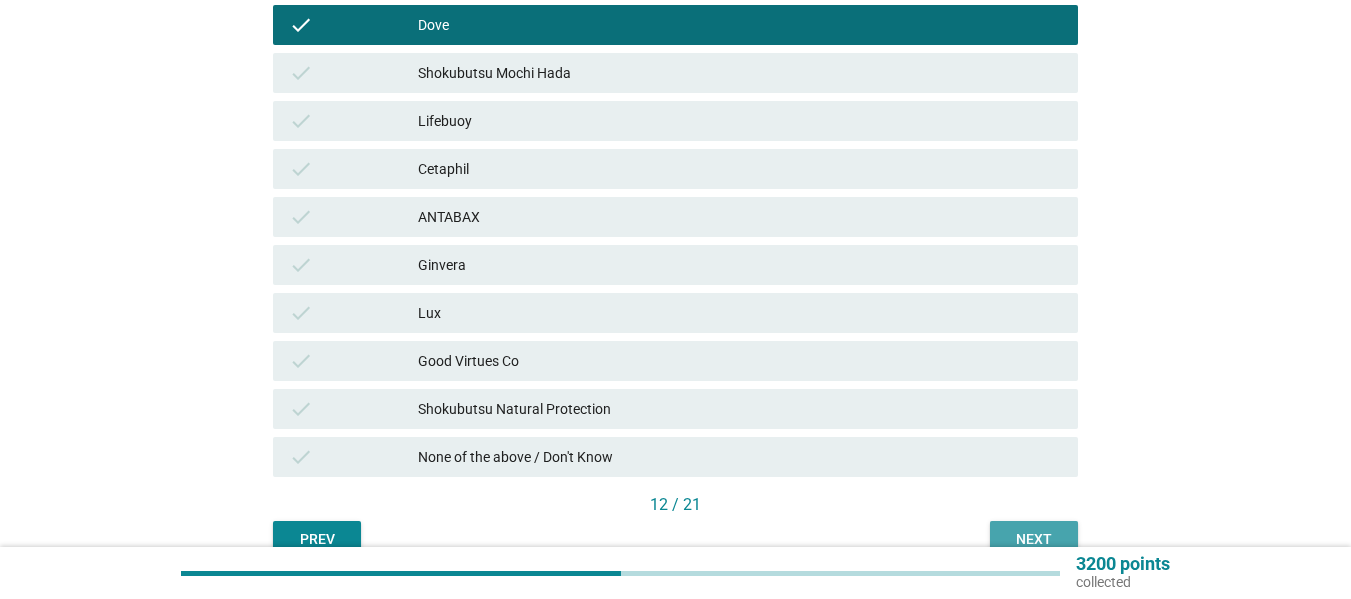 click on "Next" at bounding box center (1034, 539) 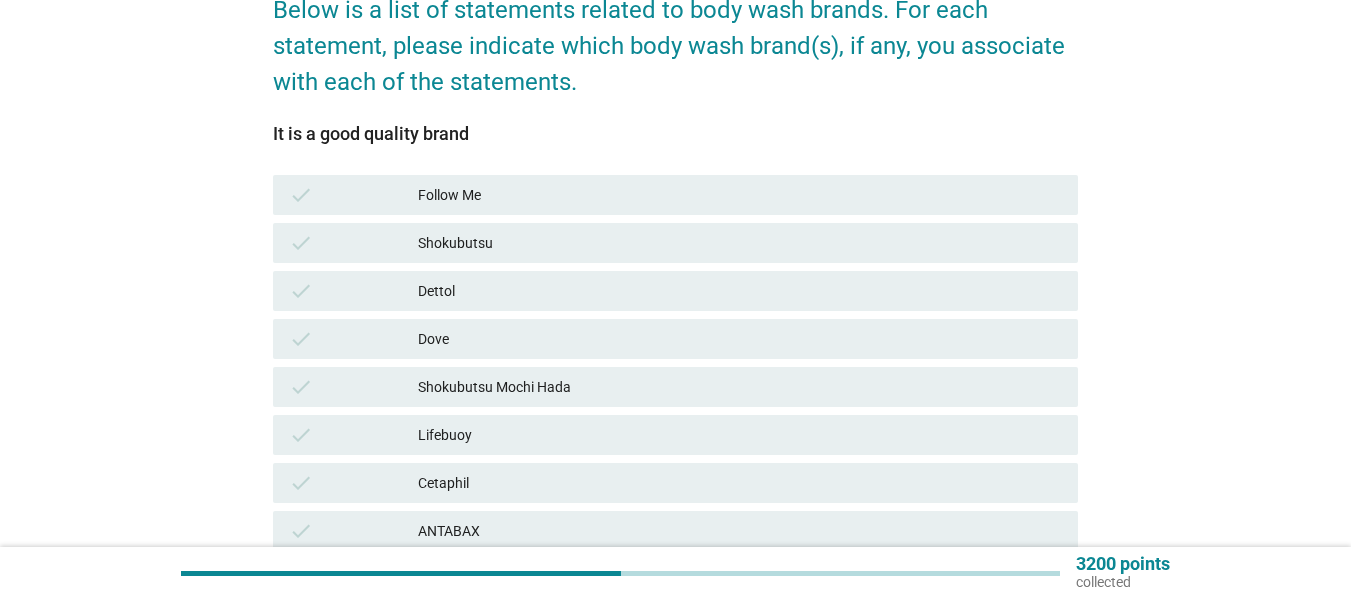 scroll, scrollTop: 200, scrollLeft: 0, axis: vertical 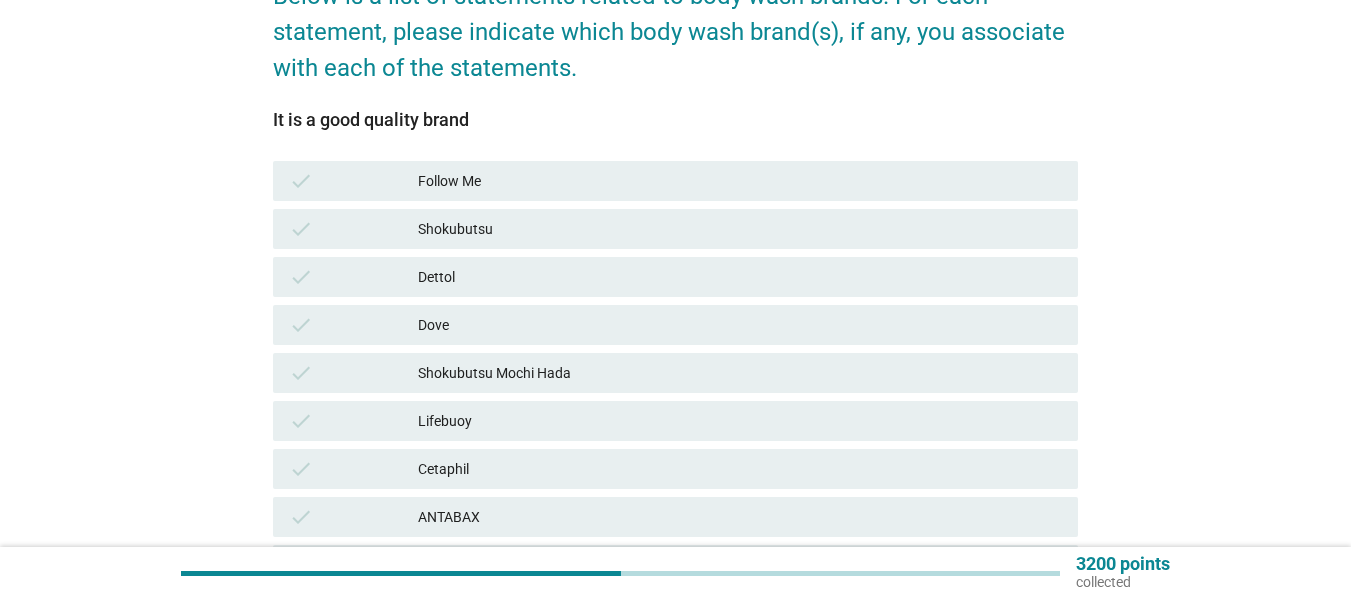 click on "Dettol" at bounding box center [740, 277] 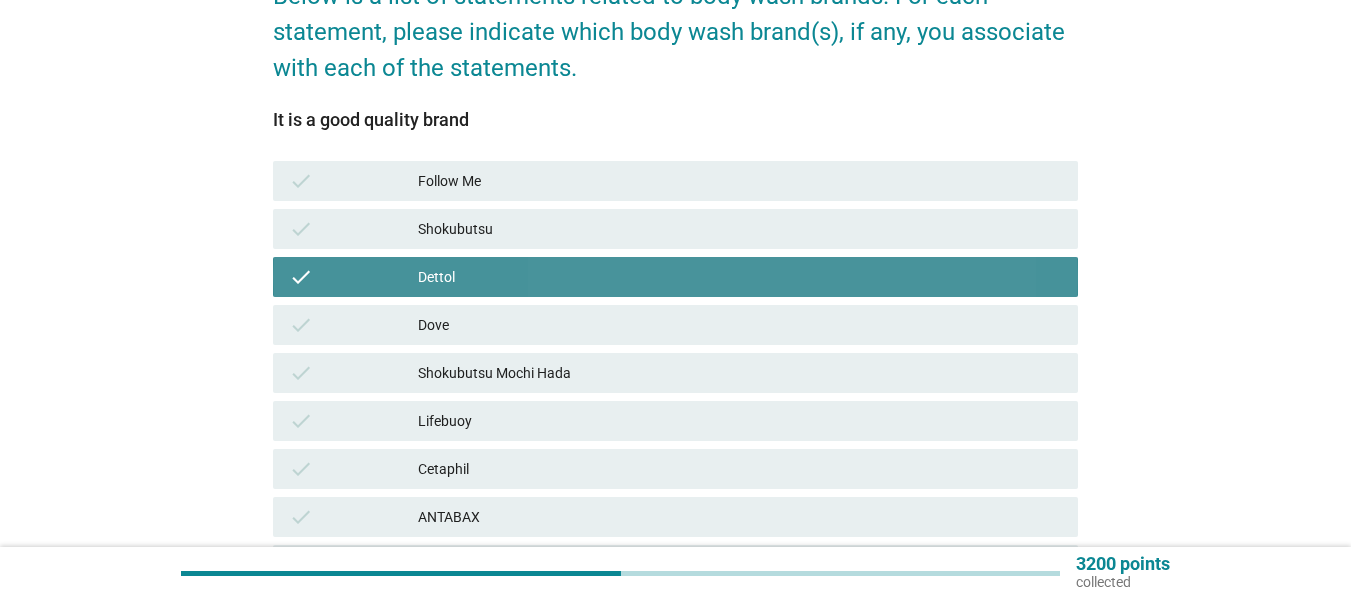 click on "Dove" at bounding box center (740, 325) 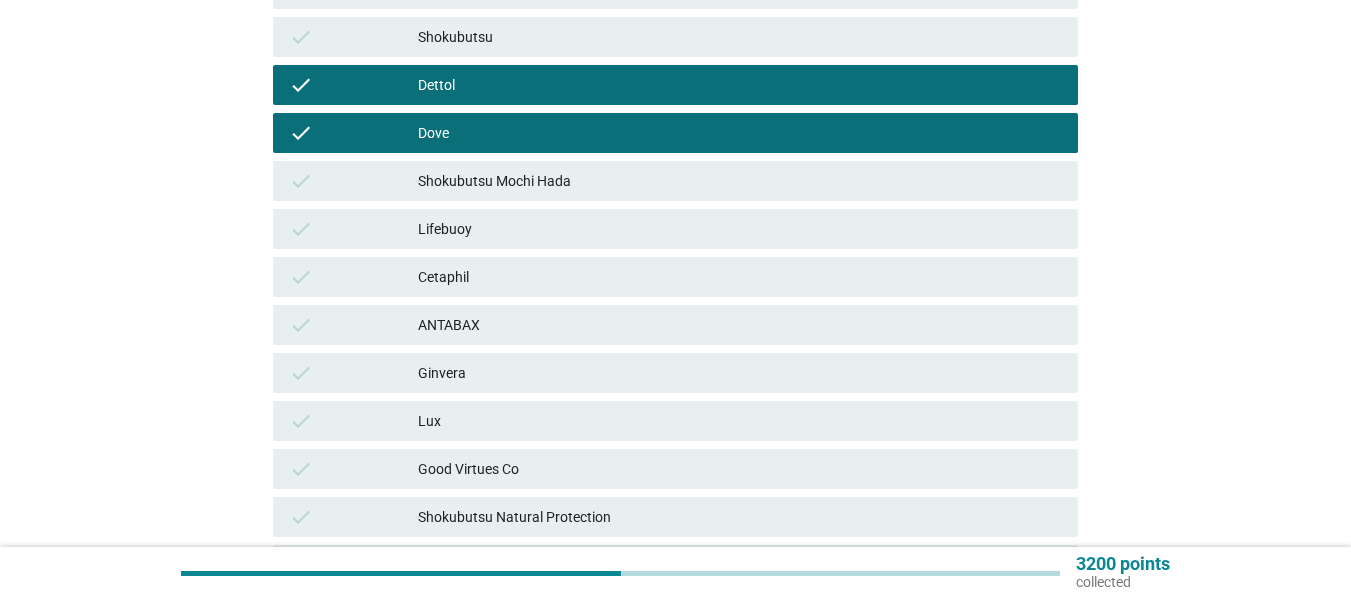 scroll, scrollTop: 400, scrollLeft: 0, axis: vertical 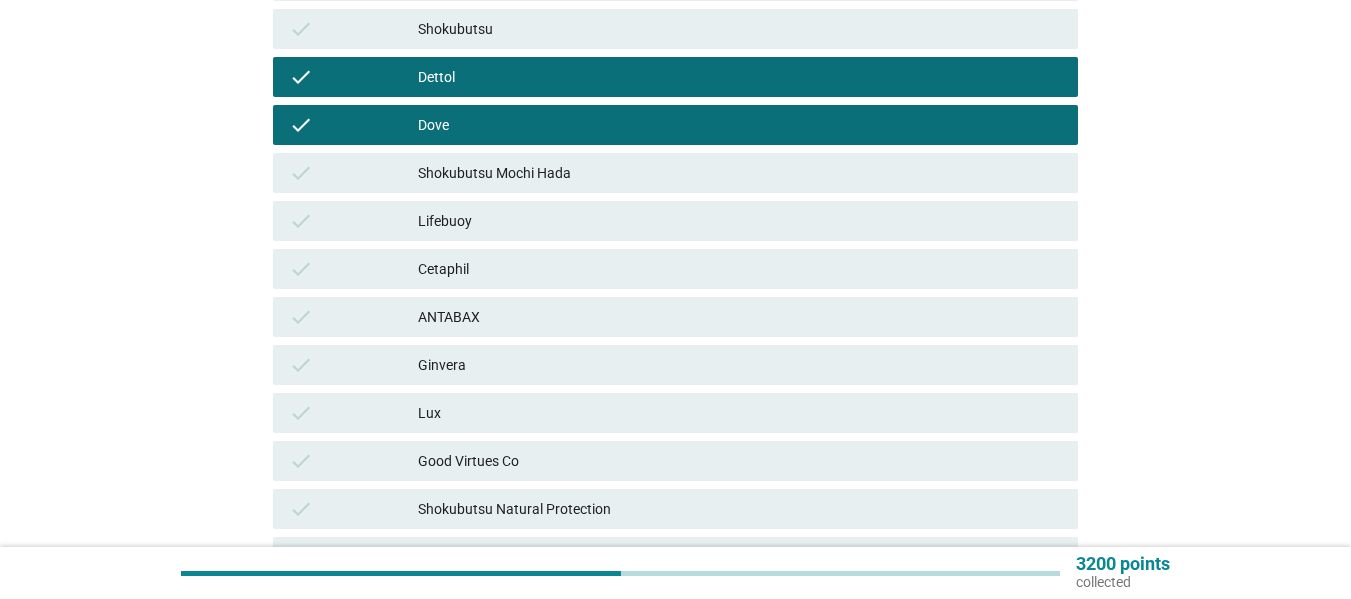 click on "Cetaphil" at bounding box center [740, 269] 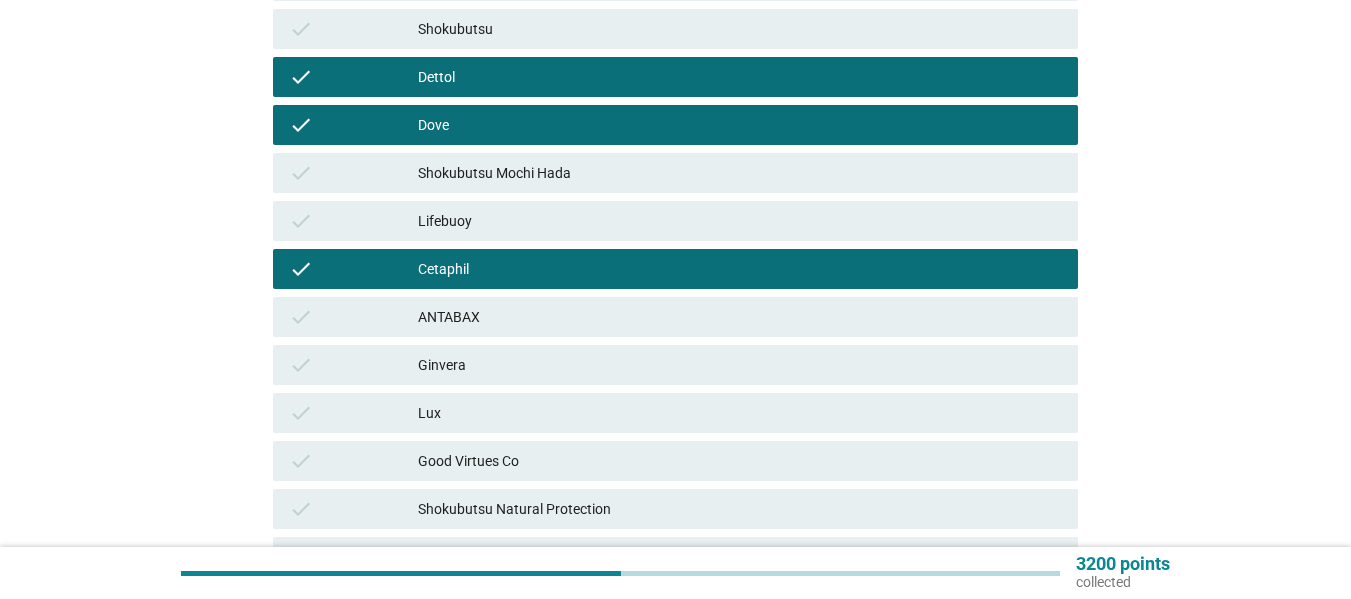 click on "Good Virtues Co" at bounding box center [740, 461] 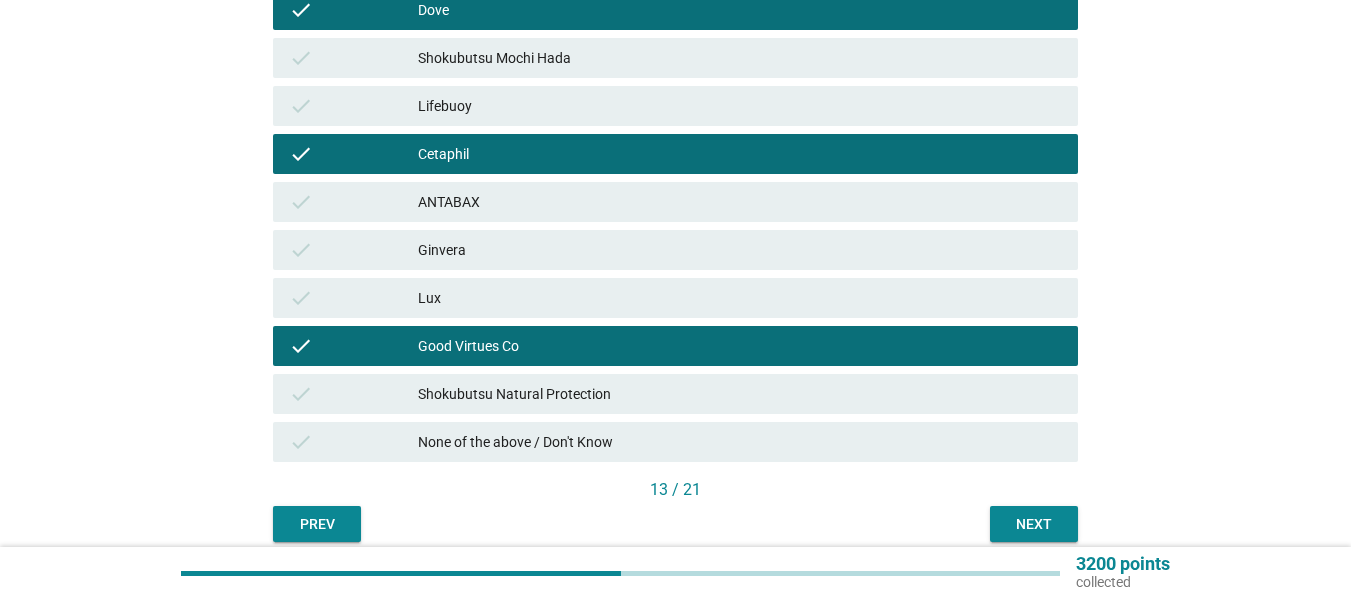 scroll, scrollTop: 600, scrollLeft: 0, axis: vertical 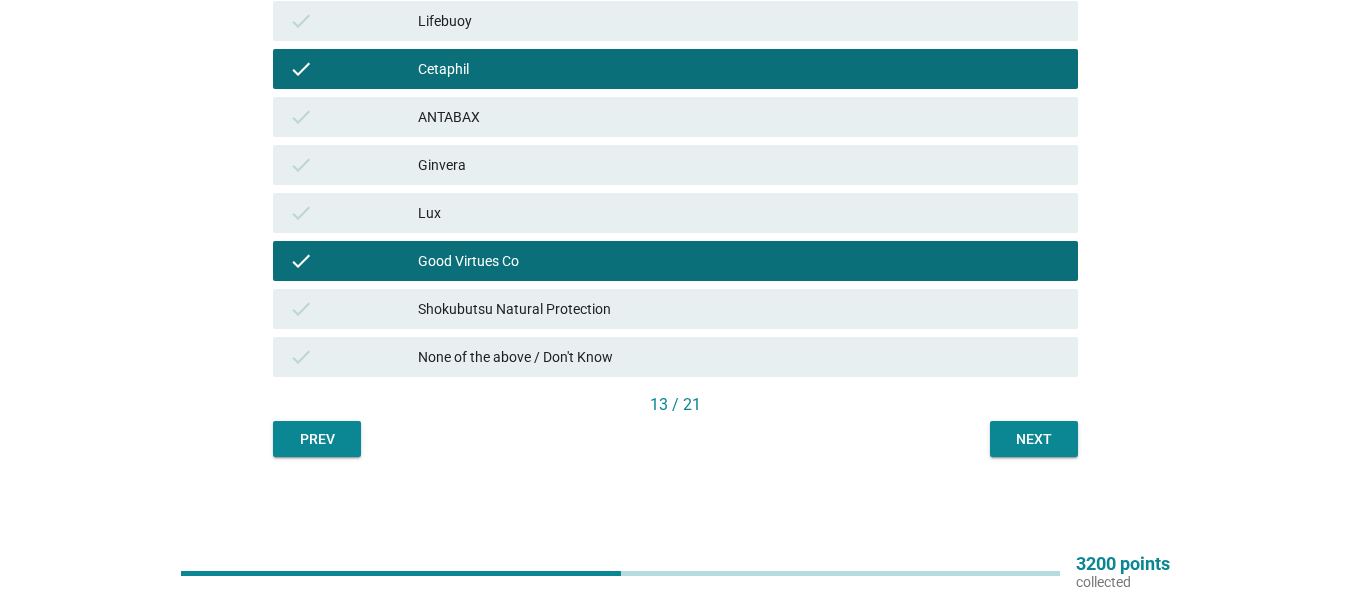 drag, startPoint x: 870, startPoint y: 318, endPoint x: 932, endPoint y: 345, distance: 67.62396 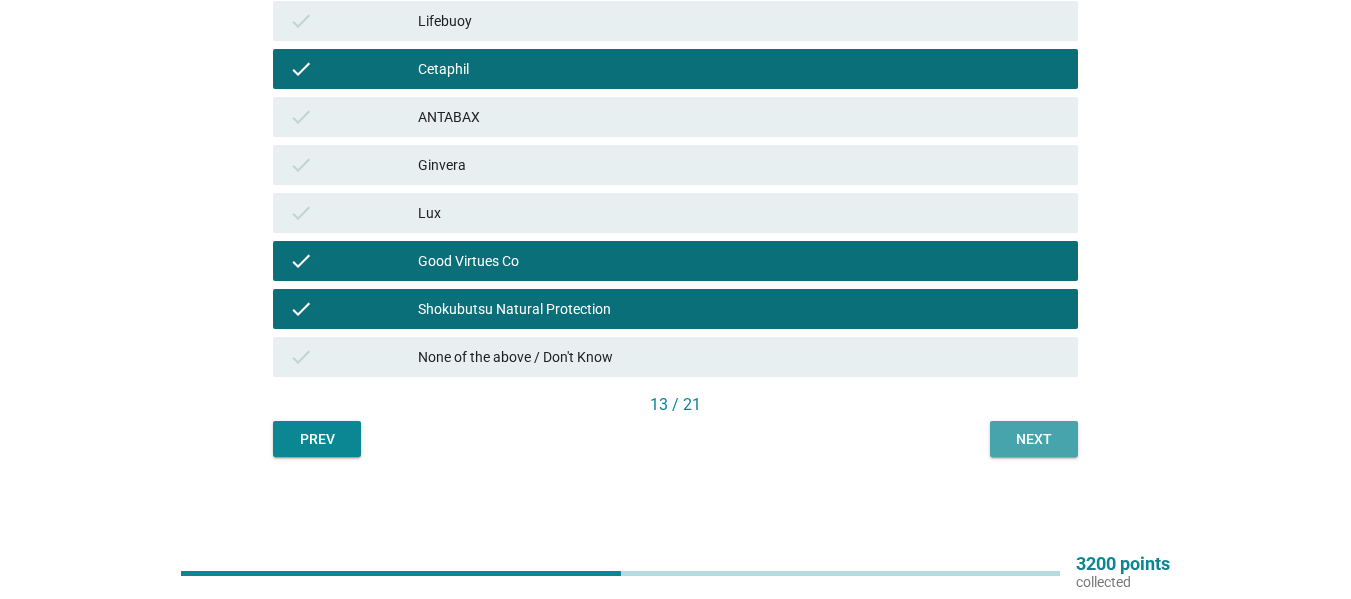 click on "Next" at bounding box center [1034, 439] 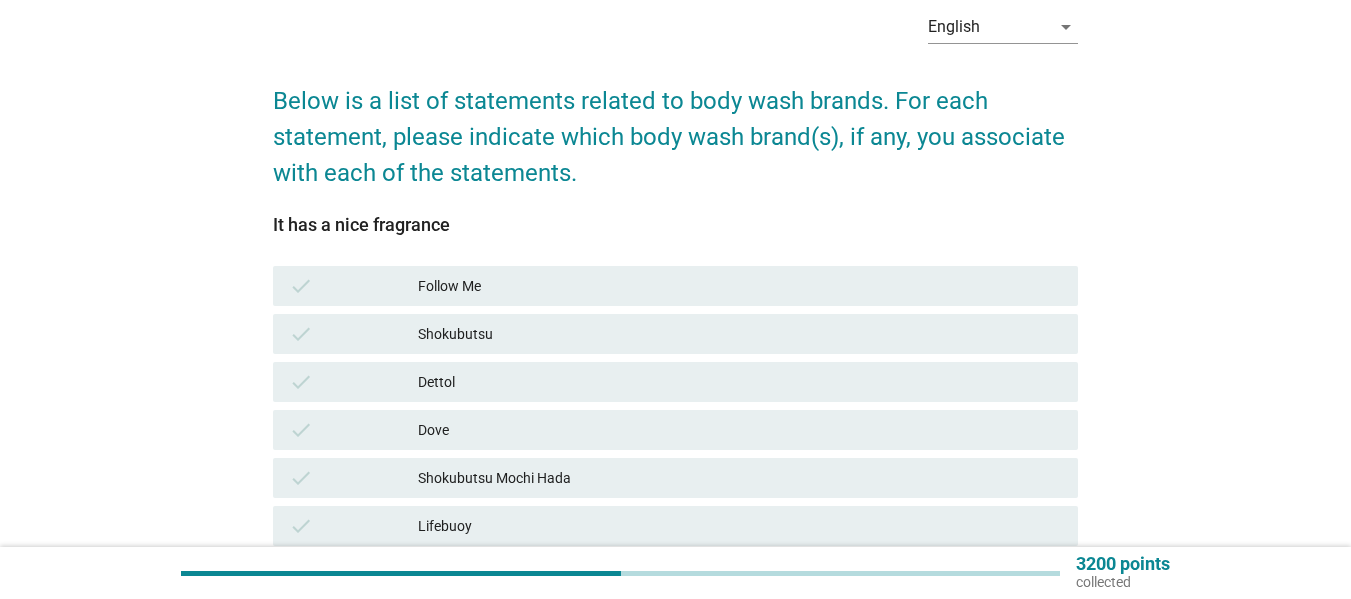 scroll, scrollTop: 200, scrollLeft: 0, axis: vertical 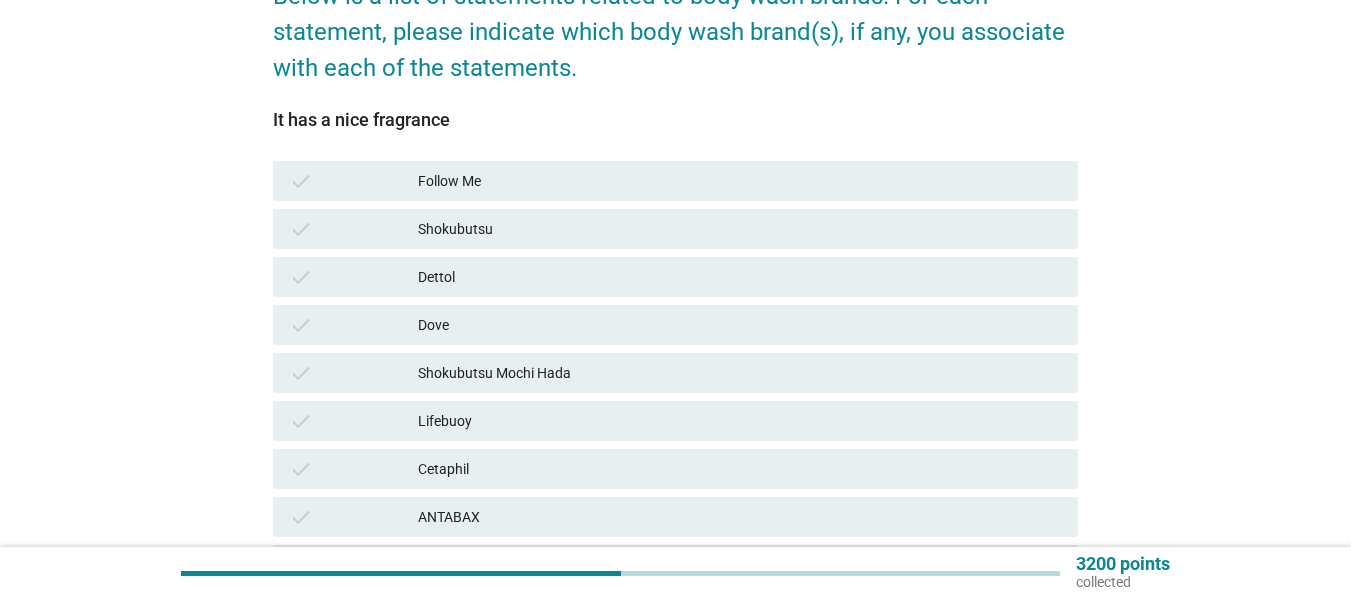 click on "Shokubutsu" at bounding box center (740, 229) 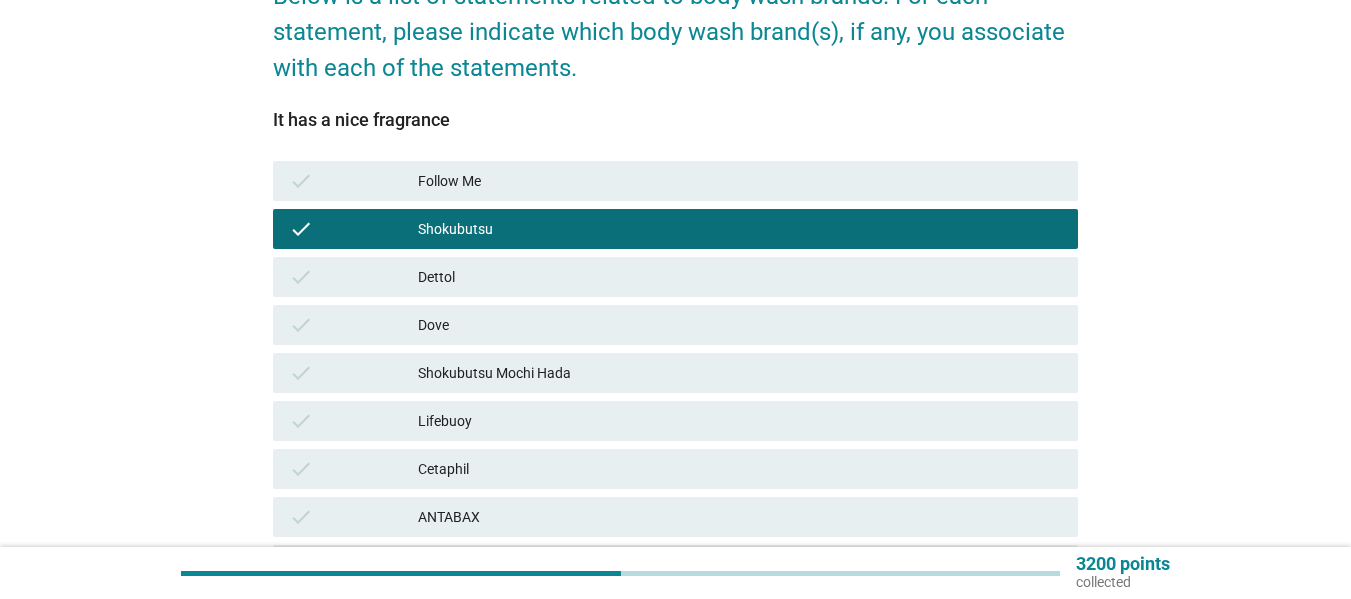 drag, startPoint x: 516, startPoint y: 269, endPoint x: 568, endPoint y: 294, distance: 57.697487 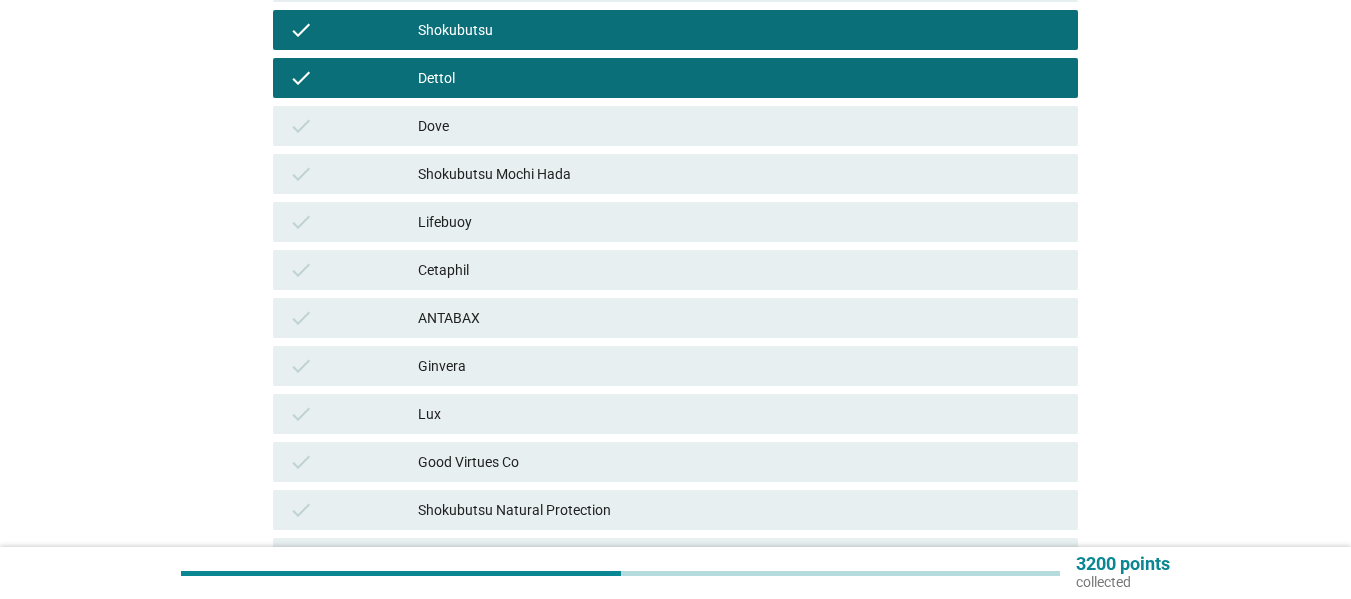 scroll, scrollTop: 400, scrollLeft: 0, axis: vertical 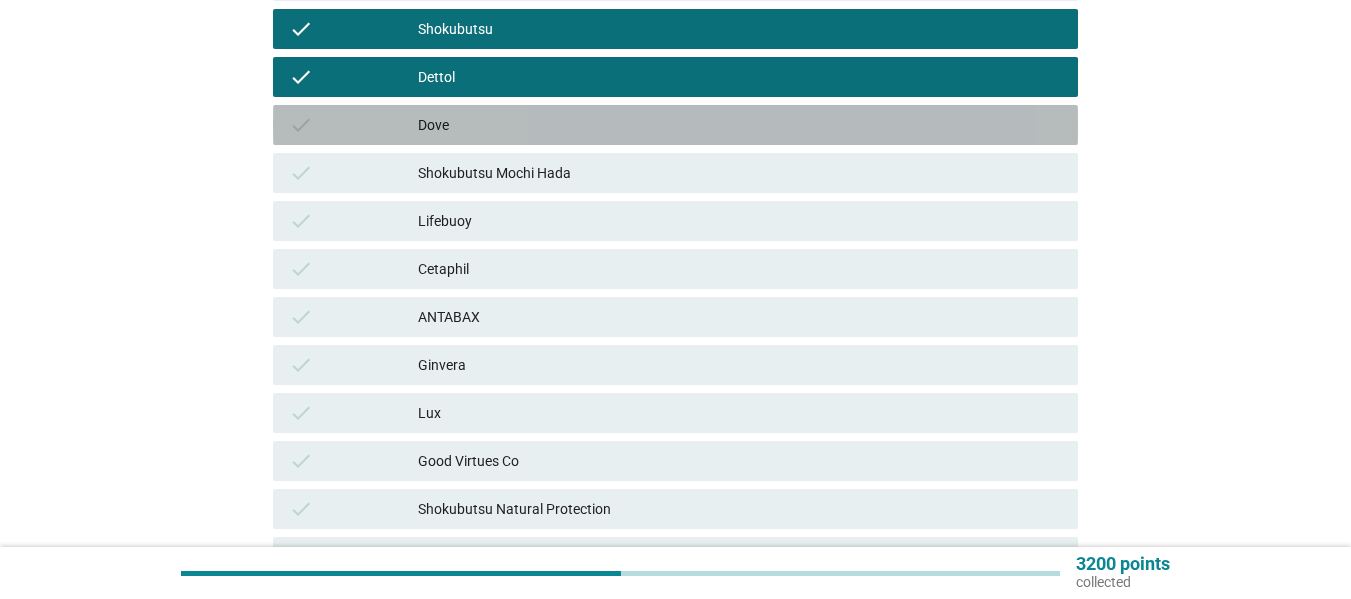 click on "Dove" at bounding box center (740, 125) 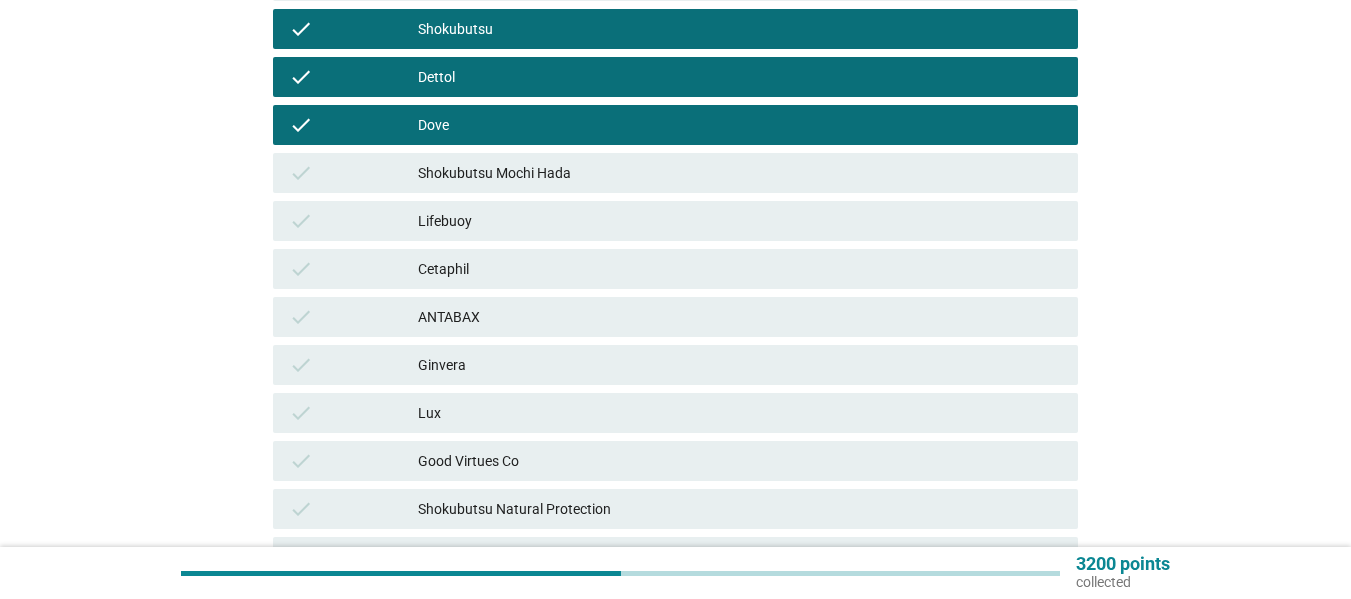 click on "Ginvera" at bounding box center [740, 365] 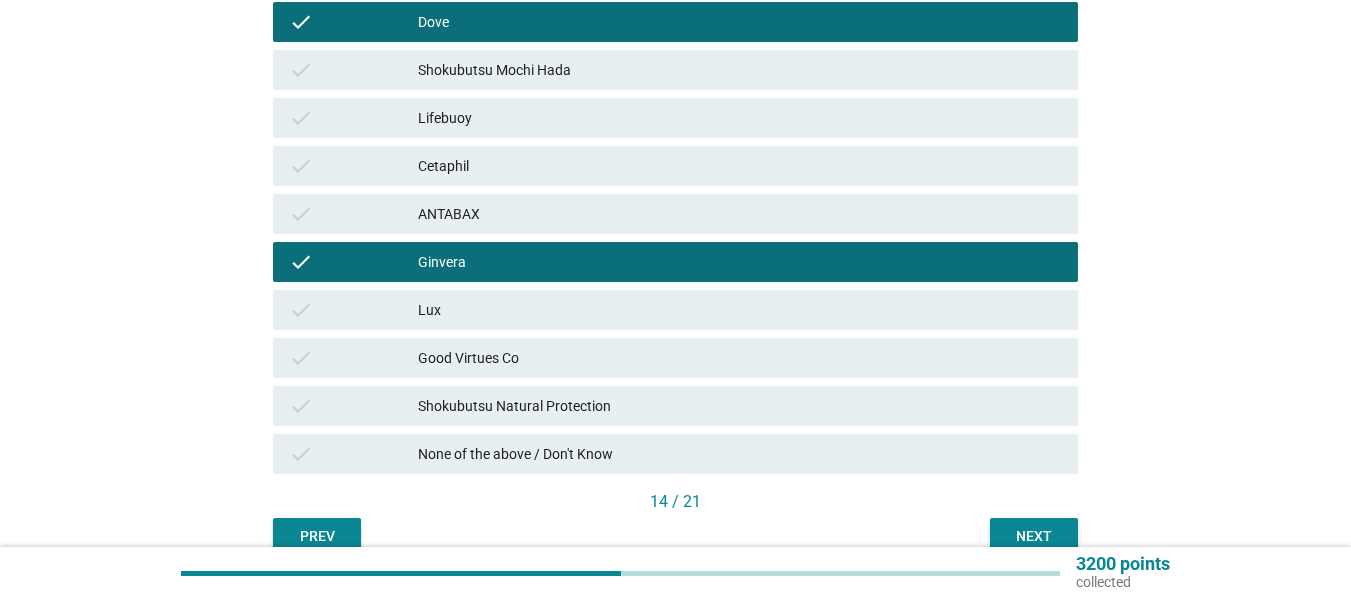 scroll, scrollTop: 600, scrollLeft: 0, axis: vertical 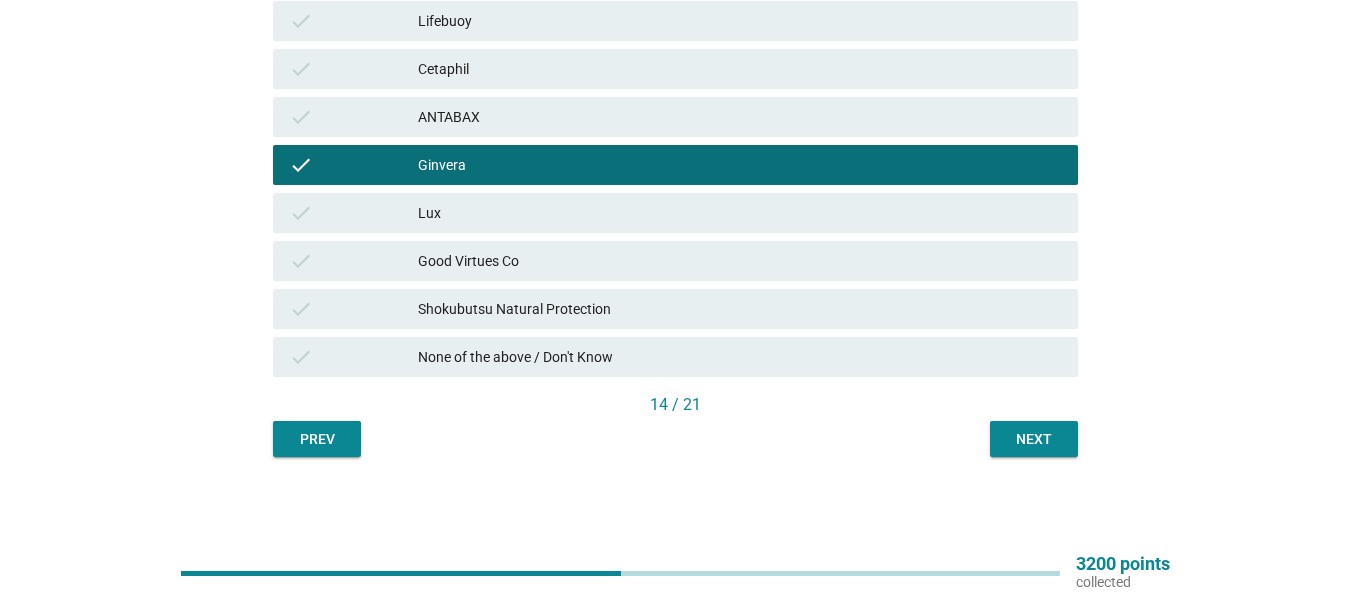 drag, startPoint x: 558, startPoint y: 269, endPoint x: 548, endPoint y: 291, distance: 24.166092 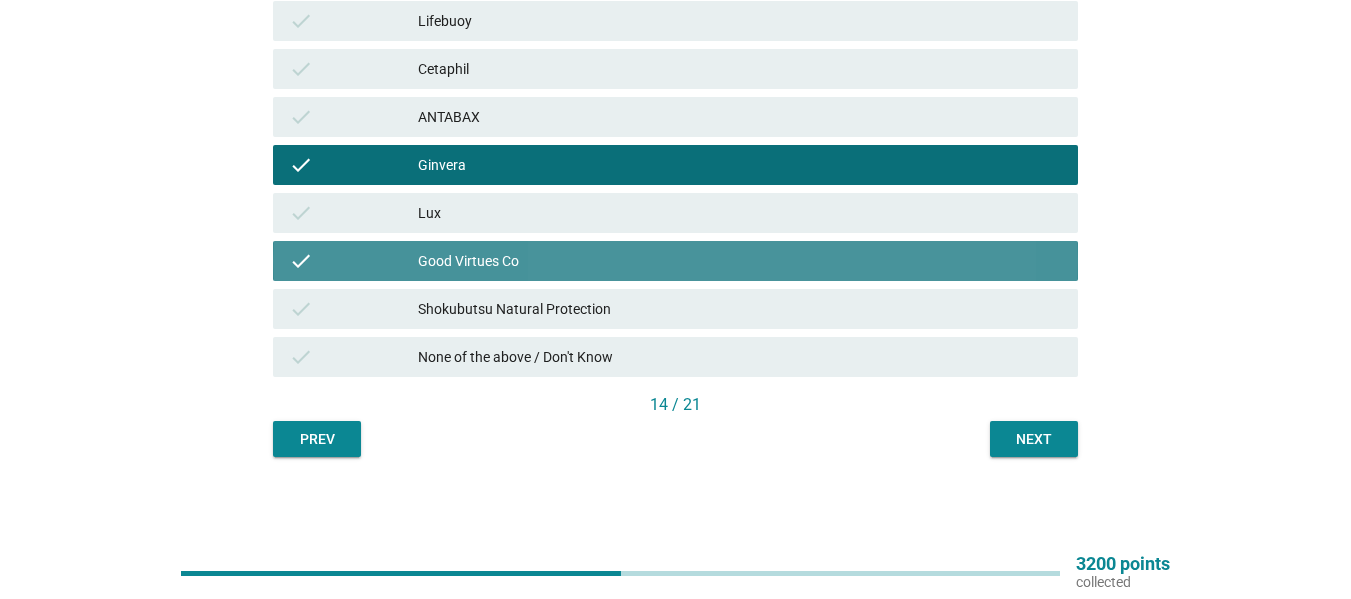 click on "Shokubutsu Natural Protection" at bounding box center (740, 309) 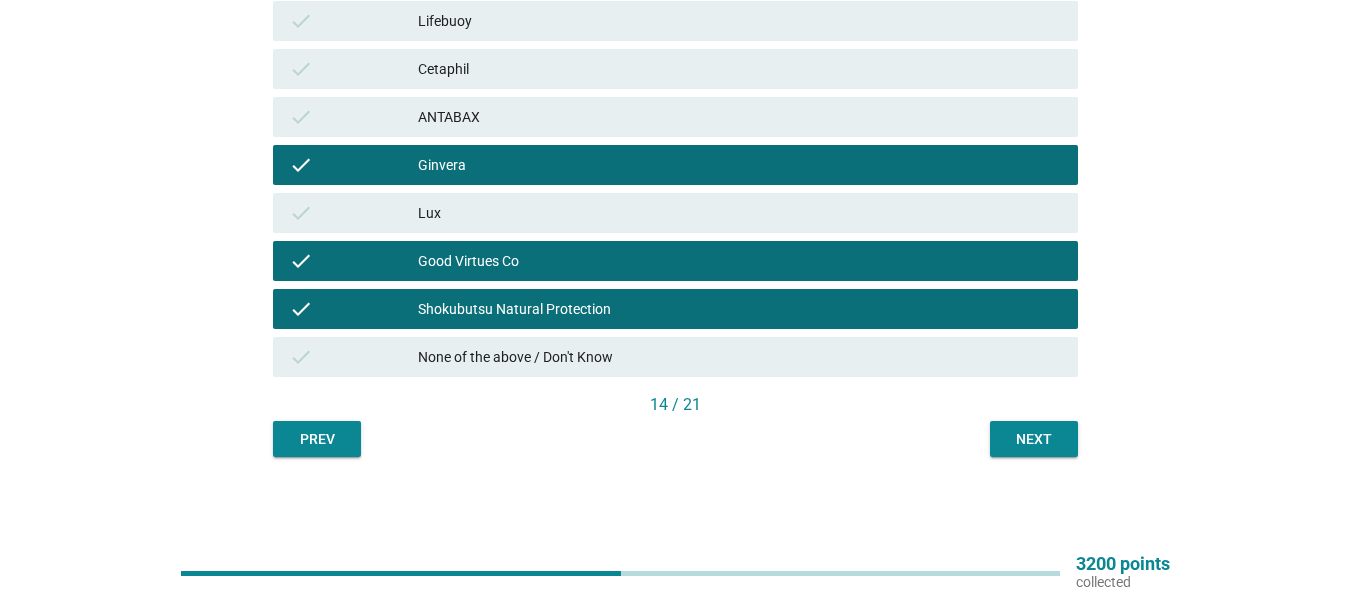click on "English arrow_drop_down   Below is a list of statements related to body wash brands. For each statement, please indicate which body wash brand(s), if any, you associate with each of the statements.
It has a nice fragrance
check   [BRAND] check   [BRAND] check   [BRAND] check   [BRAND] check   [BRAND] check   [BRAND] check   [BRAND] check   [BRAND] check   [BRAND] check   [BRAND] check   [BRAND] check   [BRAND] check   [BRAND] check   None of the above / Don't Know
[NUMBER] / [NUMBER]
Prev   Next" at bounding box center [675, -27] 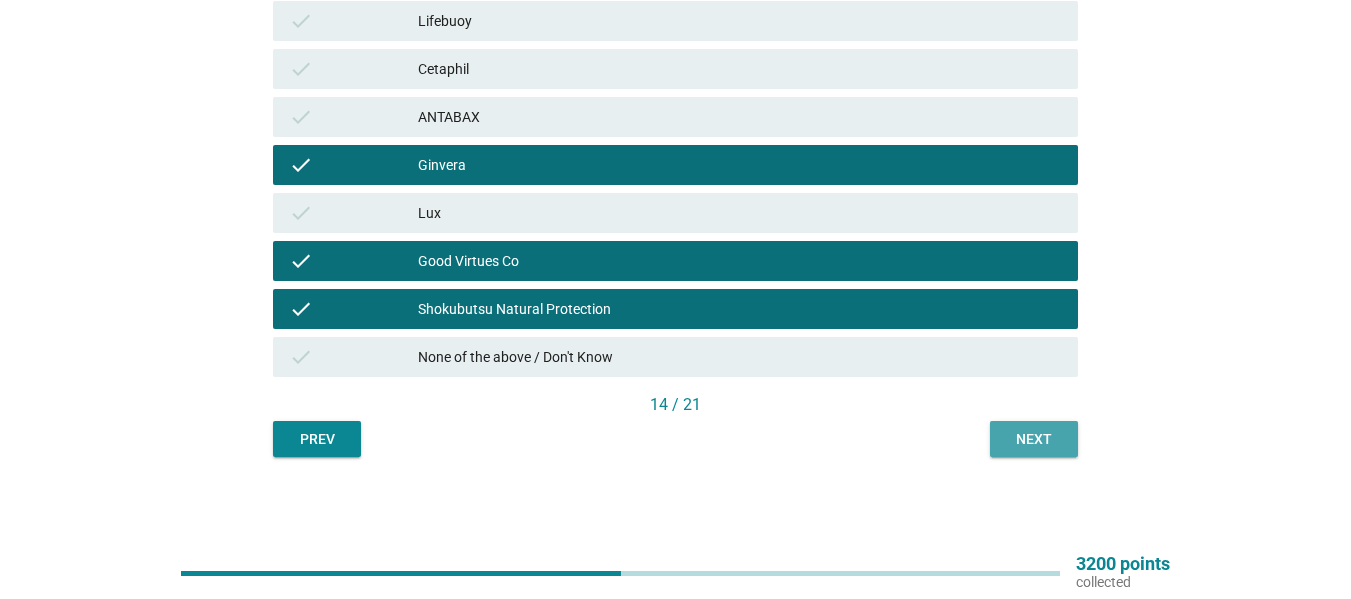 click on "Next" at bounding box center (1034, 439) 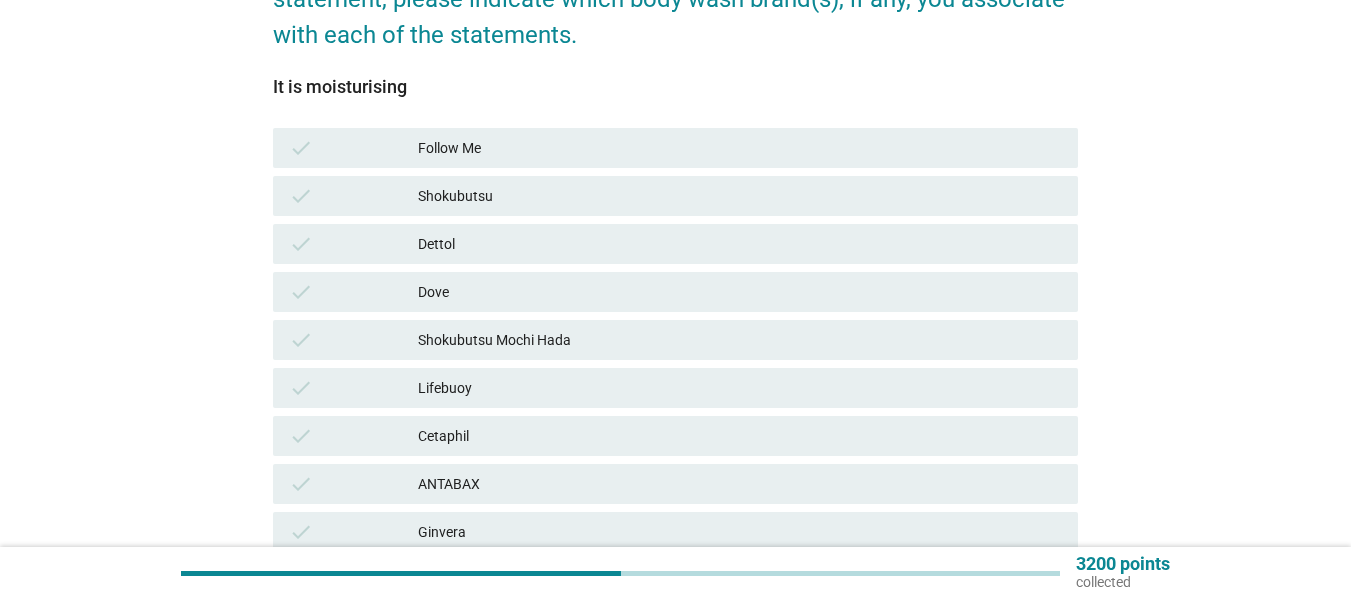 scroll, scrollTop: 300, scrollLeft: 0, axis: vertical 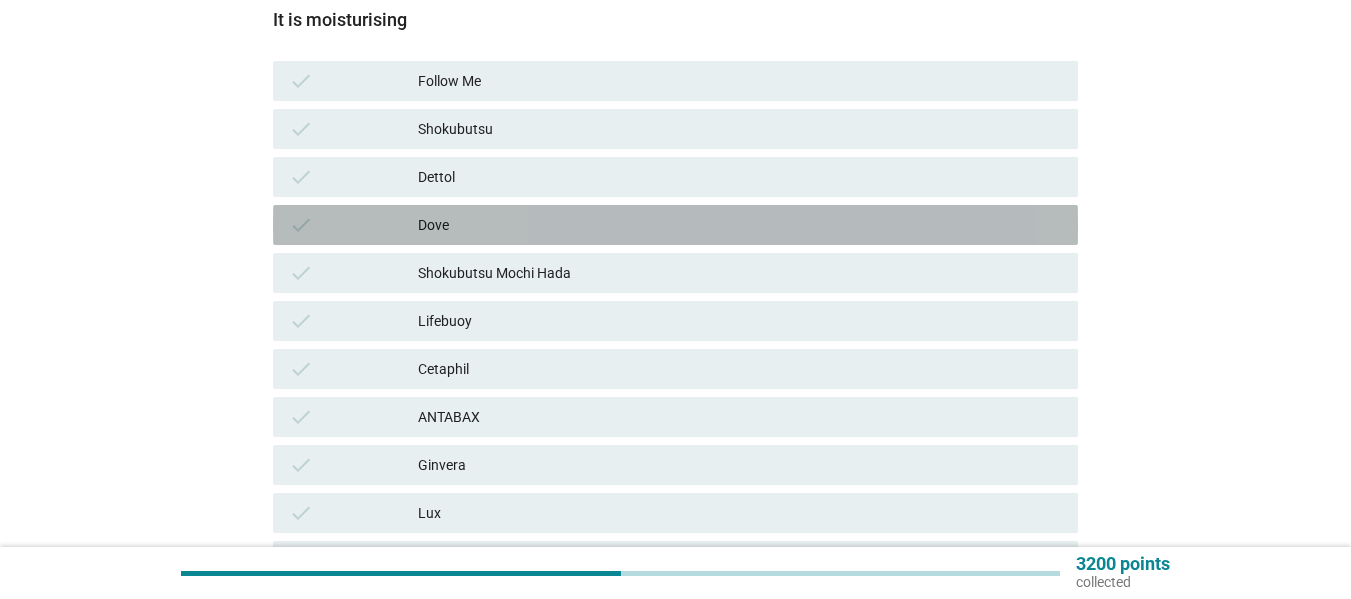 click on "Dove" at bounding box center (740, 225) 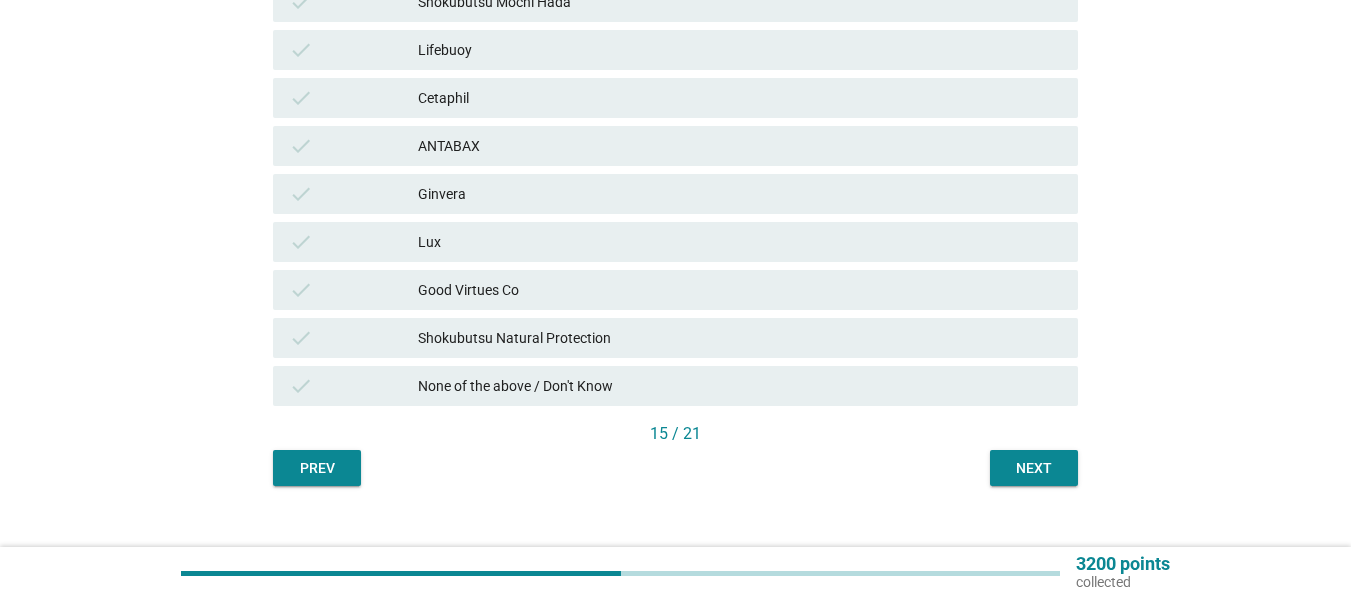 scroll, scrollTop: 600, scrollLeft: 0, axis: vertical 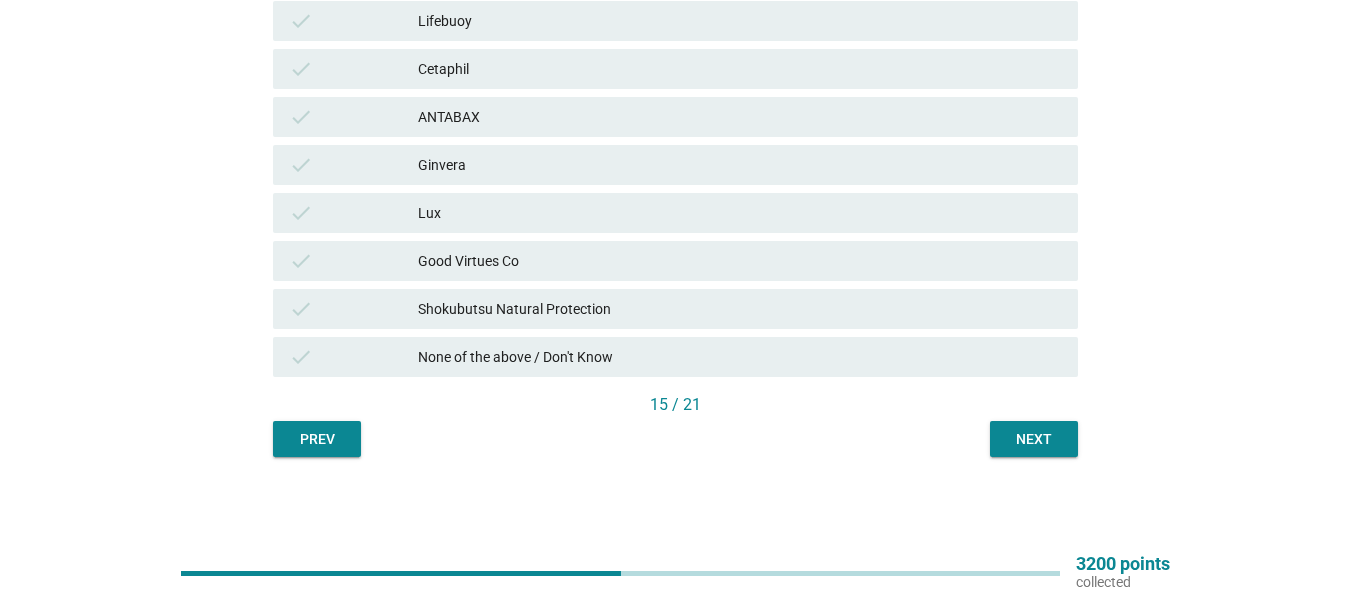 click on "Good Virtues Co" at bounding box center [740, 261] 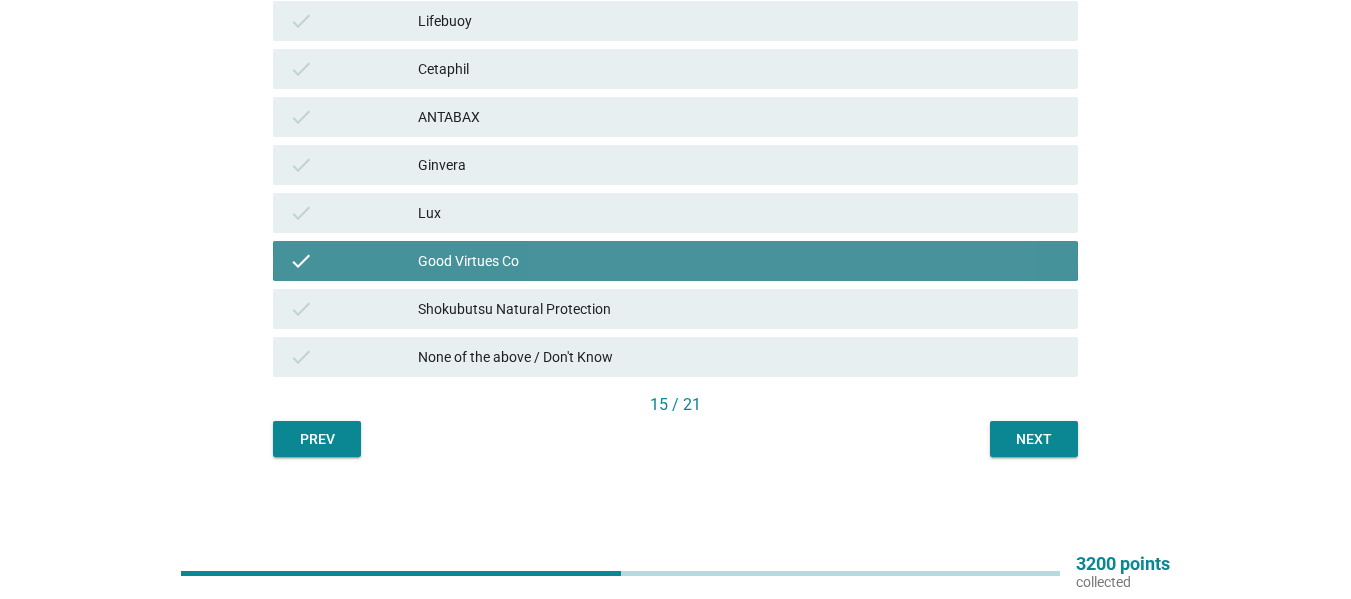 drag, startPoint x: 521, startPoint y: 308, endPoint x: 554, endPoint y: 315, distance: 33.734257 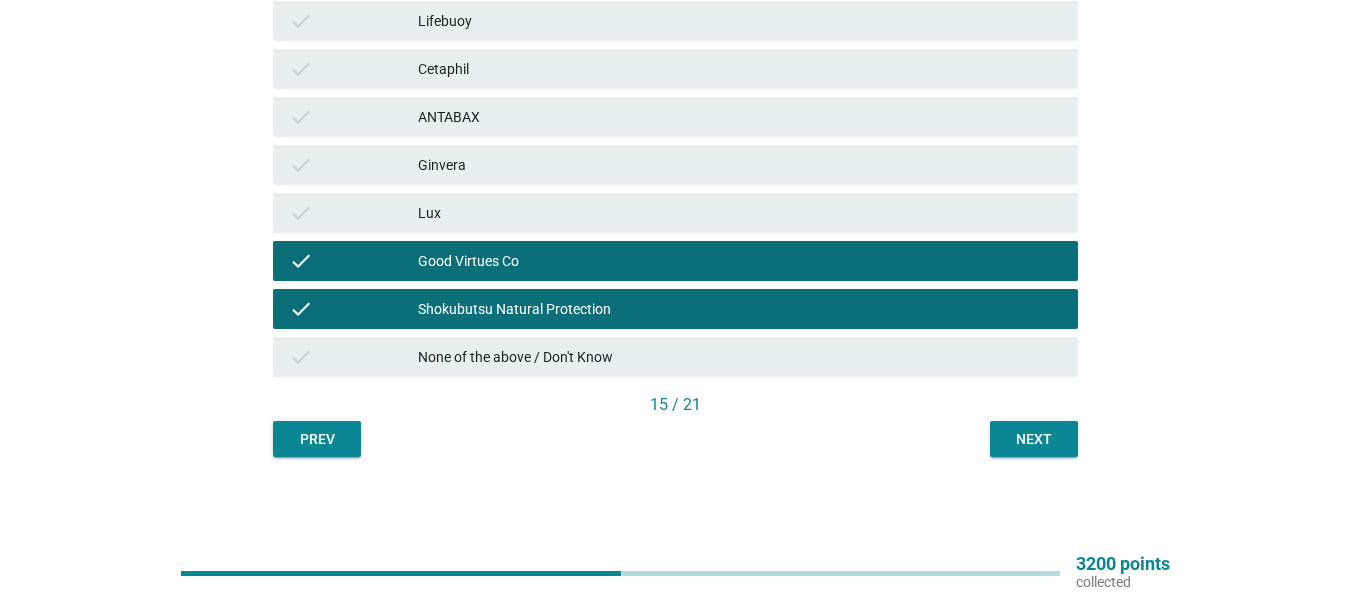 click on "English arrow_drop_down   Below is a list of statements related to body wash brands. For each statement, please indicate which body wash brand(s), if any, you associate with each of the statements.
It is moisturising
check   [BRAND] check   [BRAND] check   [BRAND] check   [BRAND] check   [BRAND] check   [BRAND] check   [BRAND] check   [BRAND] check   [BRAND] check   [BRAND] check   [BRAND] check   [BRAND] check   None of the above / Don't Know
[NUMBER] / [NUMBER]
Prev   Next" at bounding box center [675, -27] 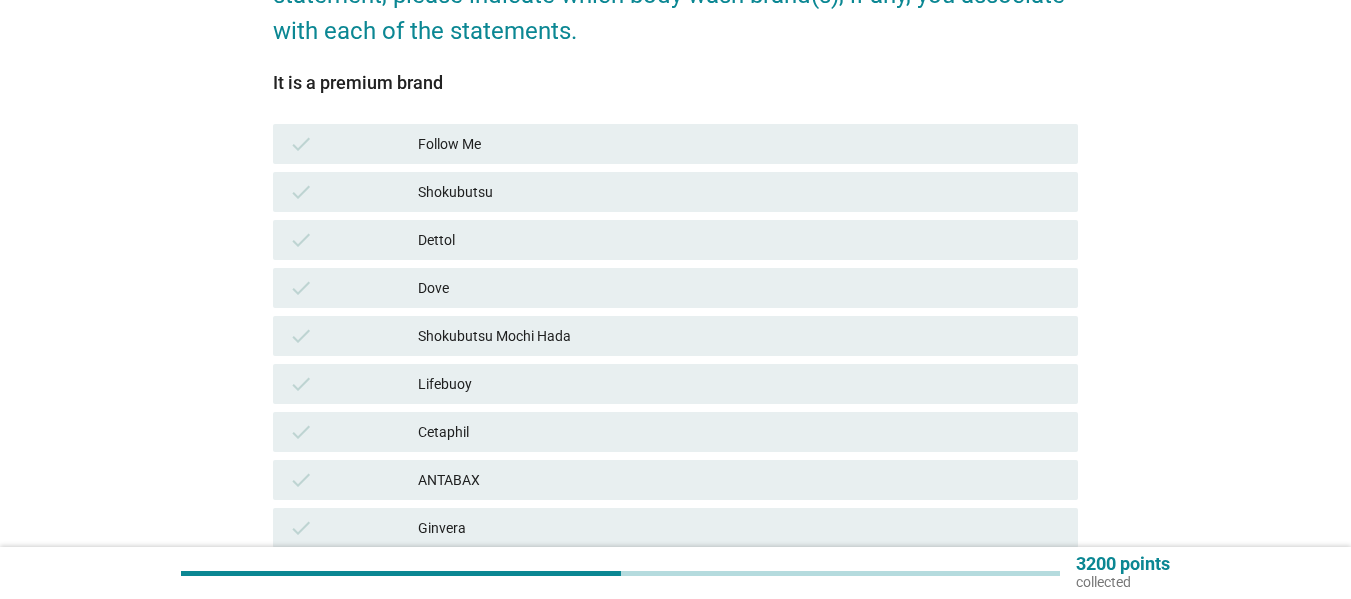 scroll, scrollTop: 300, scrollLeft: 0, axis: vertical 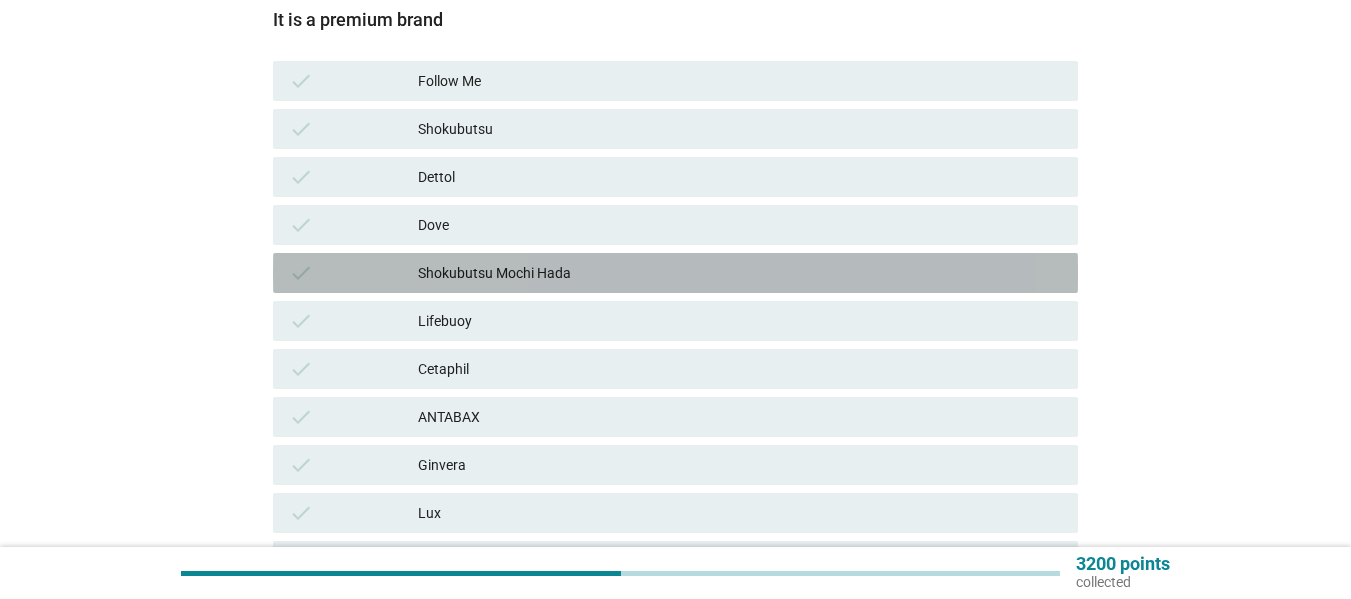 click on "Shokubutsu Mochi Hada" at bounding box center (740, 273) 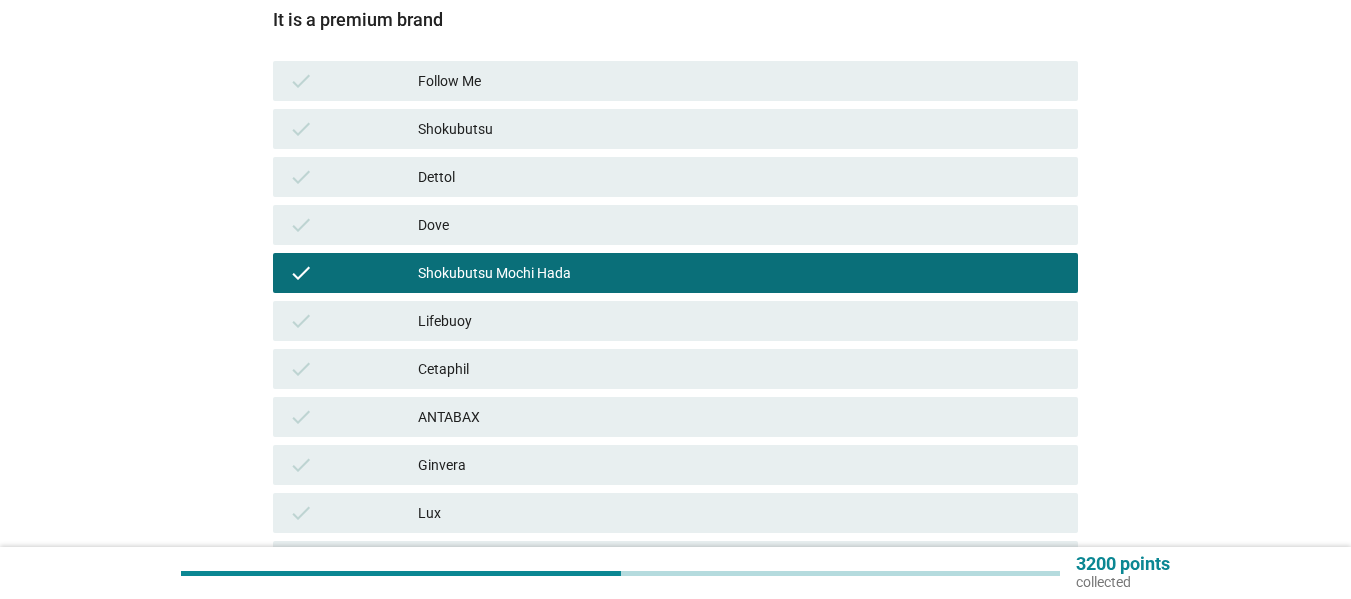 click on "Cetaphil" at bounding box center (740, 369) 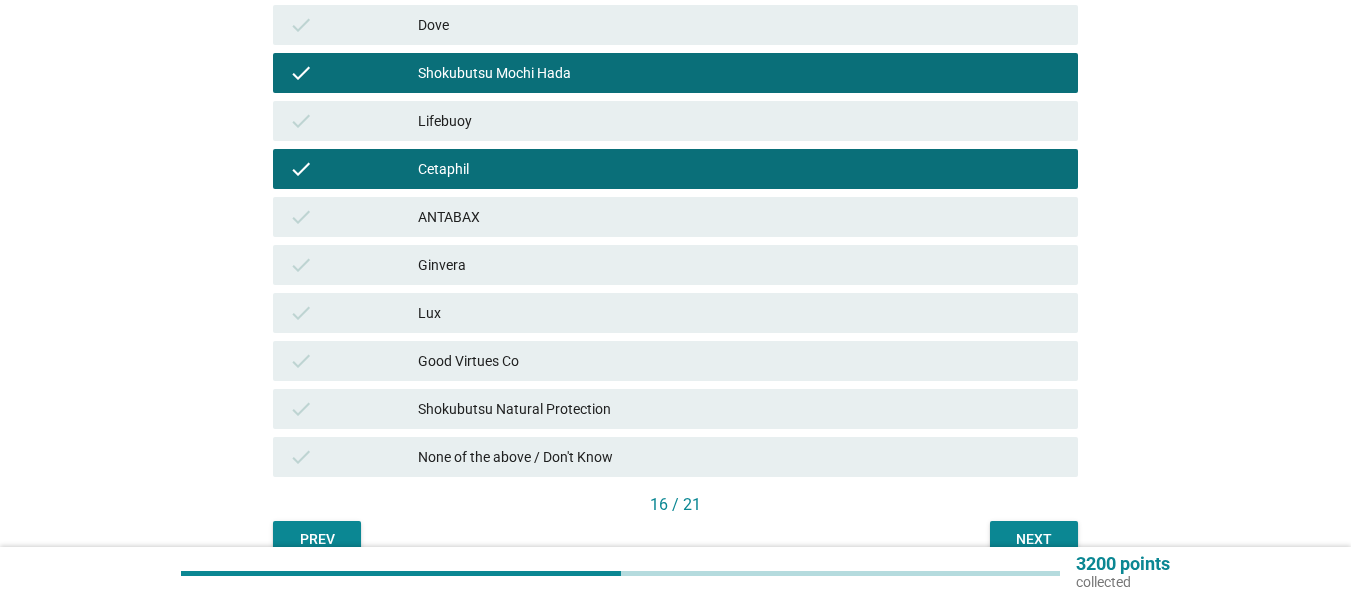 scroll, scrollTop: 600, scrollLeft: 0, axis: vertical 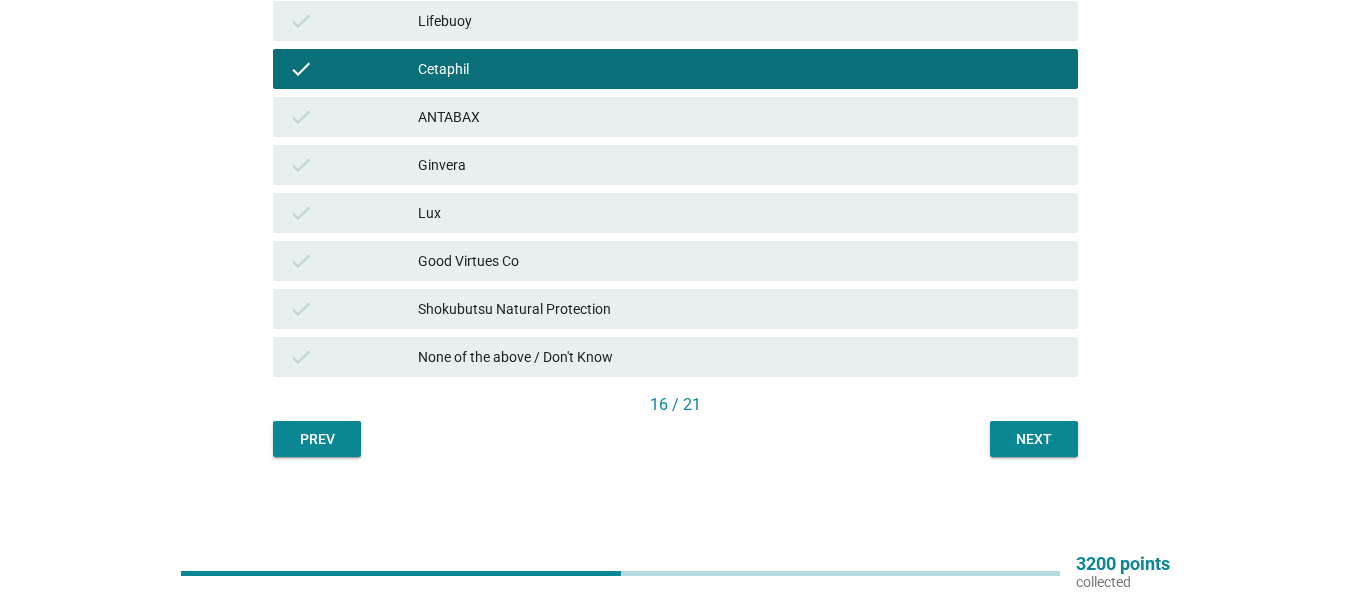 click on "Next" at bounding box center [1034, 439] 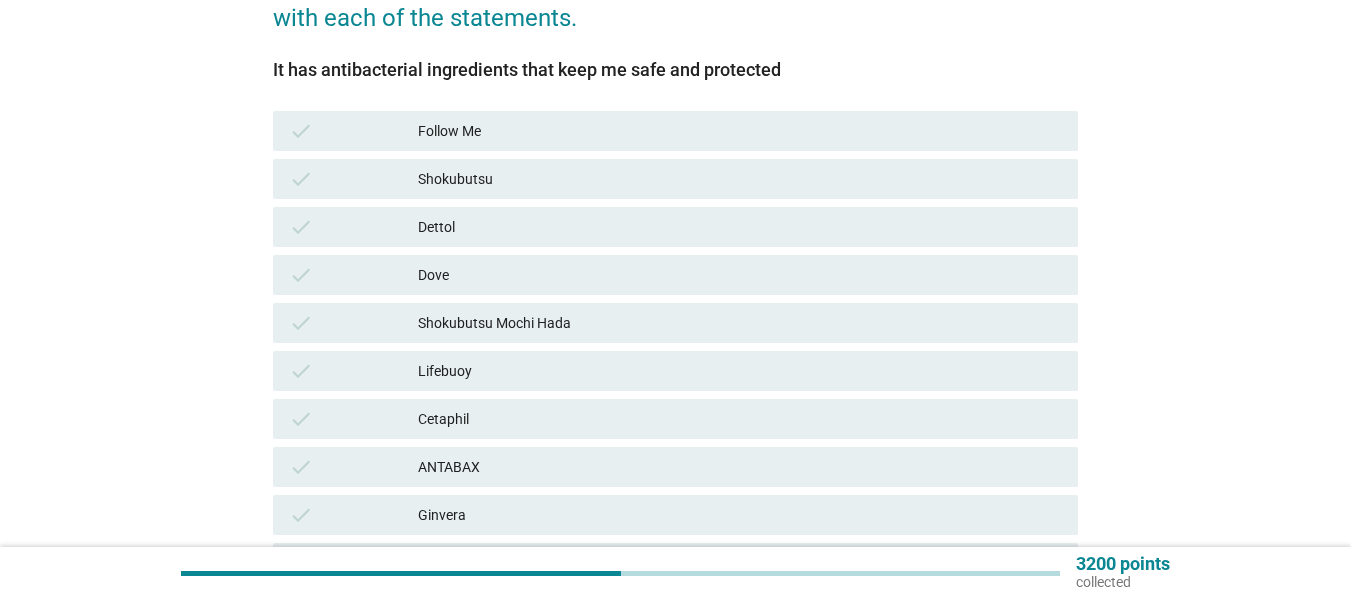 scroll, scrollTop: 300, scrollLeft: 0, axis: vertical 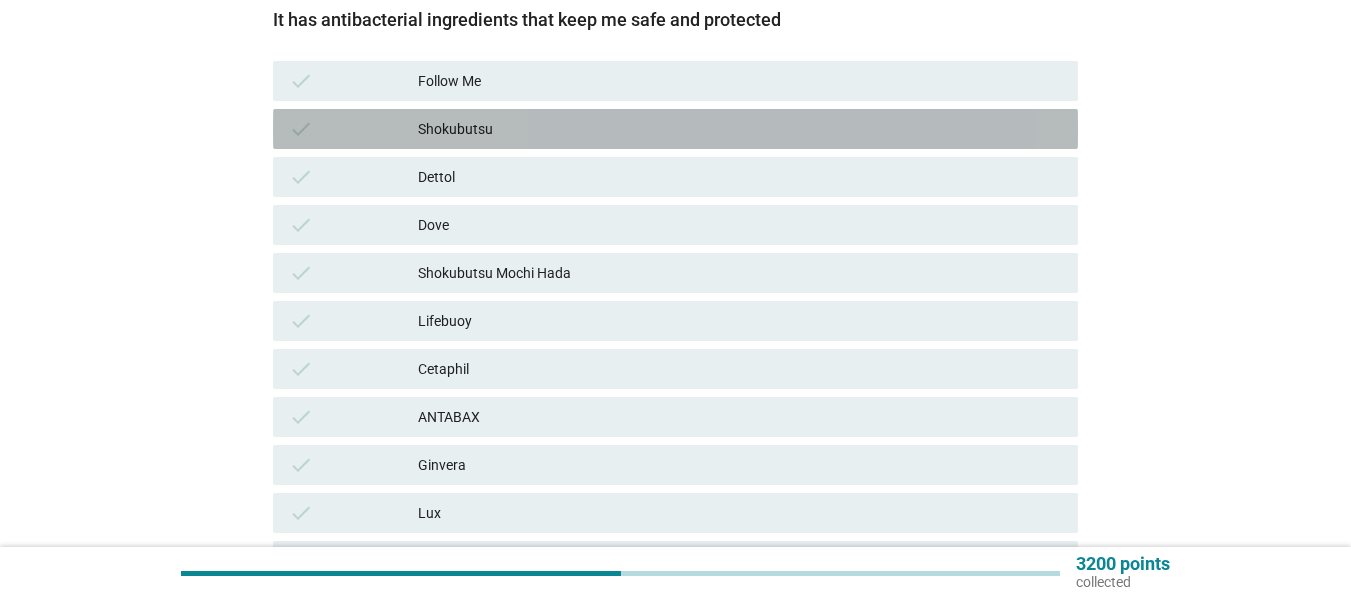 click on "Shokubutsu" at bounding box center (740, 129) 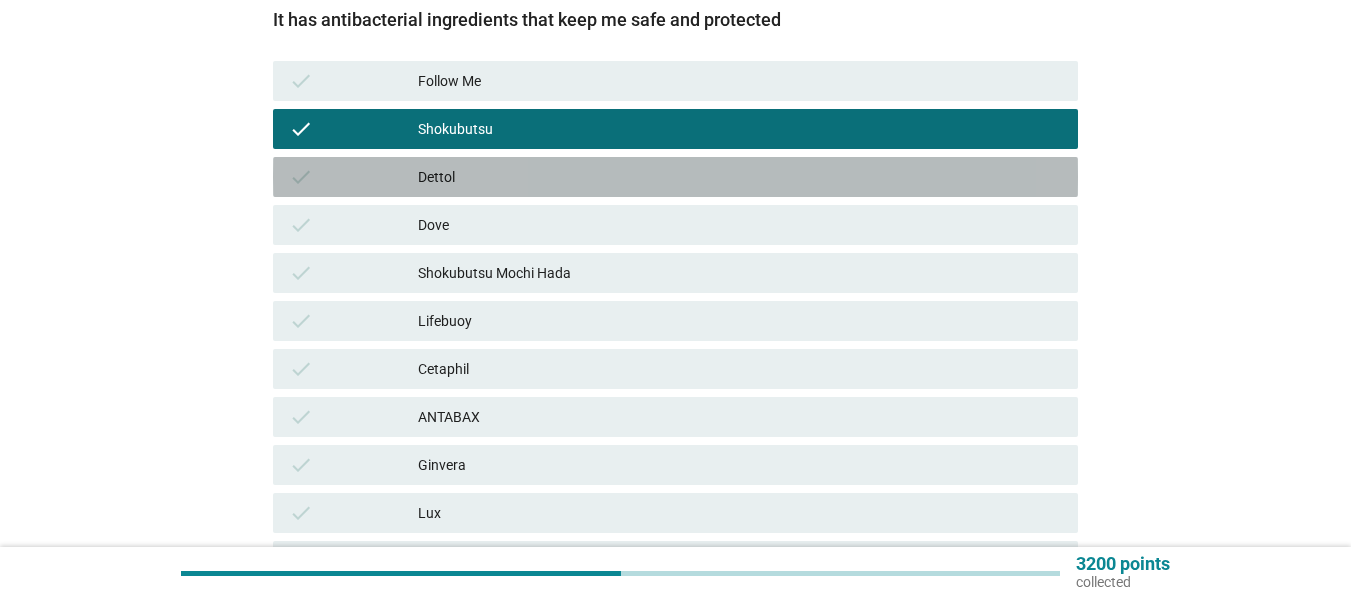 click on "Dettol" at bounding box center (740, 177) 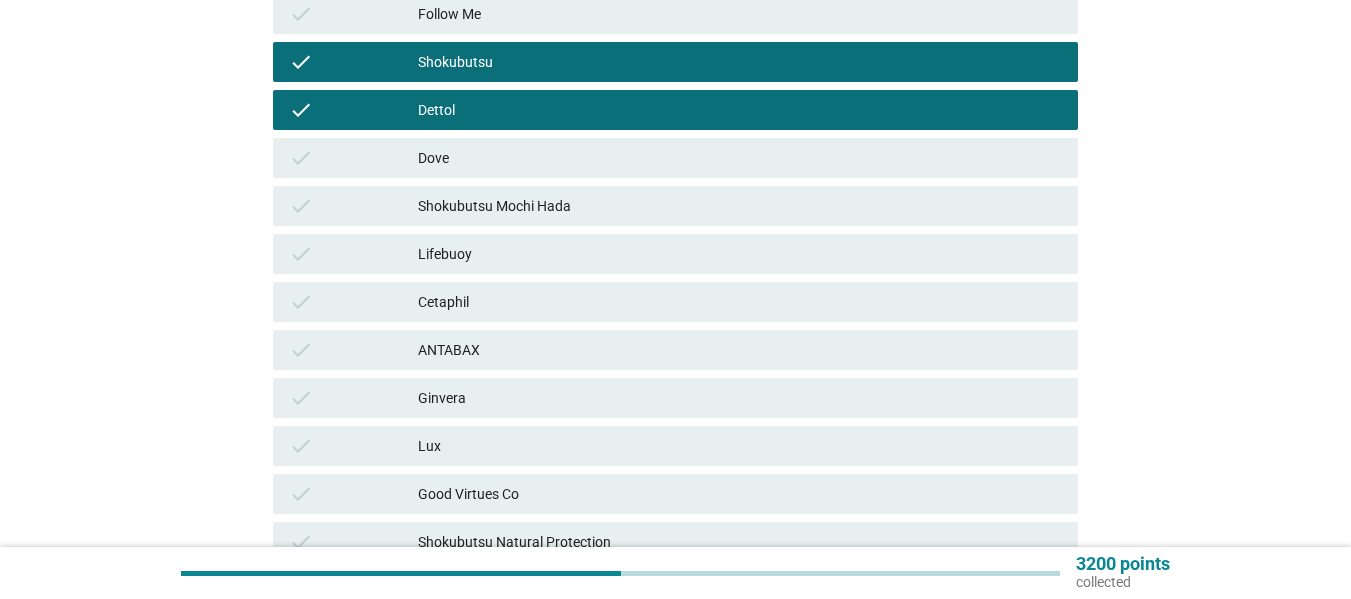 scroll, scrollTop: 400, scrollLeft: 0, axis: vertical 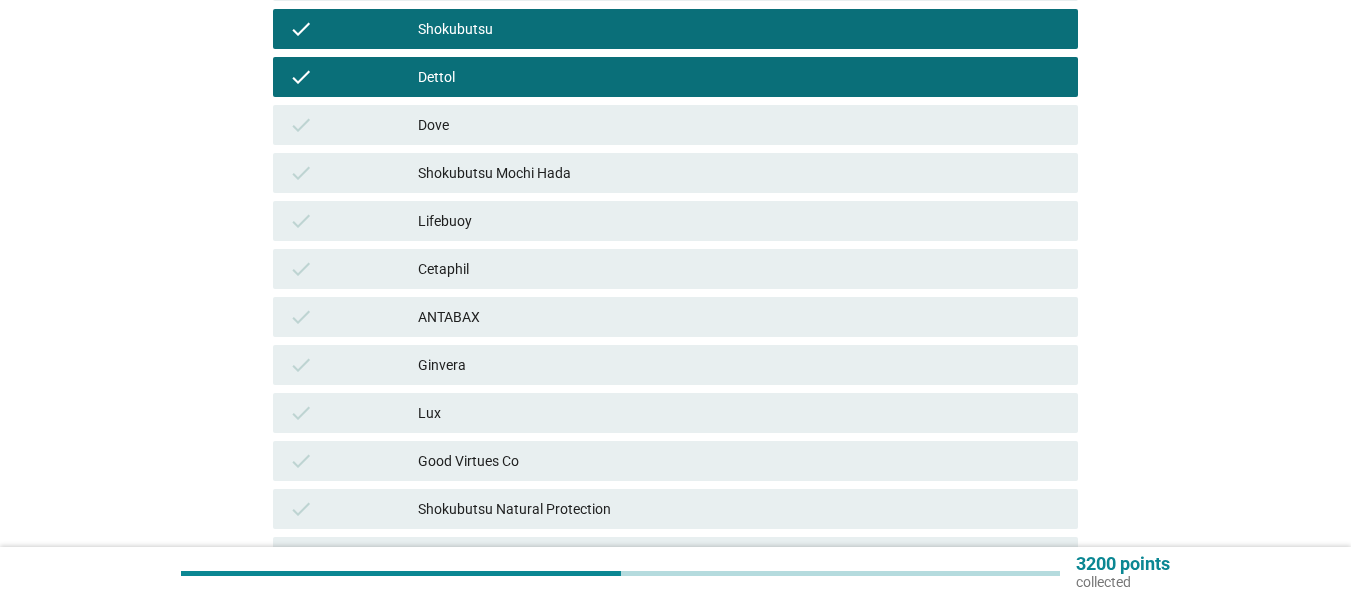 click on "ANTABAX" at bounding box center [740, 317] 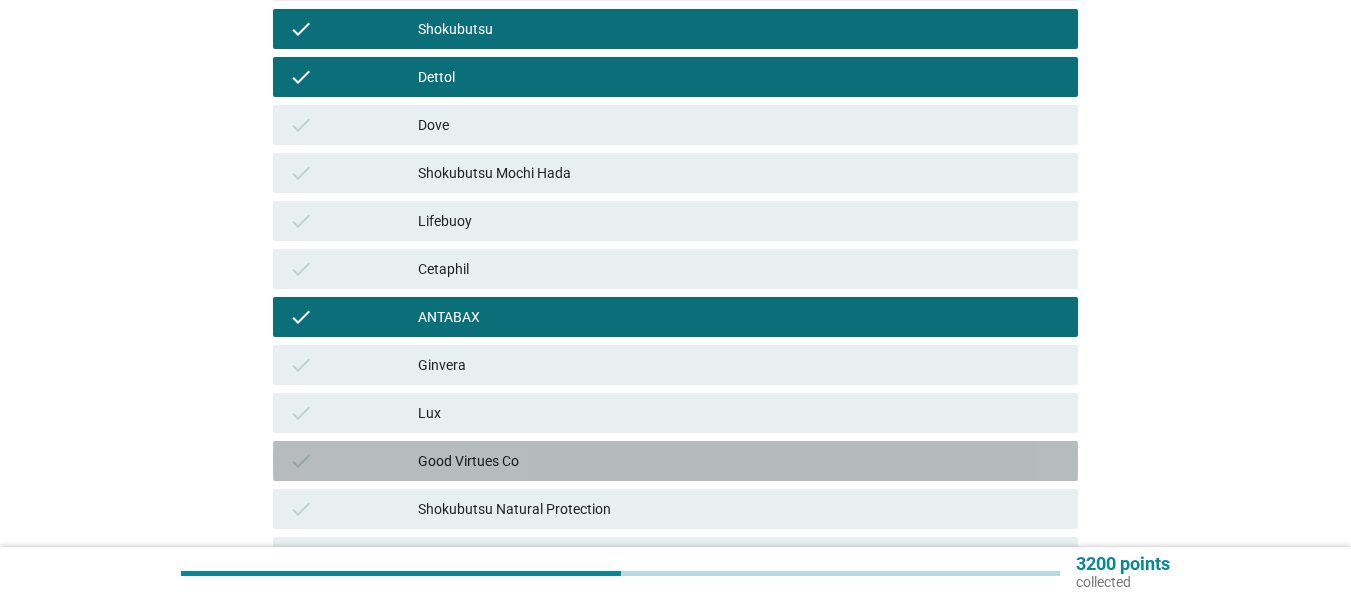 click on "check   Good Virtues Co" at bounding box center (675, 461) 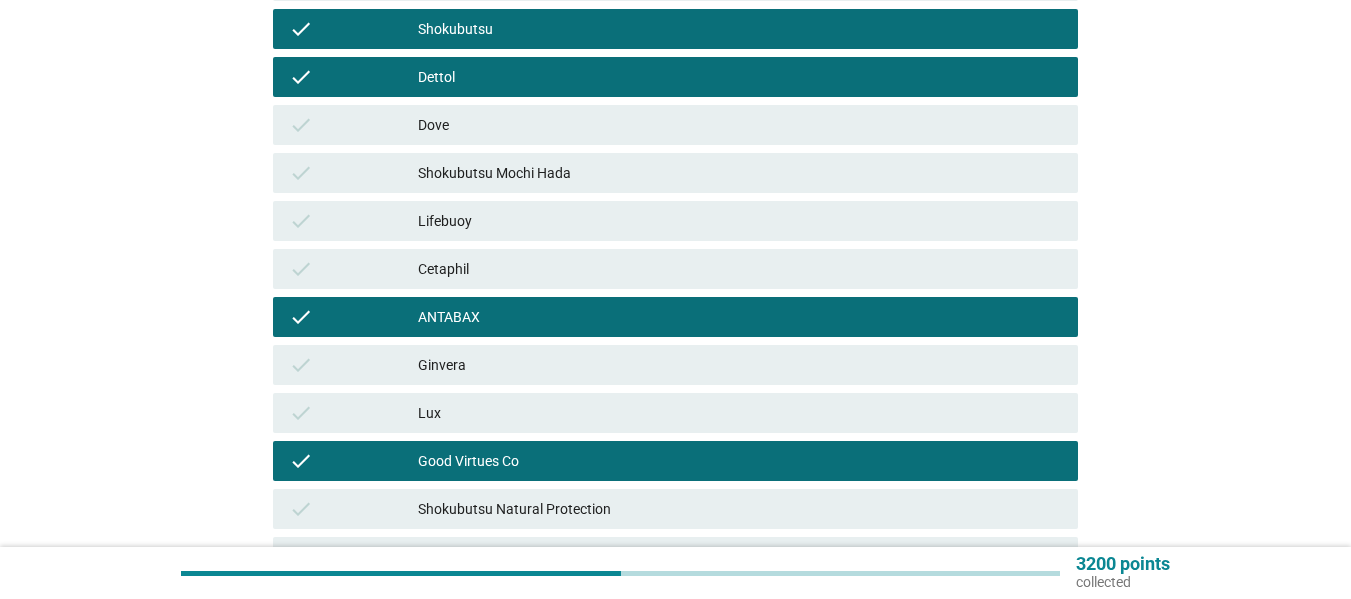 click on "Shokubutsu Natural Protection" at bounding box center (740, 509) 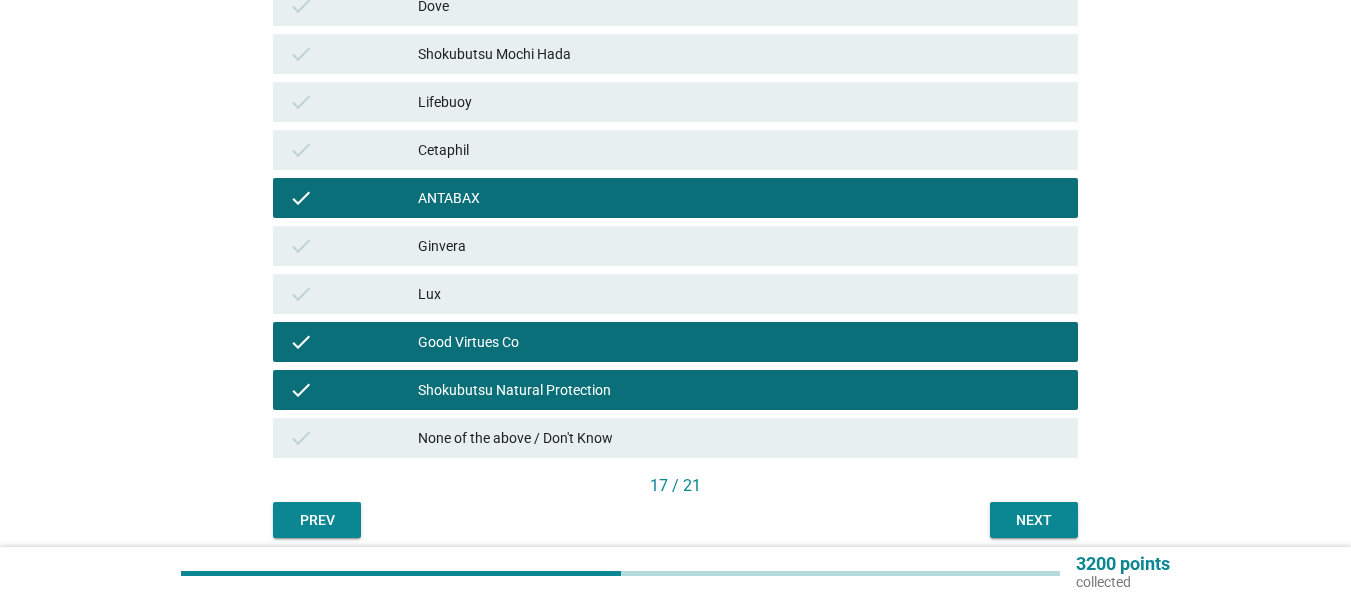 scroll, scrollTop: 600, scrollLeft: 0, axis: vertical 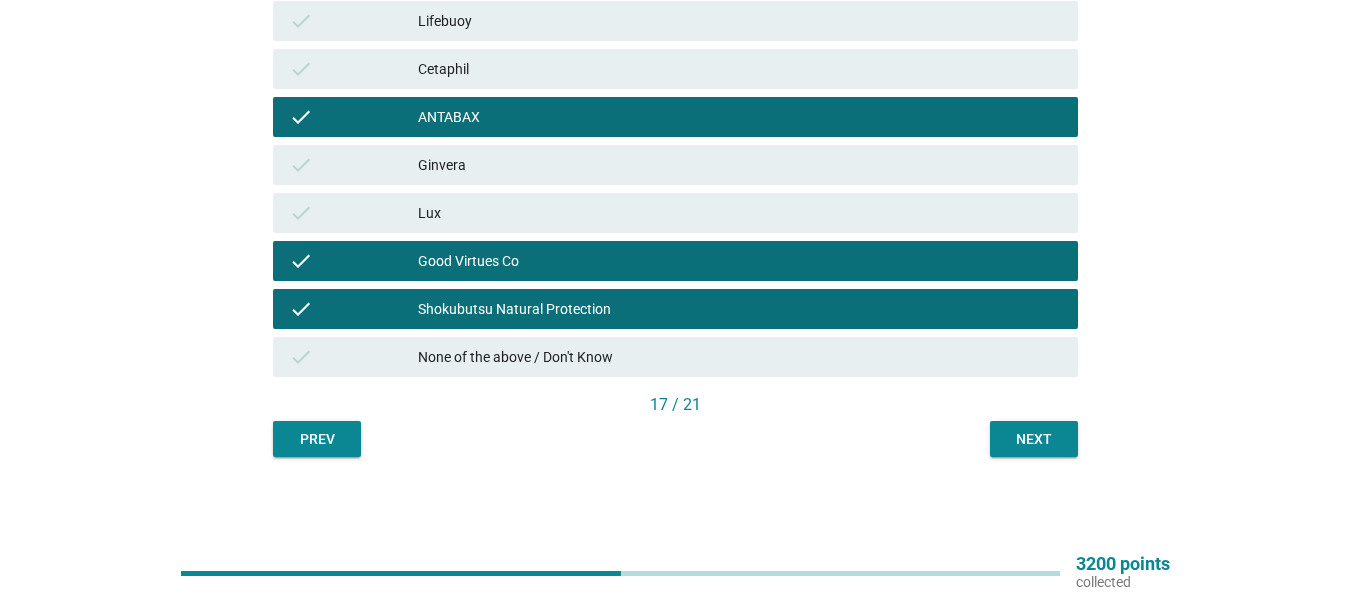 click on "17 / 21" at bounding box center [675, 405] 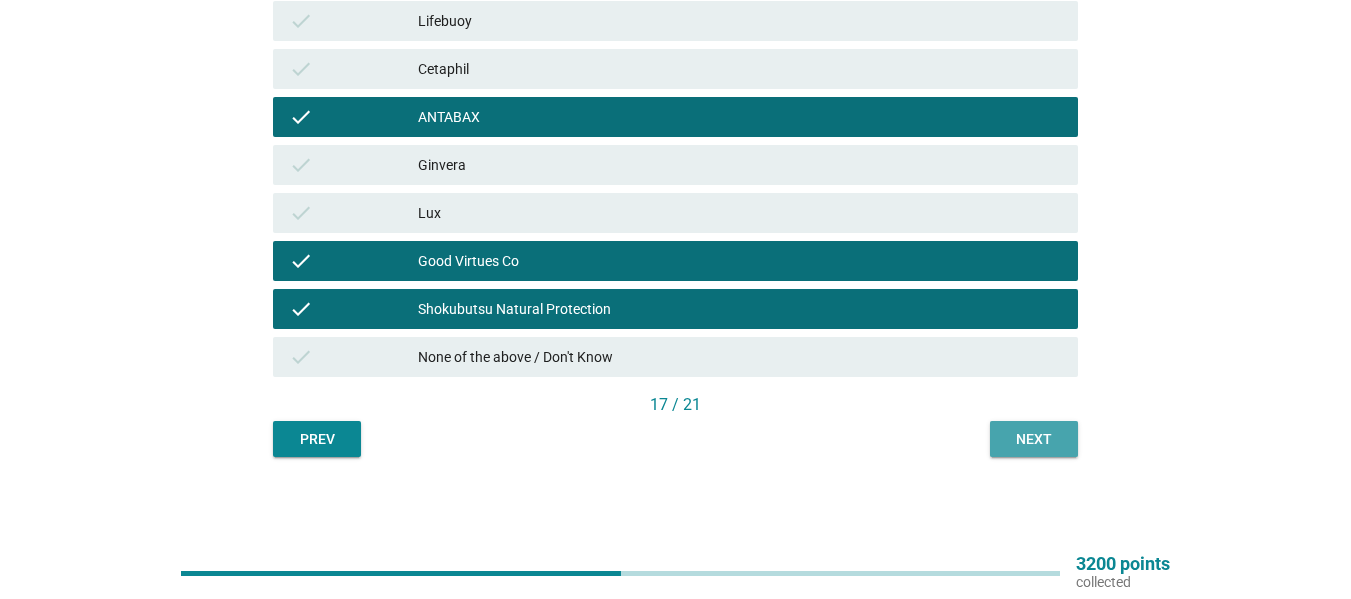 click on "Next" at bounding box center (1034, 439) 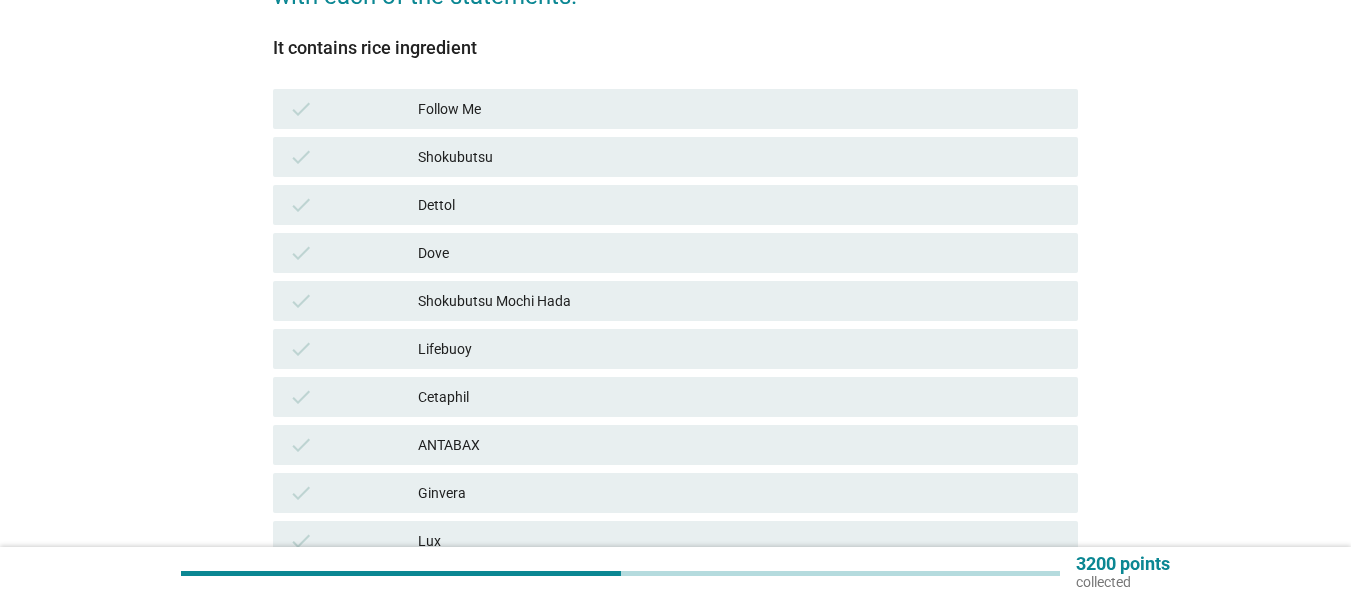 scroll, scrollTop: 300, scrollLeft: 0, axis: vertical 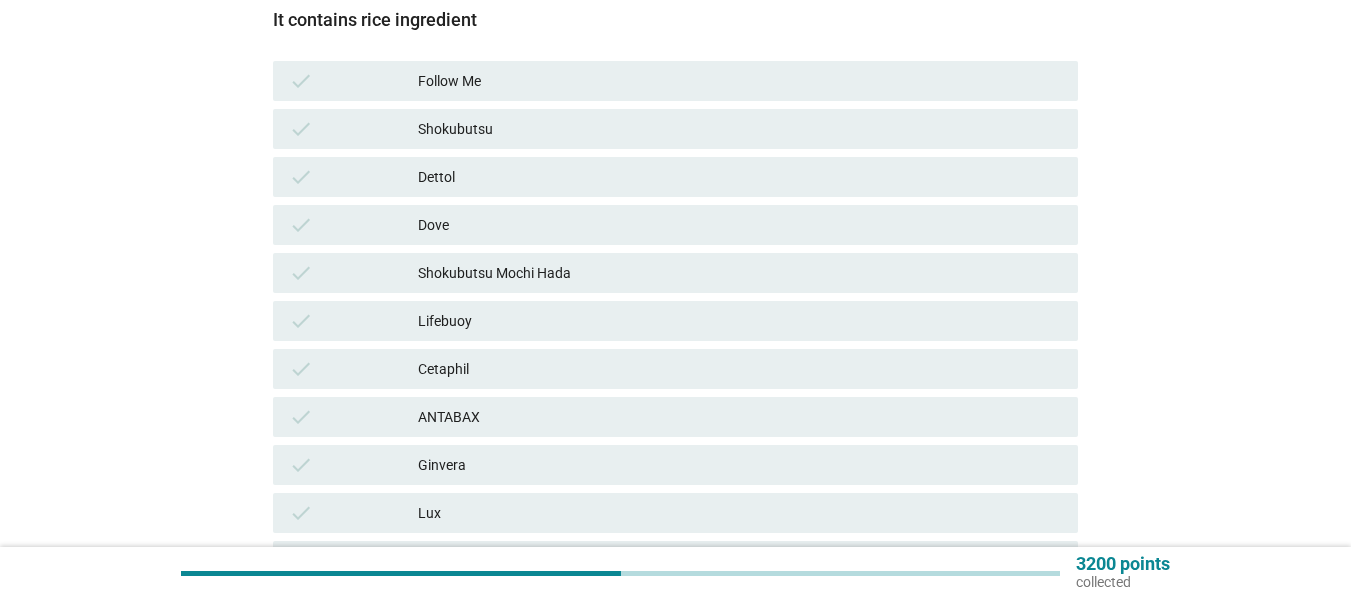 click on "Shokubutsu Mochi Hada" at bounding box center (740, 273) 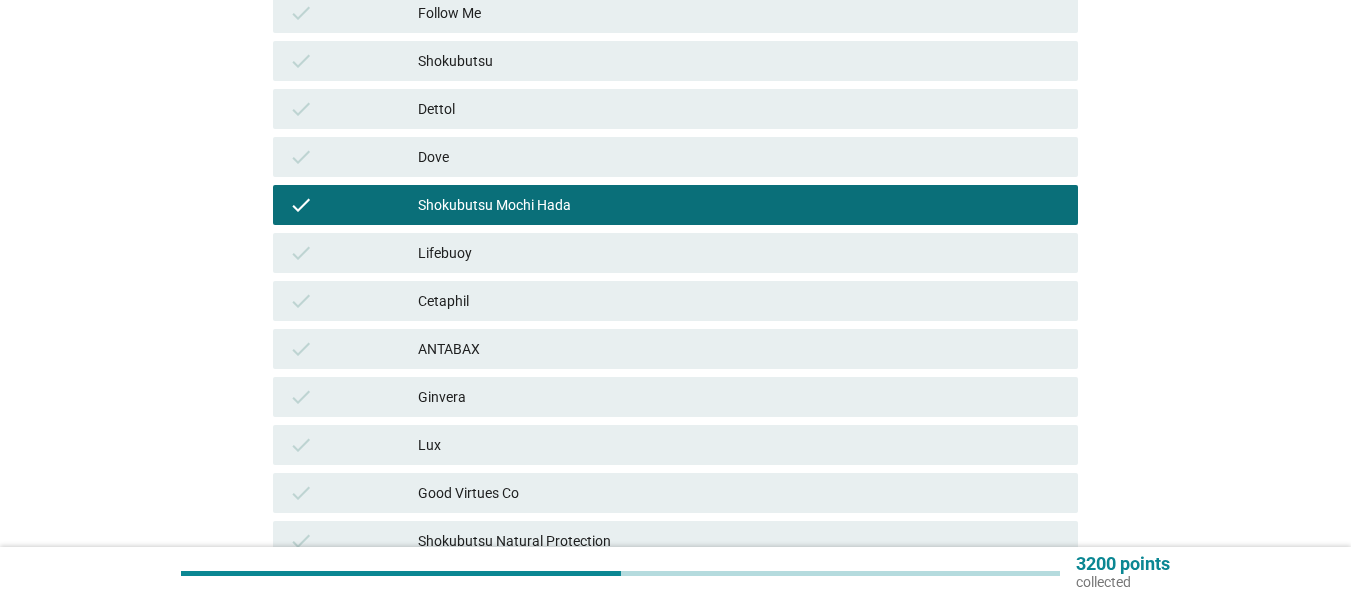 scroll, scrollTop: 500, scrollLeft: 0, axis: vertical 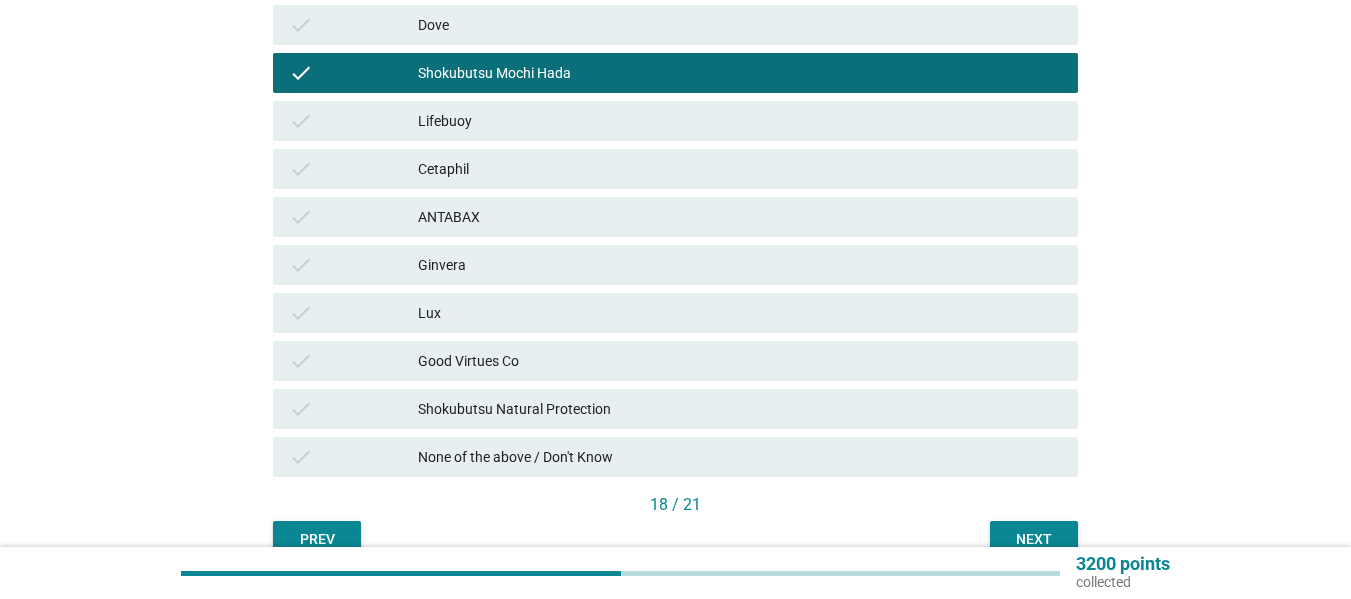 click on "Ginvera" at bounding box center [740, 265] 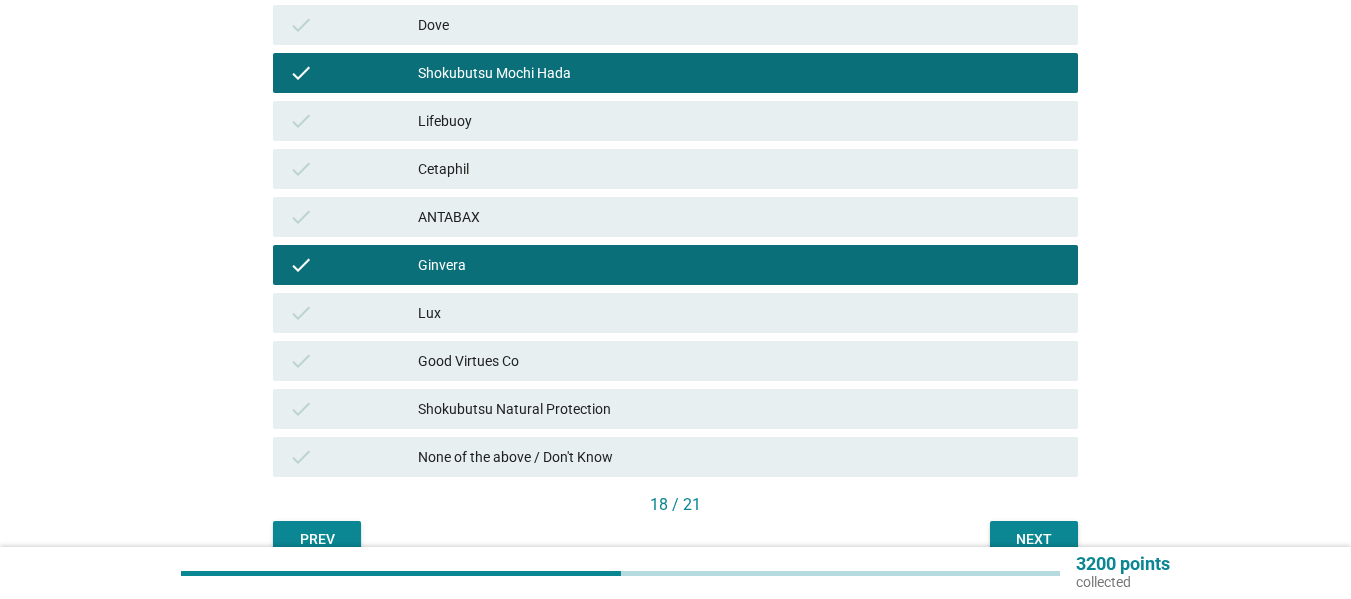 click on "Shokubutsu Natural Protection" at bounding box center (740, 409) 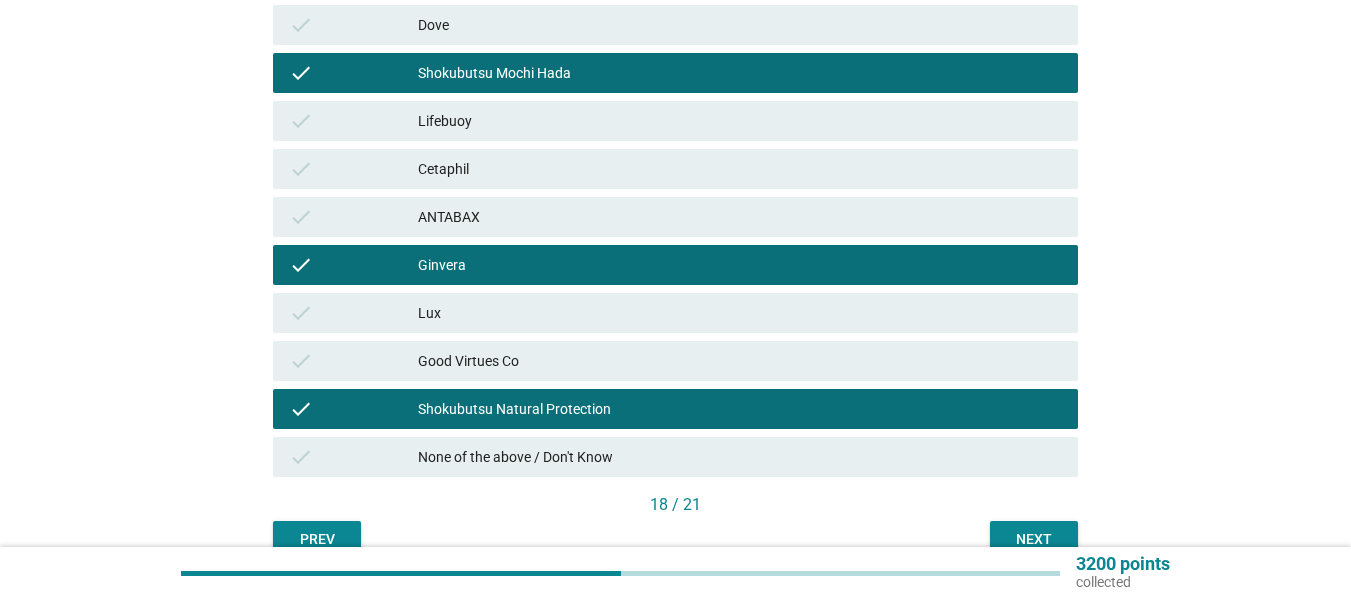 click on "Next" at bounding box center [1034, 539] 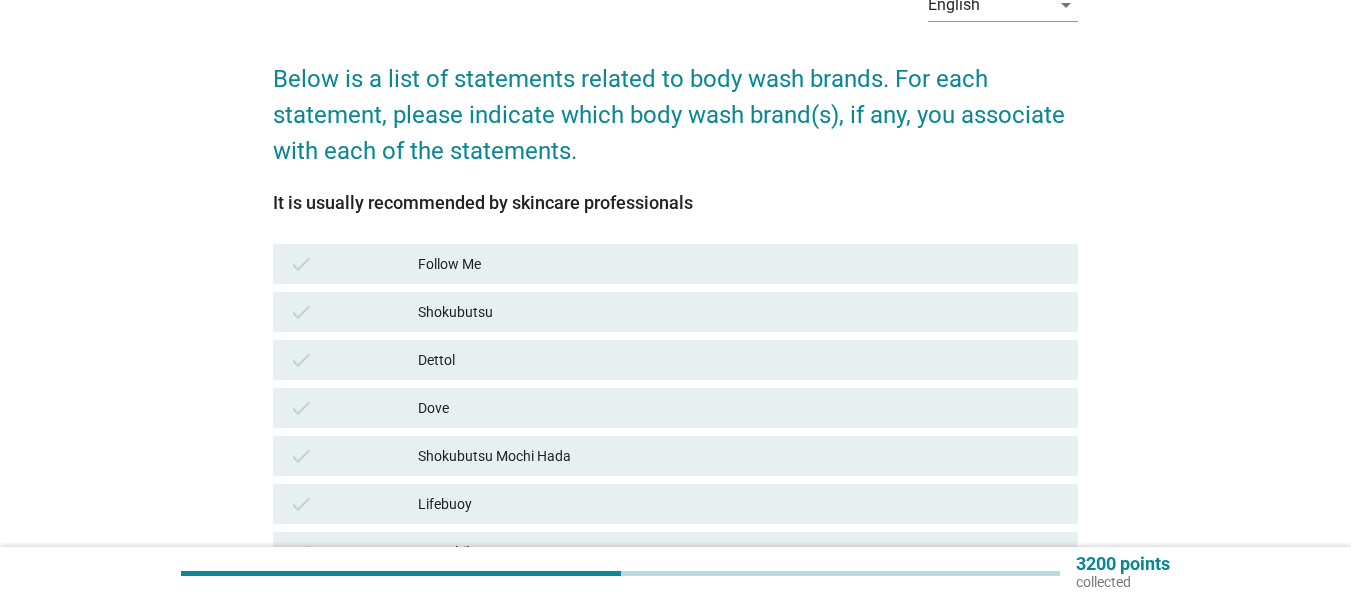scroll, scrollTop: 300, scrollLeft: 0, axis: vertical 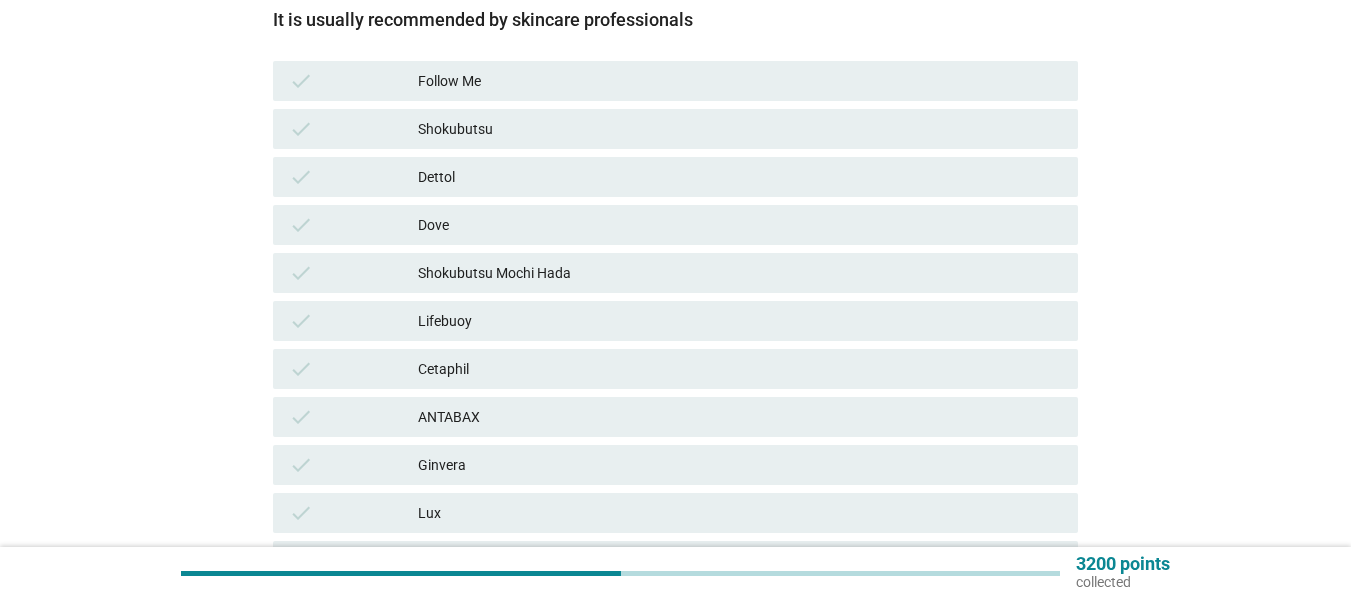 drag, startPoint x: 429, startPoint y: 181, endPoint x: 432, endPoint y: 204, distance: 23.194826 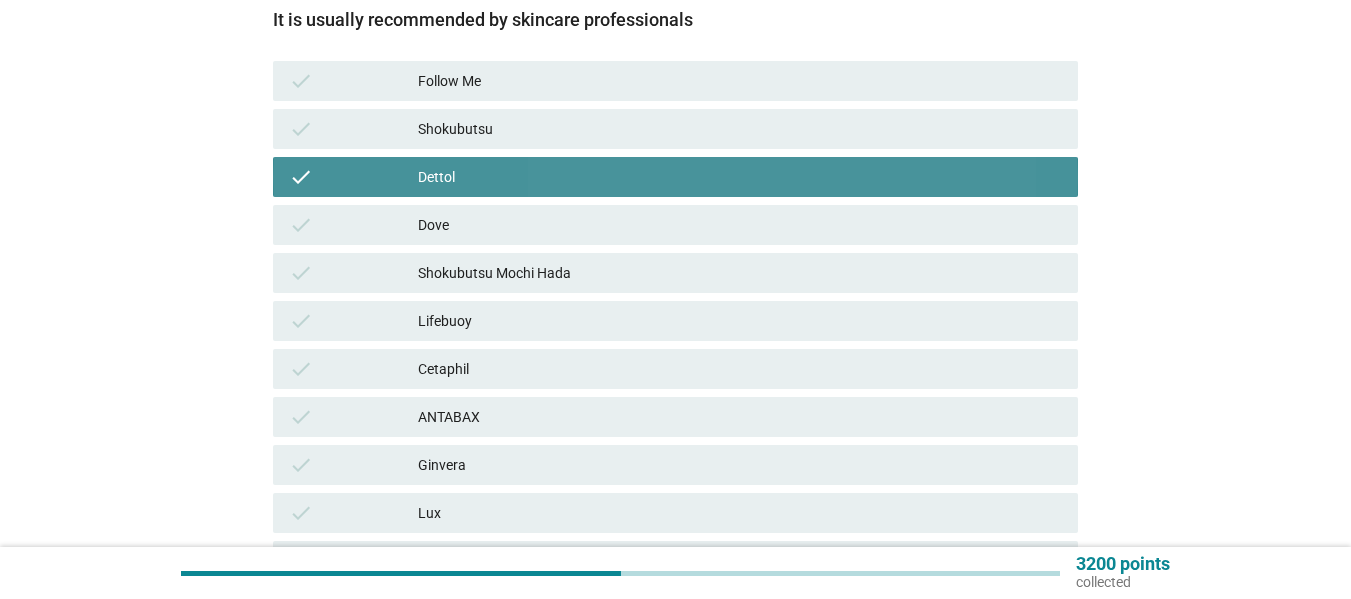 click on "Dove" at bounding box center (740, 225) 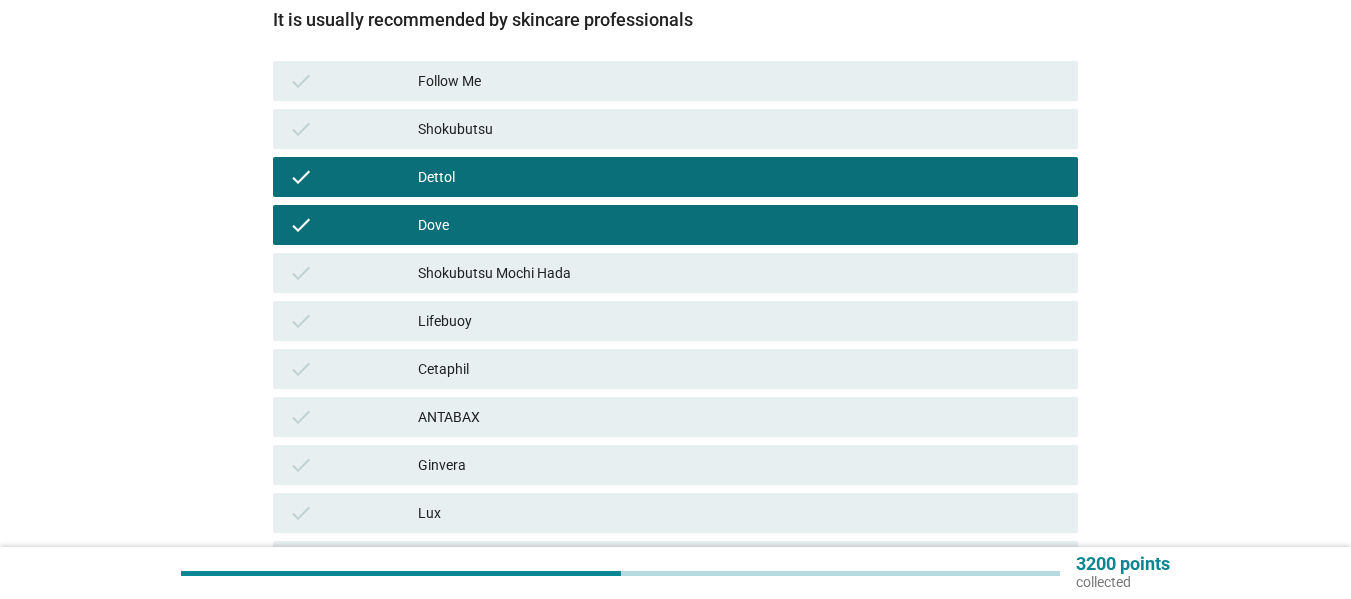 click on "check   Cetaphil" at bounding box center (675, 369) 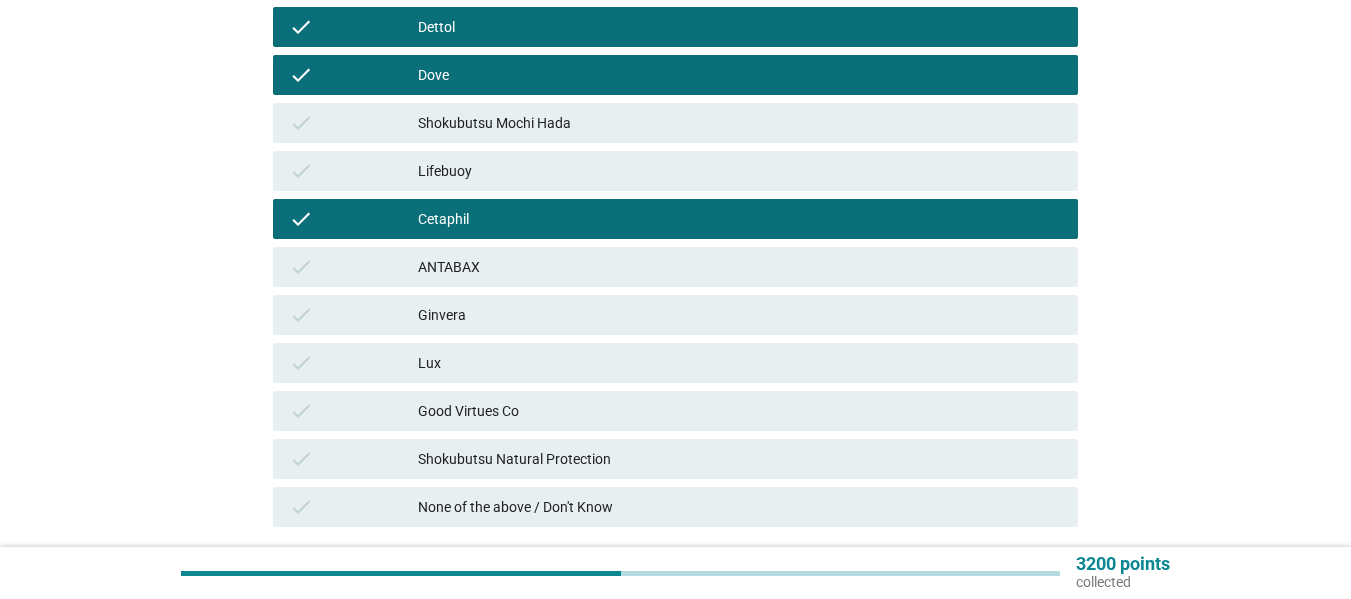 scroll, scrollTop: 600, scrollLeft: 0, axis: vertical 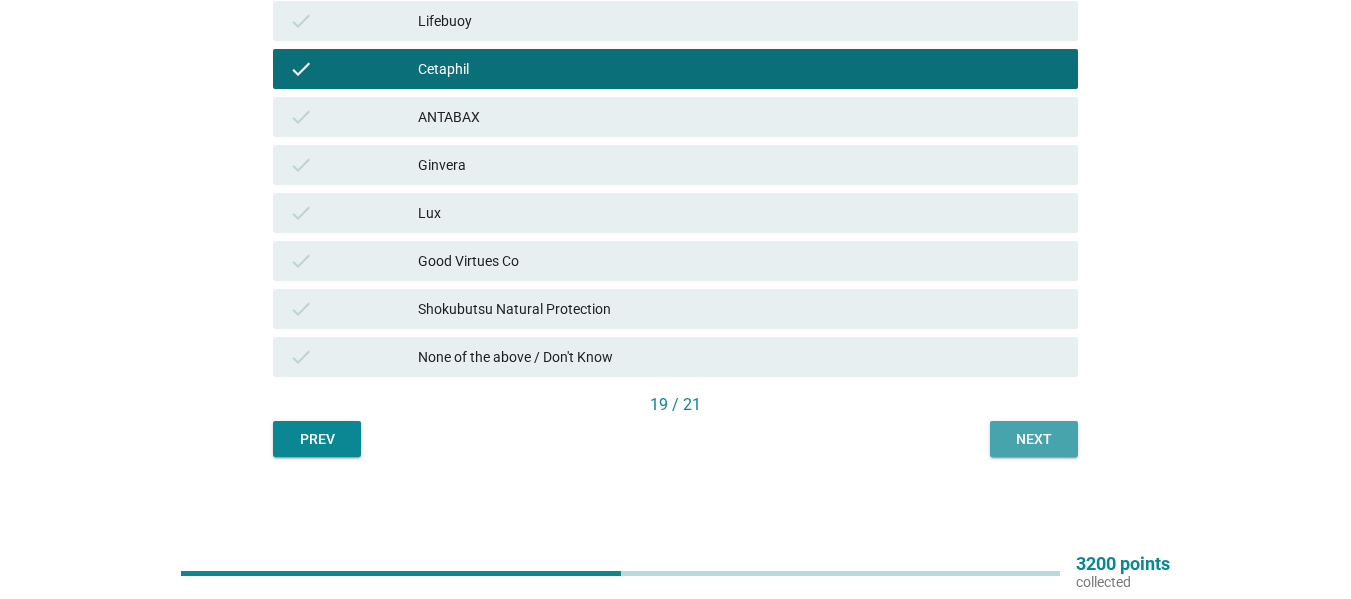 click on "Next" at bounding box center [1034, 439] 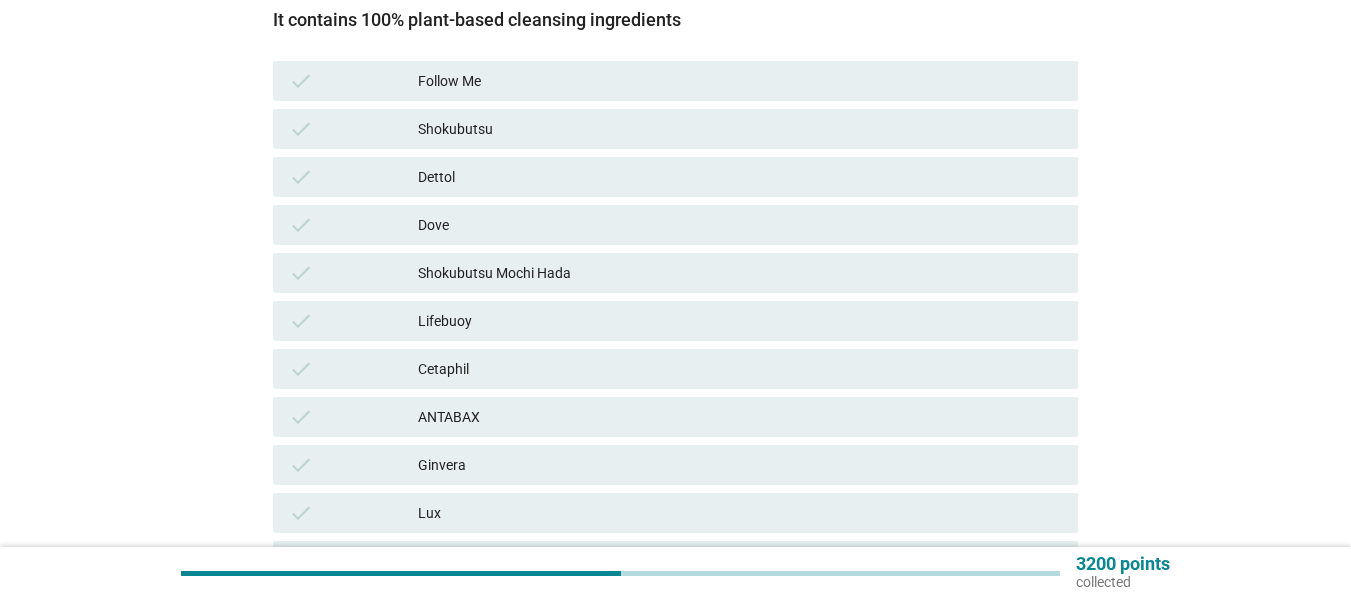 scroll, scrollTop: 500, scrollLeft: 0, axis: vertical 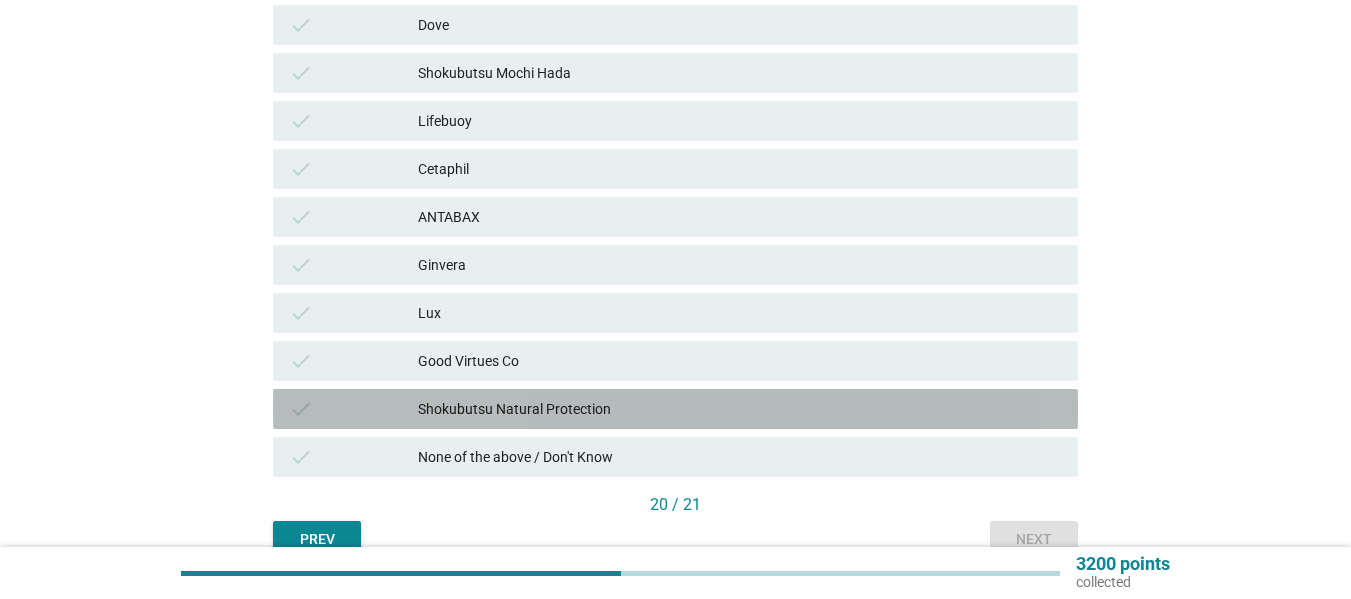 click on "Shokubutsu Natural Protection" at bounding box center [740, 409] 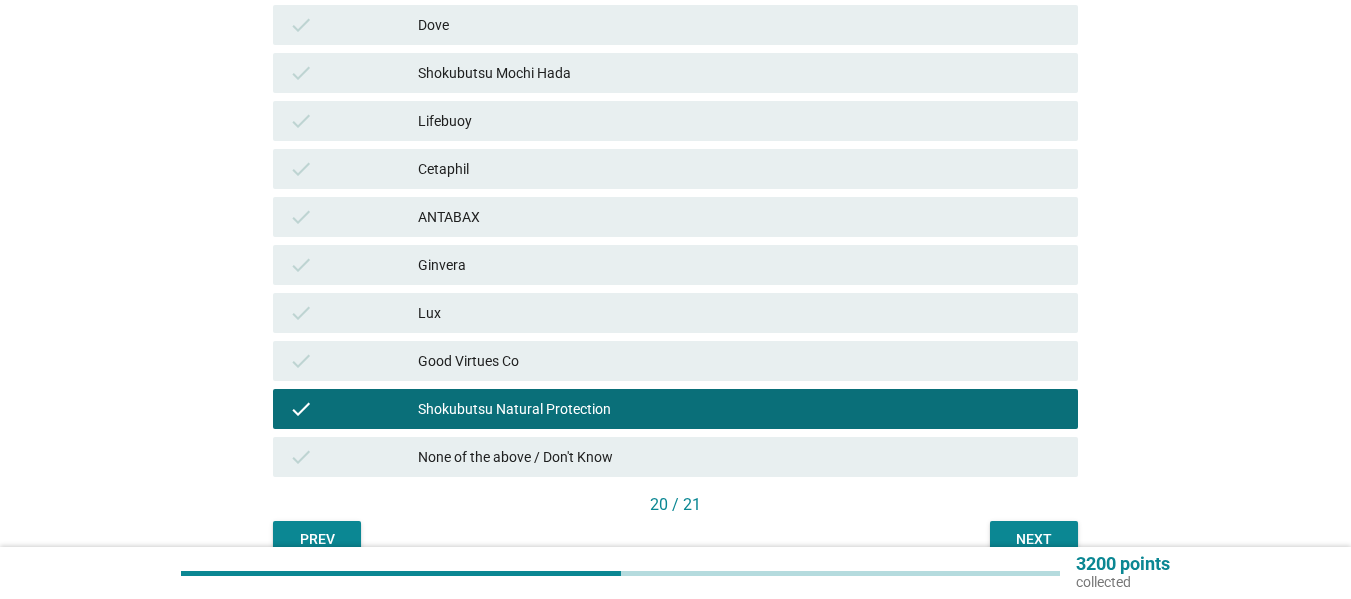 click on "Good Virtues Co" at bounding box center [740, 361] 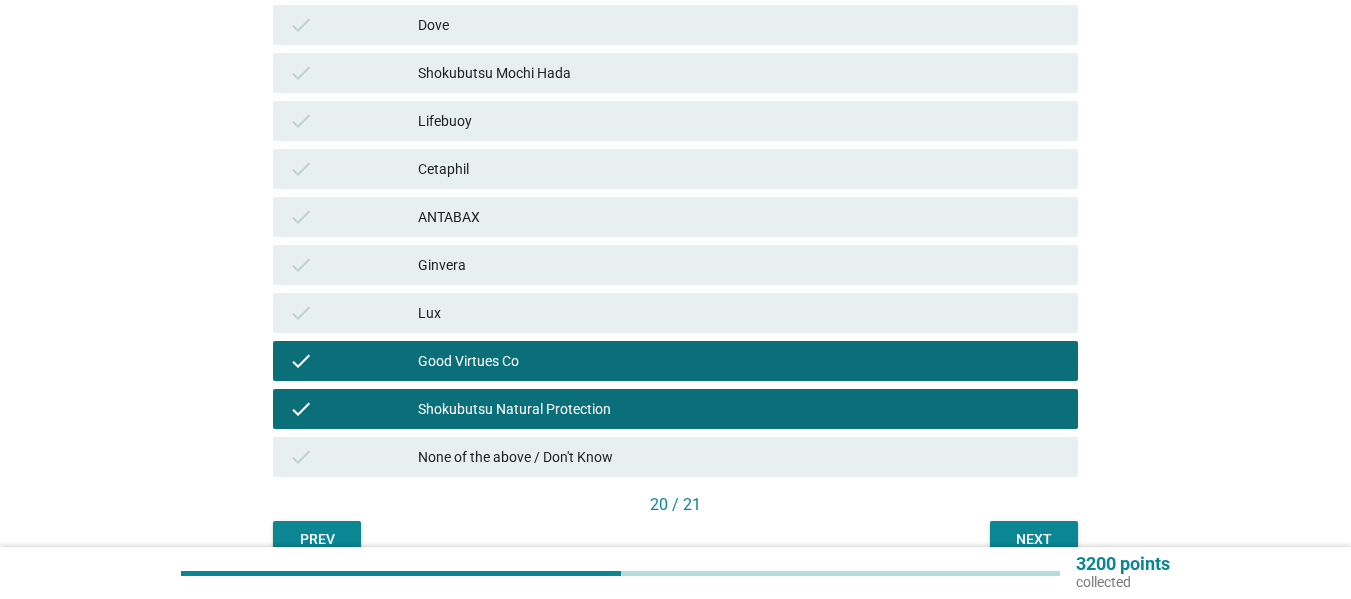 click on "Next" at bounding box center (1034, 539) 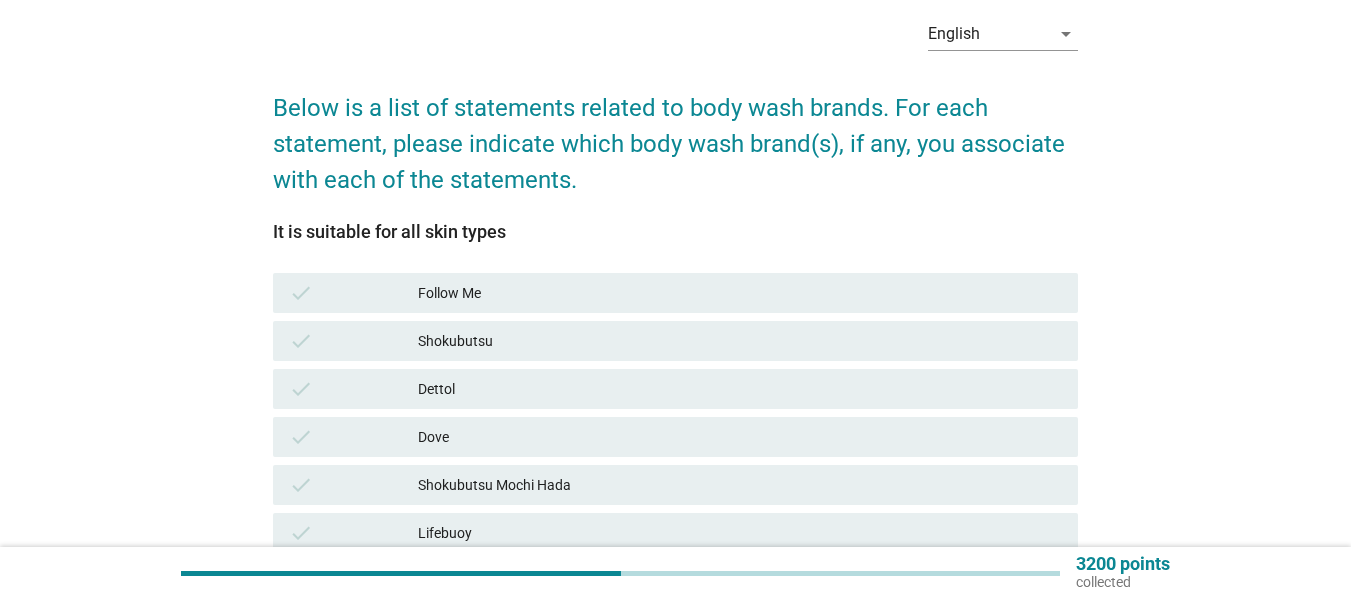 scroll, scrollTop: 200, scrollLeft: 0, axis: vertical 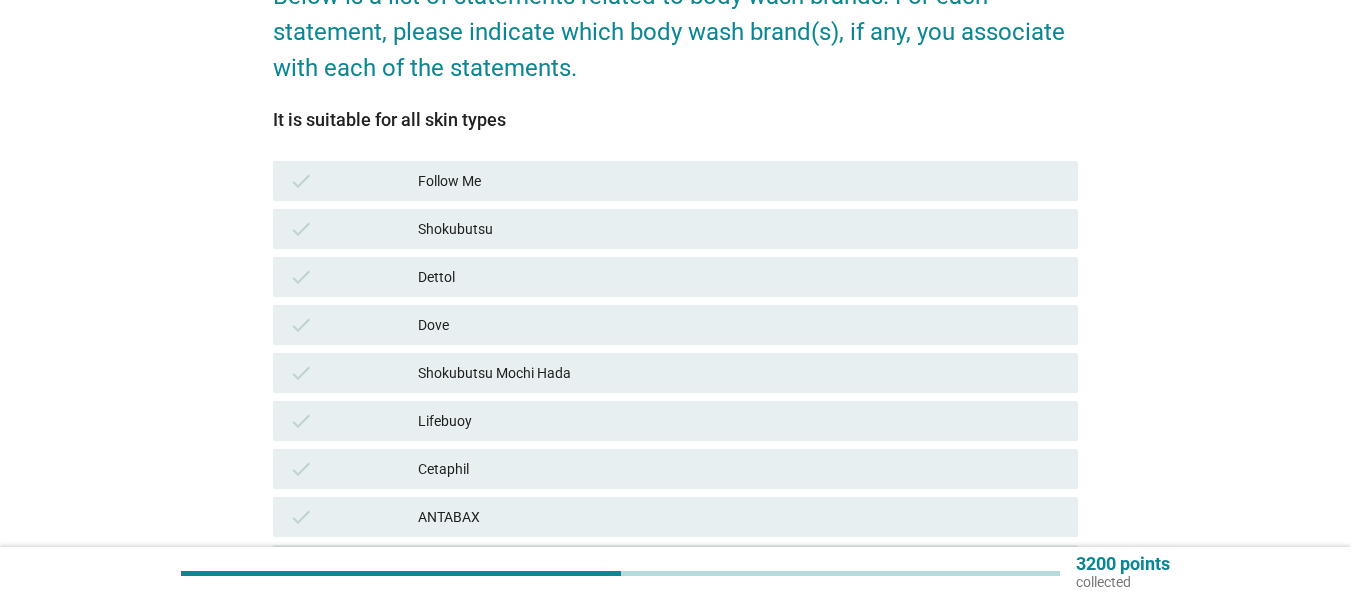 click on "Cetaphil" at bounding box center (740, 469) 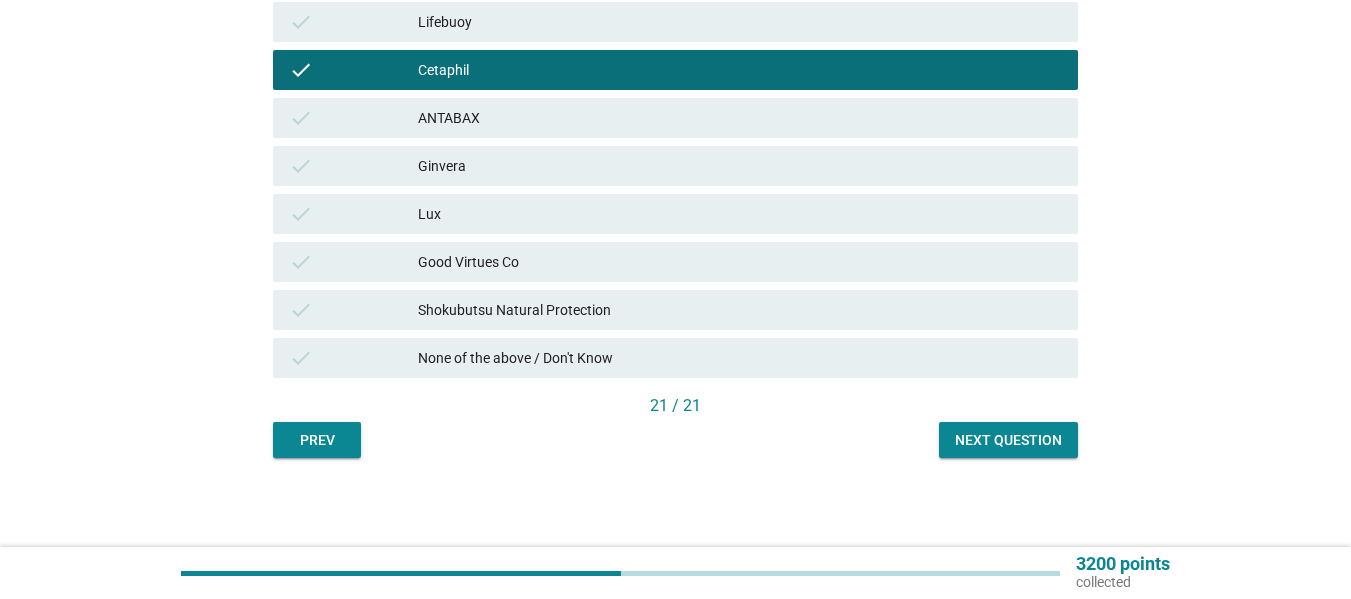 scroll, scrollTop: 600, scrollLeft: 0, axis: vertical 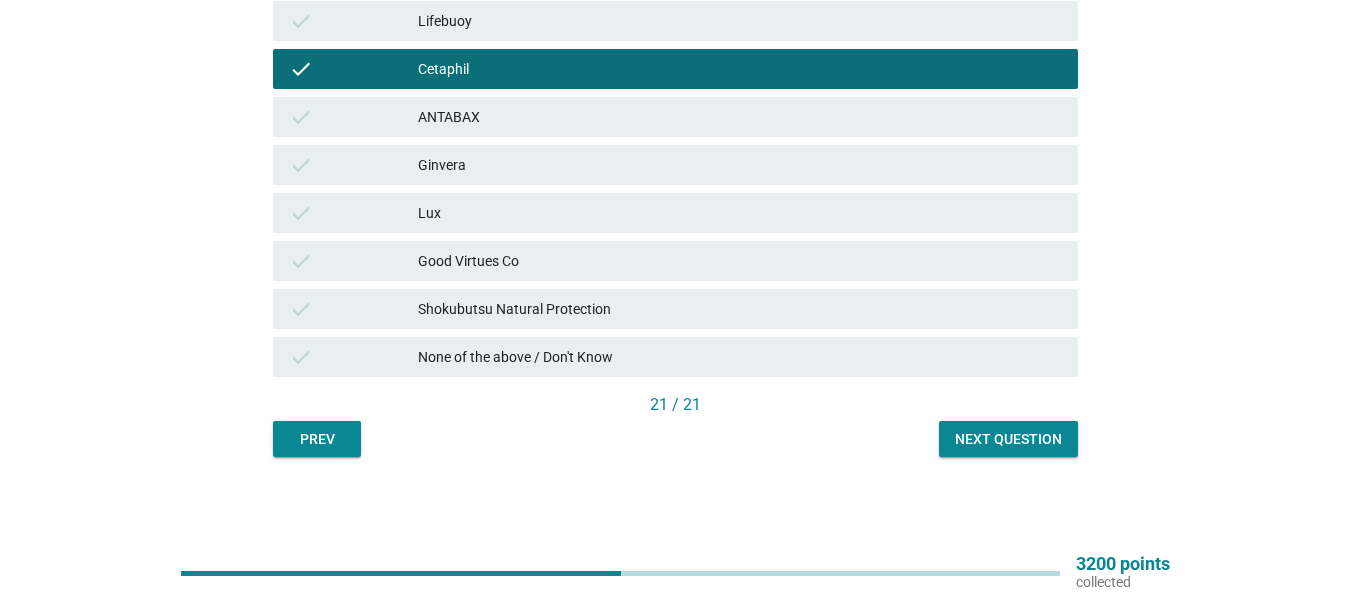 click on "check   ANTABAX" at bounding box center [675, 117] 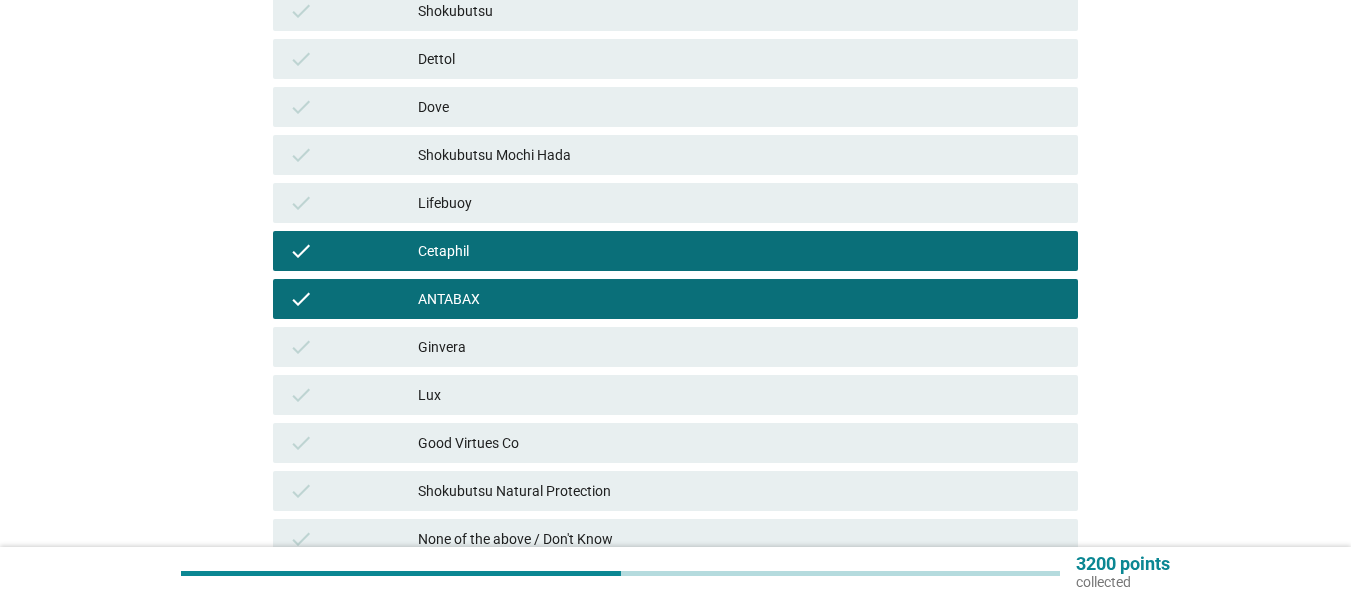 scroll, scrollTop: 600, scrollLeft: 0, axis: vertical 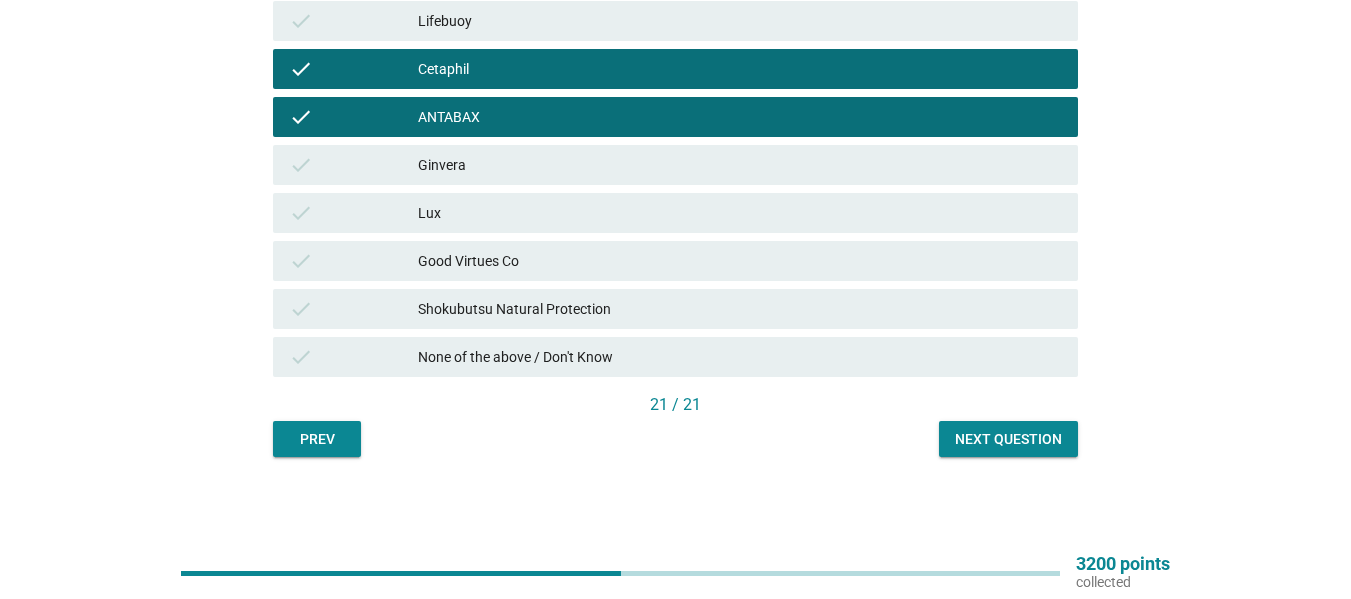 click on "Good Virtues Co" at bounding box center (740, 261) 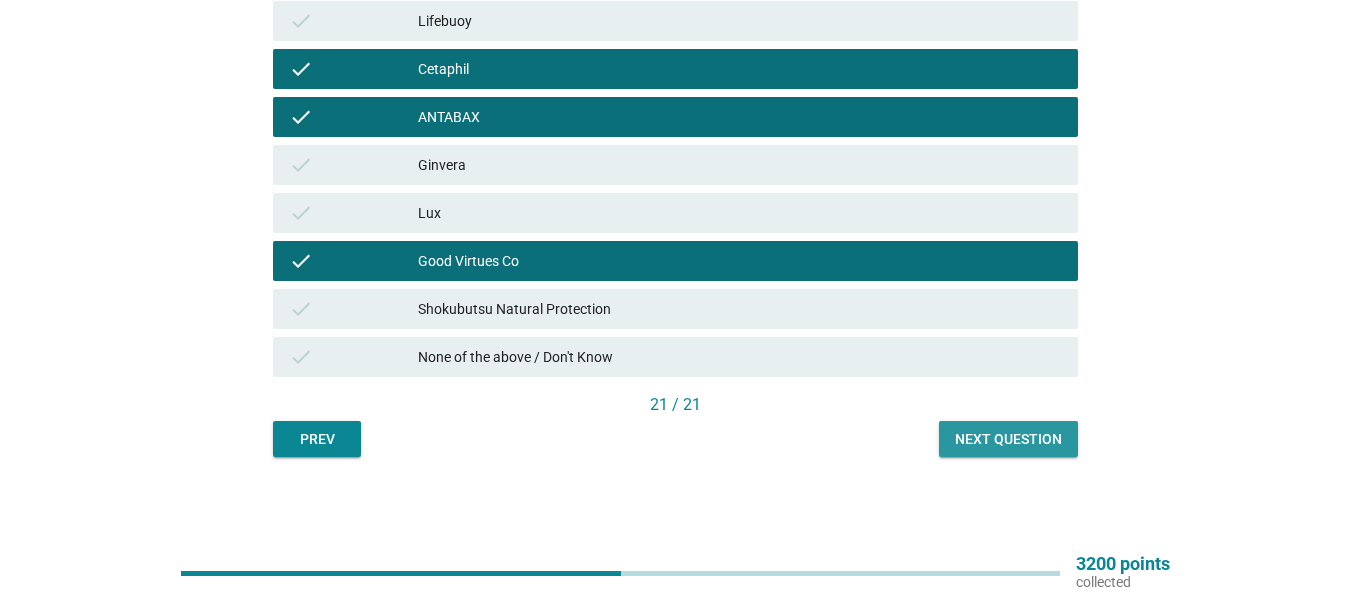 click on "Next question" at bounding box center [1008, 439] 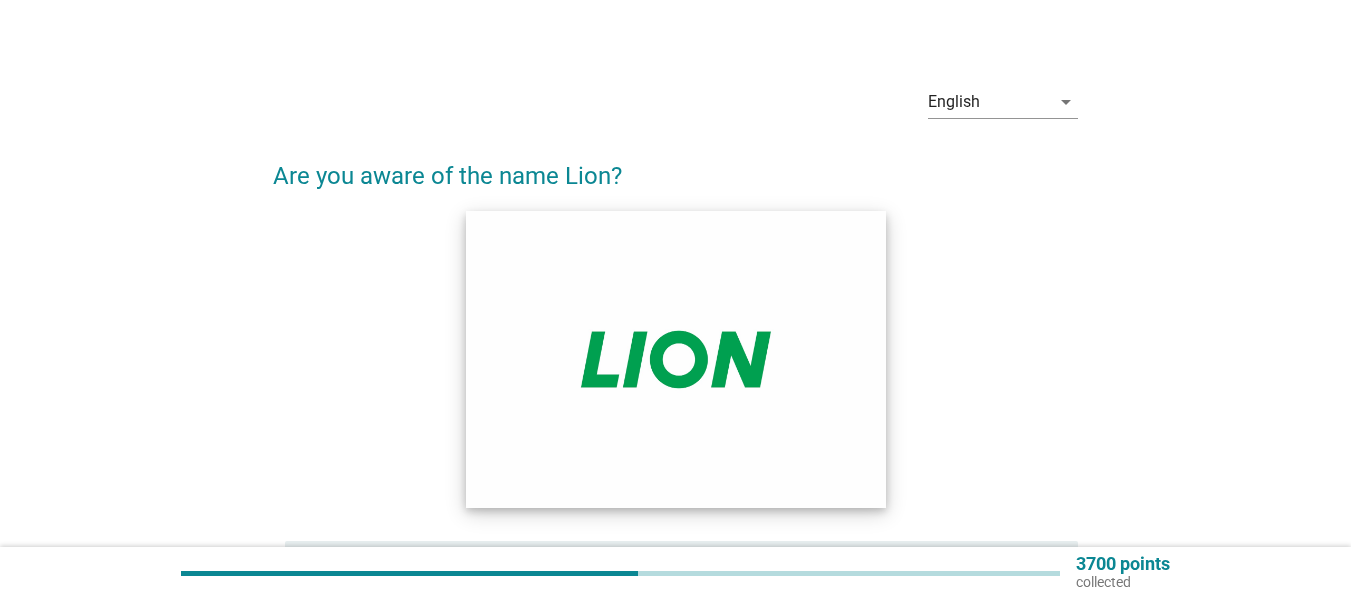 scroll, scrollTop: 220, scrollLeft: 0, axis: vertical 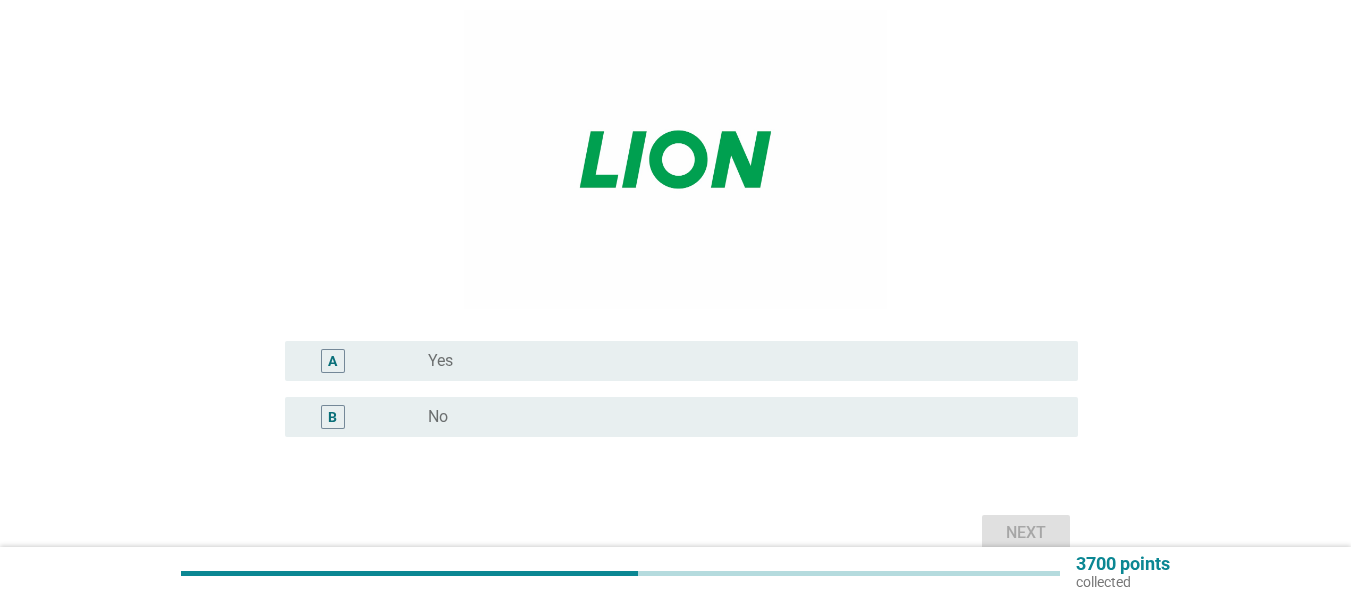 click on "A     radio_button_unchecked Yes" at bounding box center (681, 361) 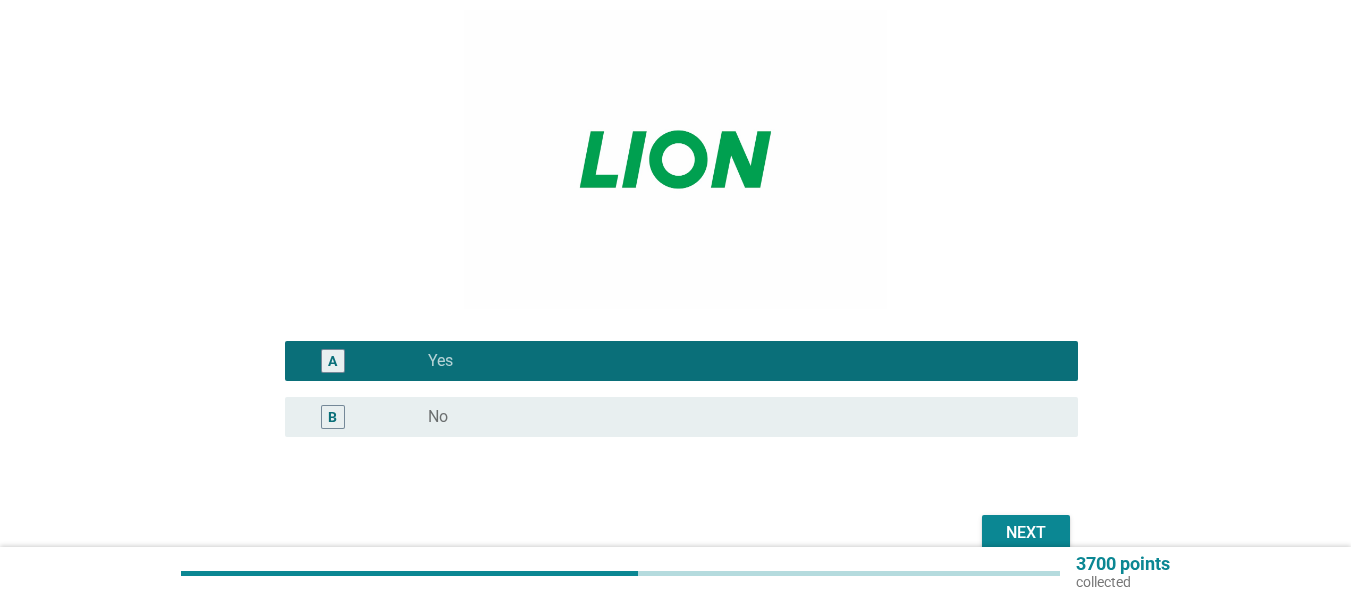 click on "Next" at bounding box center (1026, 533) 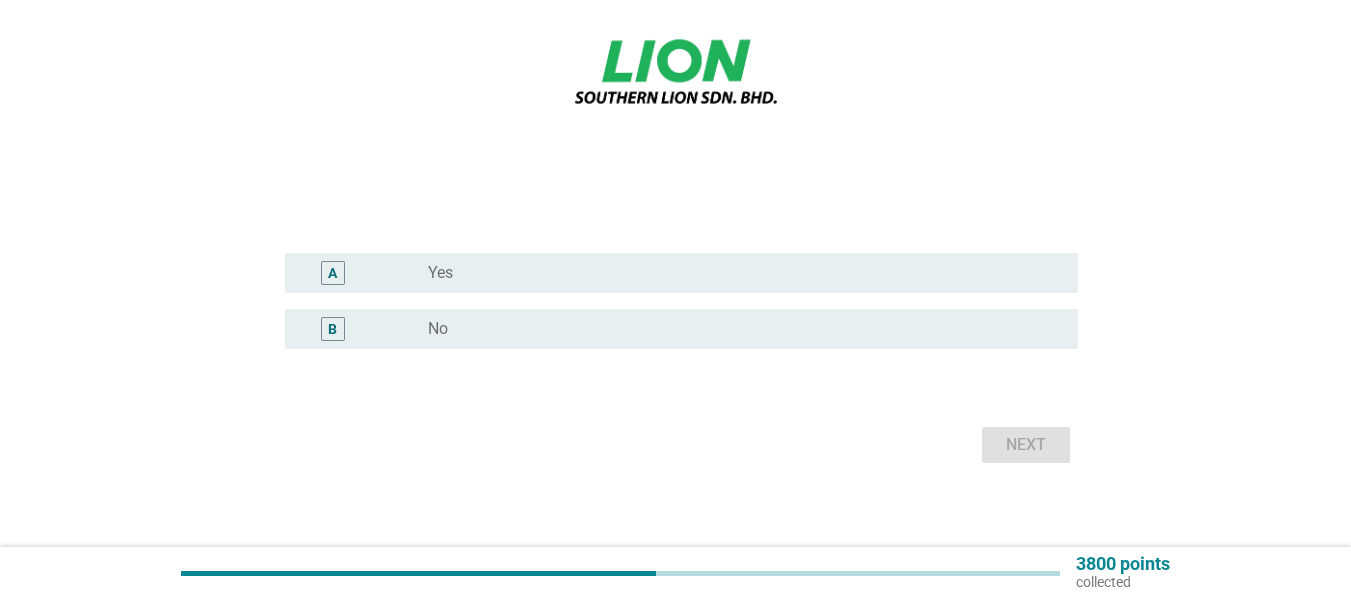 scroll, scrollTop: 320, scrollLeft: 0, axis: vertical 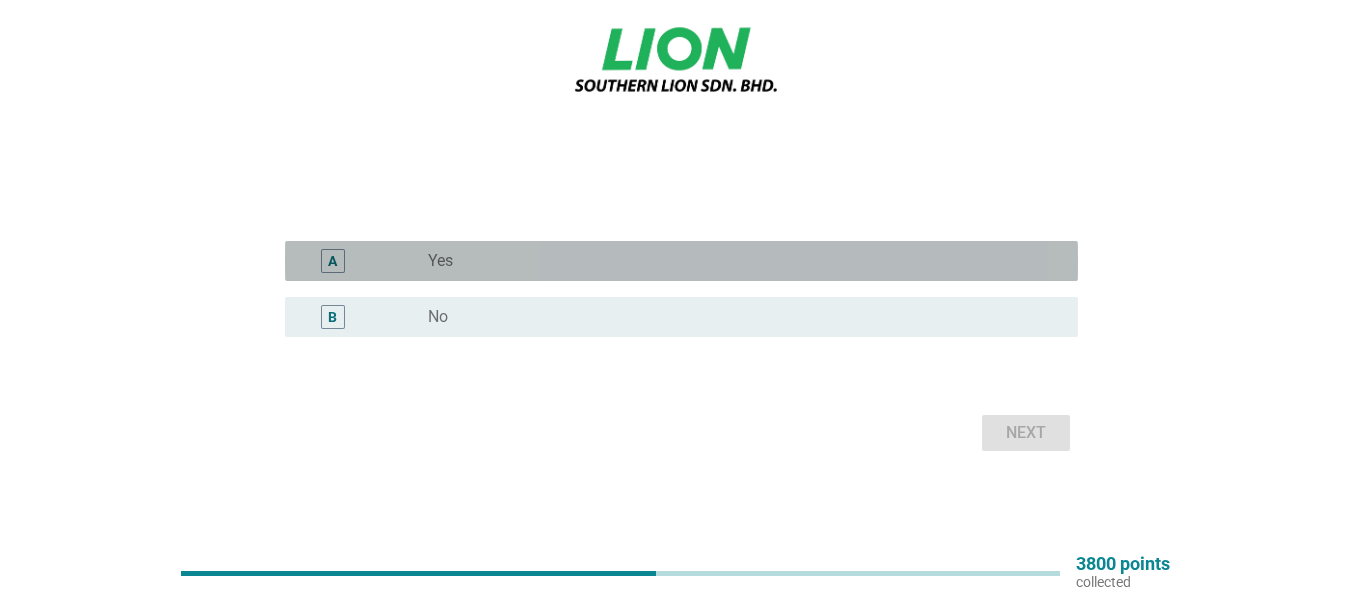 click on "radio_button_unchecked Yes" at bounding box center (737, 261) 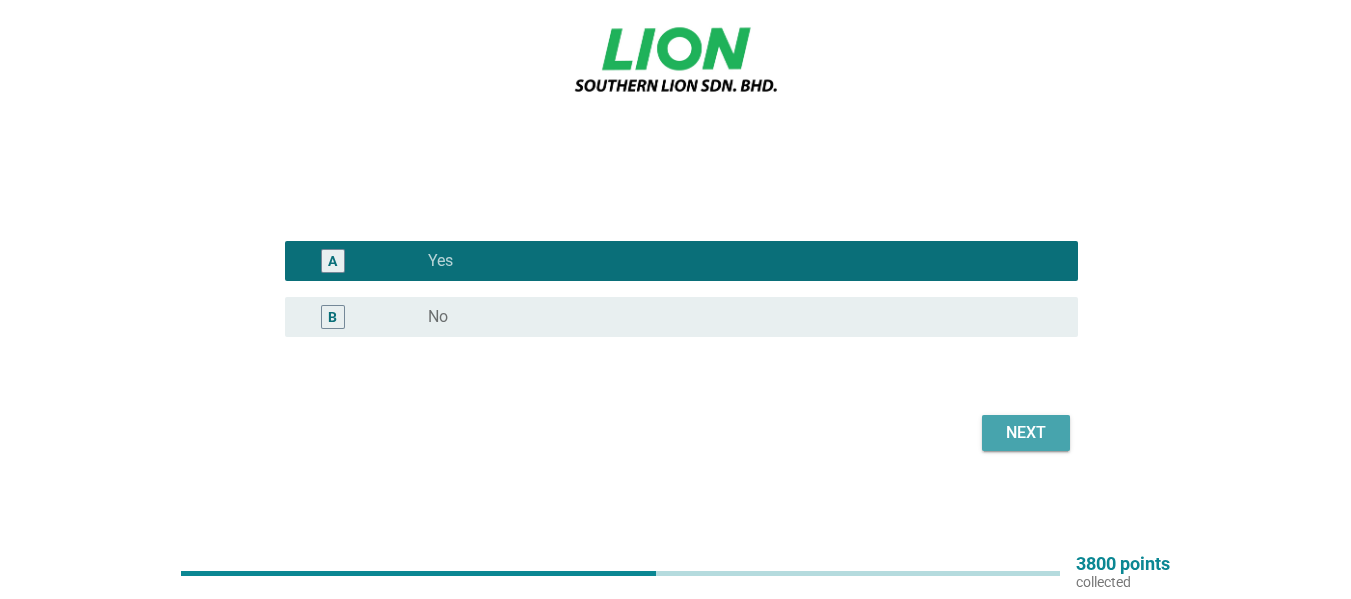 click on "Next" at bounding box center (1026, 433) 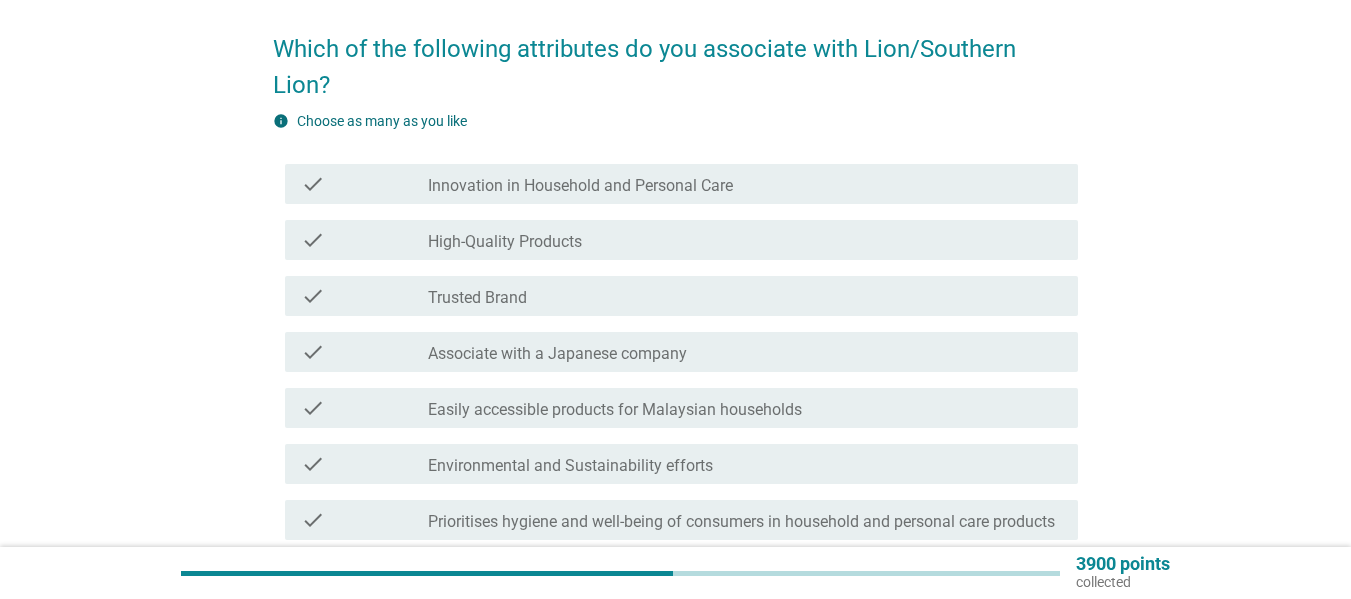 scroll, scrollTop: 200, scrollLeft: 0, axis: vertical 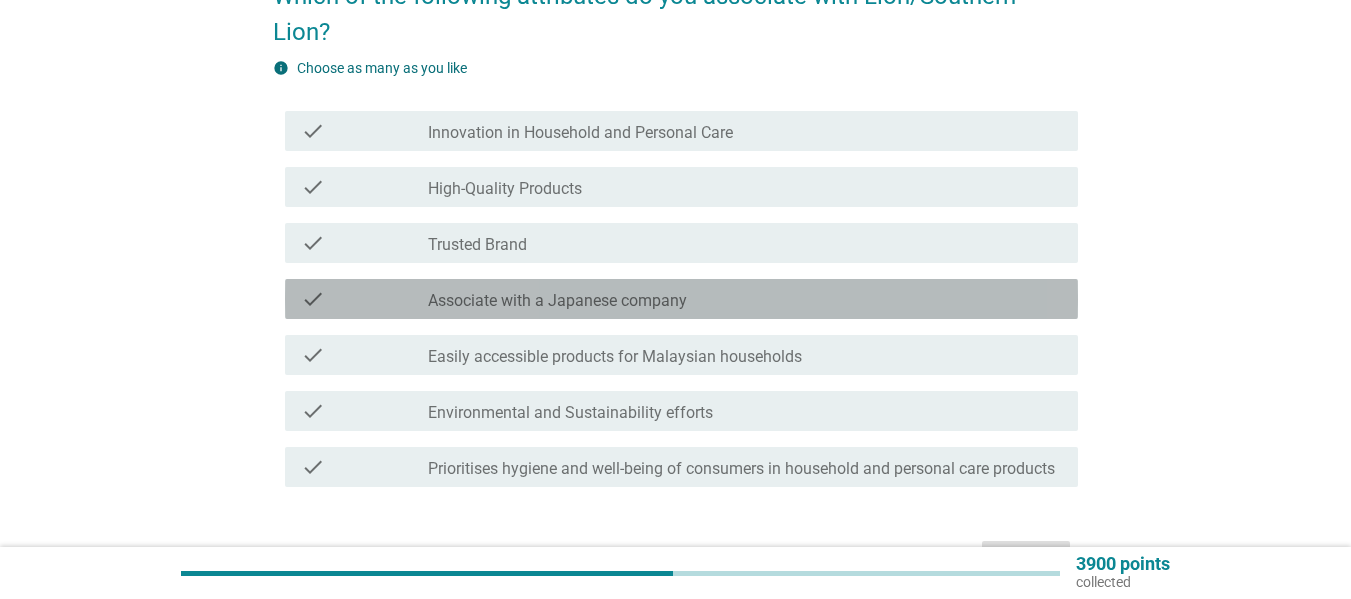 click on "check     check_box_outline_blank Associate with a Japanese company" at bounding box center (681, 299) 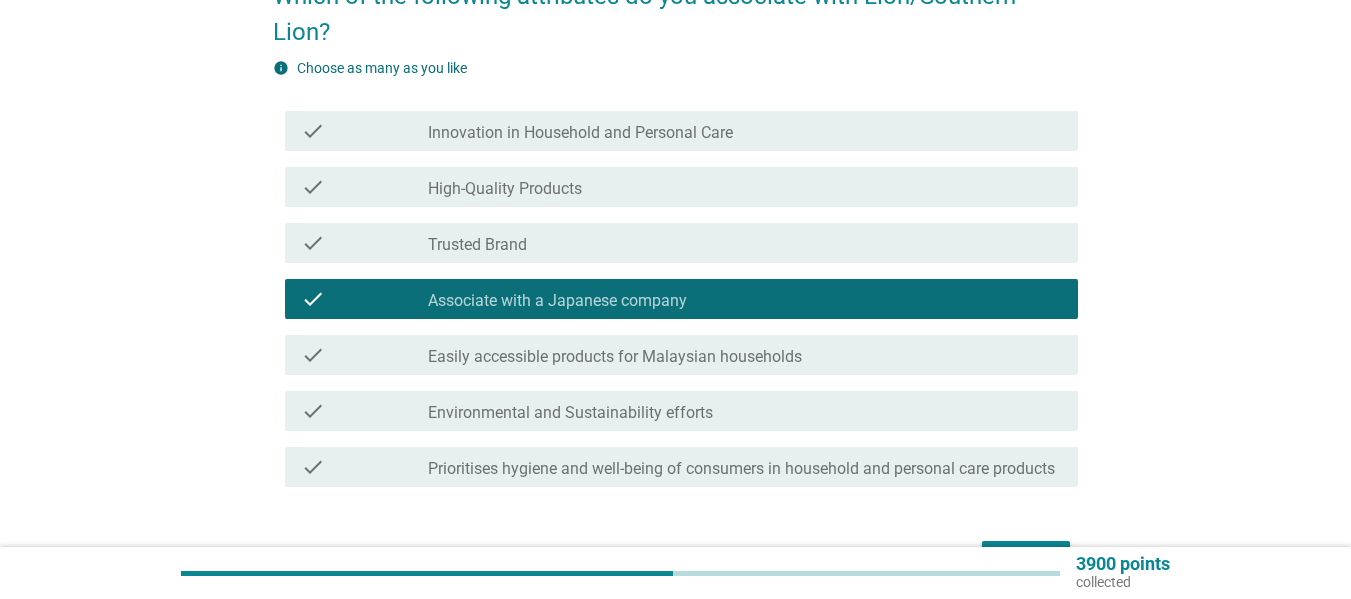 click on "check_box_outline_blank Trusted Brand" at bounding box center (745, 243) 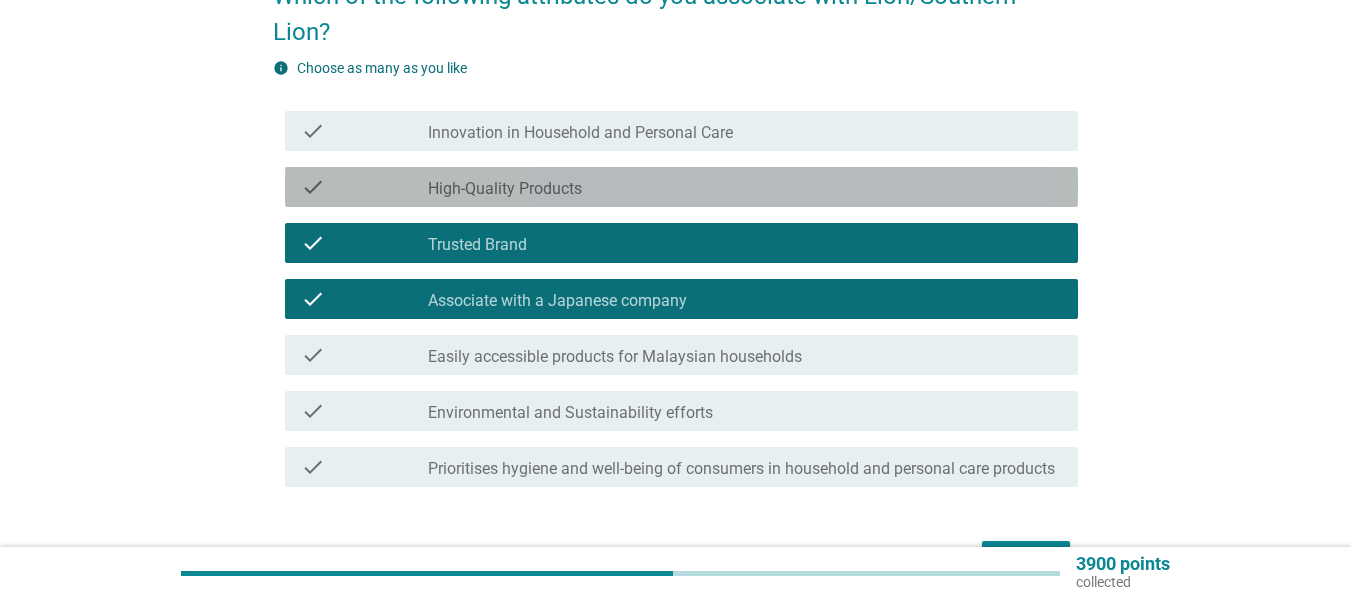 click on "check_box_outline_blank High-Quality Products" at bounding box center (745, 187) 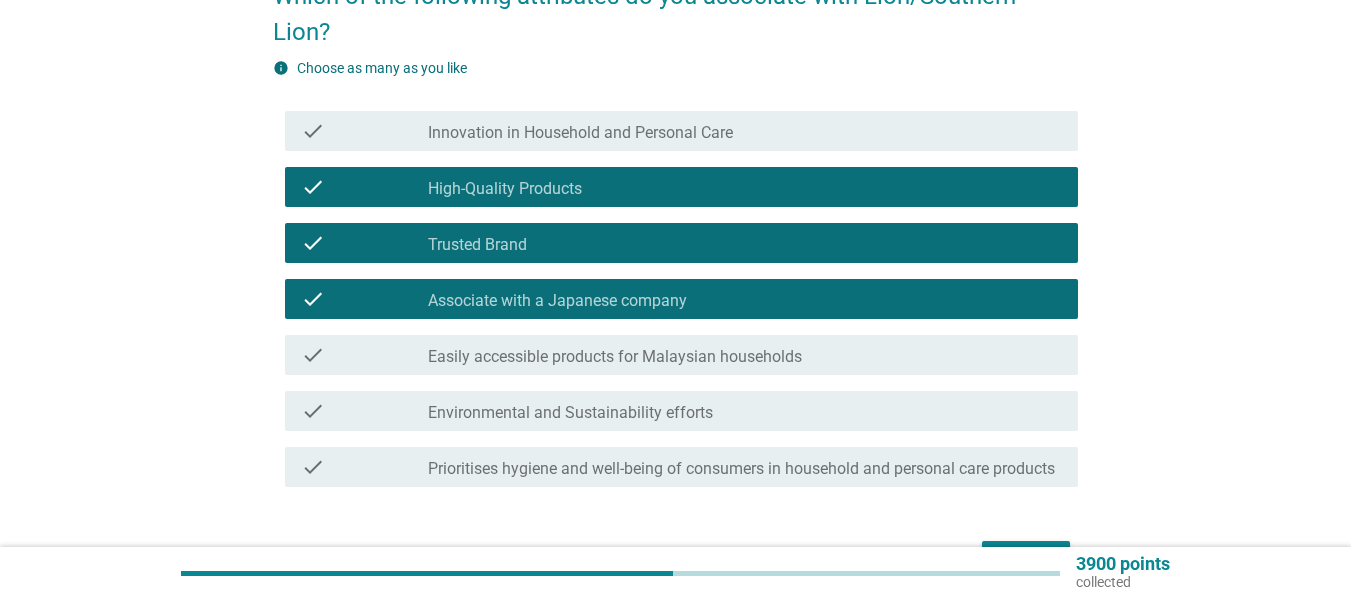 click on "check_box_outline_blank High-Quality Products" at bounding box center (745, 187) 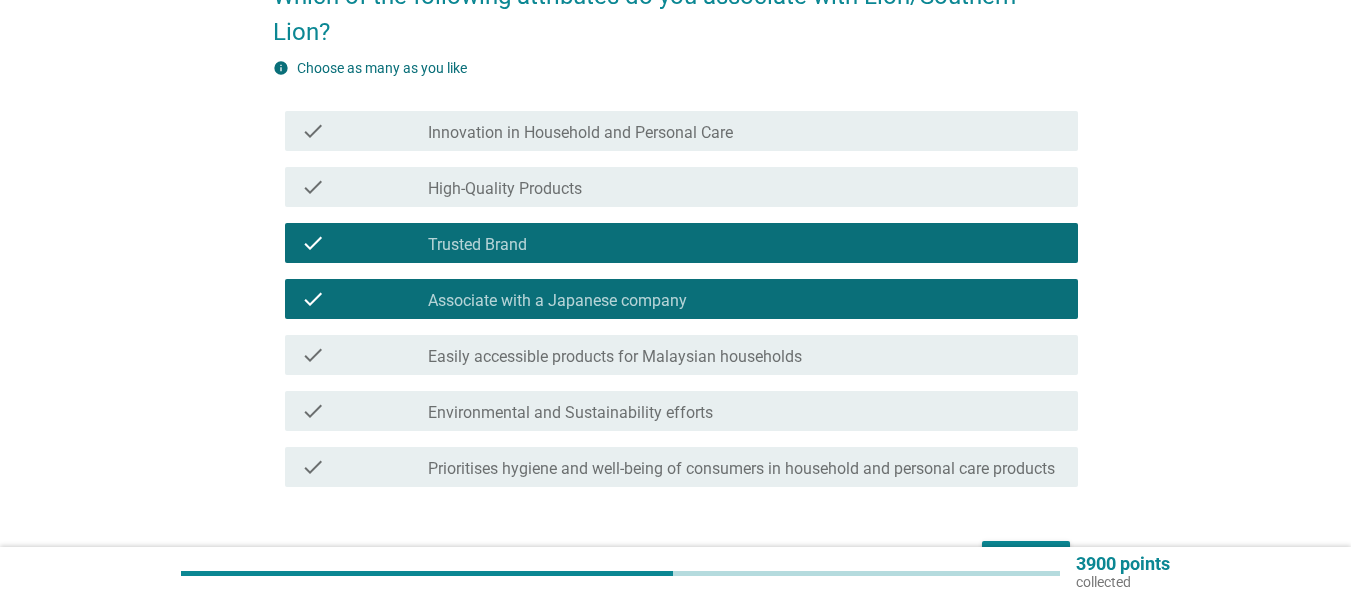 click on "Innovation in Household and Personal Care" at bounding box center (580, 133) 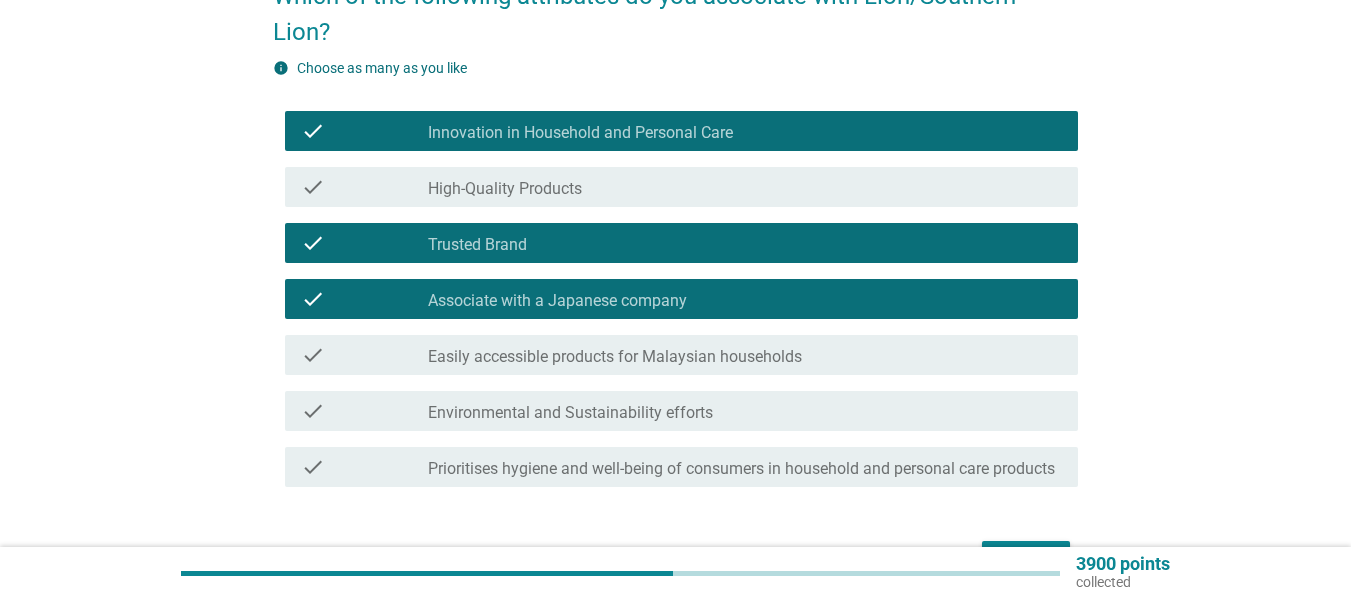 click on "Easily accessible products for Malaysian households" at bounding box center [615, 357] 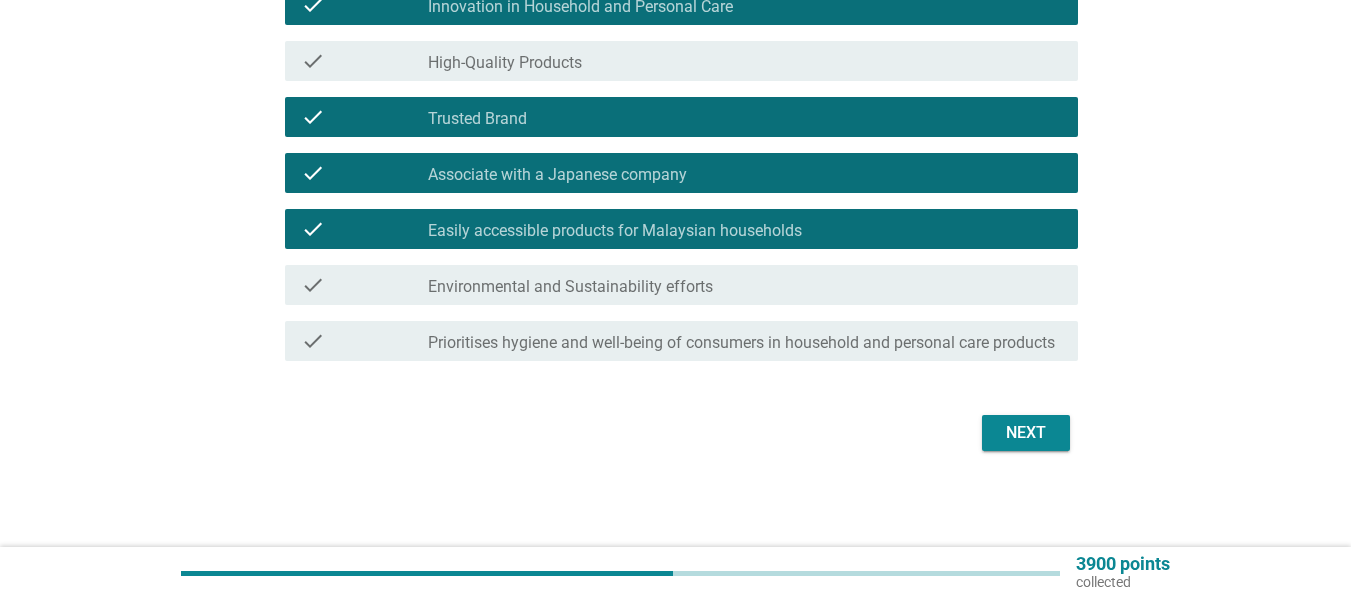 scroll, scrollTop: 346, scrollLeft: 0, axis: vertical 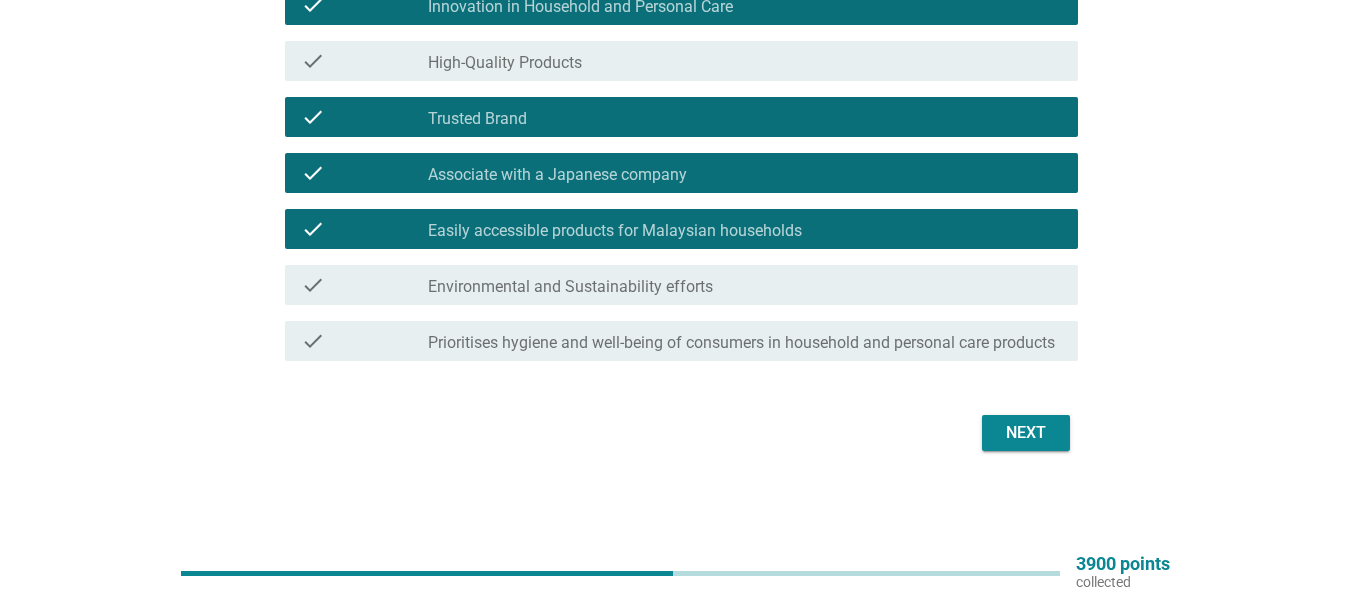 click on "check_box_outline_blank Environmental and Sustainability efforts" at bounding box center [745, 285] 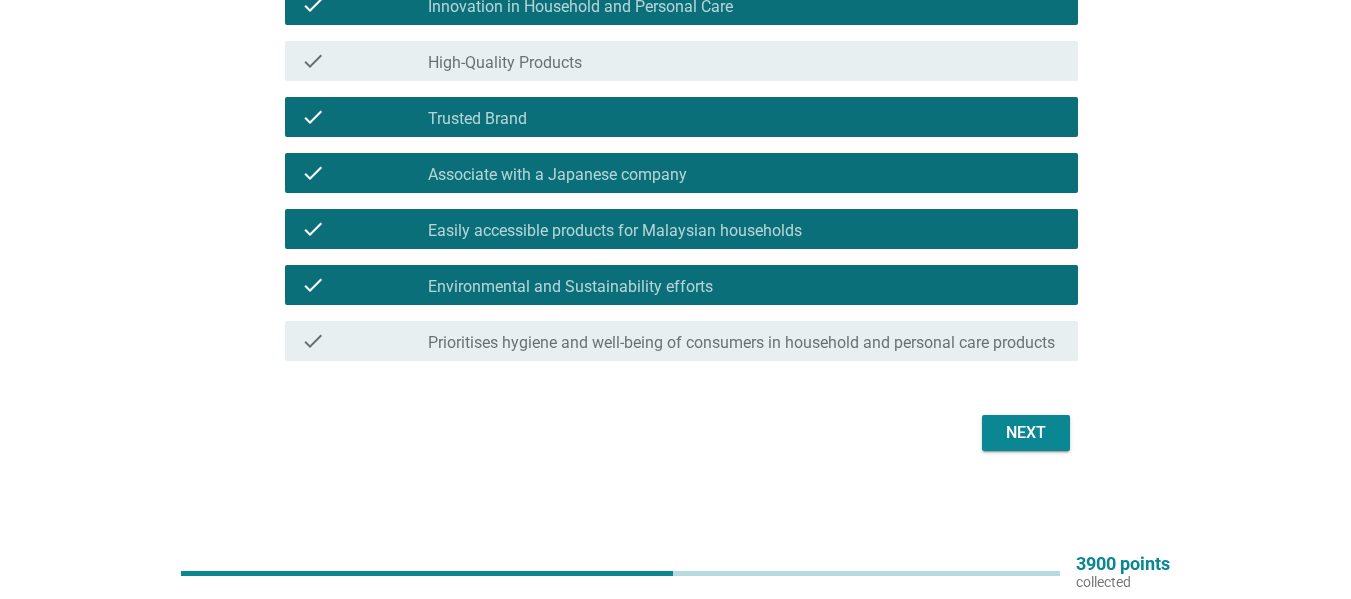click on "Prioritises hygiene and well-being of consumers in household and personal care products" at bounding box center (741, 343) 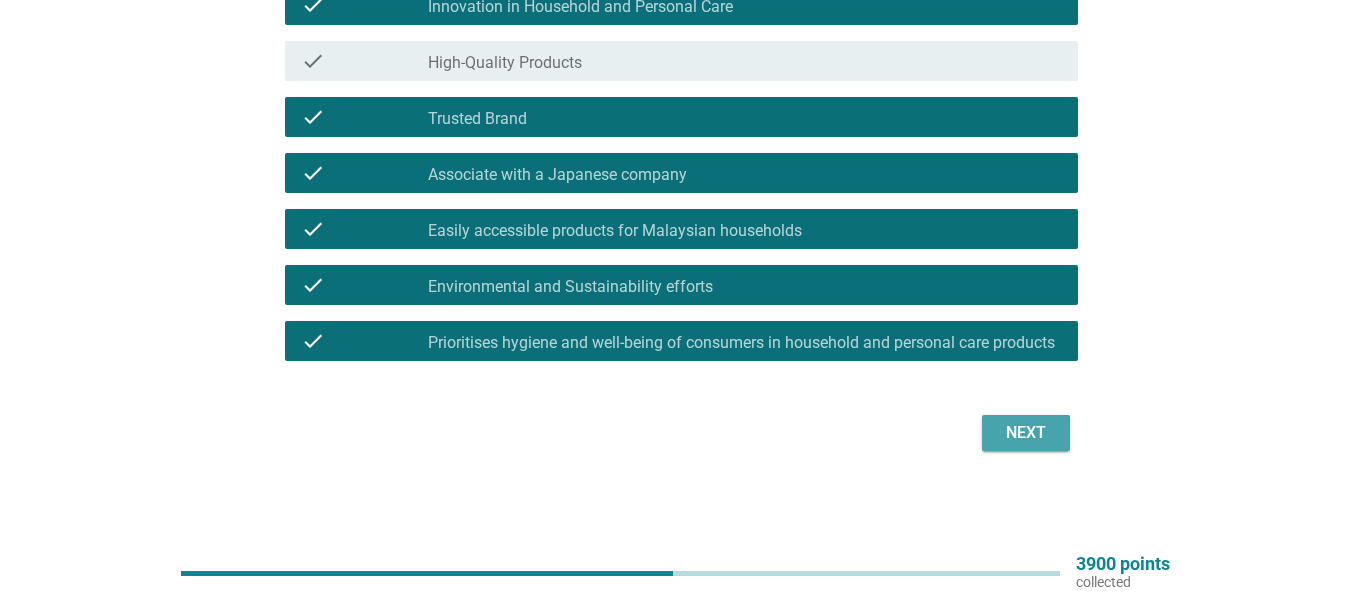 click on "Next" at bounding box center [1026, 433] 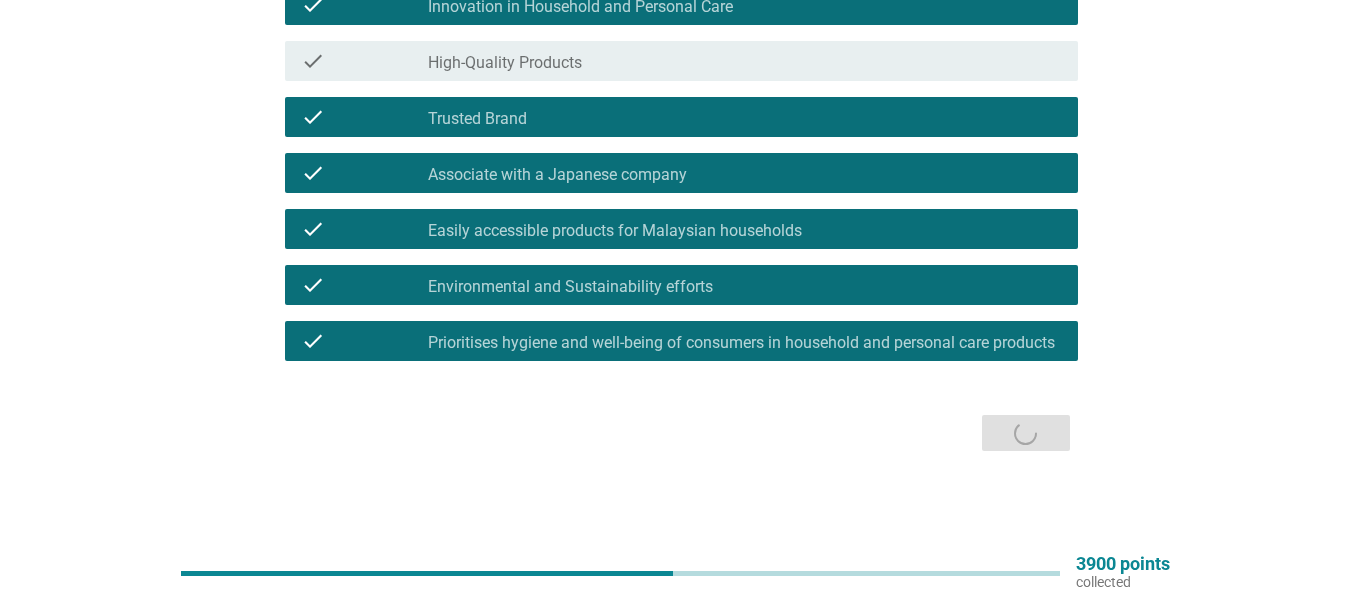 scroll, scrollTop: 0, scrollLeft: 0, axis: both 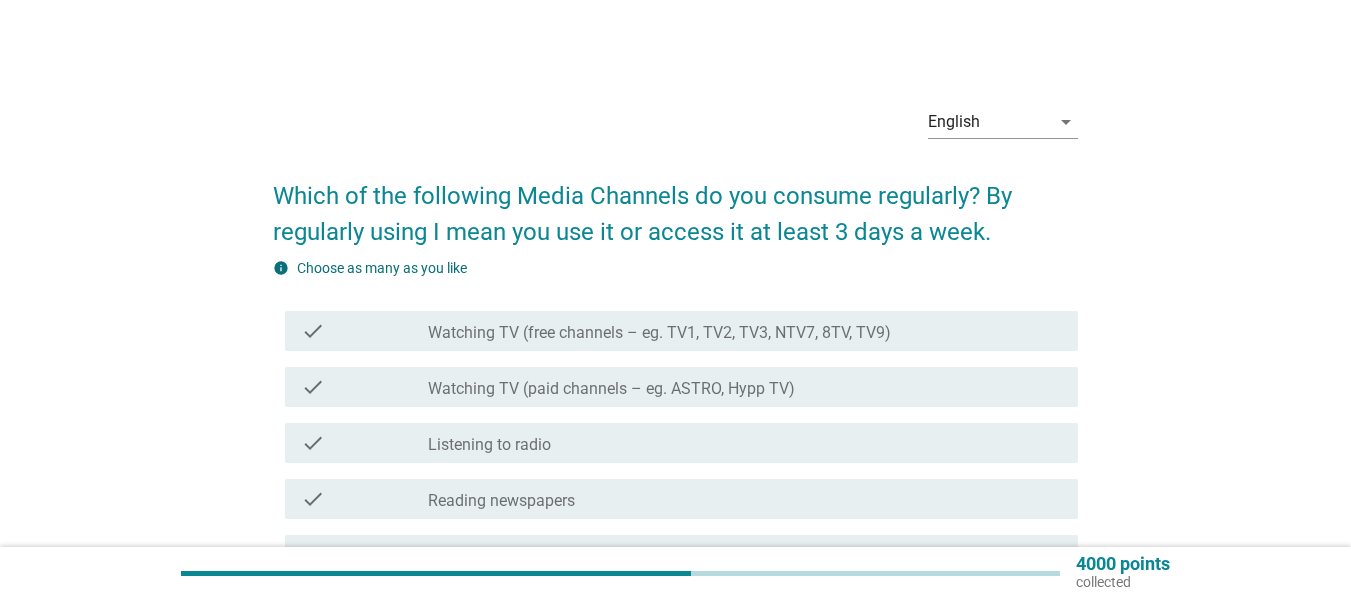 click on "Watching TV (free channels – eg. TV1, TV2, TV3, NTV7, 8TV, TV9)" at bounding box center (659, 333) 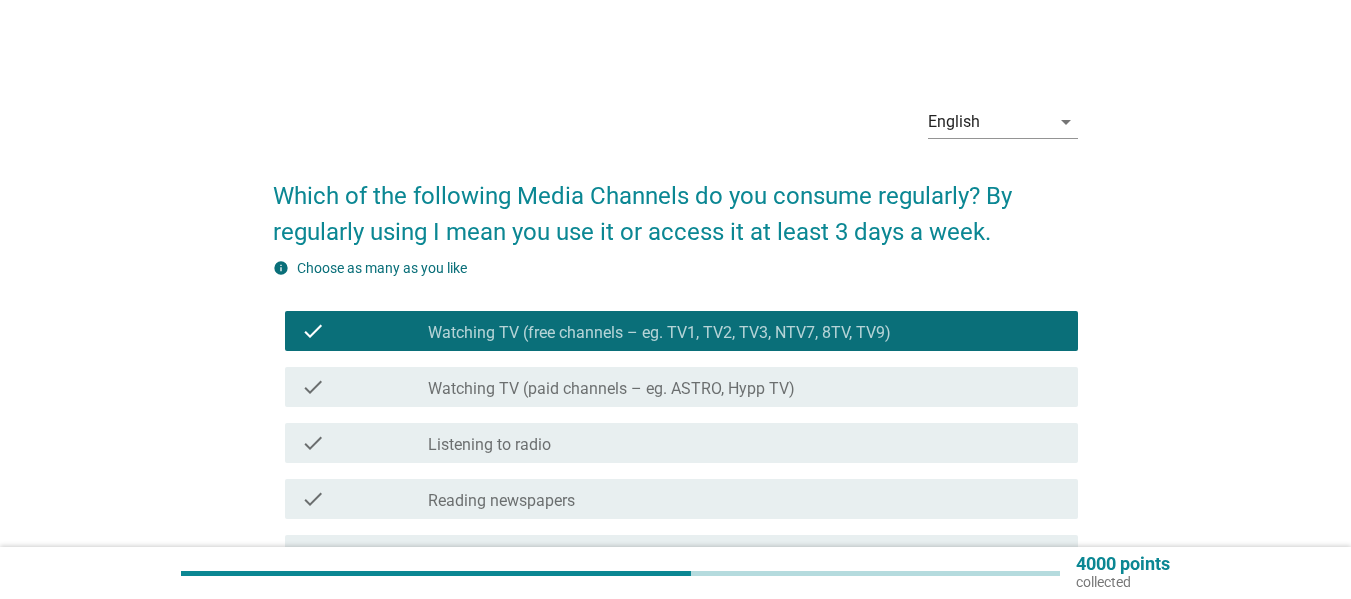 click on "Watching TV (paid channels – eg. ASTRO, Hypp TV)" at bounding box center (611, 389) 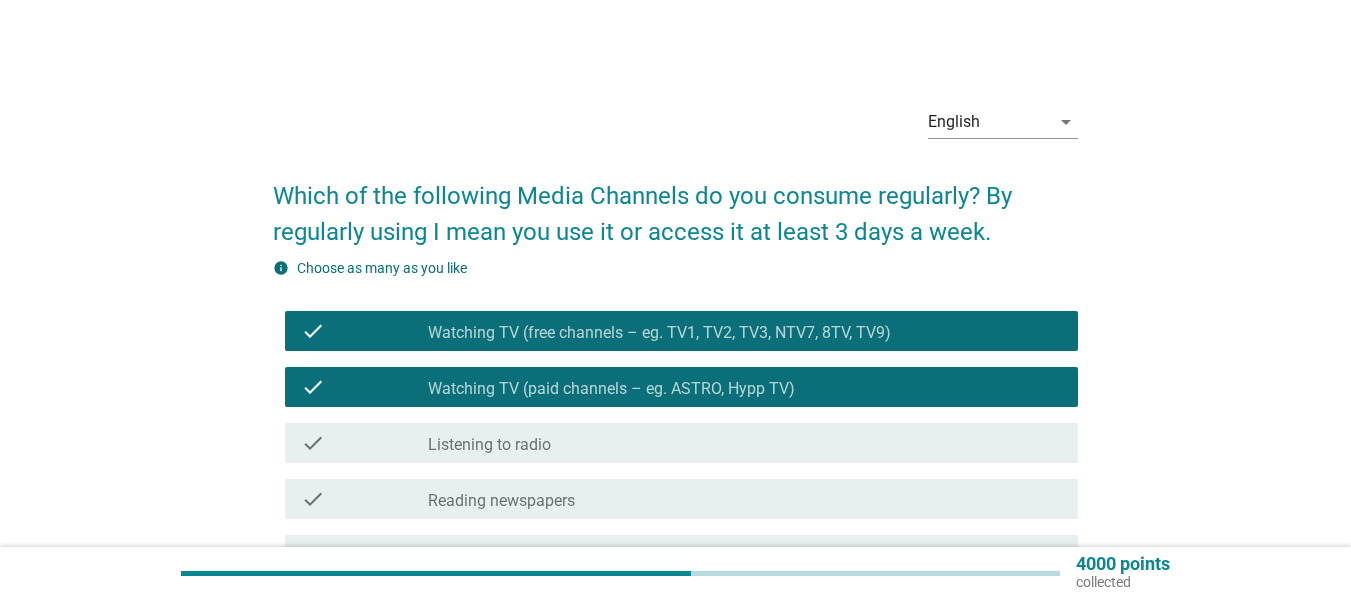 scroll, scrollTop: 100, scrollLeft: 0, axis: vertical 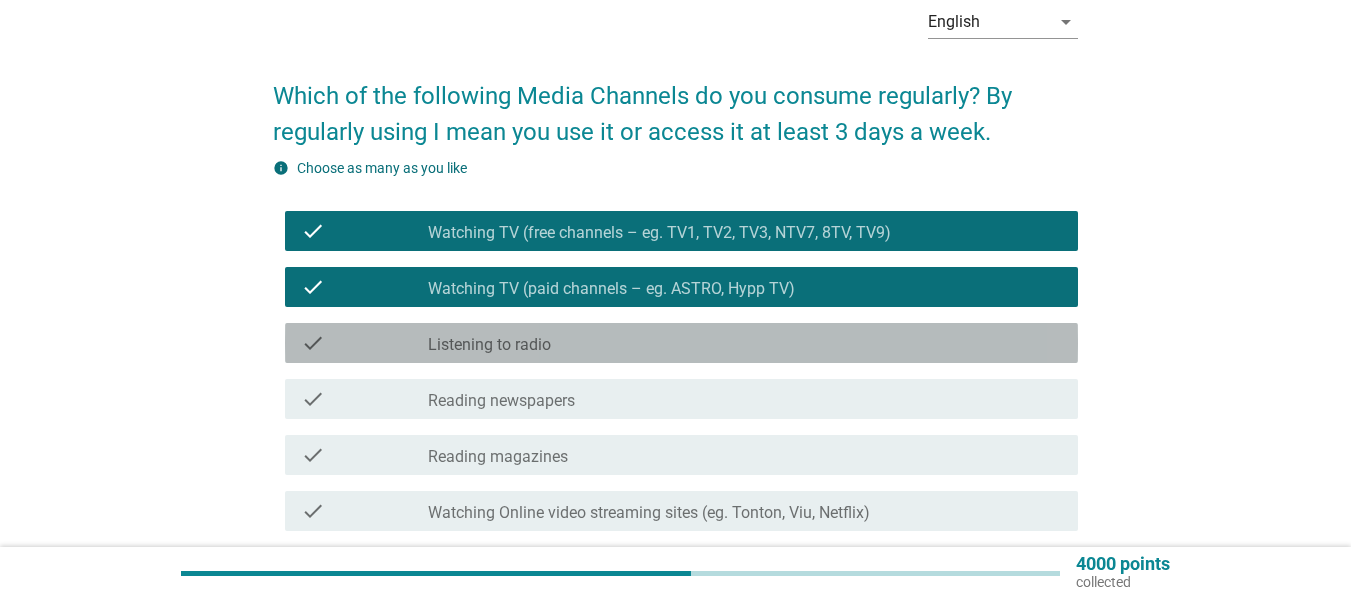 click on "check_box_outline_blank Listening to radio" at bounding box center (745, 343) 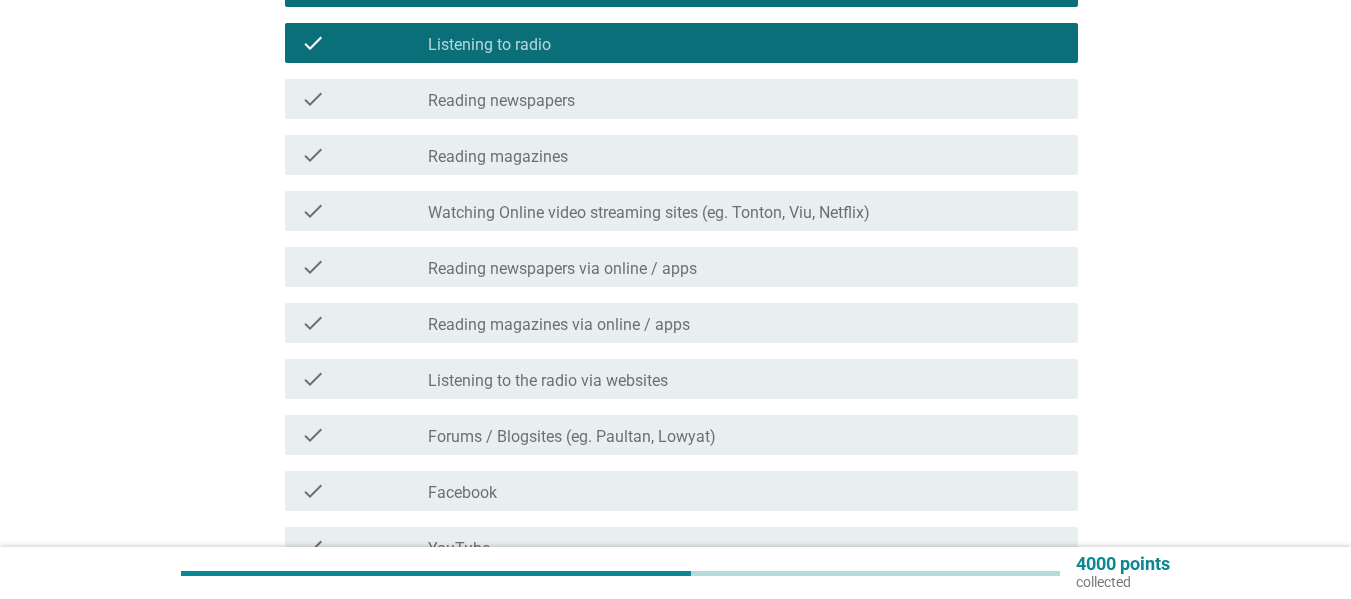 scroll, scrollTop: 500, scrollLeft: 0, axis: vertical 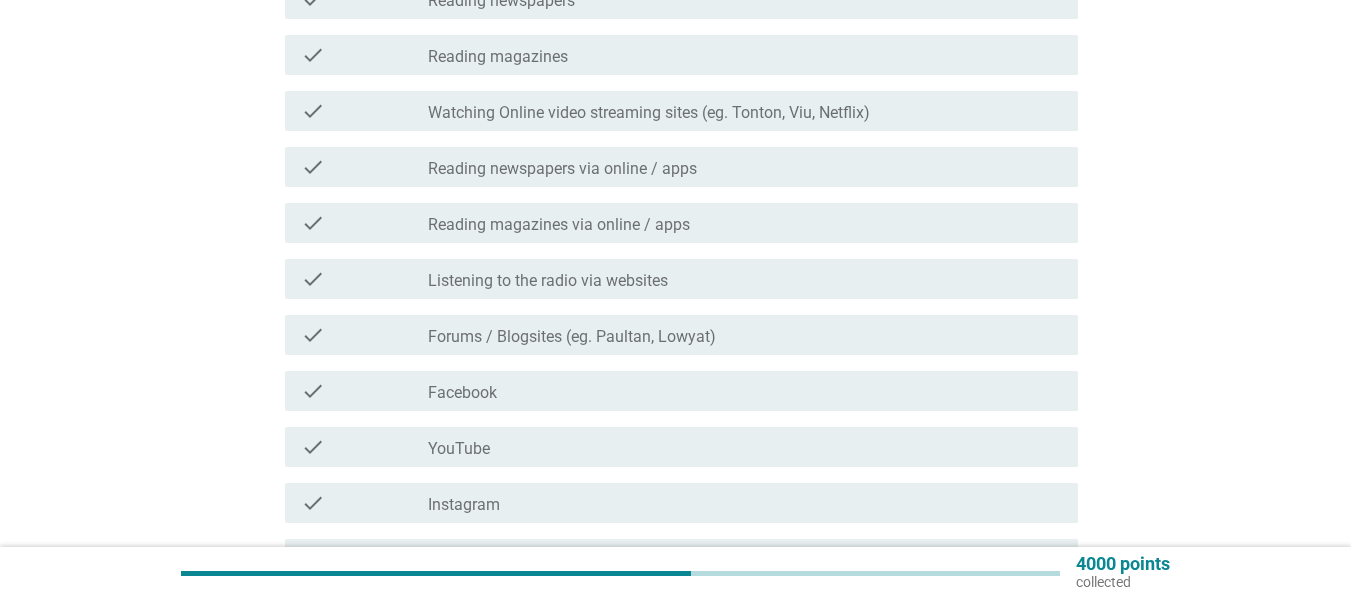click on "check     check_box_outline_blank Facebook" at bounding box center [675, 391] 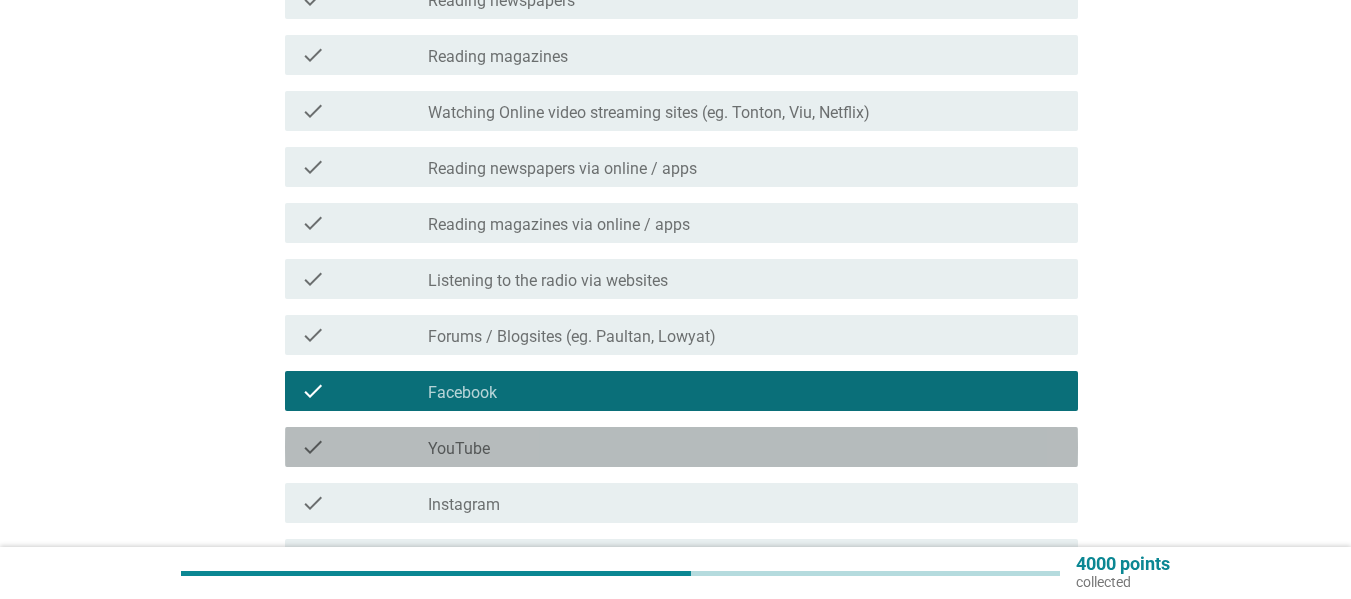 click on "check_box_outline_blank YouTube" at bounding box center (745, 447) 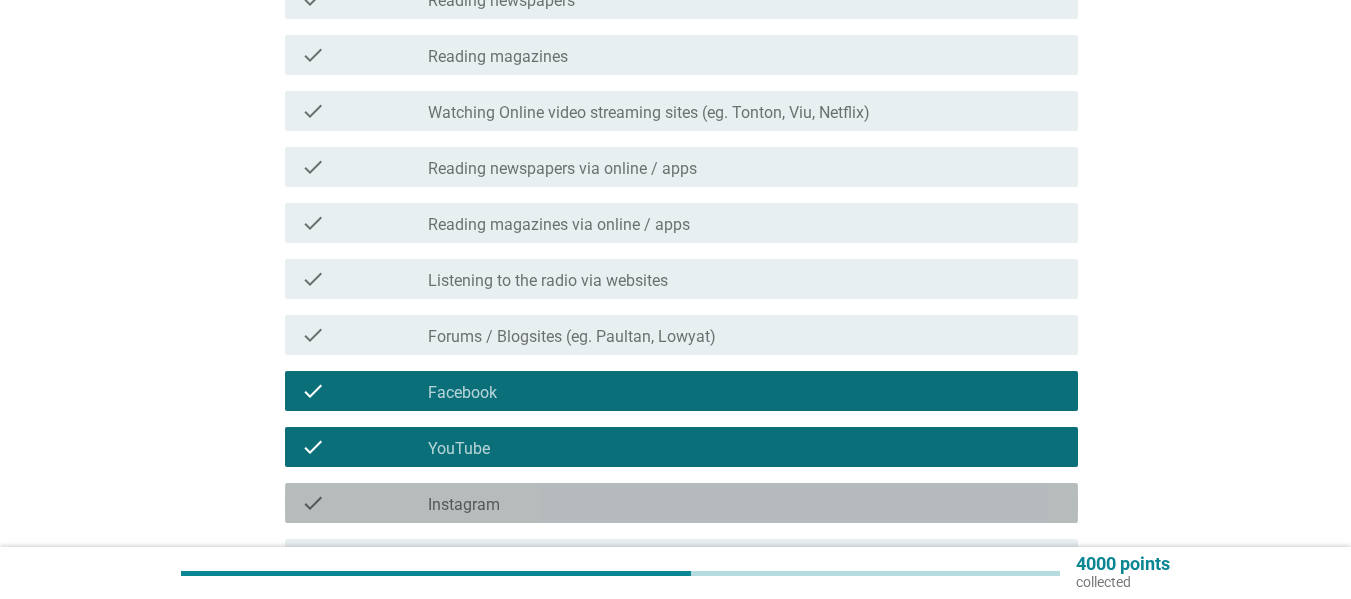 click on "check     check_box_outline_blank Instagram" at bounding box center [681, 503] 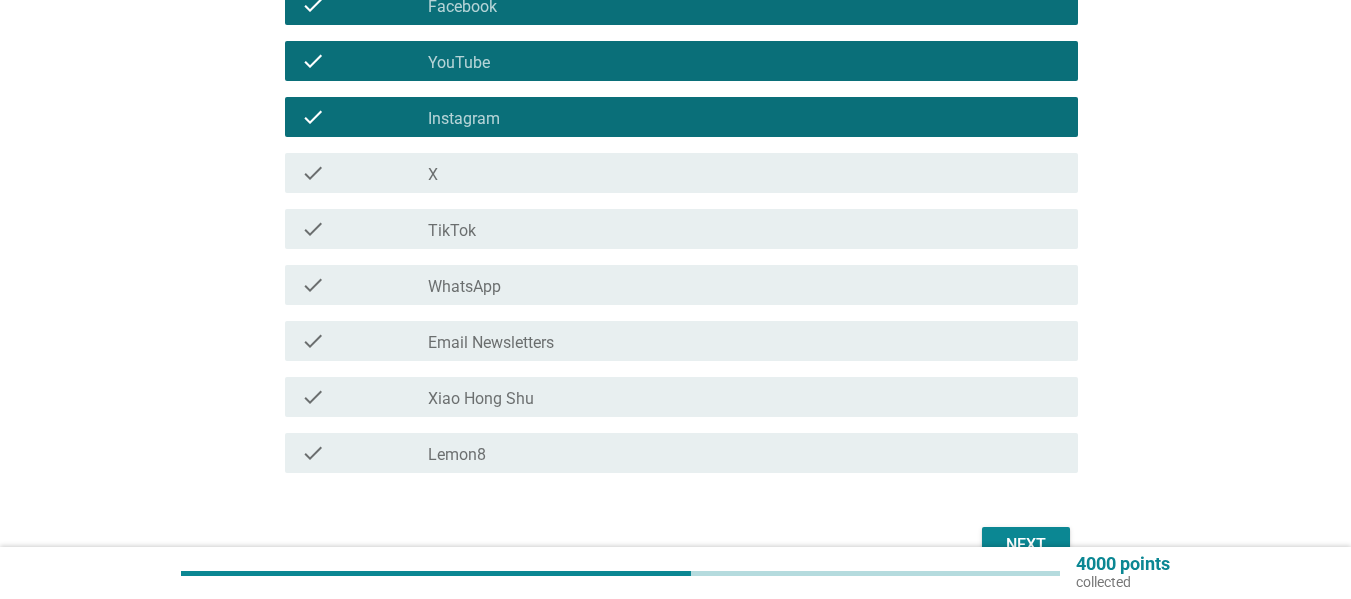 scroll, scrollTop: 998, scrollLeft: 0, axis: vertical 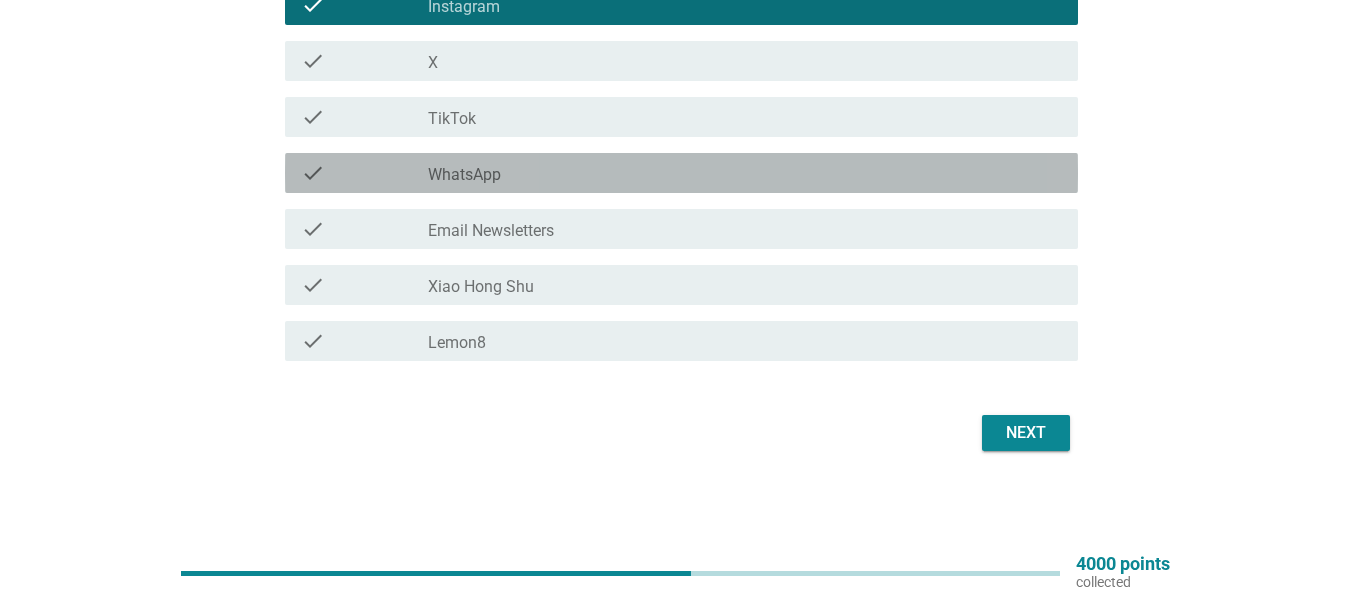 click on "check     check_box_outline_blank WhatsApp" at bounding box center [681, 173] 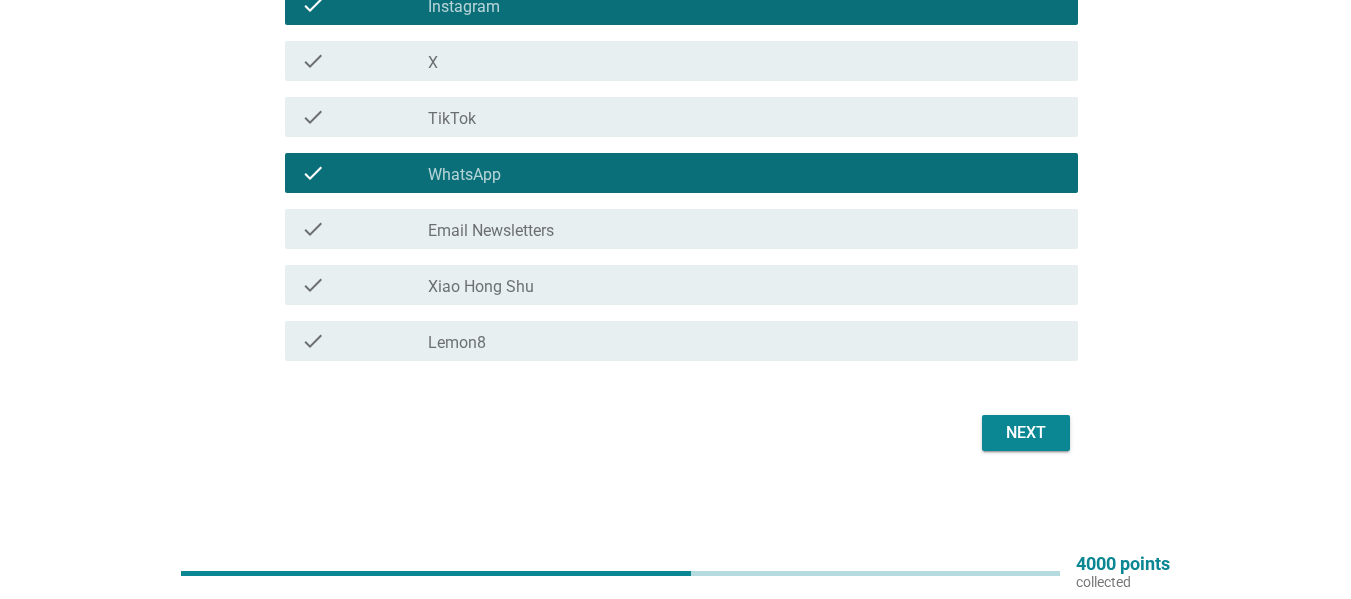 click on "check     check_box_outline_blank Xiao Hong Shu" at bounding box center (675, 285) 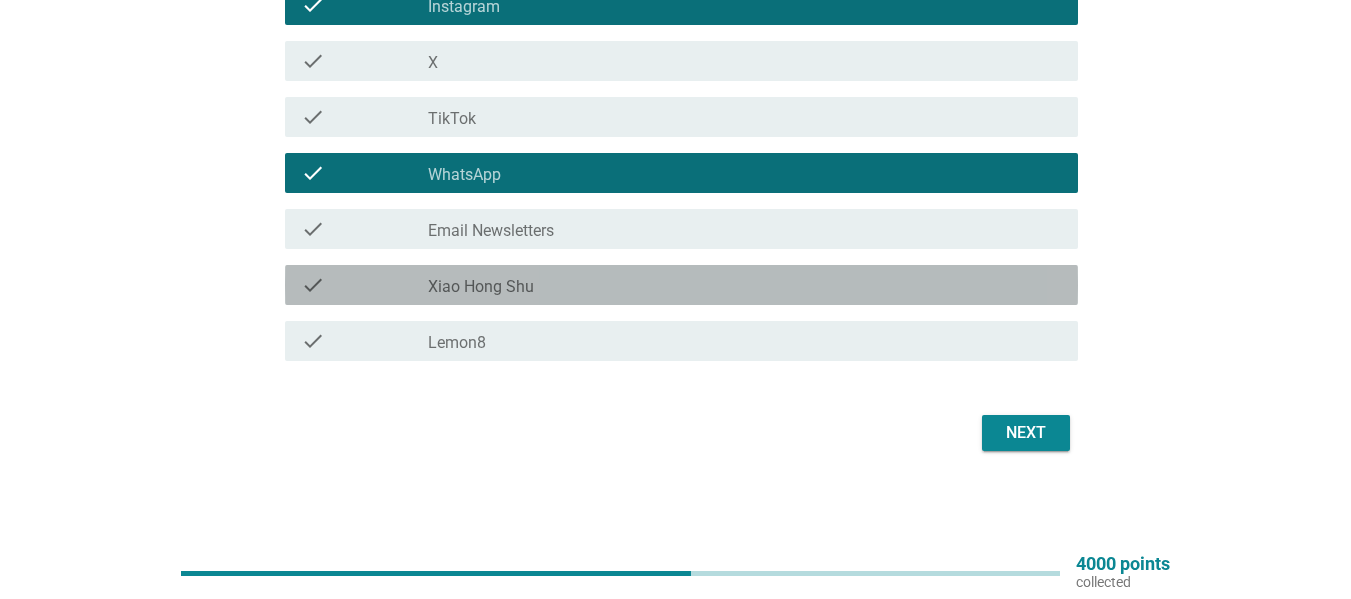click on "Xiao Hong Shu" at bounding box center [481, 287] 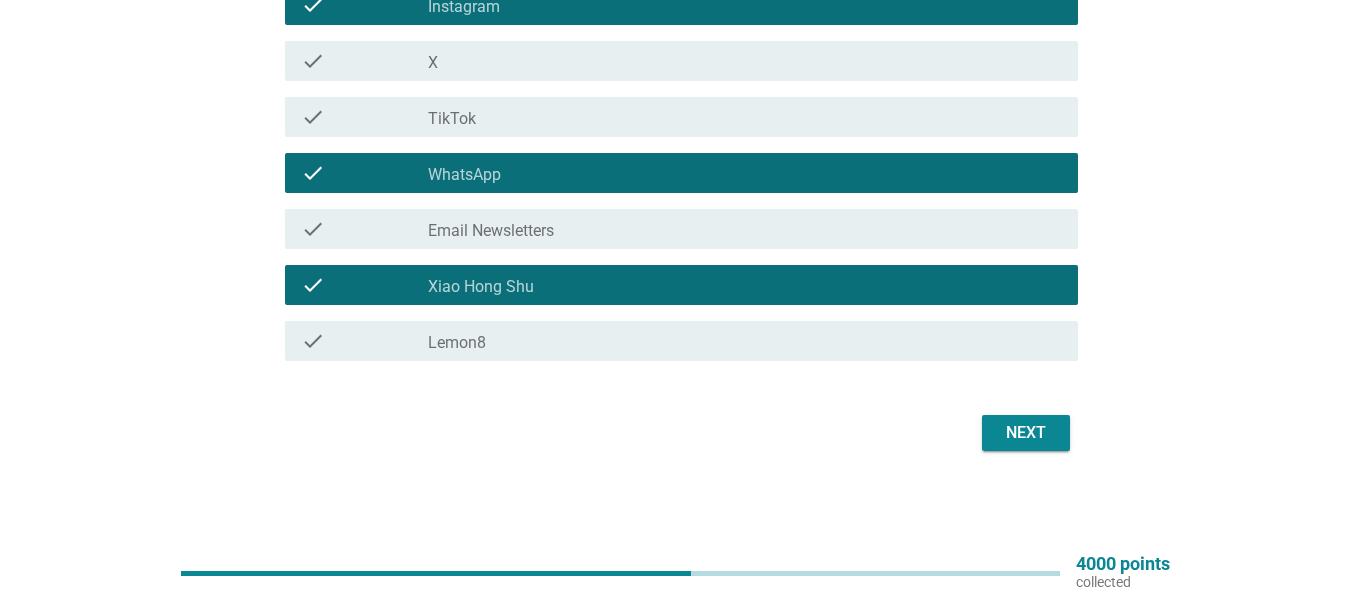 click on "Next" at bounding box center (1026, 433) 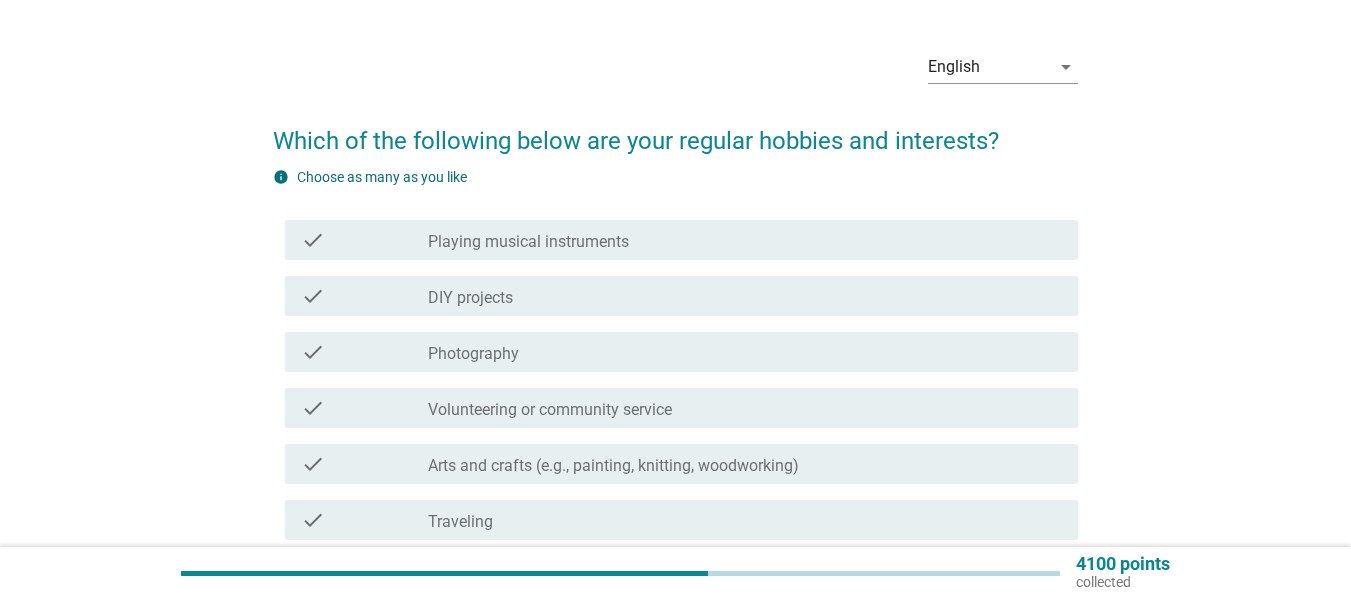 scroll, scrollTop: 100, scrollLeft: 0, axis: vertical 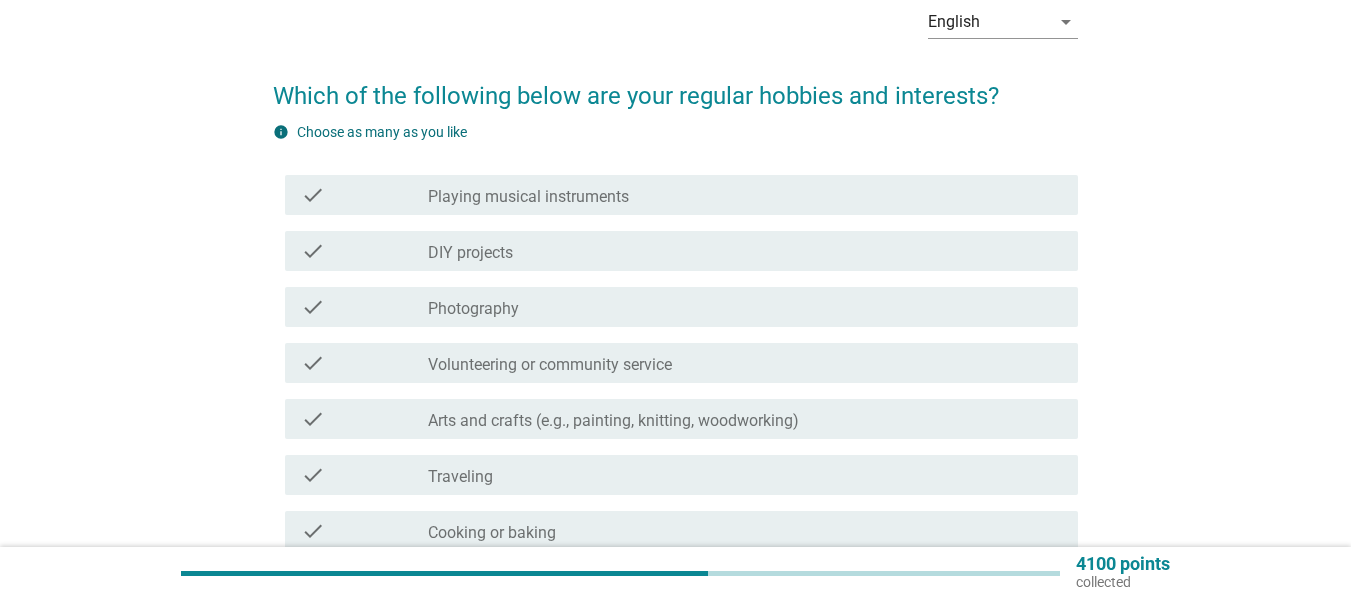 click on "check_box_outline_blank Photography" at bounding box center (745, 307) 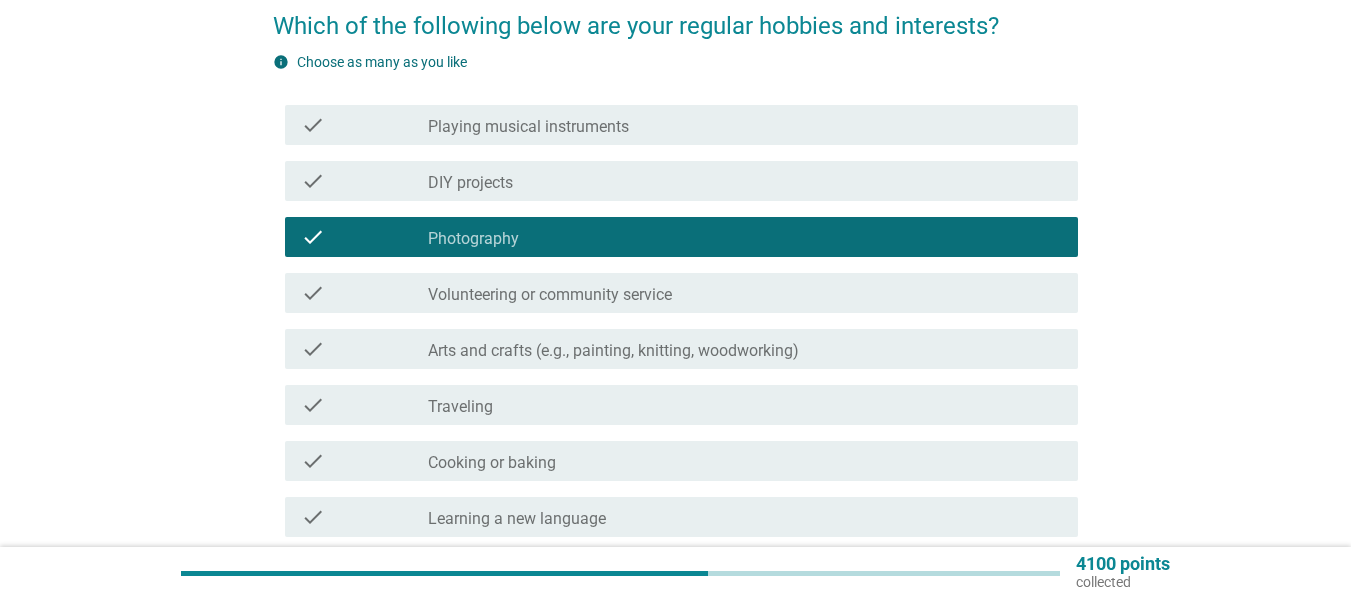 scroll, scrollTop: 200, scrollLeft: 0, axis: vertical 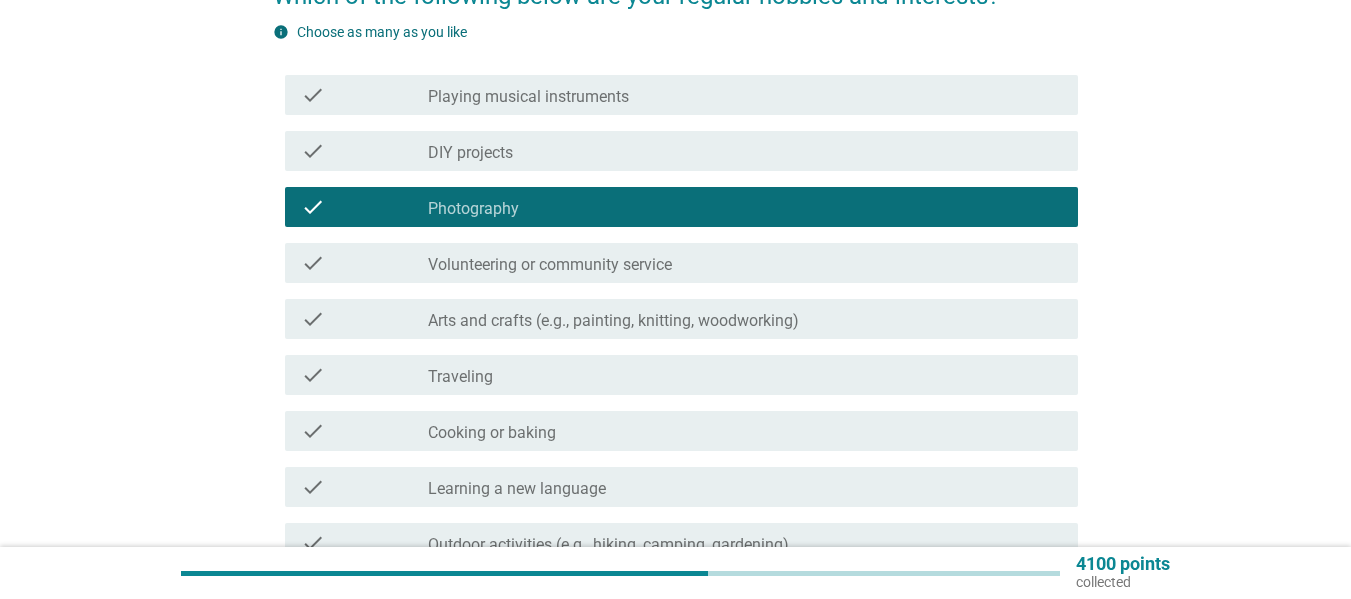 click on "check_box_outline_blank Arts and crafts (e.g., painting, knitting, woodworking)" at bounding box center (745, 319) 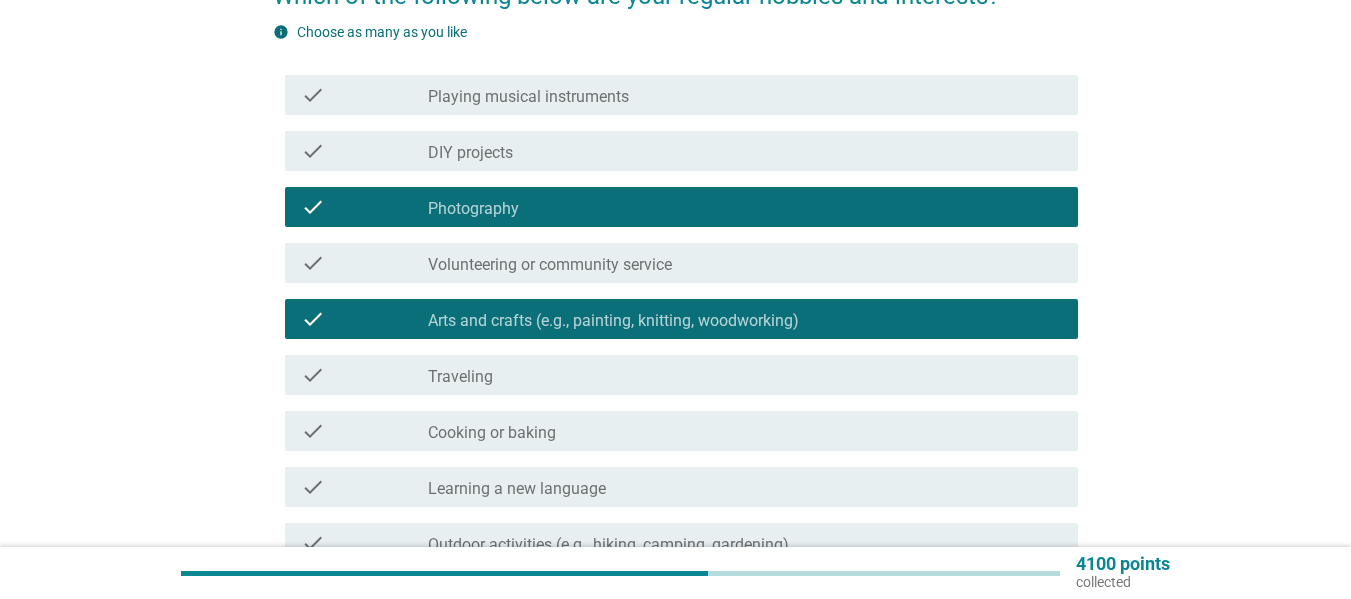 click on "check_box_outline_blank Traveling" at bounding box center [745, 375] 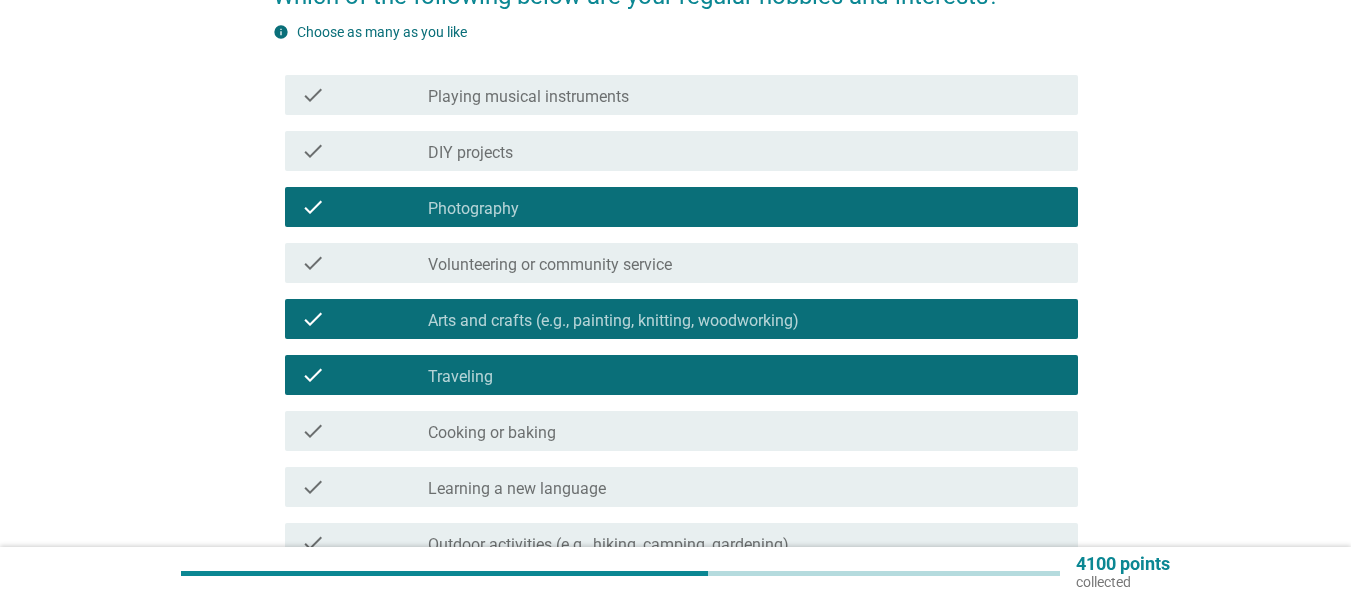 click on "check     check_box_outline_blank Cooking or baking" at bounding box center (681, 431) 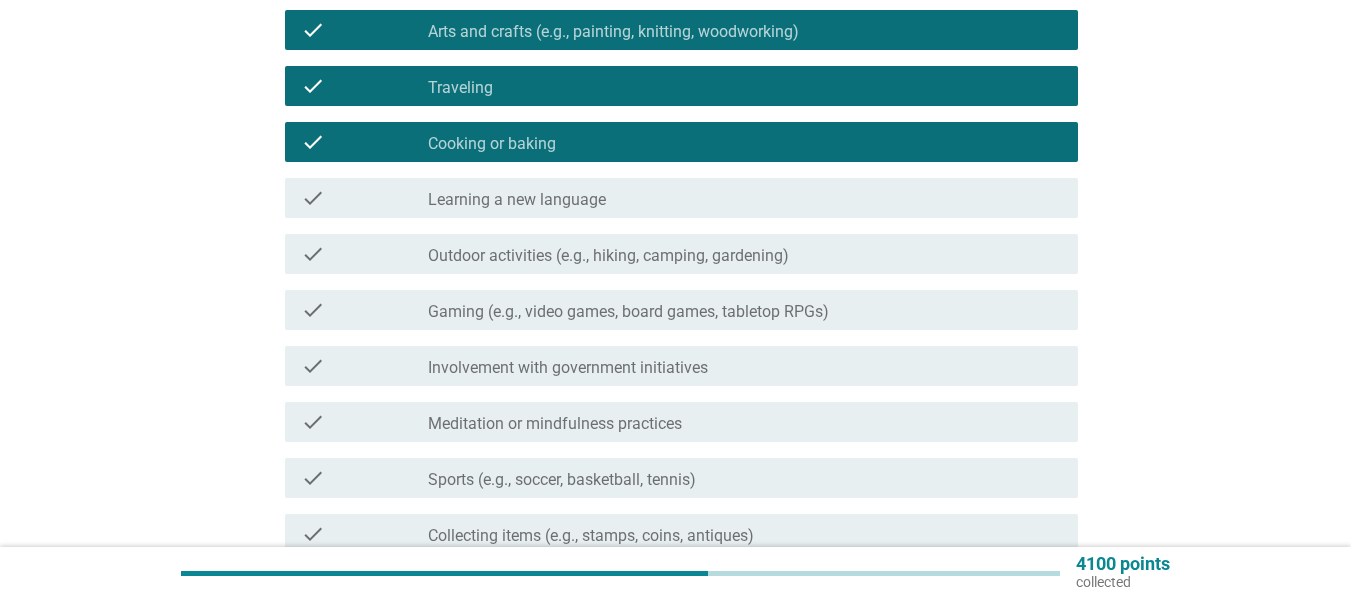 scroll, scrollTop: 500, scrollLeft: 0, axis: vertical 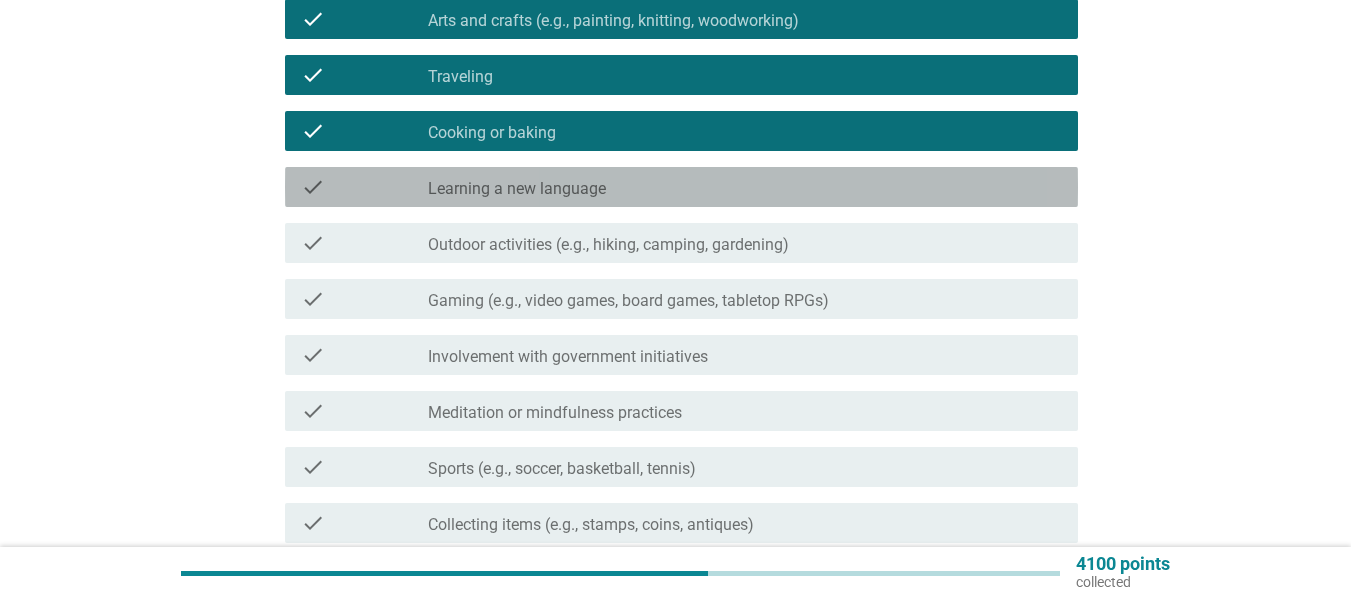 click on "check_box_outline_blank Learning a new language" at bounding box center [745, 187] 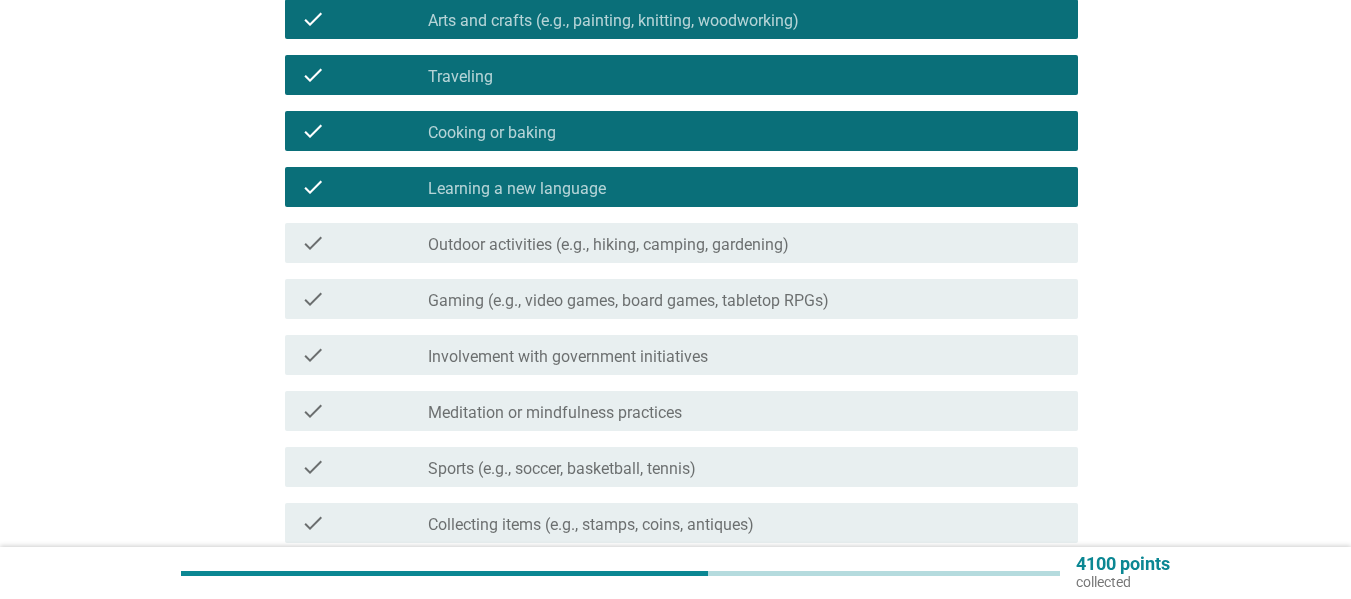 click on "check_box_outline_blank Gaming (e.g., video games, board games, tabletop RPGs)" at bounding box center (745, 299) 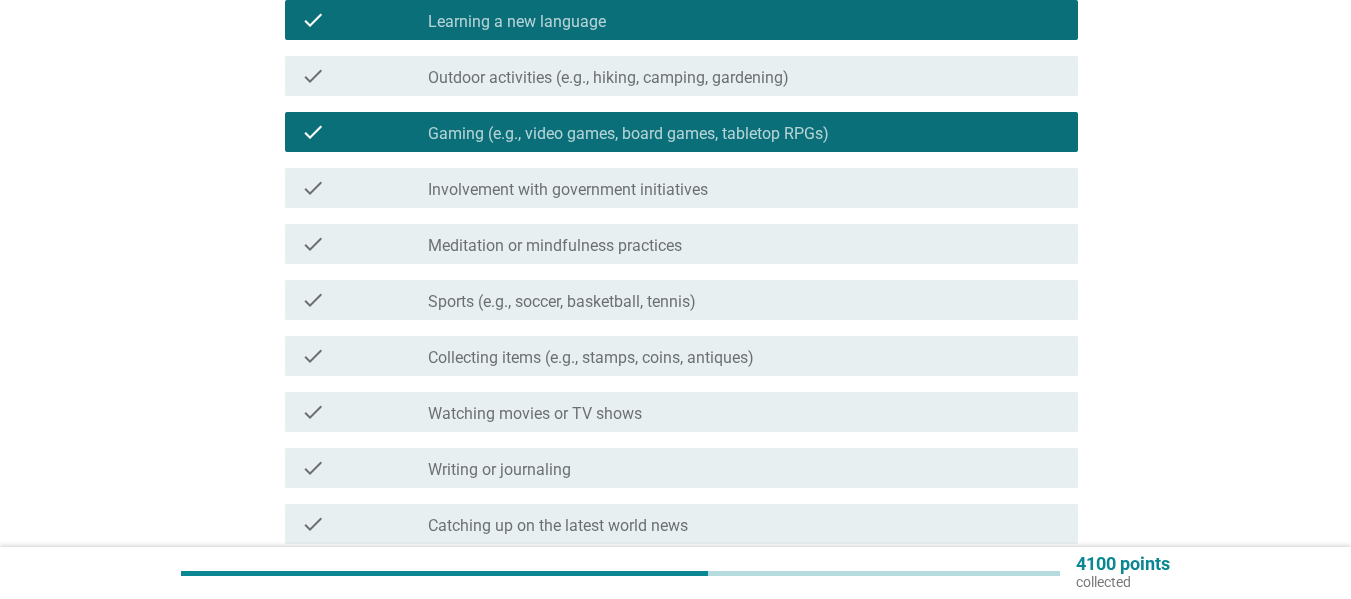 scroll, scrollTop: 700, scrollLeft: 0, axis: vertical 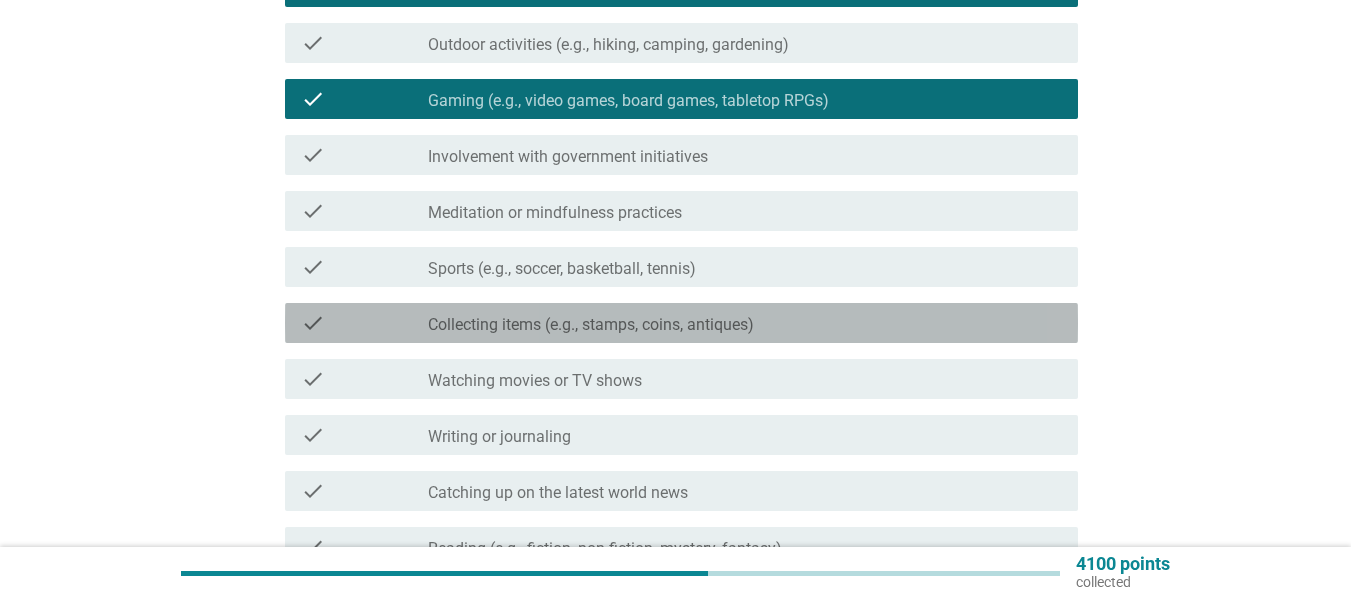 click on "Collecting items (e.g., stamps, coins, antiques)" at bounding box center (591, 325) 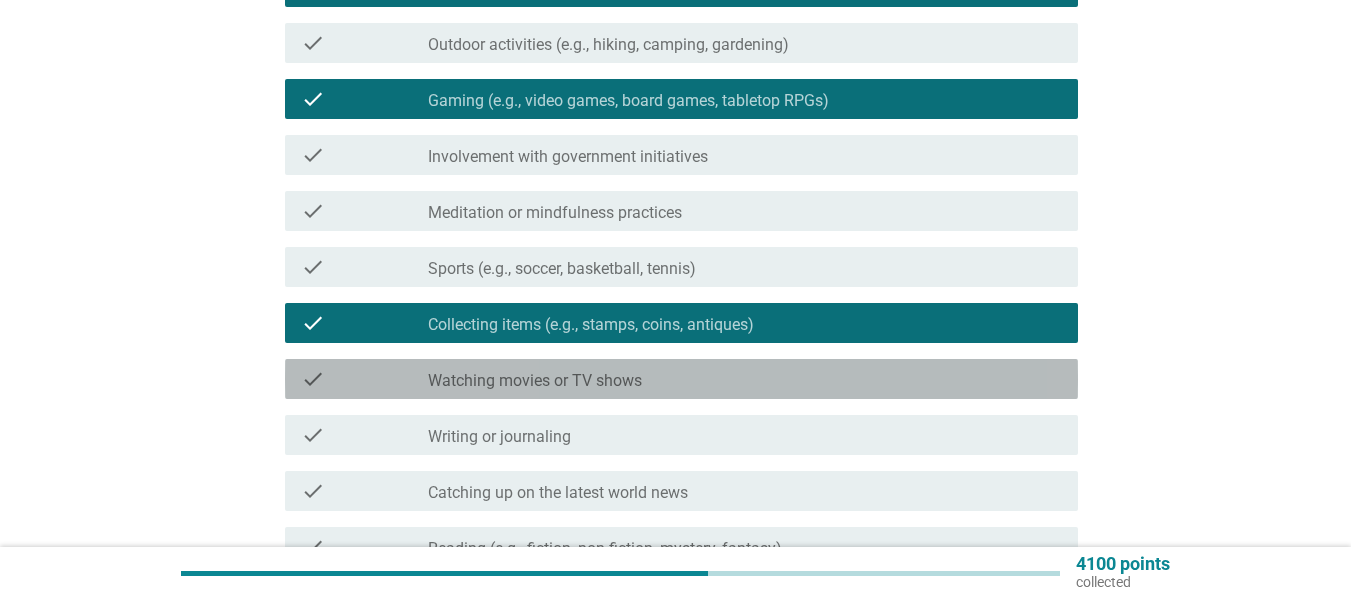 click on "check_box_outline_blank Watching movies or TV shows" at bounding box center (745, 379) 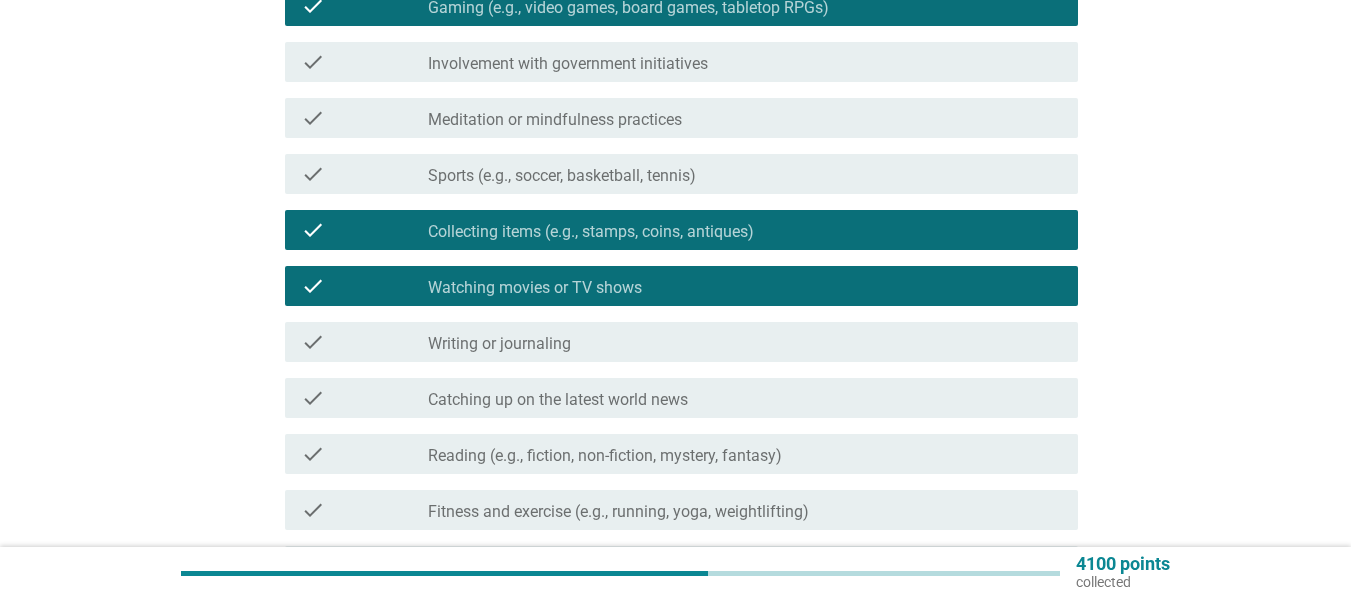 scroll, scrollTop: 900, scrollLeft: 0, axis: vertical 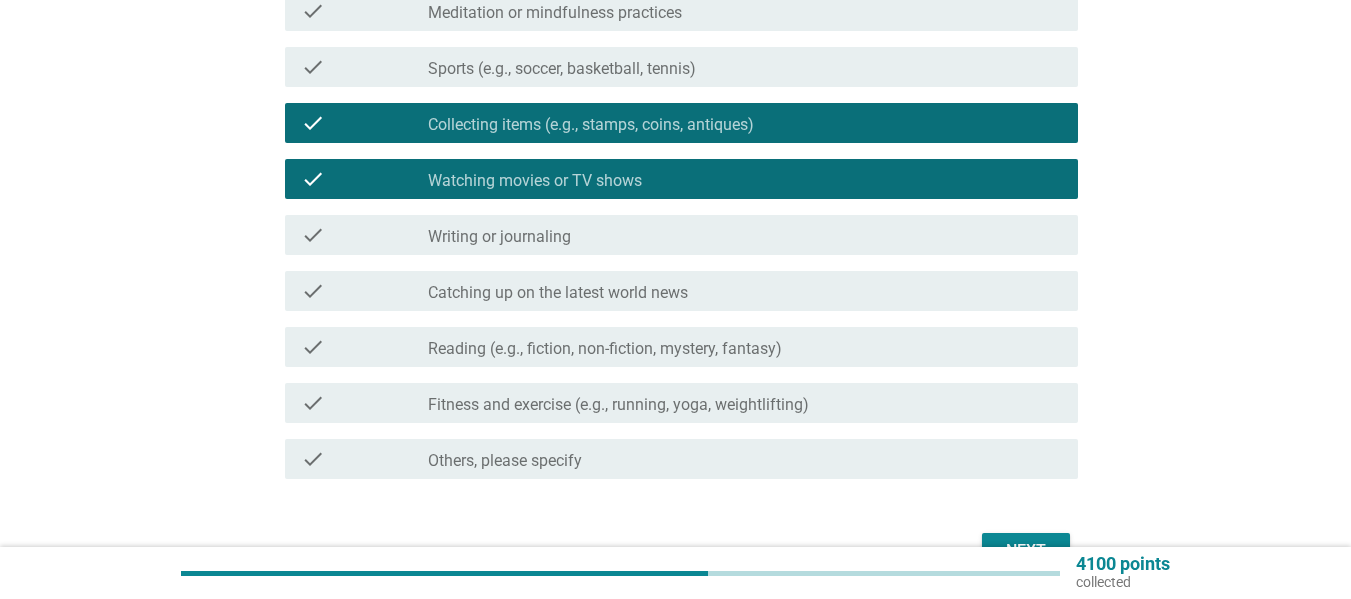 click on "check_box_outline_blank Reading (e.g., fiction, non-fiction, mystery, fantasy)" at bounding box center [745, 347] 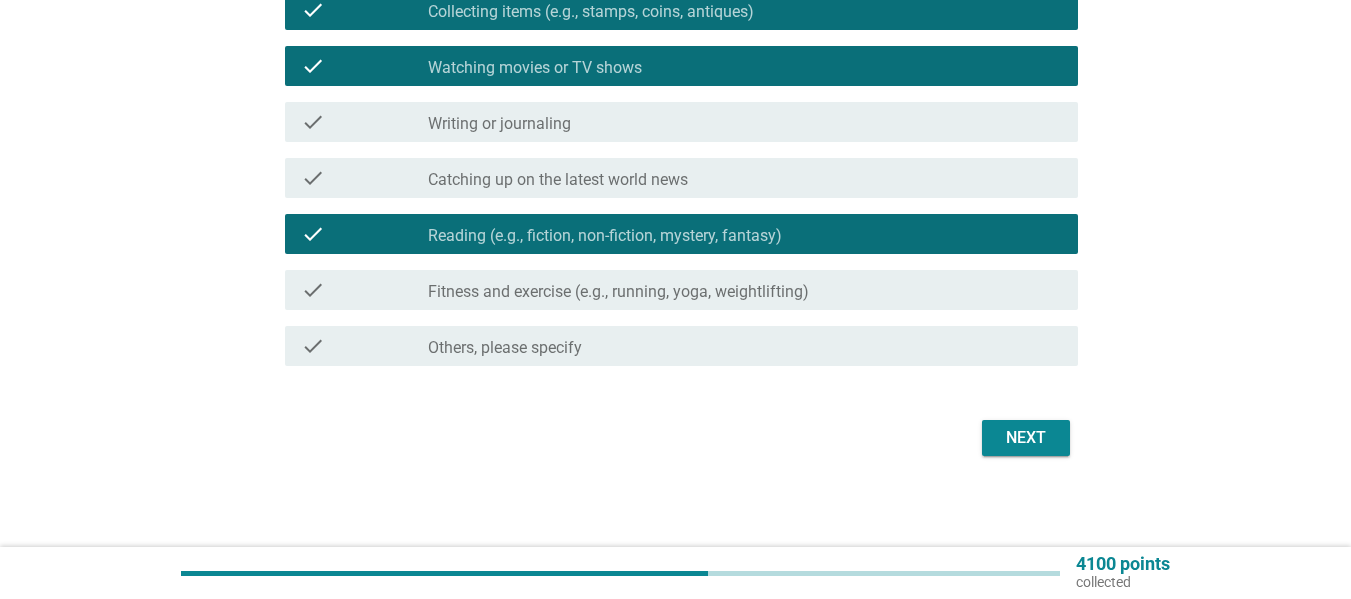 scroll, scrollTop: 1018, scrollLeft: 0, axis: vertical 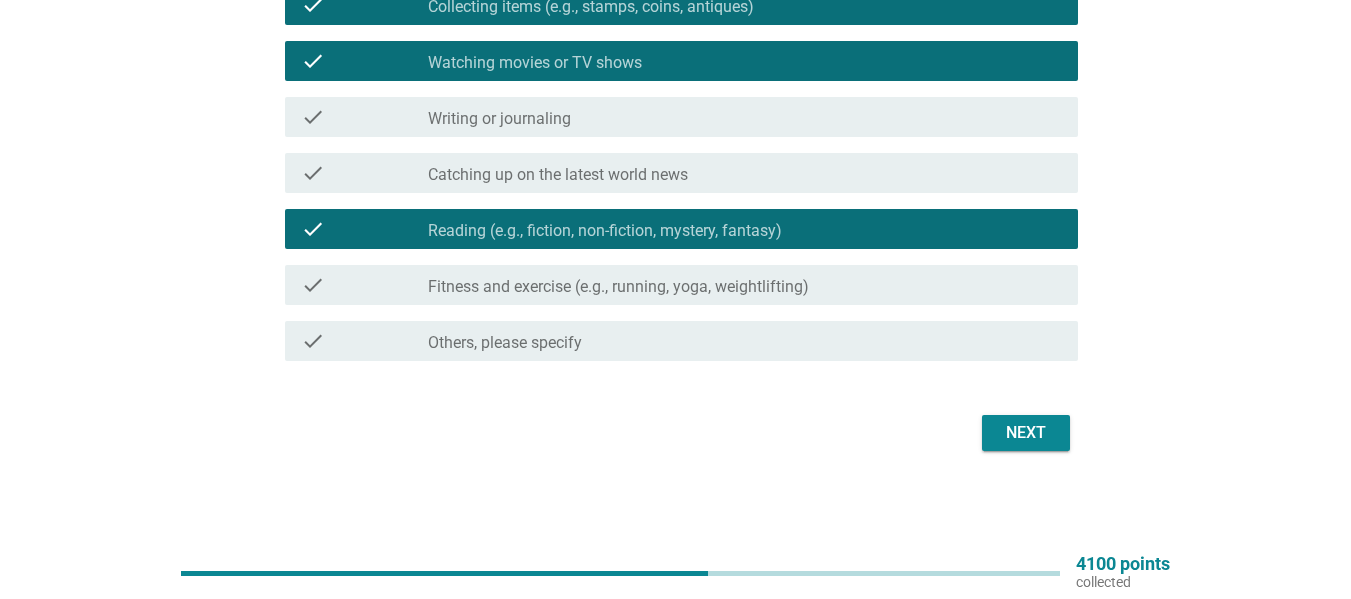 click on "Next" at bounding box center [1026, 433] 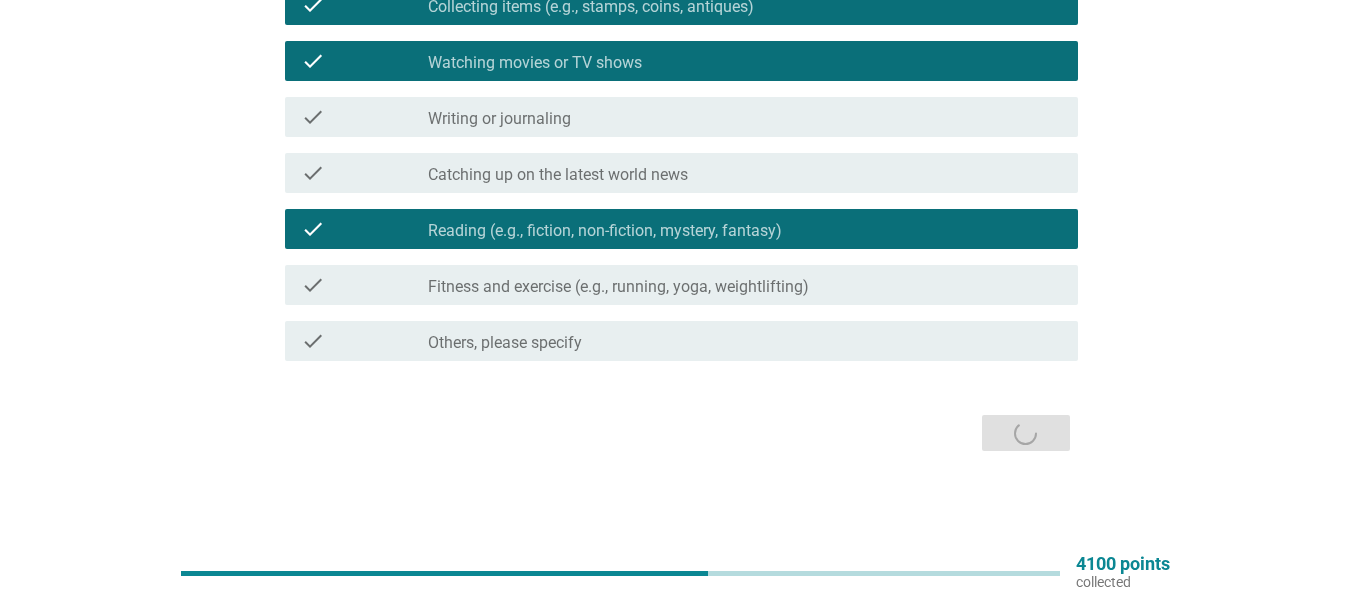 scroll, scrollTop: 0, scrollLeft: 0, axis: both 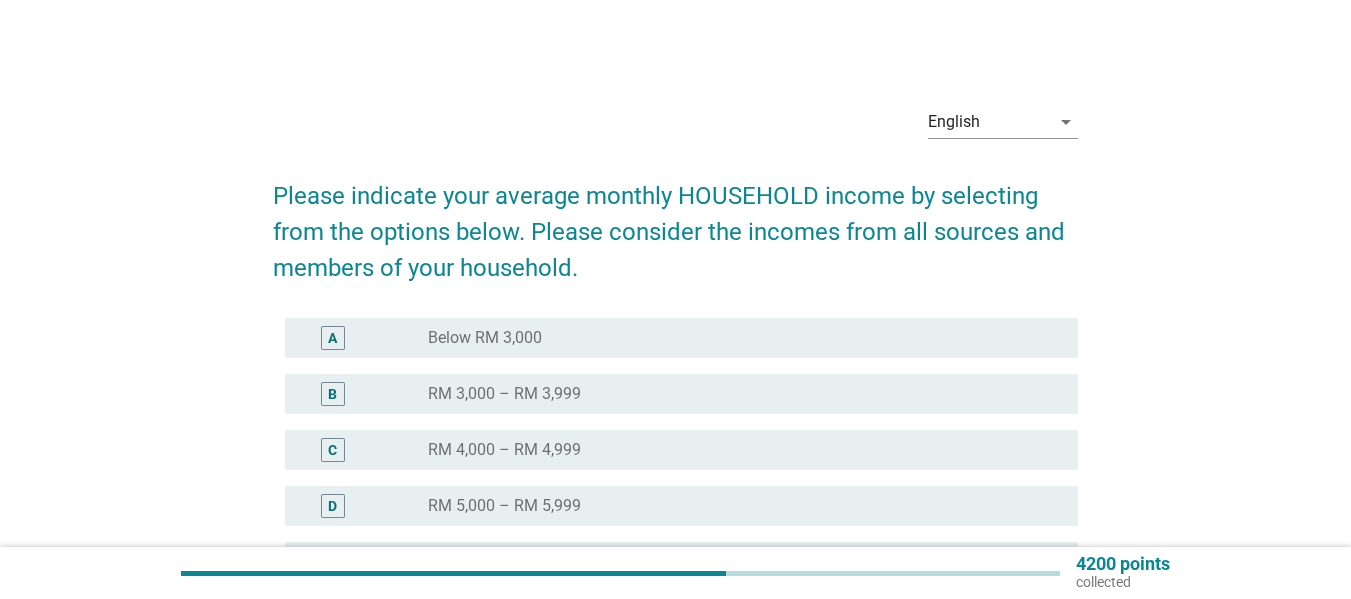 click on "RM 3,000 – RM 3,999" at bounding box center (504, 394) 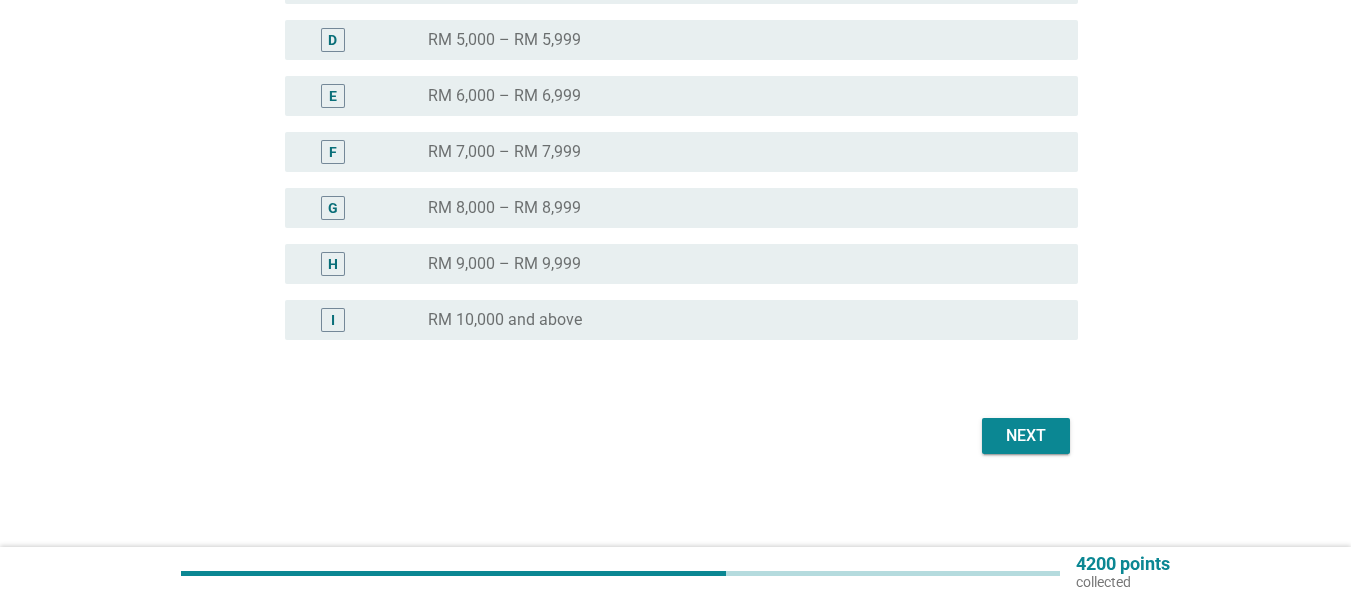 scroll, scrollTop: 469, scrollLeft: 0, axis: vertical 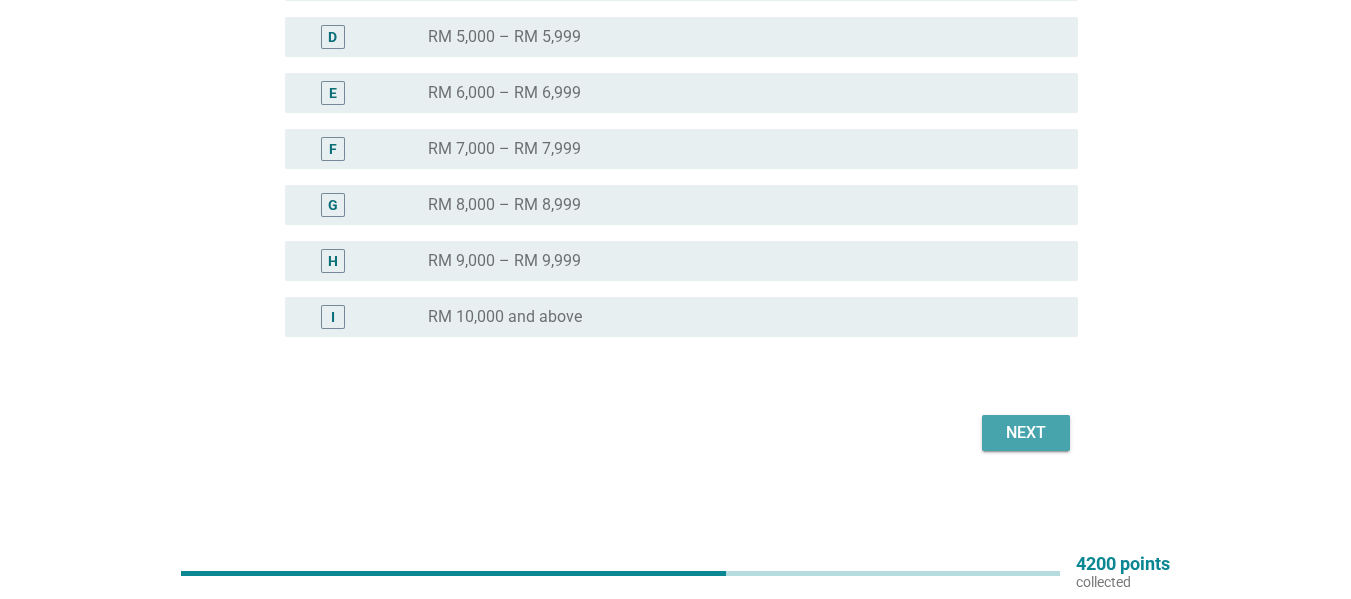 click on "Next" at bounding box center [1026, 433] 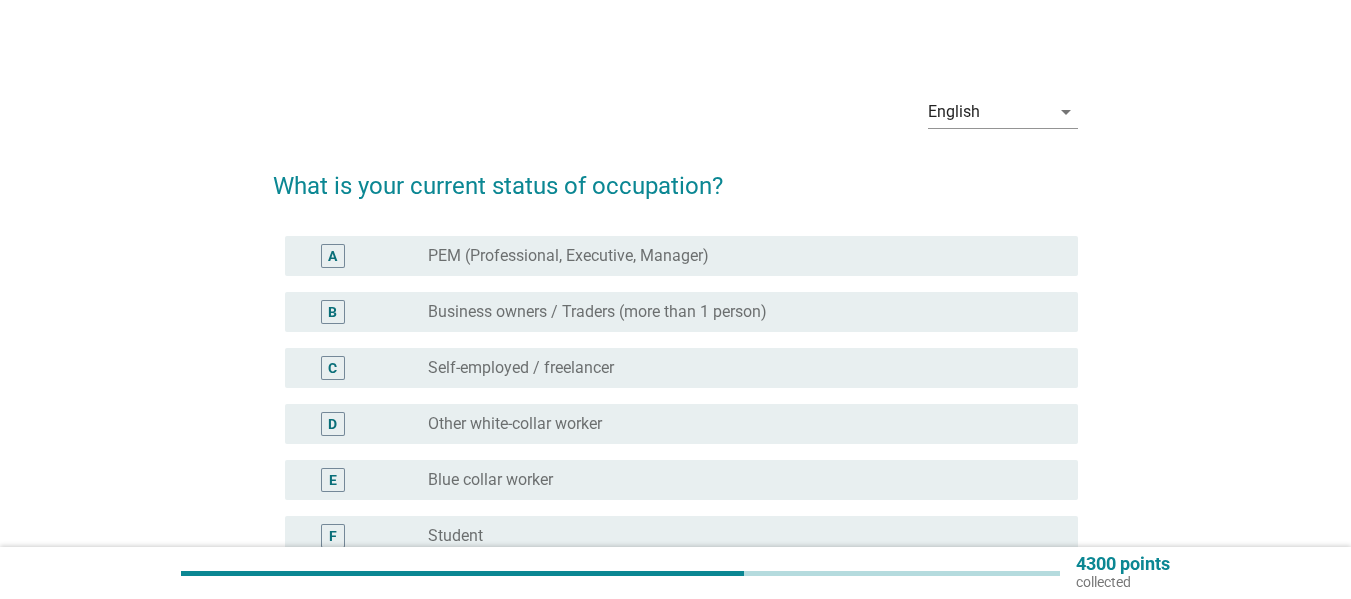 scroll, scrollTop: 0, scrollLeft: 0, axis: both 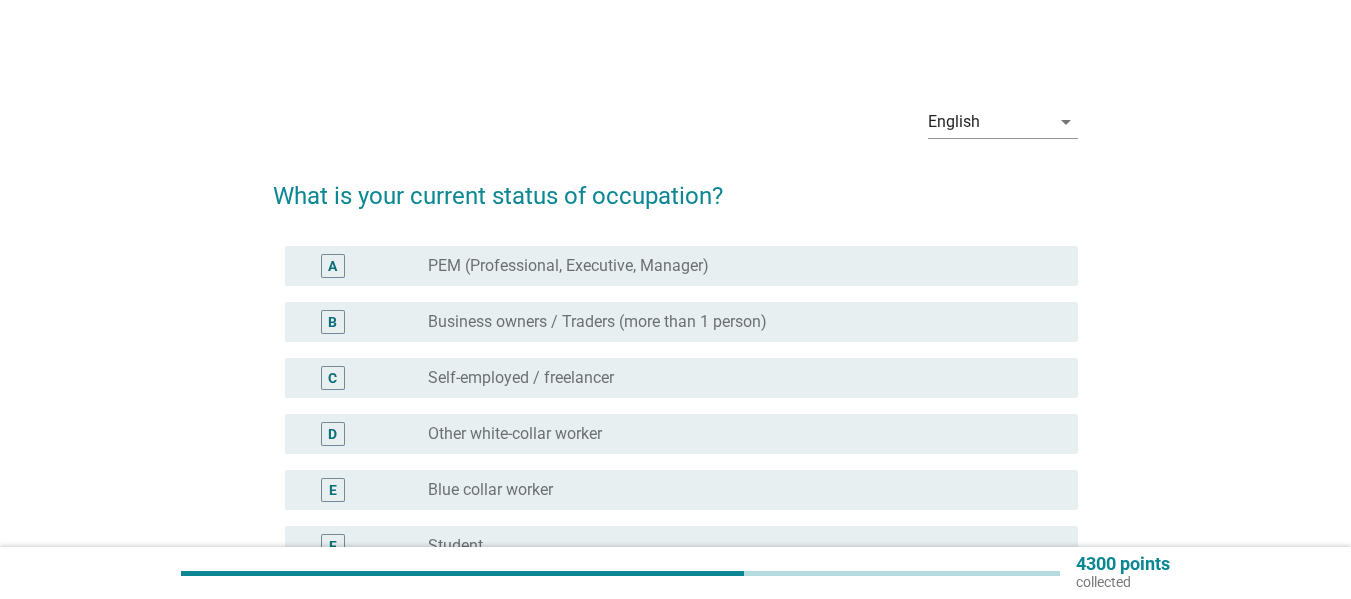 click on "Business owners / Traders (more than 1 person)" at bounding box center (597, 322) 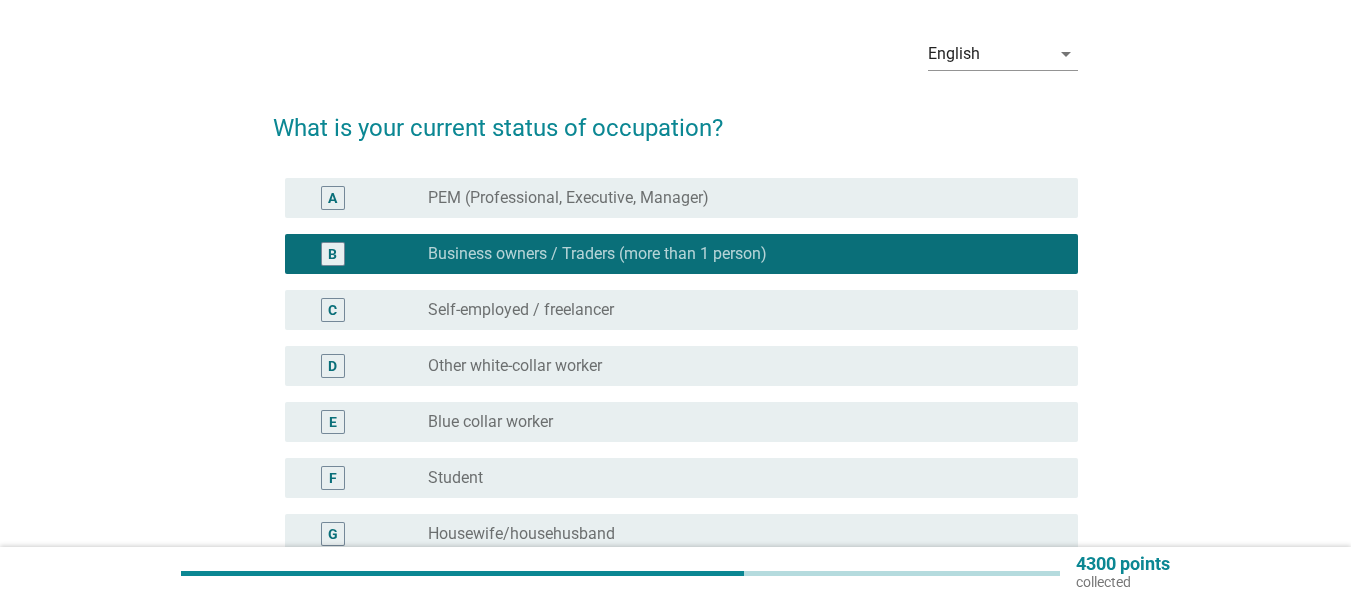 scroll, scrollTop: 100, scrollLeft: 0, axis: vertical 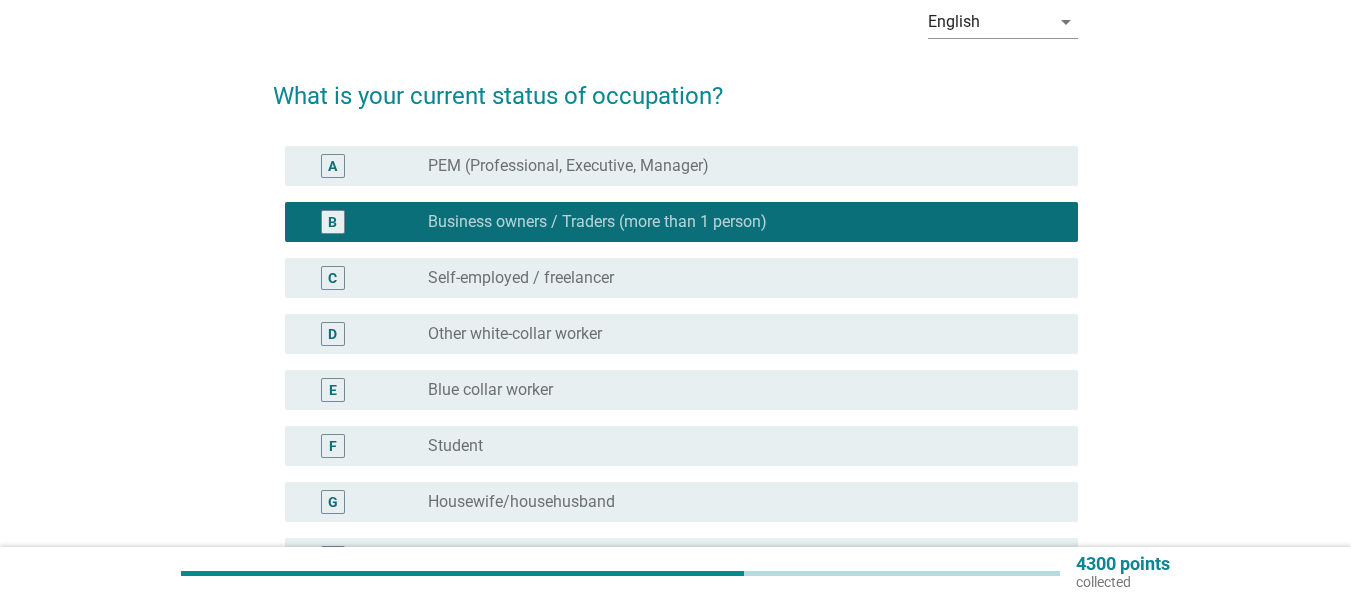 click on "radio_button_unchecked Self-employed / freelancer" at bounding box center (737, 278) 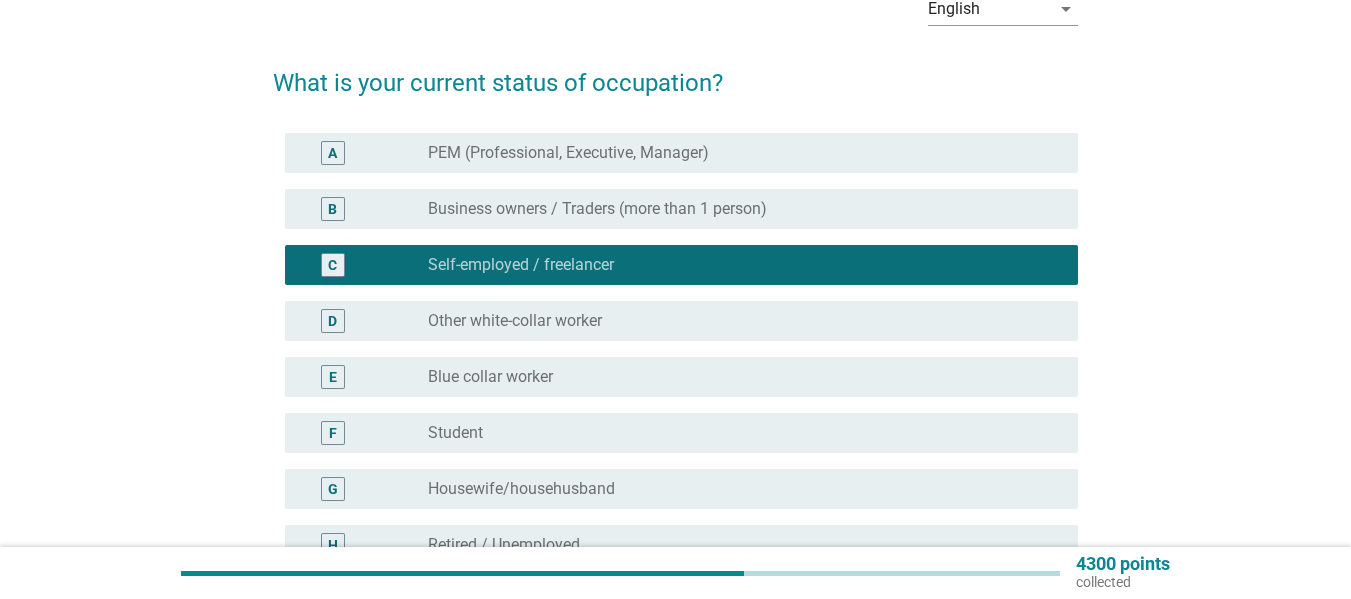 scroll, scrollTop: 97, scrollLeft: 0, axis: vertical 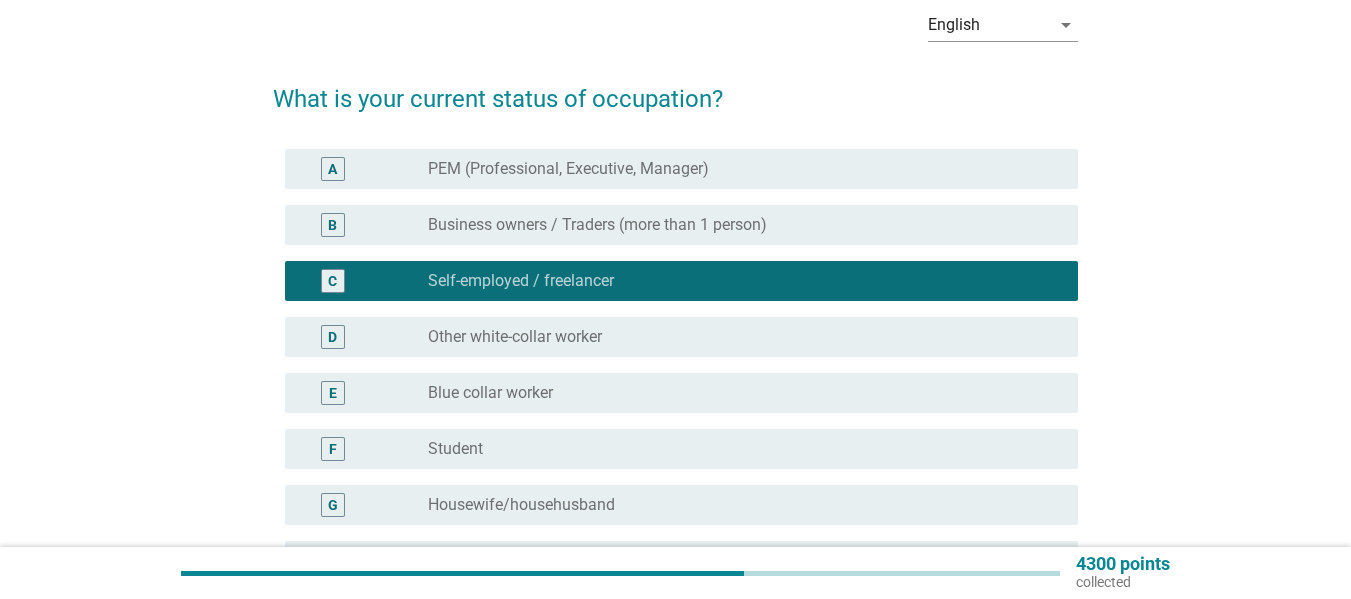 click on "radio_button_unchecked Business owners / Traders (more than [NUMBER] person)" at bounding box center [737, 225] 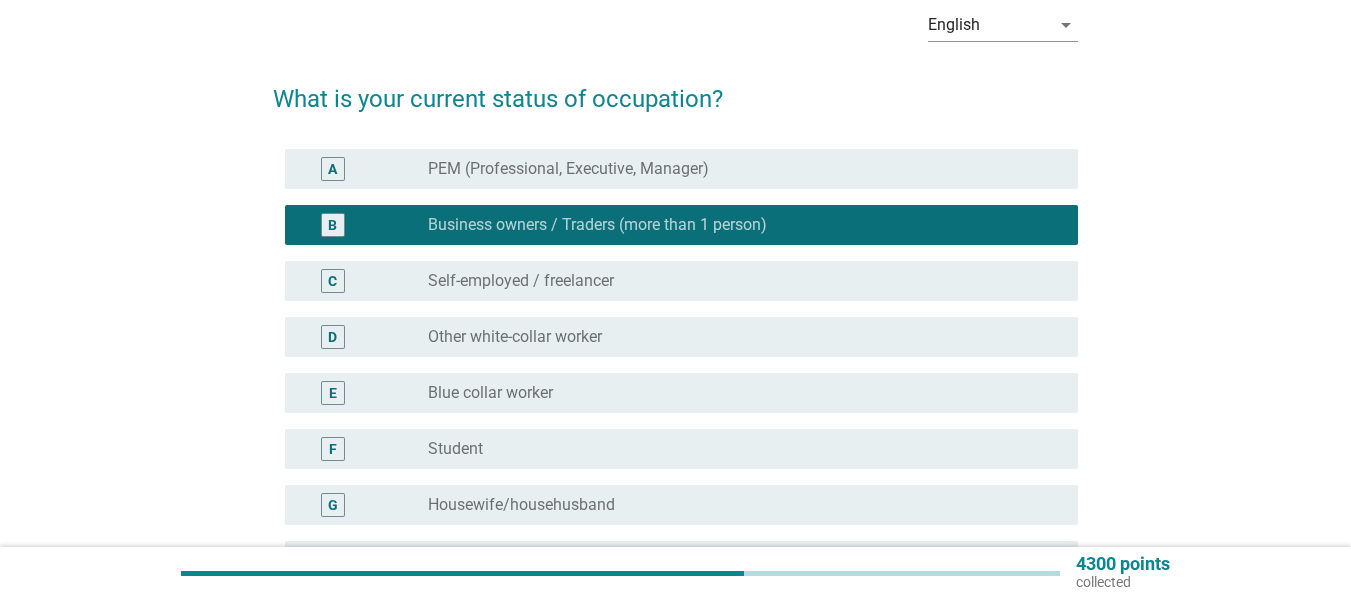 scroll, scrollTop: 197, scrollLeft: 0, axis: vertical 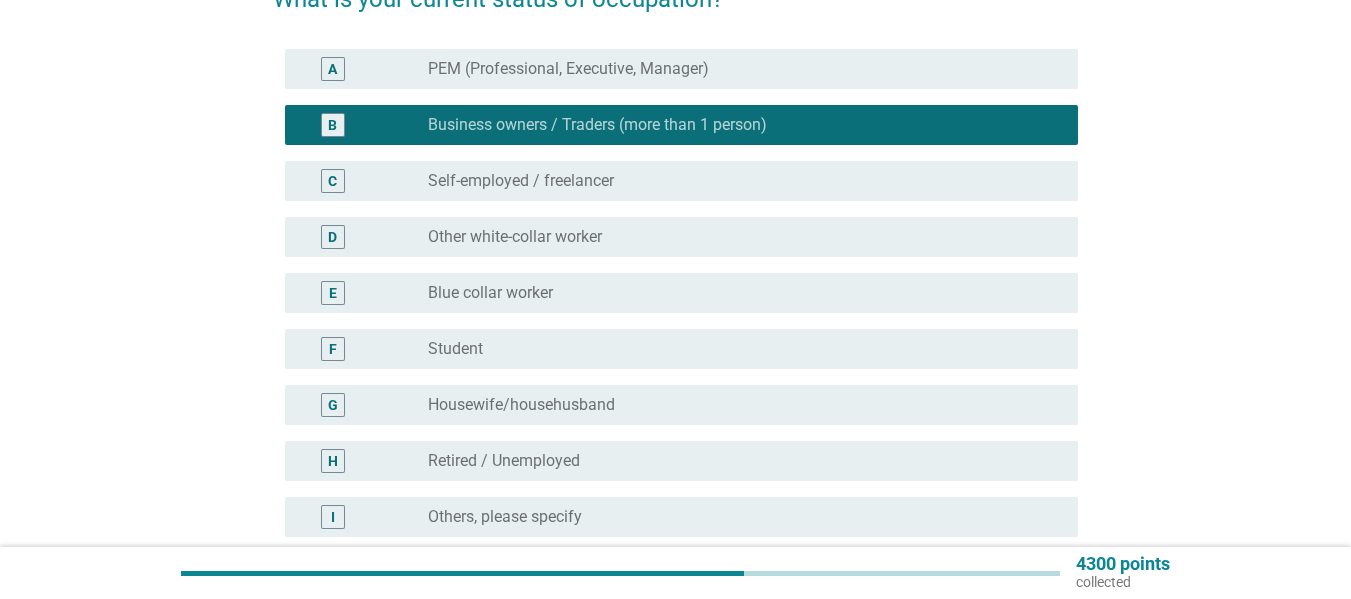 click on "PEM (Professional, Executive, Manager)" at bounding box center (568, 69) 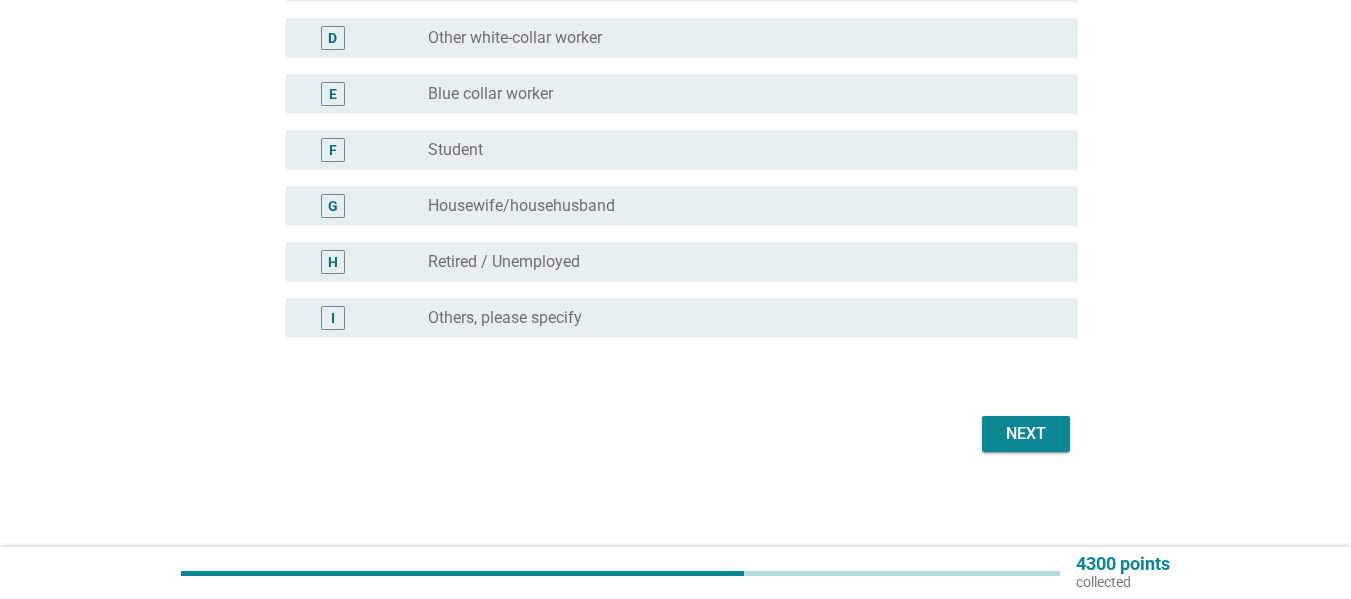 scroll, scrollTop: 397, scrollLeft: 0, axis: vertical 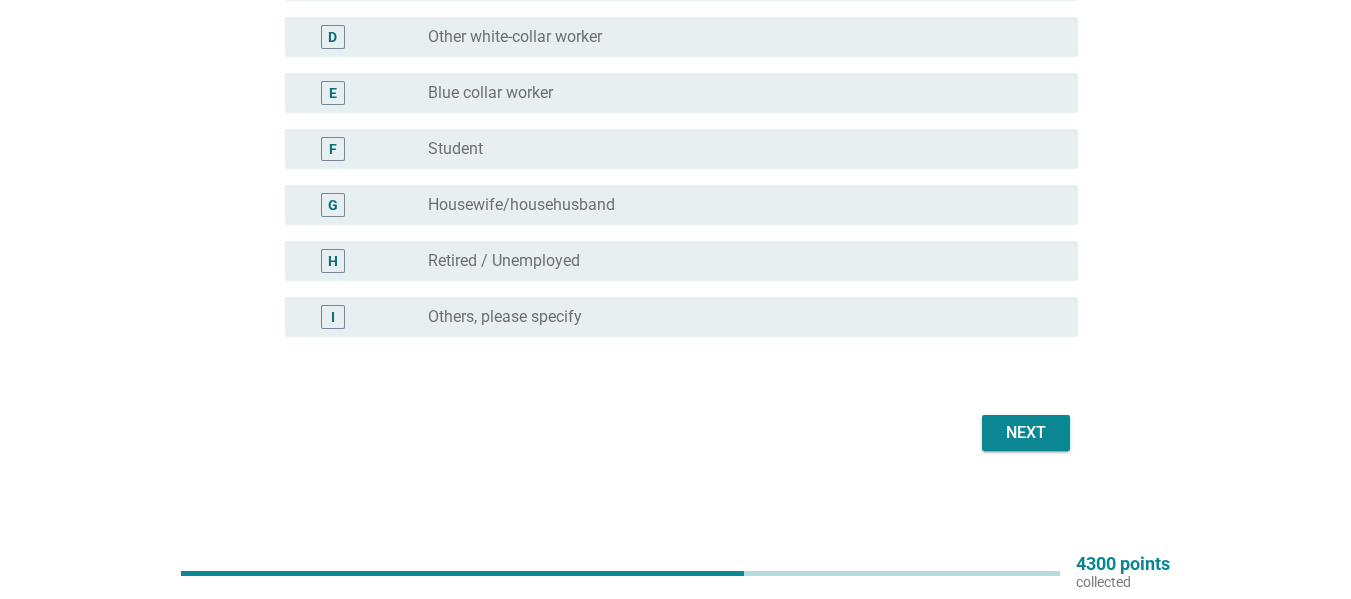 click on "Next" at bounding box center (1026, 433) 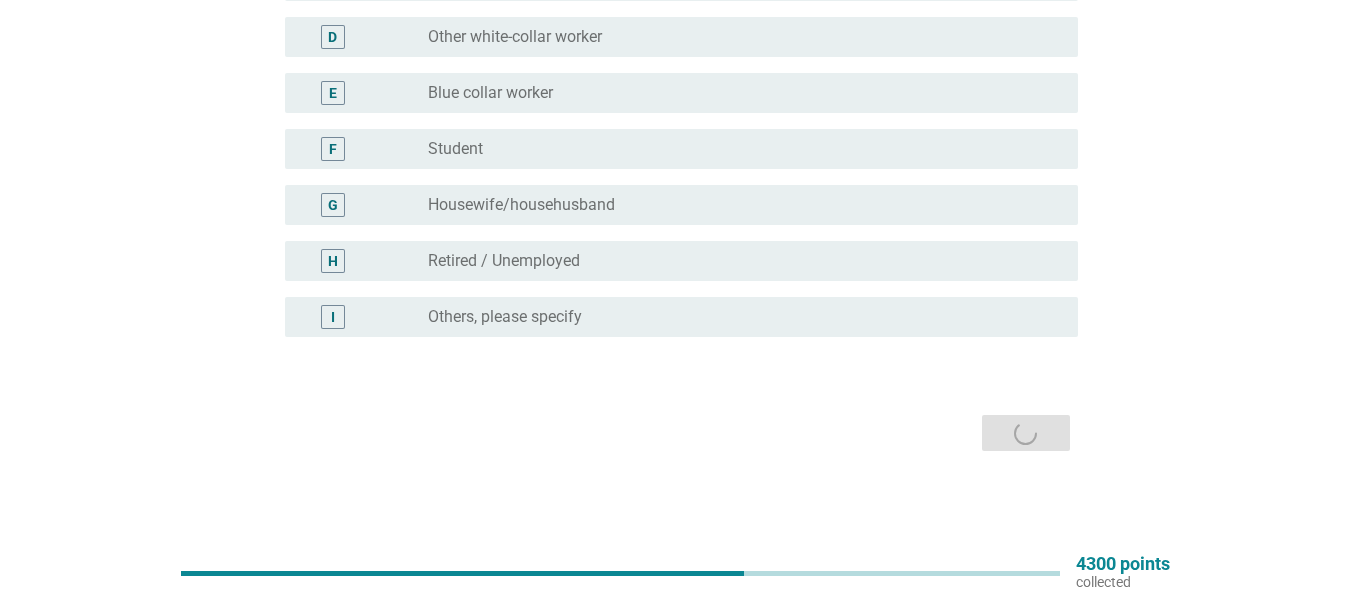 scroll, scrollTop: 0, scrollLeft: 0, axis: both 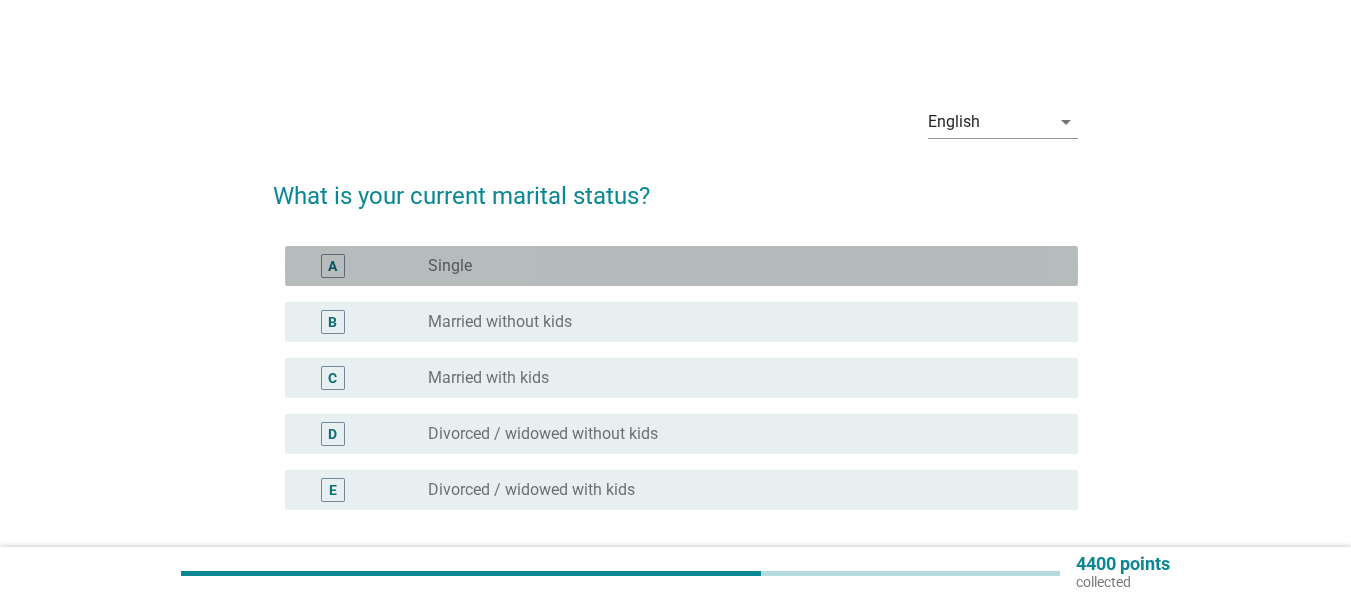 click on "radio_button_unchecked Single" at bounding box center [737, 266] 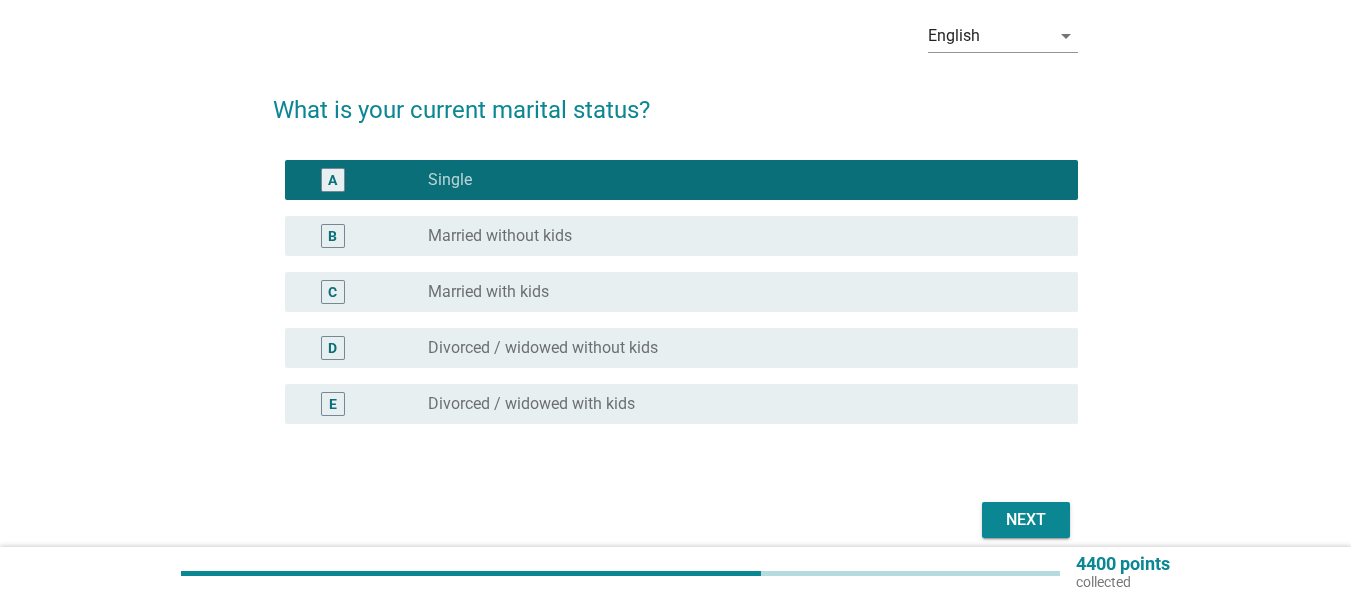 scroll, scrollTop: 173, scrollLeft: 0, axis: vertical 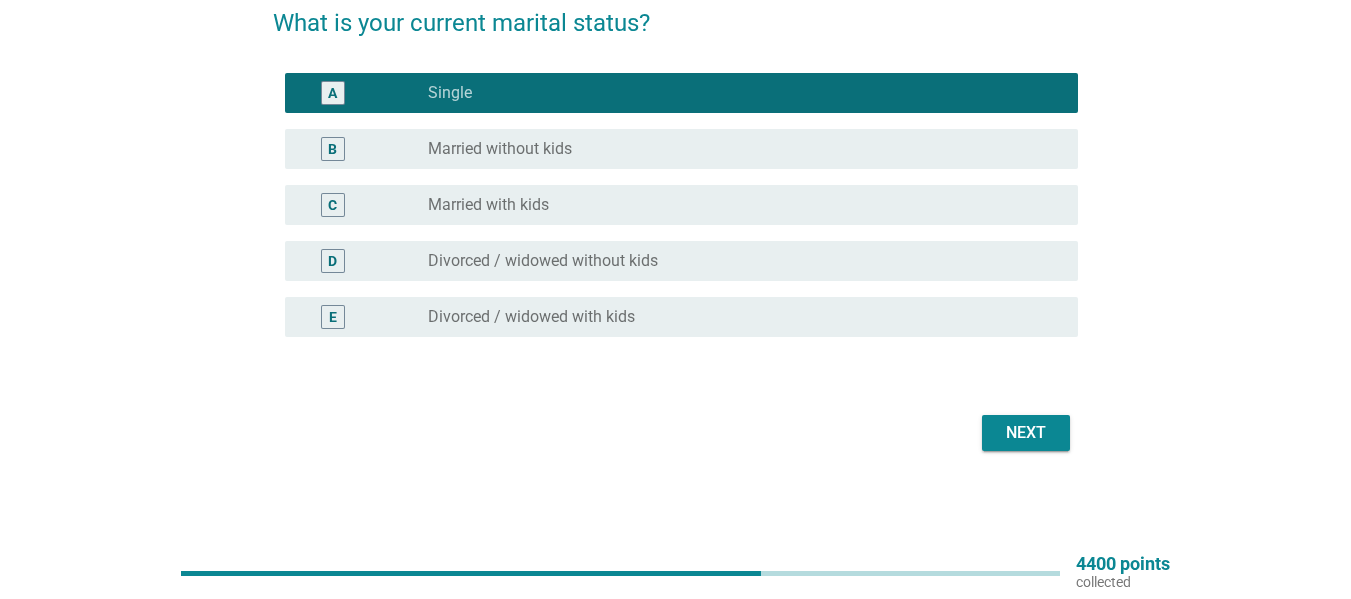 click on "Next" at bounding box center (1026, 433) 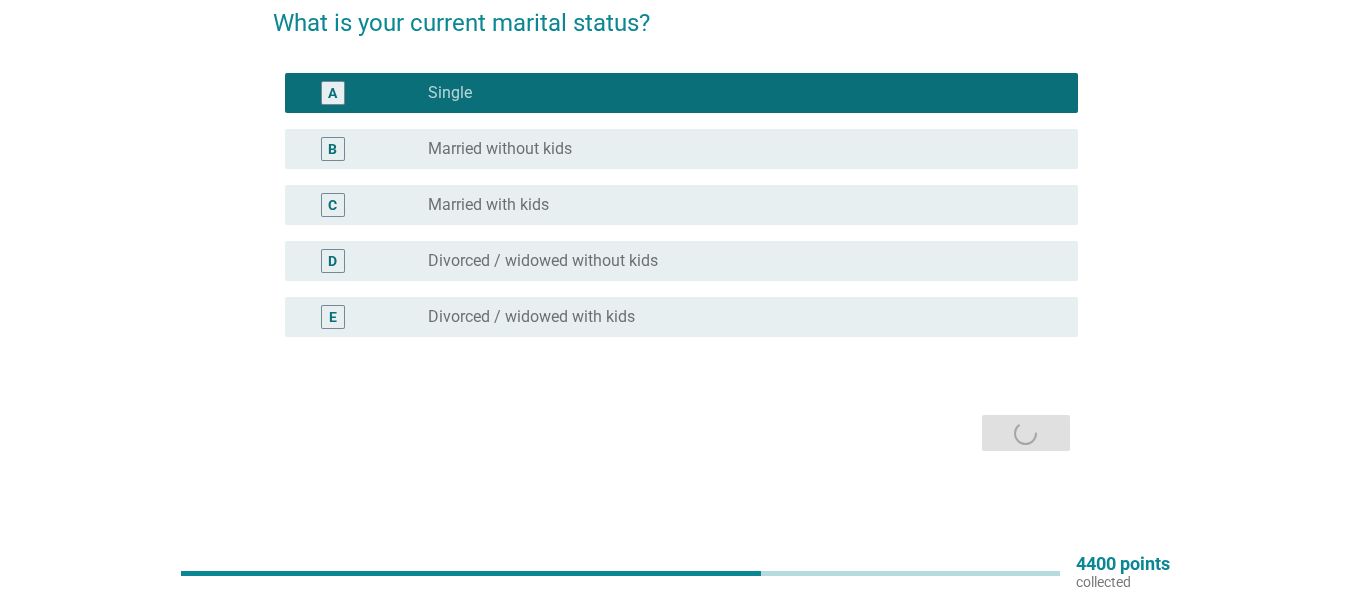 scroll, scrollTop: 0, scrollLeft: 0, axis: both 